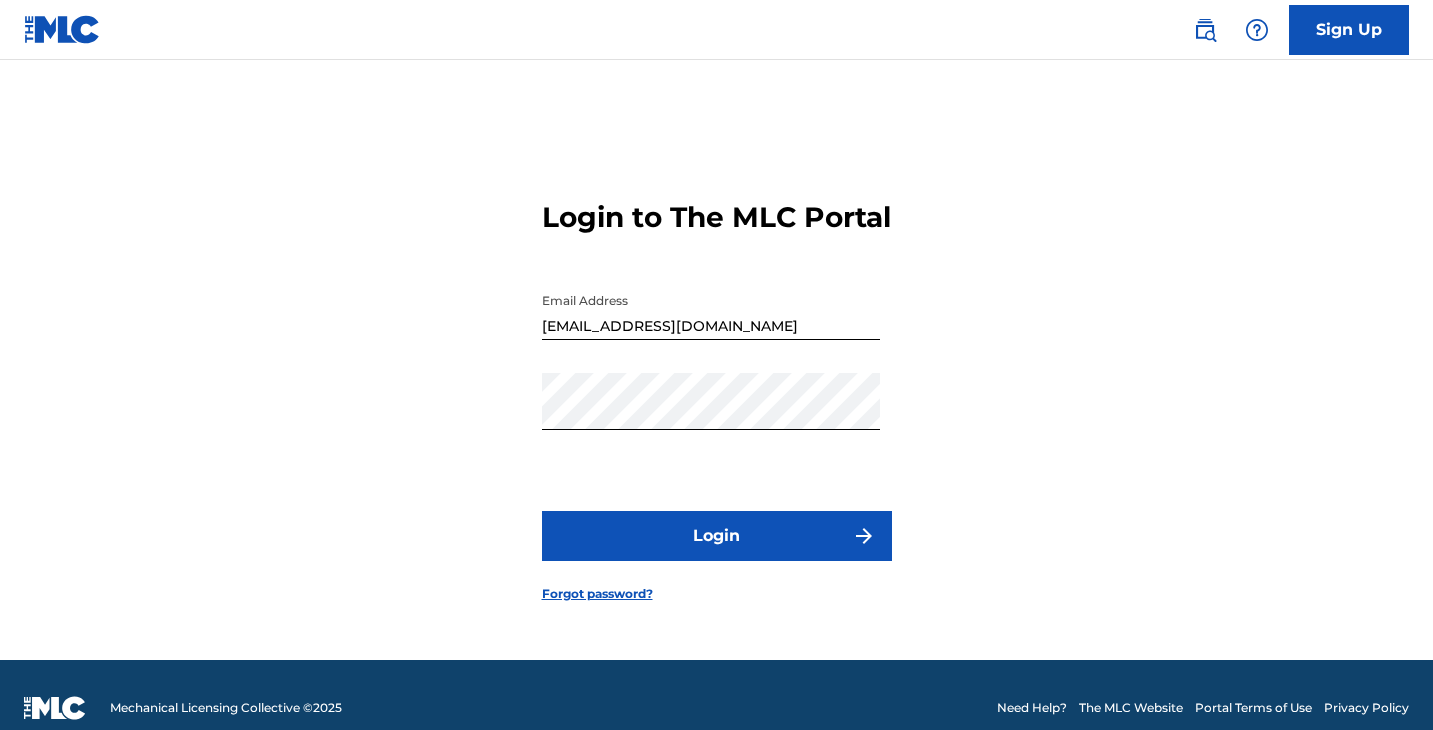 scroll, scrollTop: 0, scrollLeft: 0, axis: both 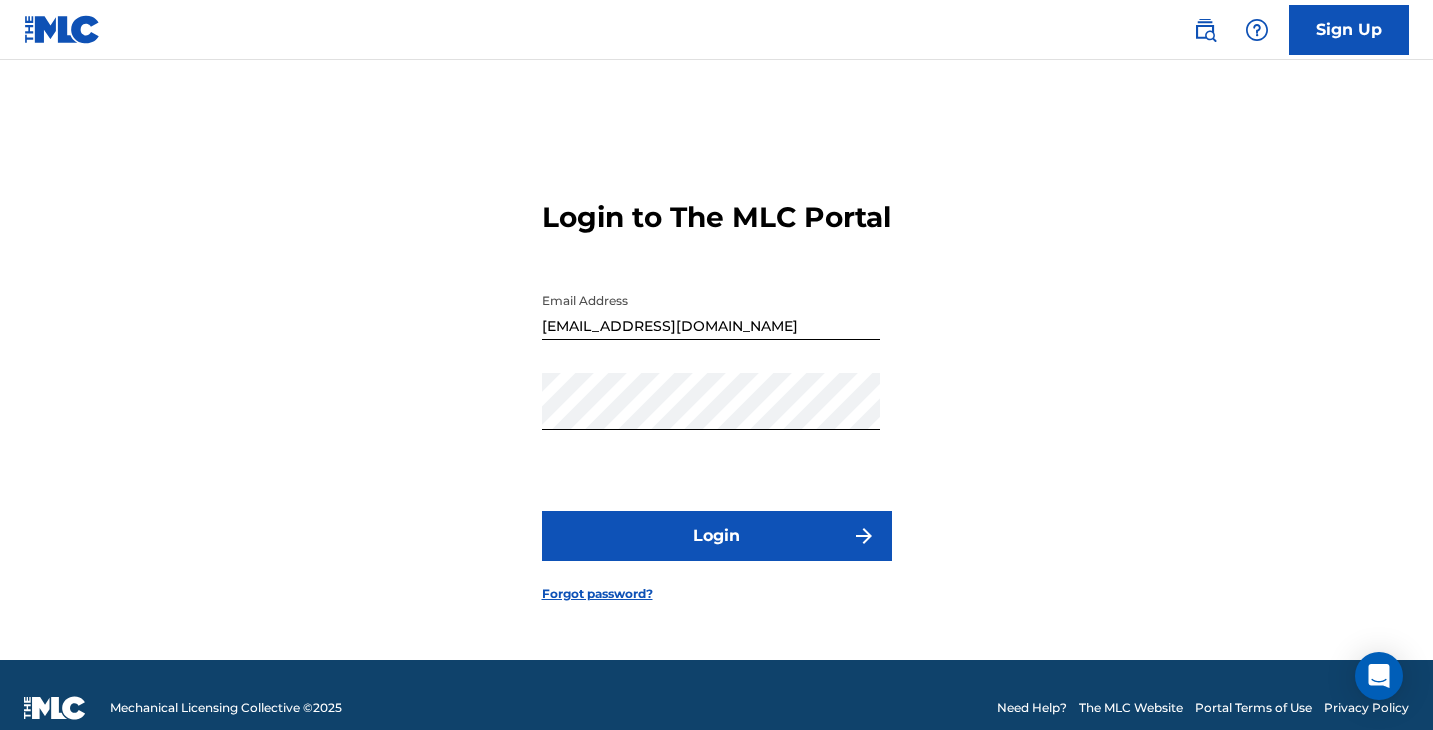 click on "Login" at bounding box center (717, 536) 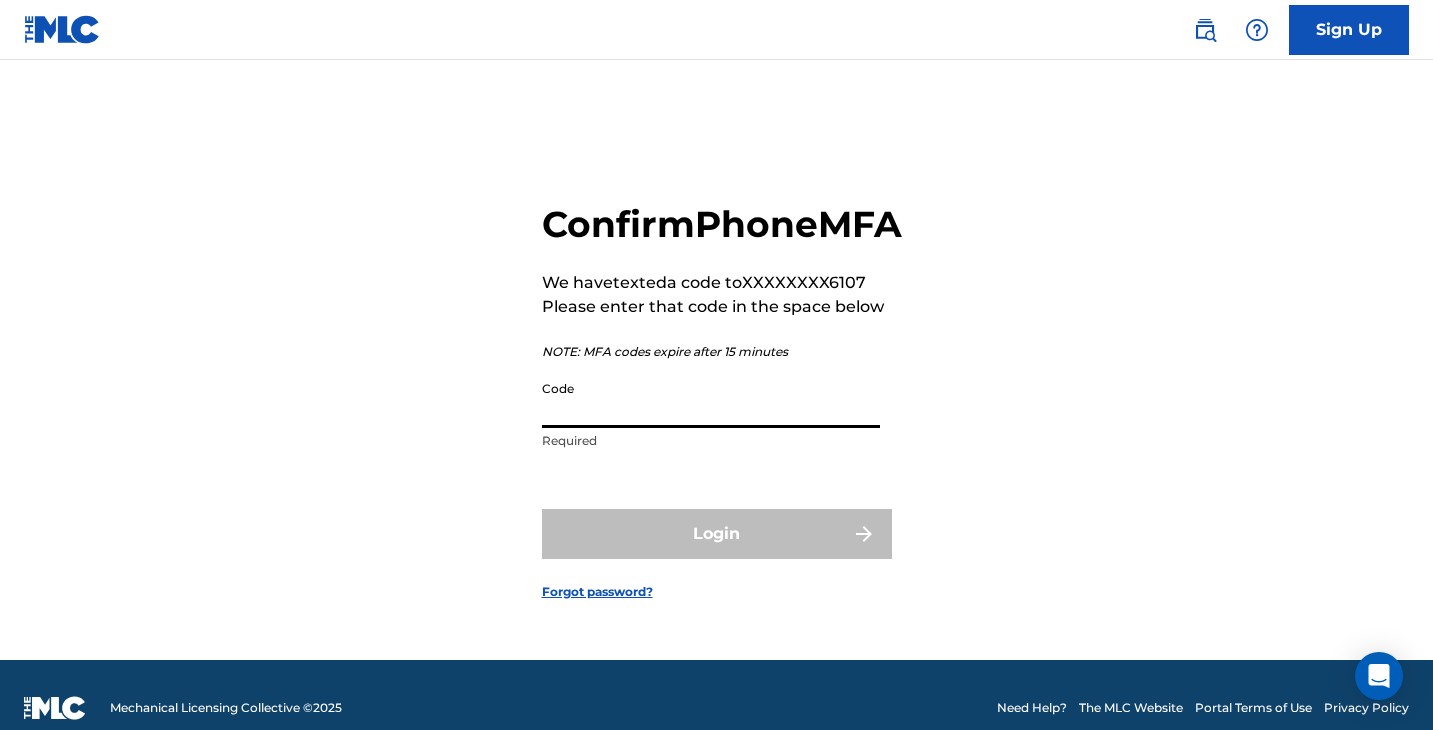 click on "Code" at bounding box center [711, 399] 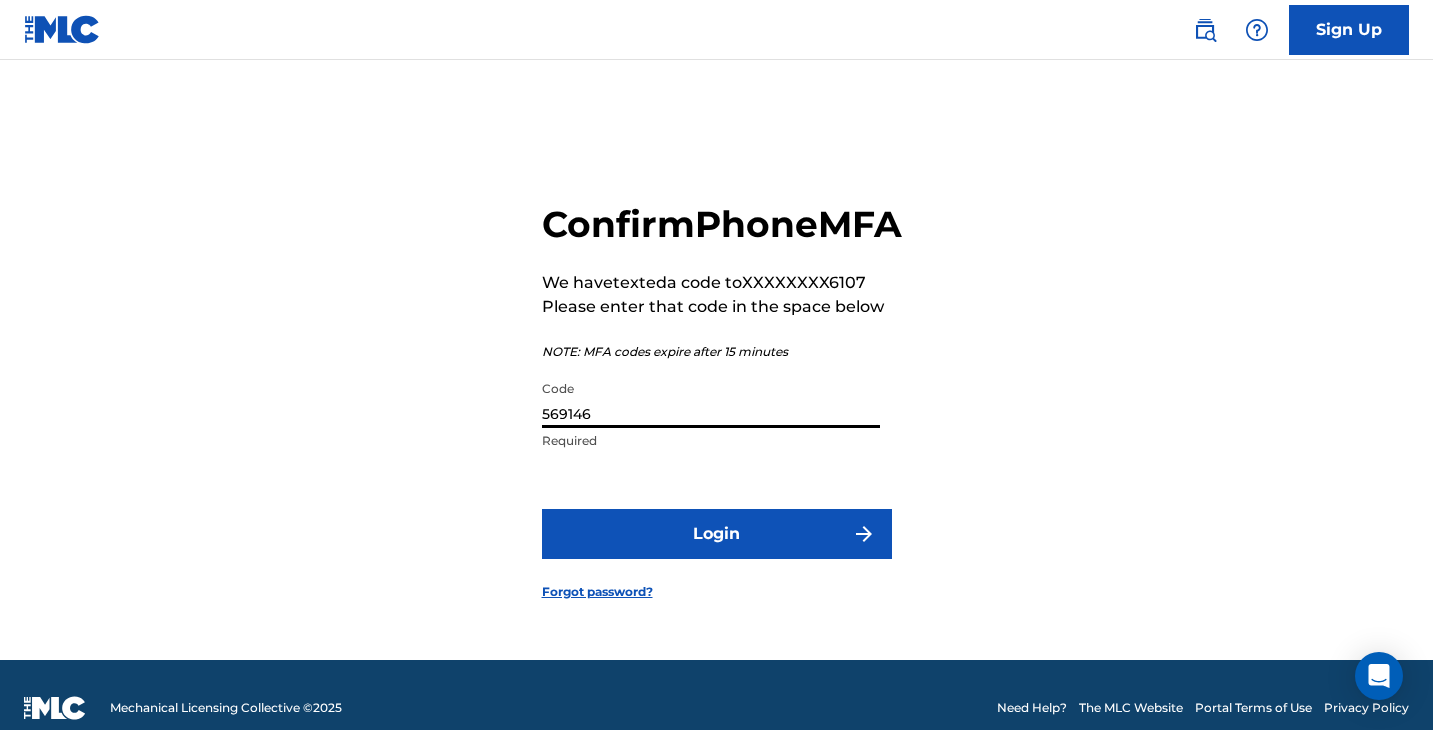 type on "569146" 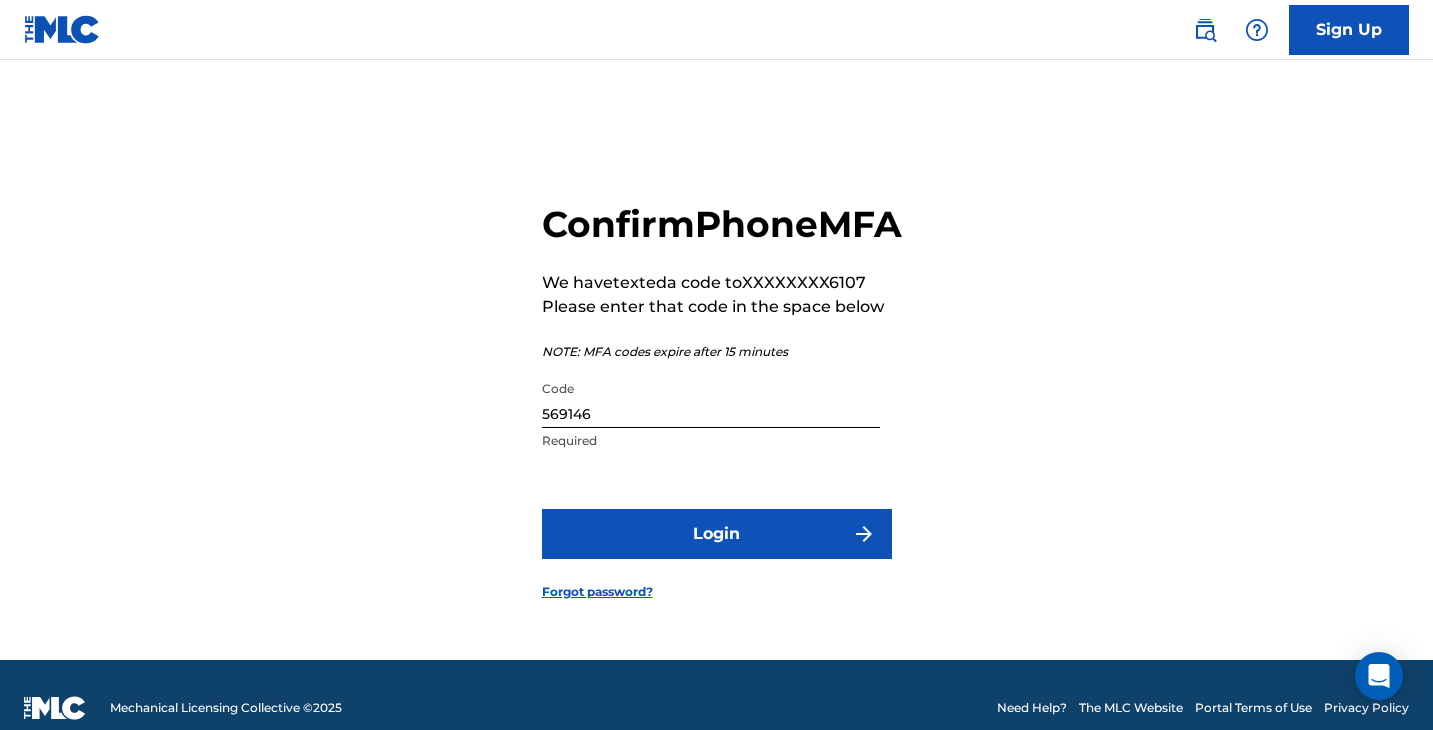 click on "Login" at bounding box center [717, 534] 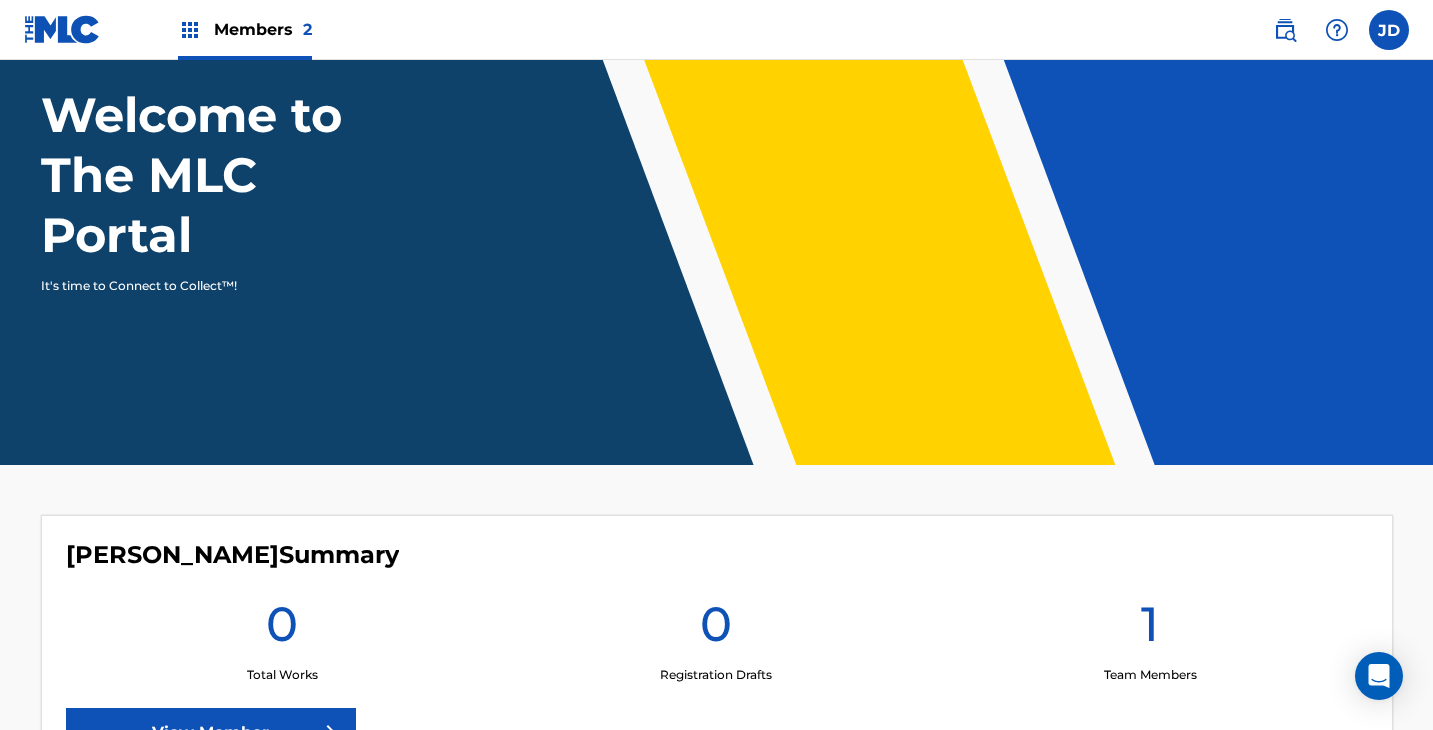 scroll, scrollTop: 160, scrollLeft: 0, axis: vertical 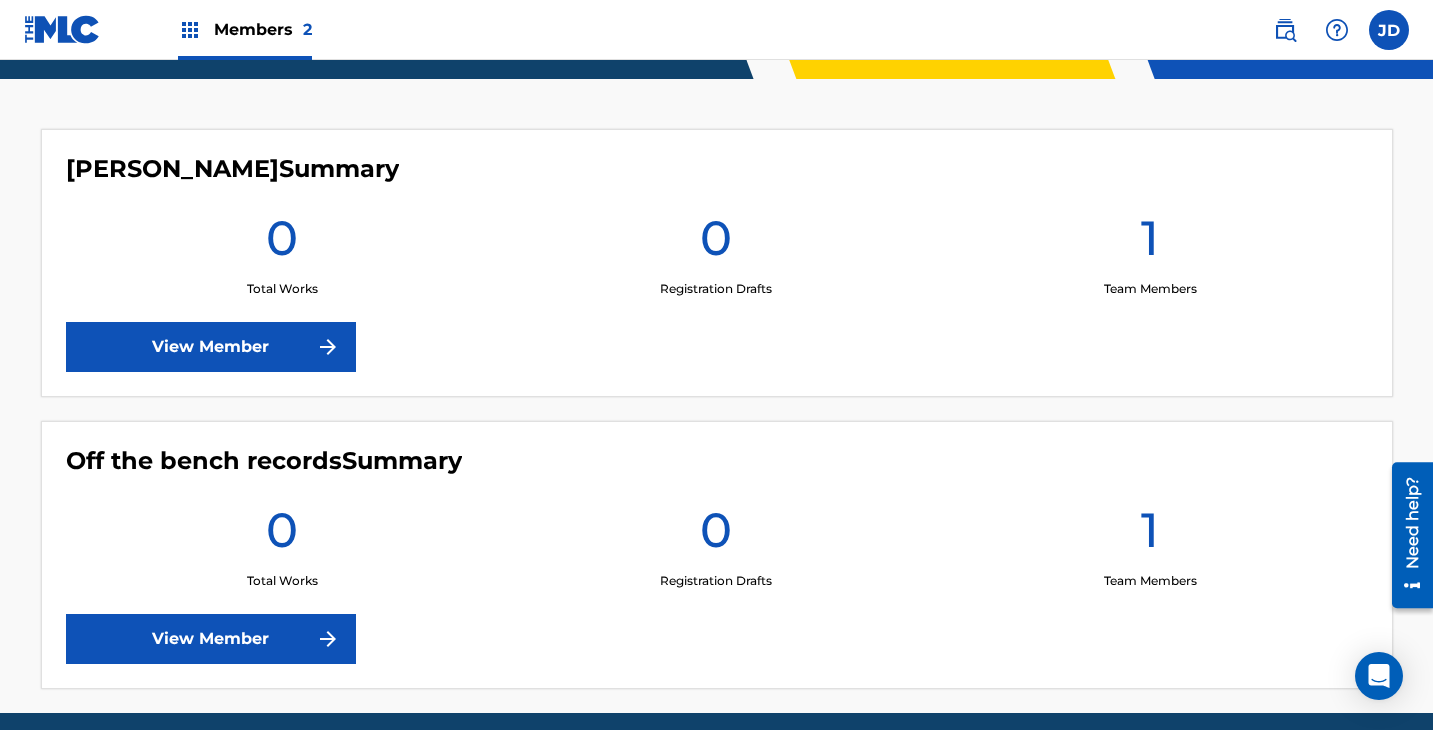 click on "View Member" at bounding box center [211, 347] 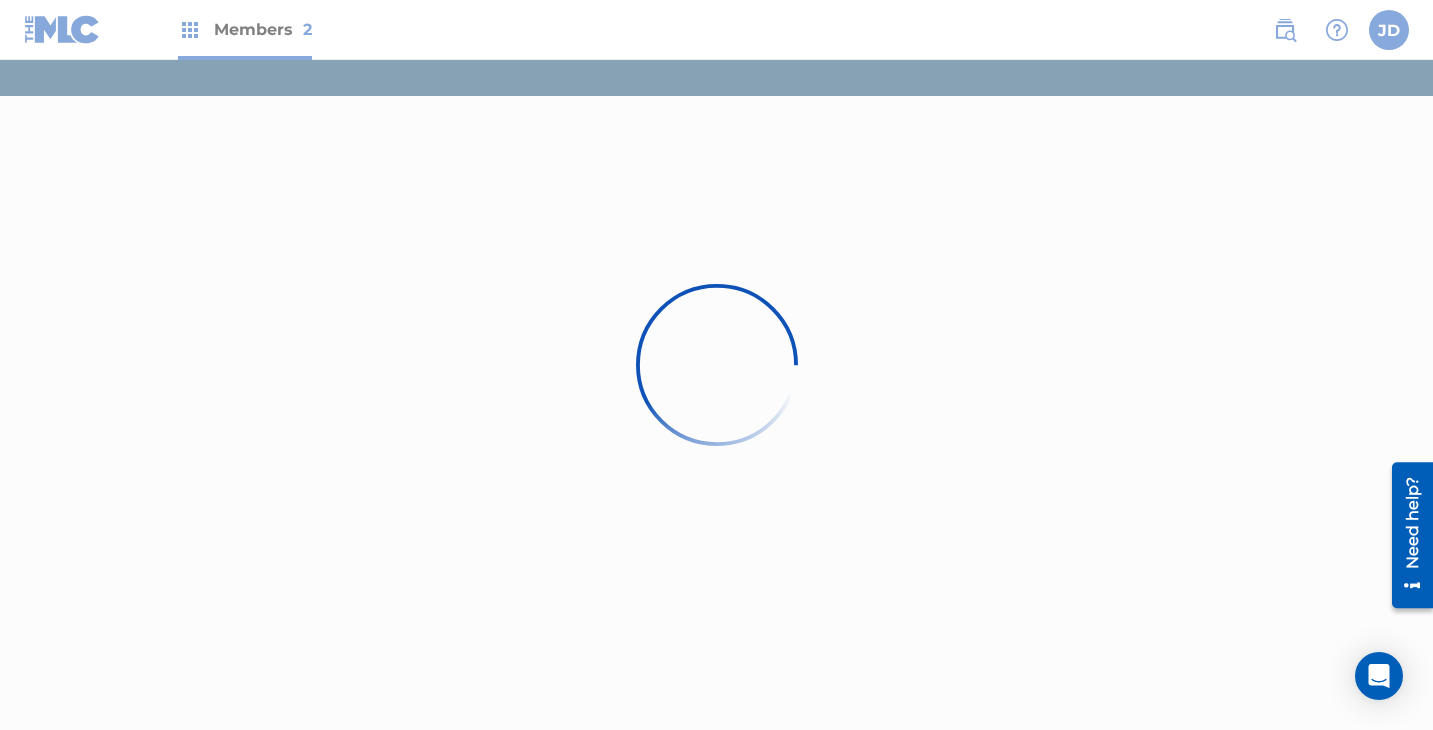 scroll, scrollTop: 0, scrollLeft: 0, axis: both 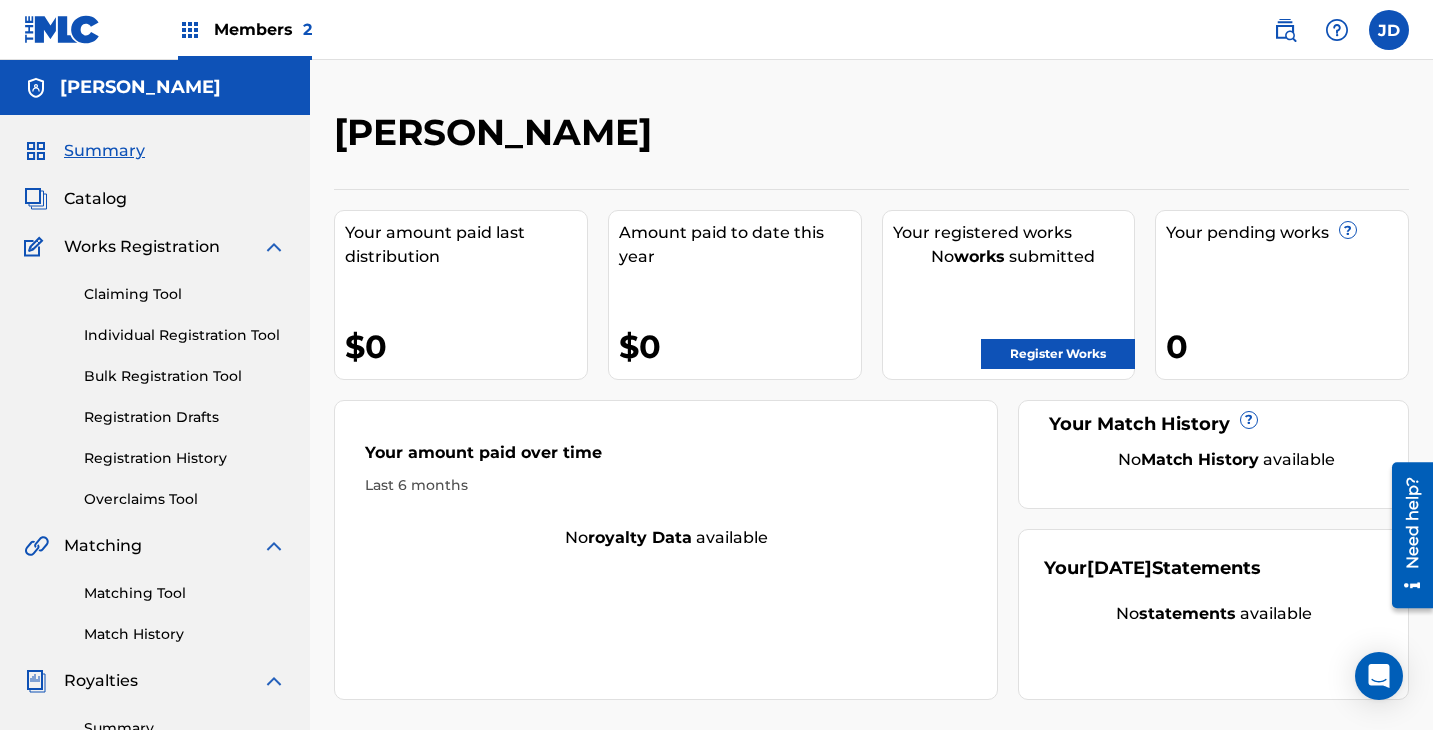 click on "Register Works" at bounding box center (1058, 354) 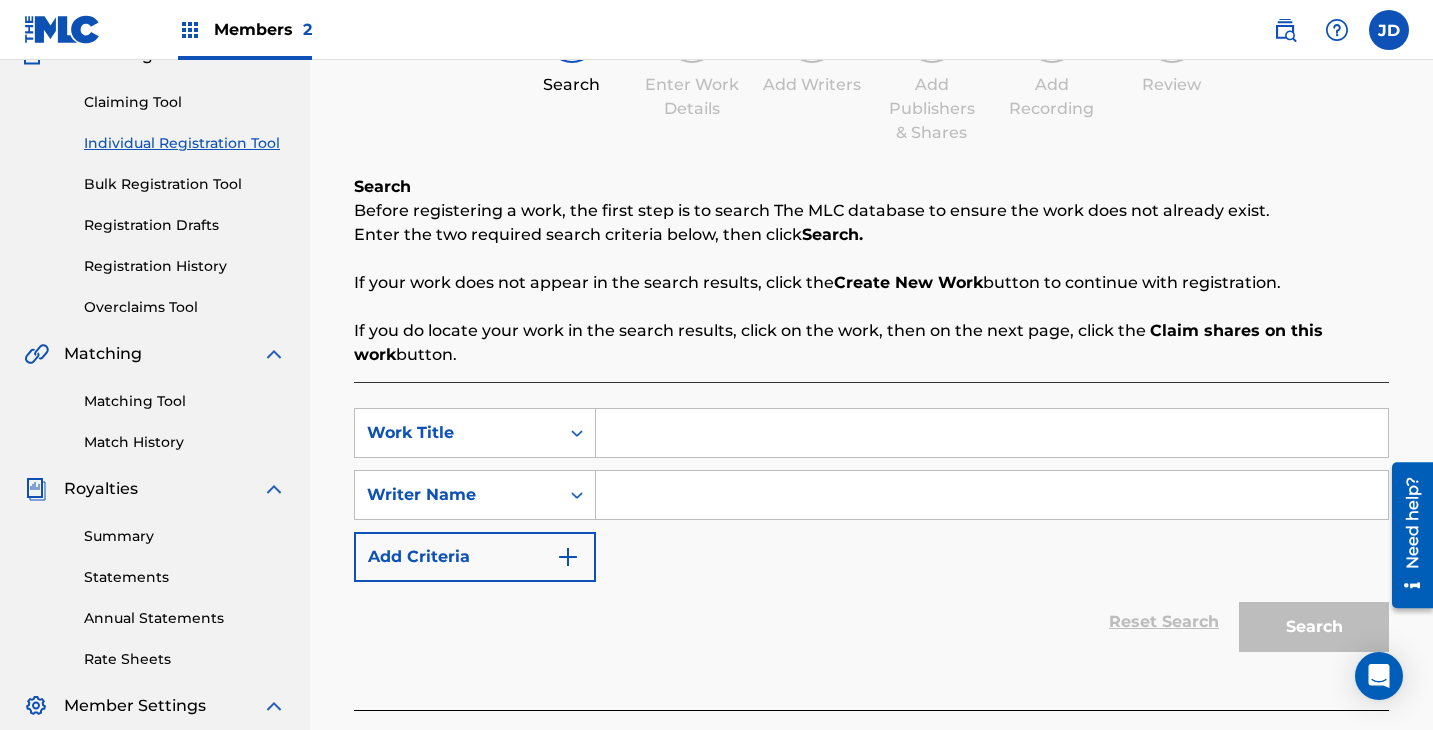 scroll, scrollTop: 242, scrollLeft: 0, axis: vertical 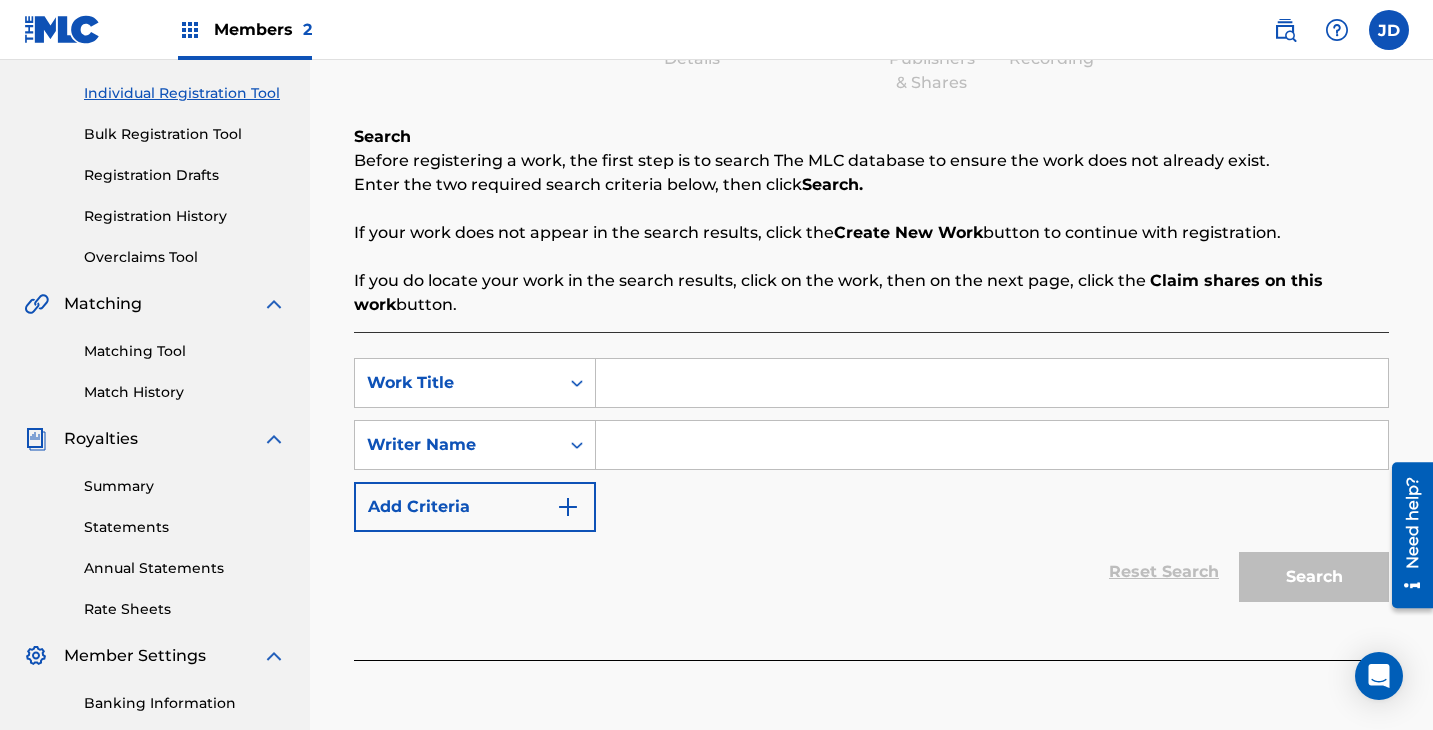 click at bounding box center (992, 383) 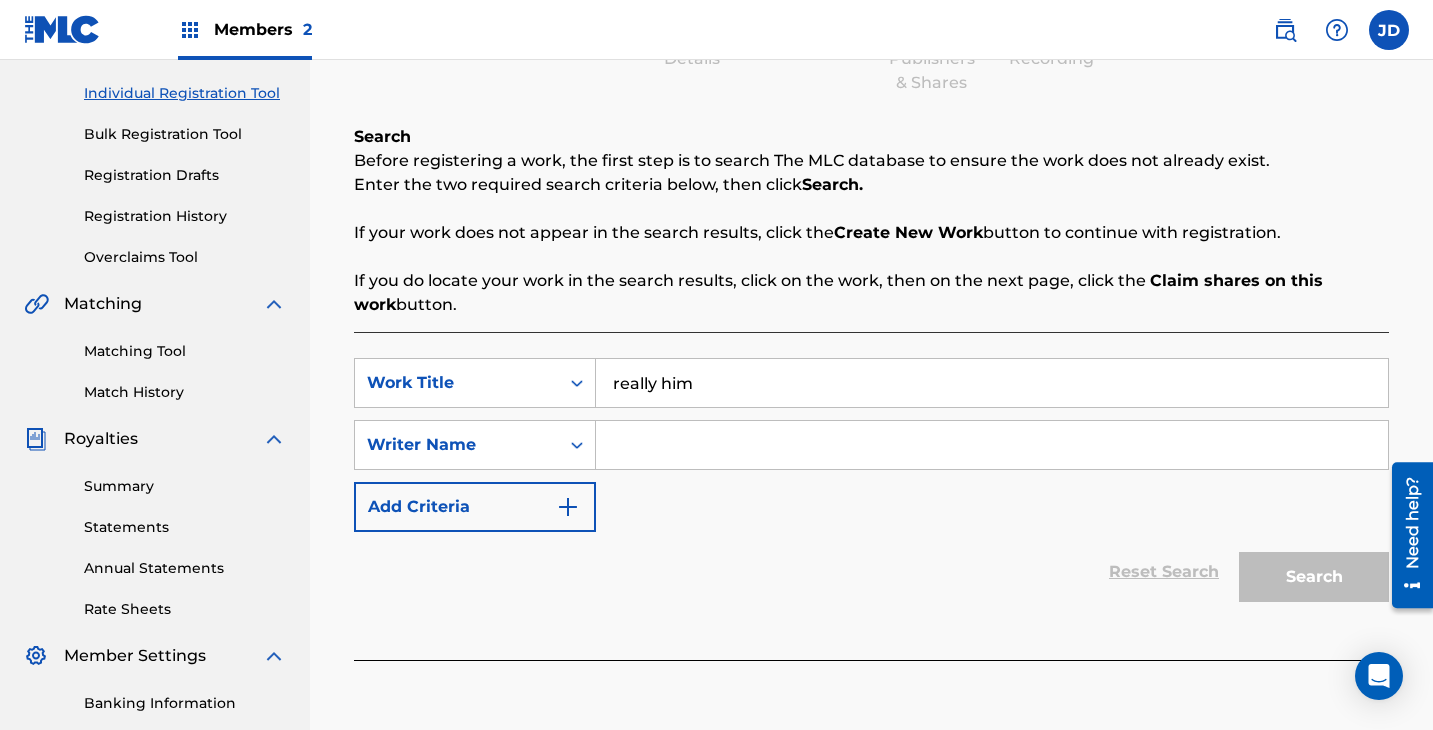 type on "really him" 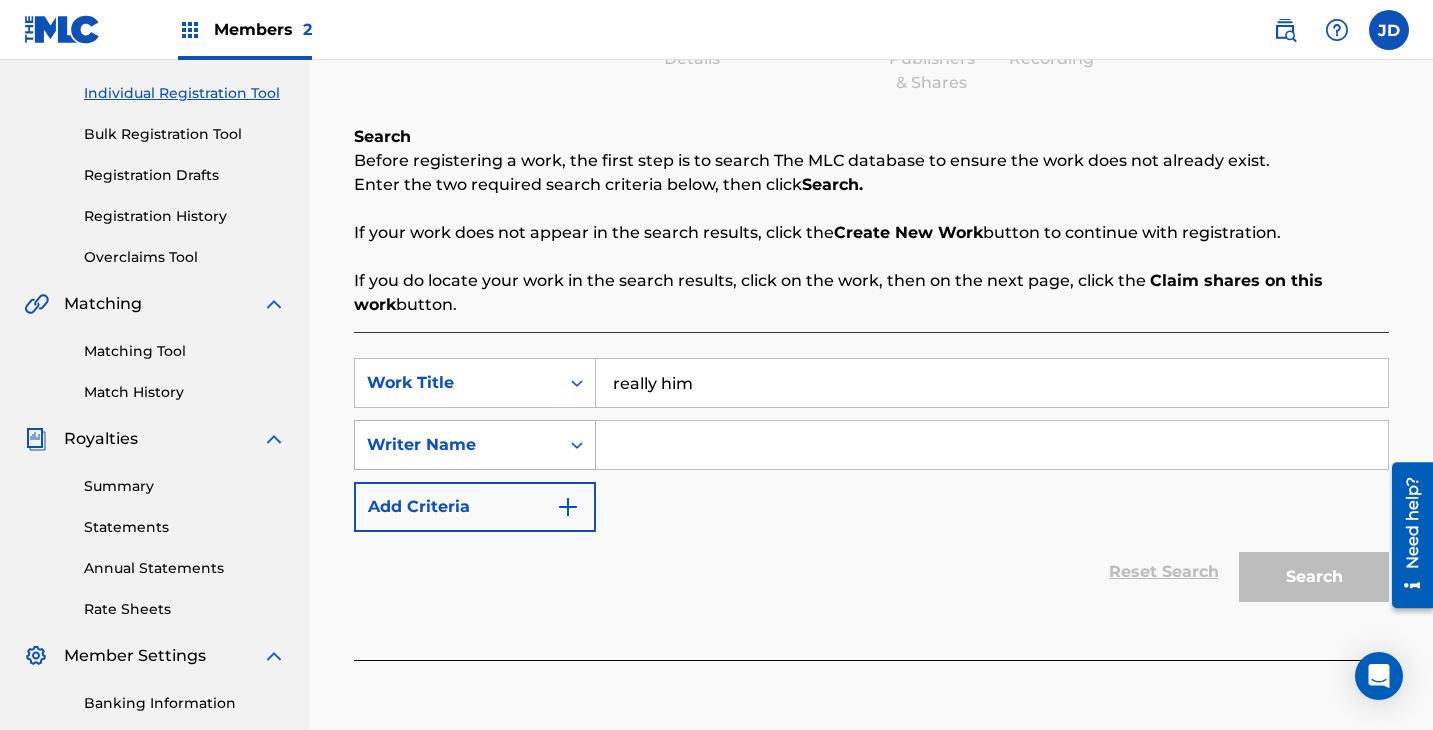 click on "Writer Name" at bounding box center (457, 445) 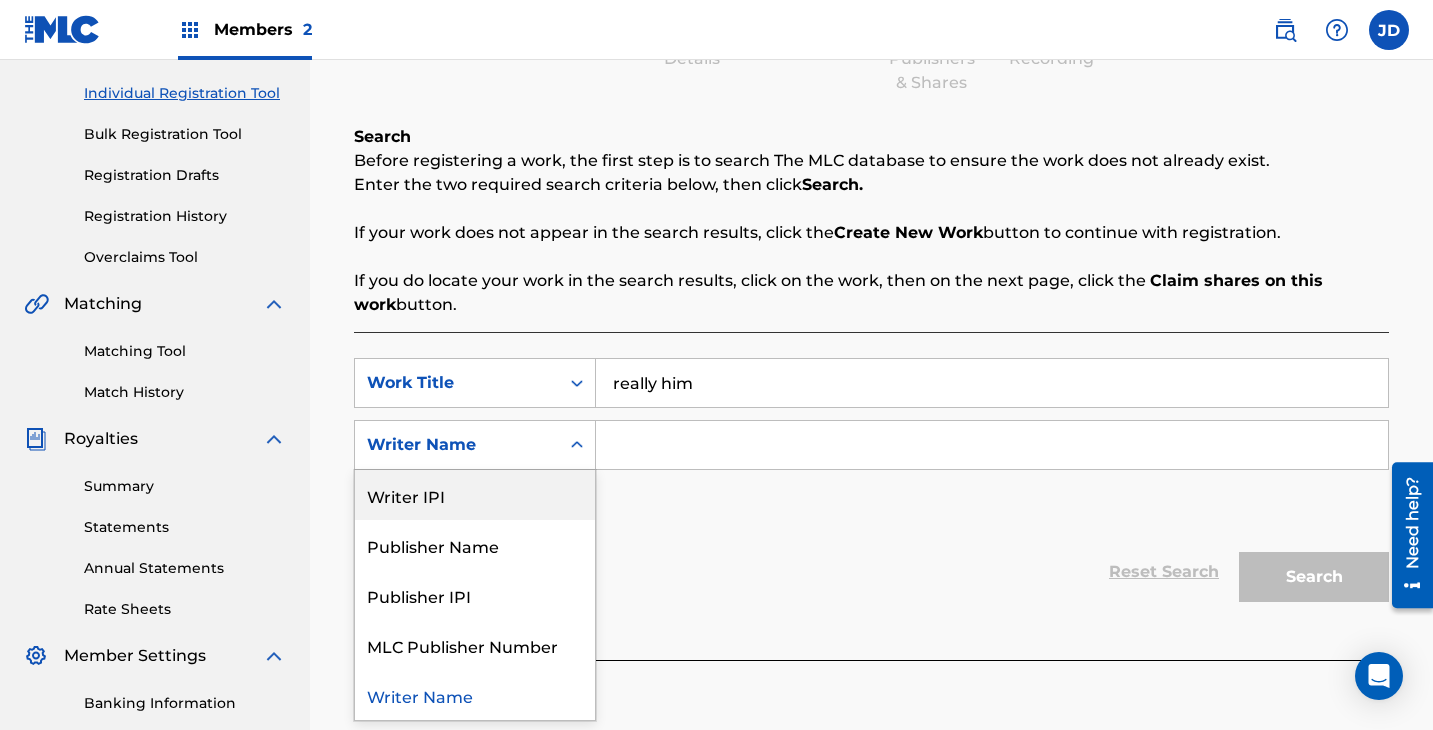 click on "Writer IPI" at bounding box center (475, 495) 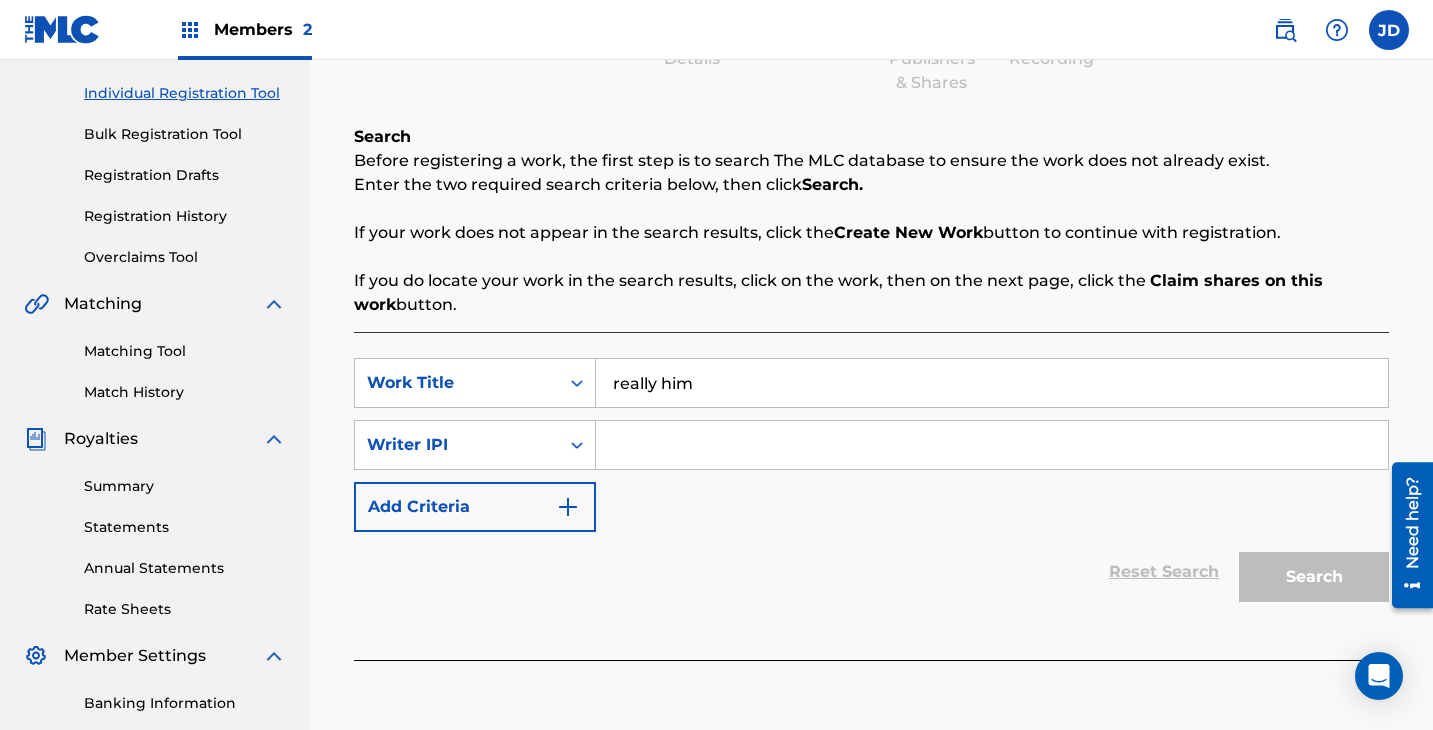 click at bounding box center [992, 445] 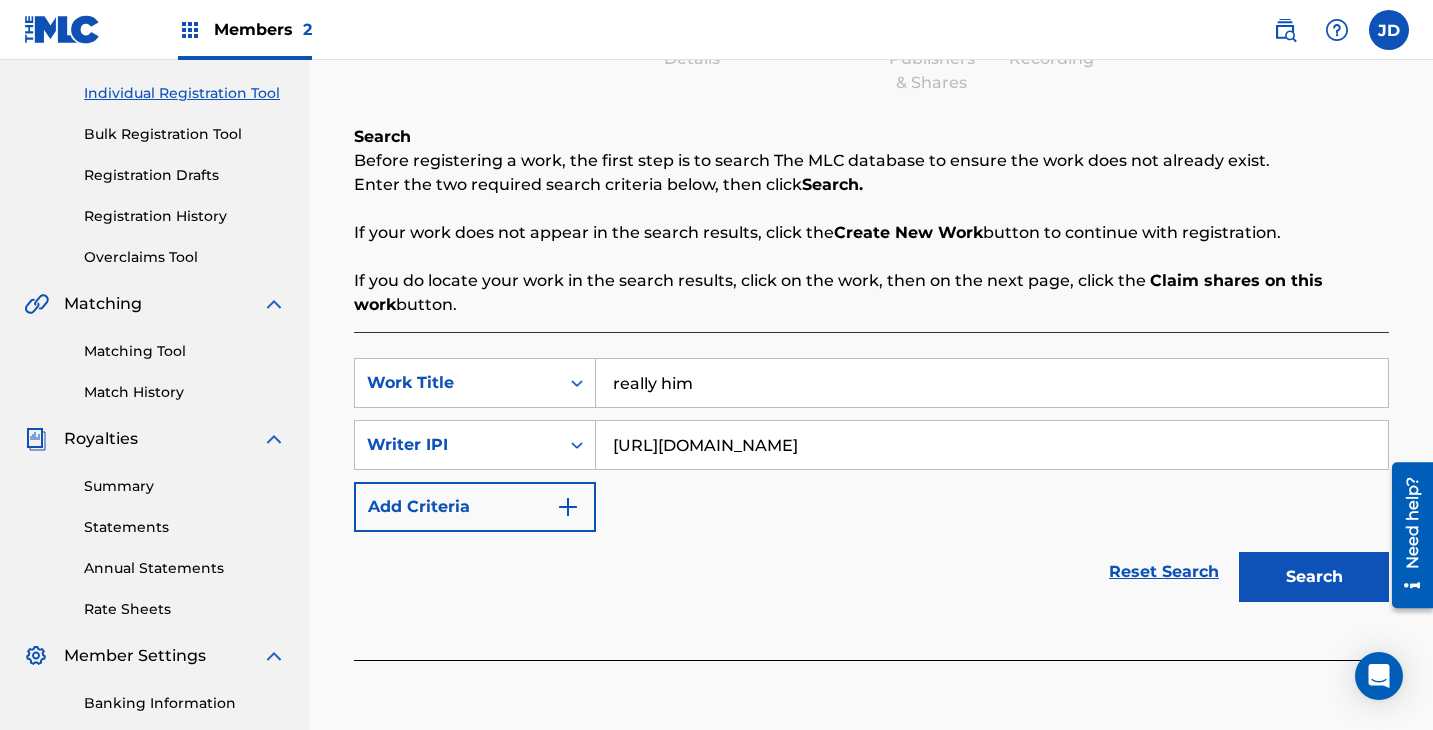 click on "[URL][DOMAIN_NAME]" at bounding box center (992, 445) 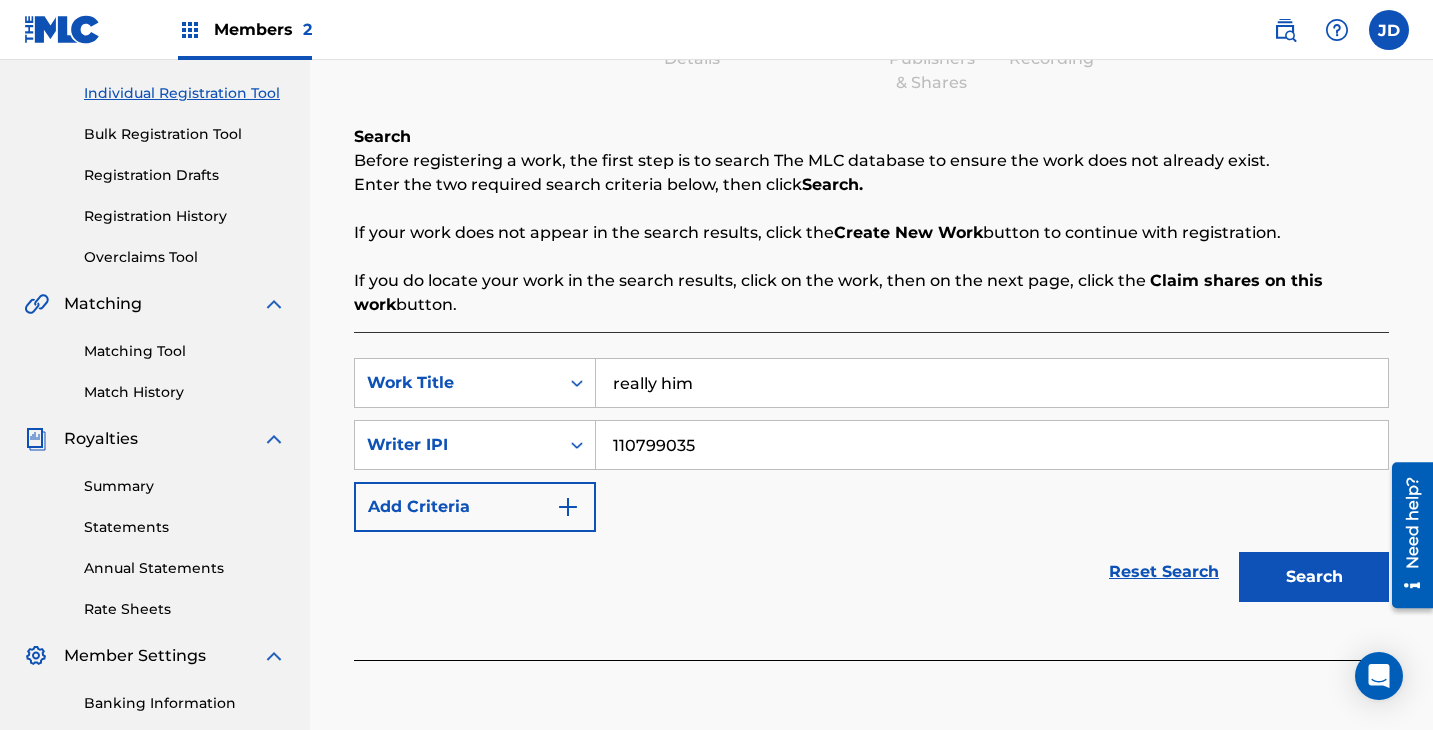 type on "110799035" 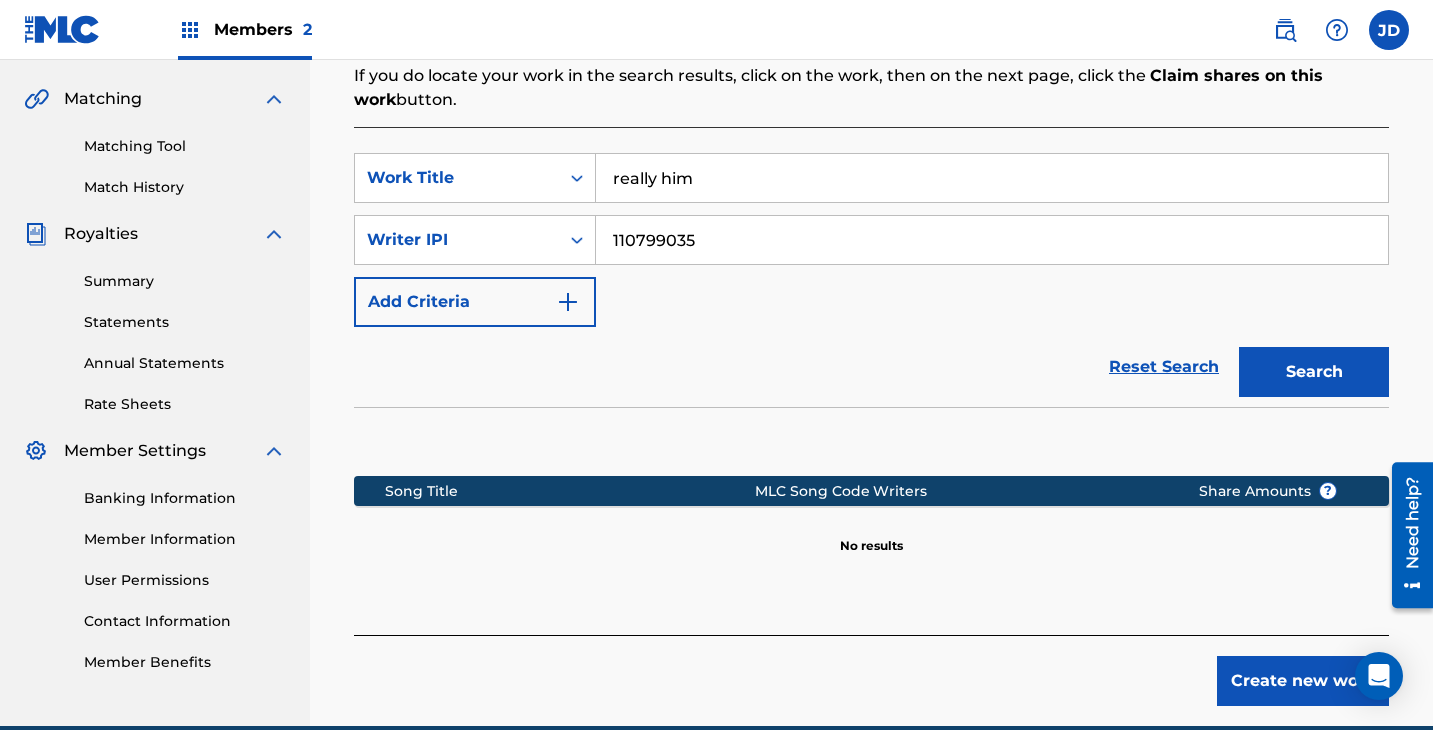 scroll, scrollTop: 402, scrollLeft: 0, axis: vertical 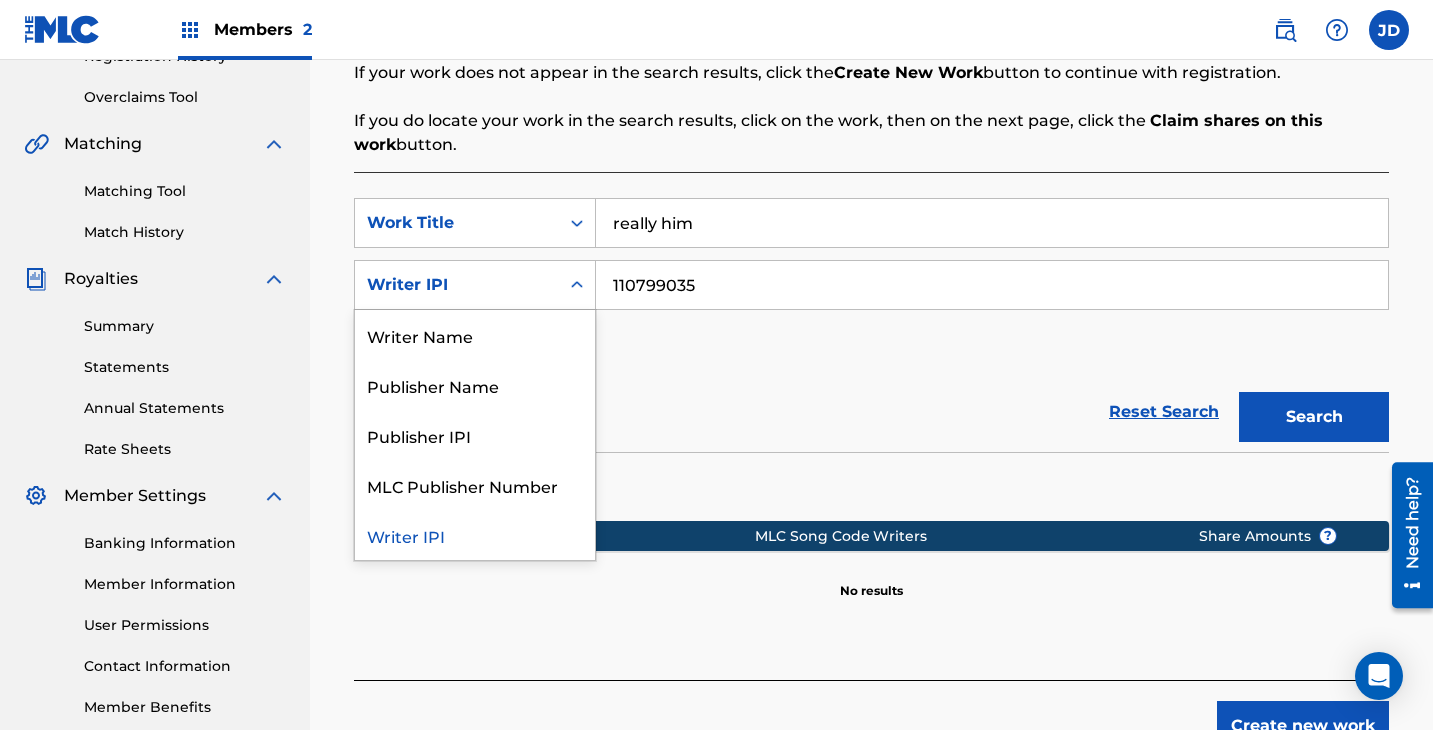 click at bounding box center [577, 285] 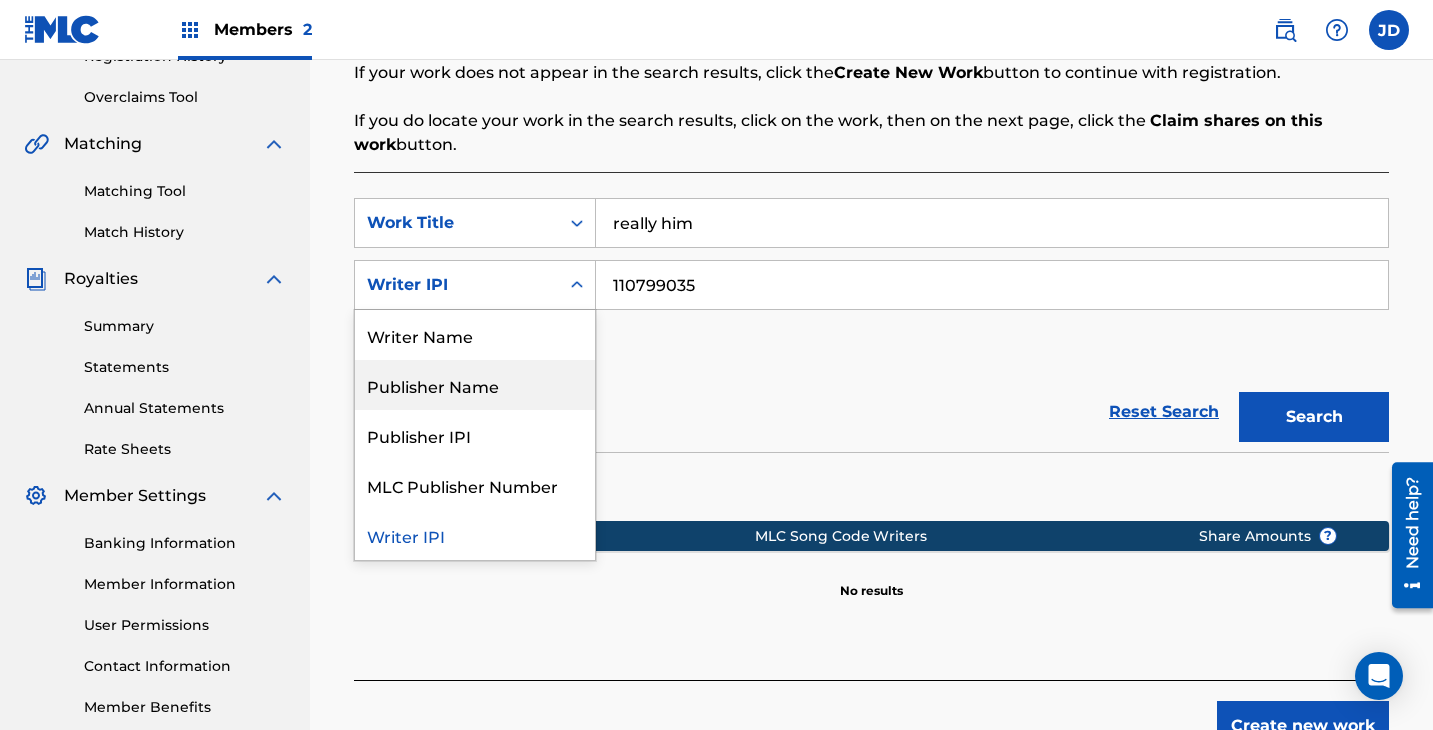 click on "Publisher Name" at bounding box center [475, 385] 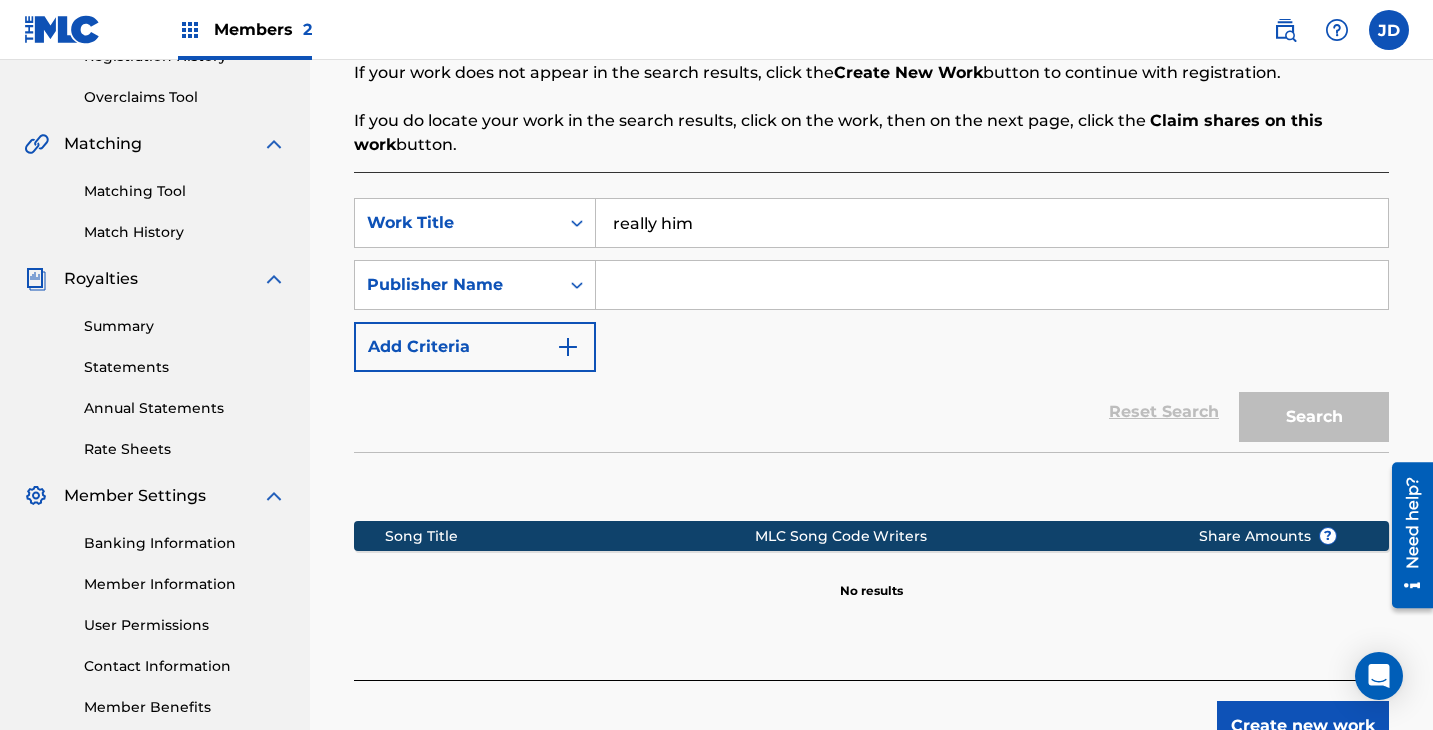 click at bounding box center [992, 285] 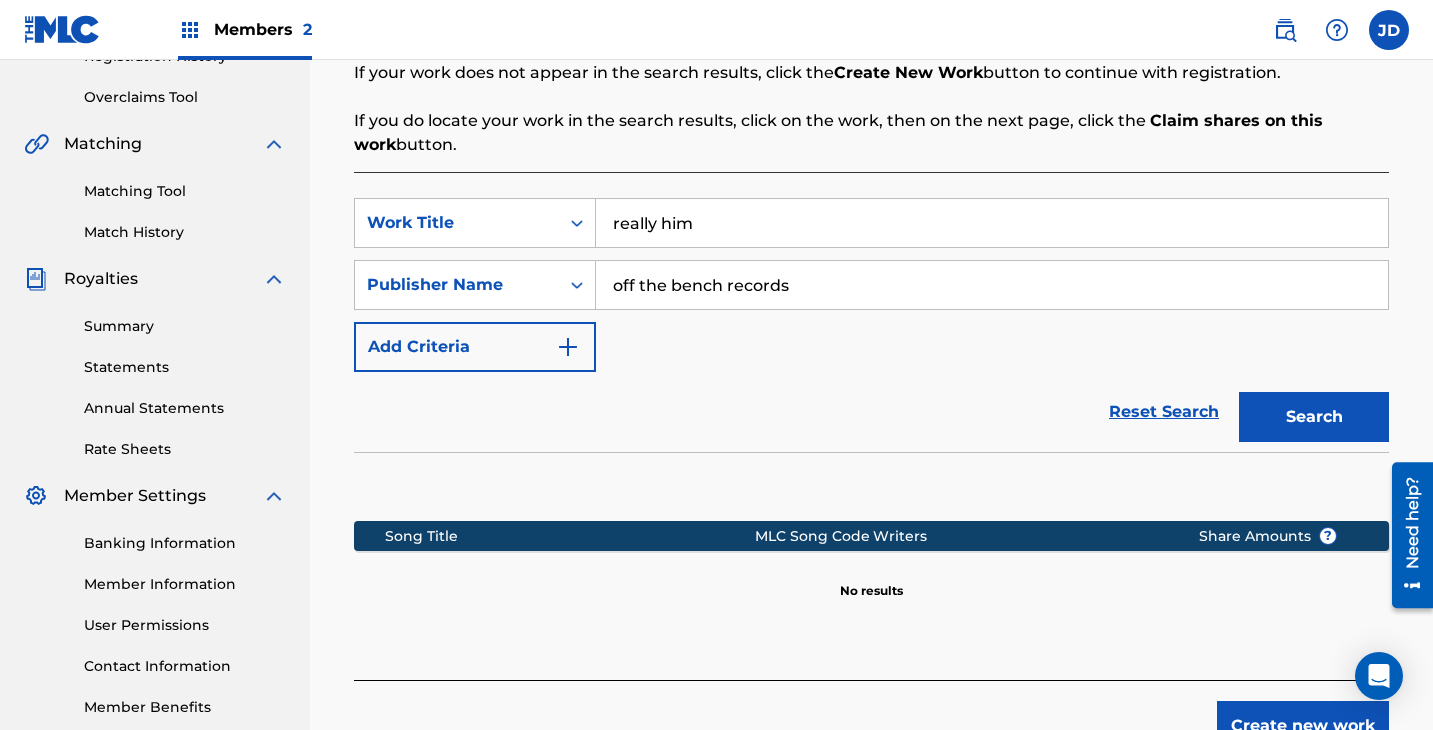 click on "Search" at bounding box center (1314, 417) 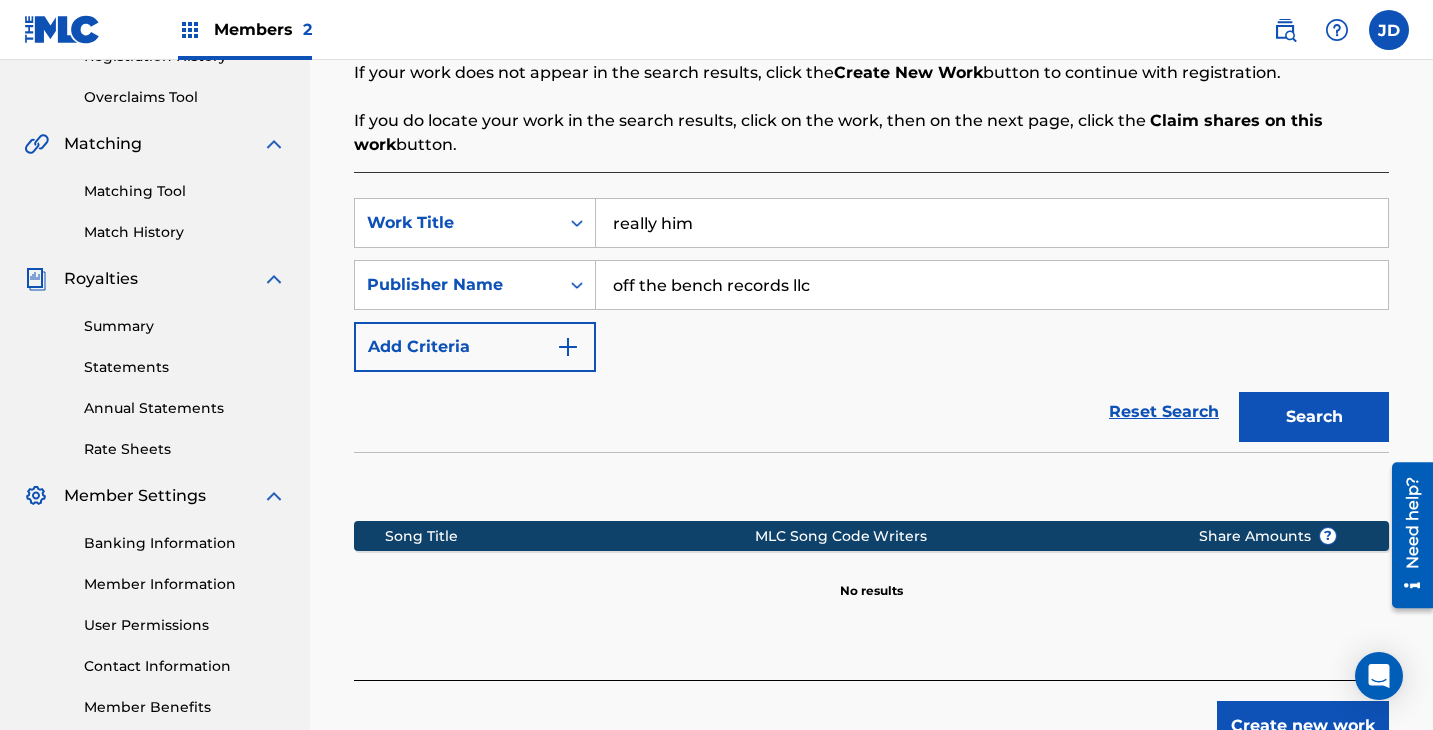 click on "Search" at bounding box center (1314, 417) 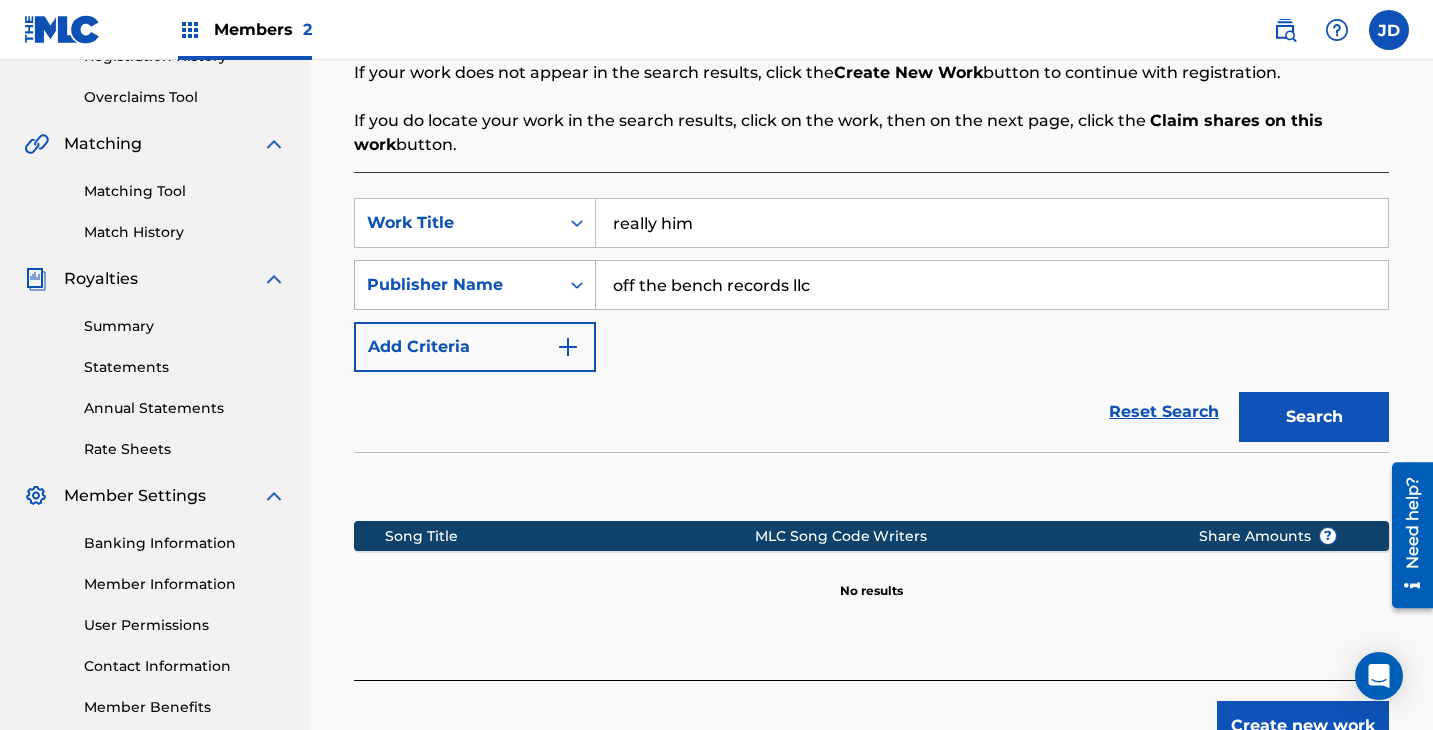 drag, startPoint x: 822, startPoint y: 266, endPoint x: 546, endPoint y: 263, distance: 276.0163 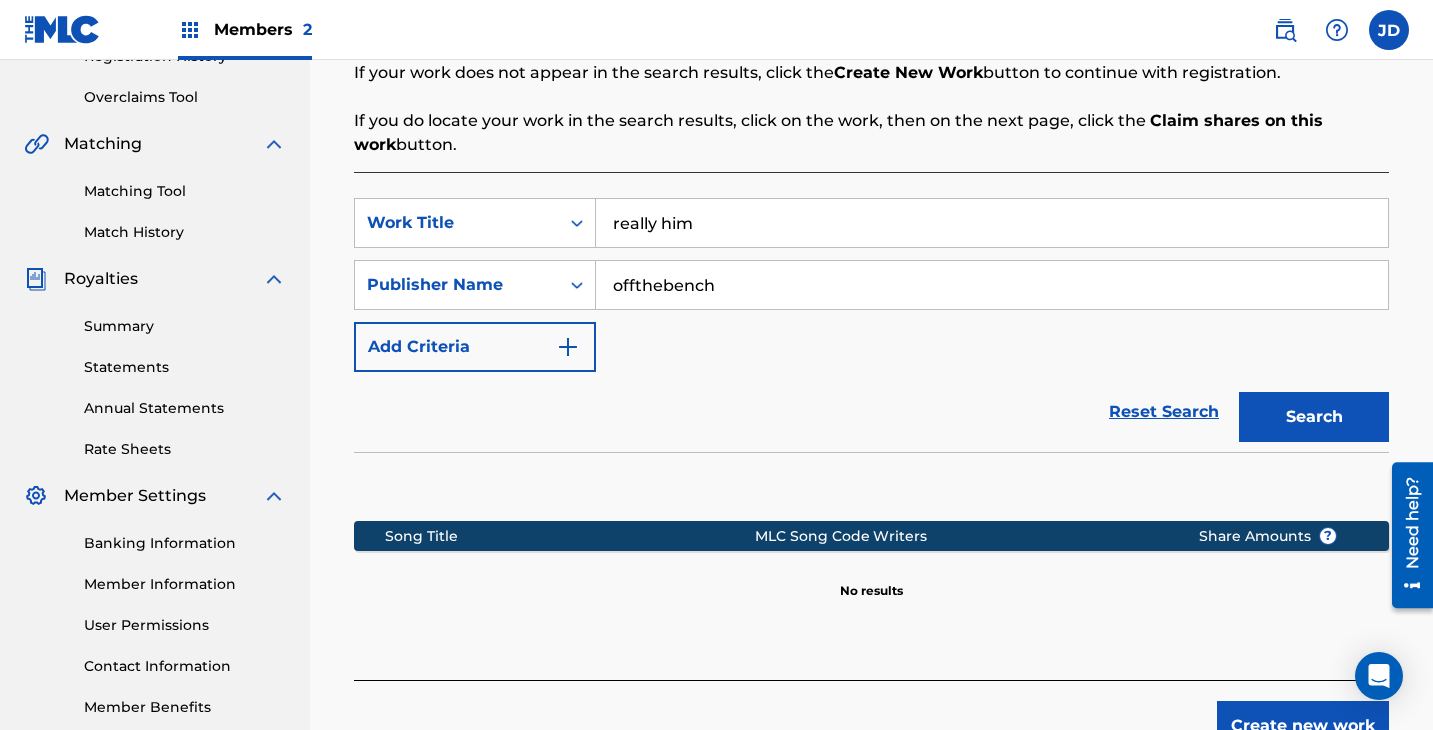 type on "offthebench" 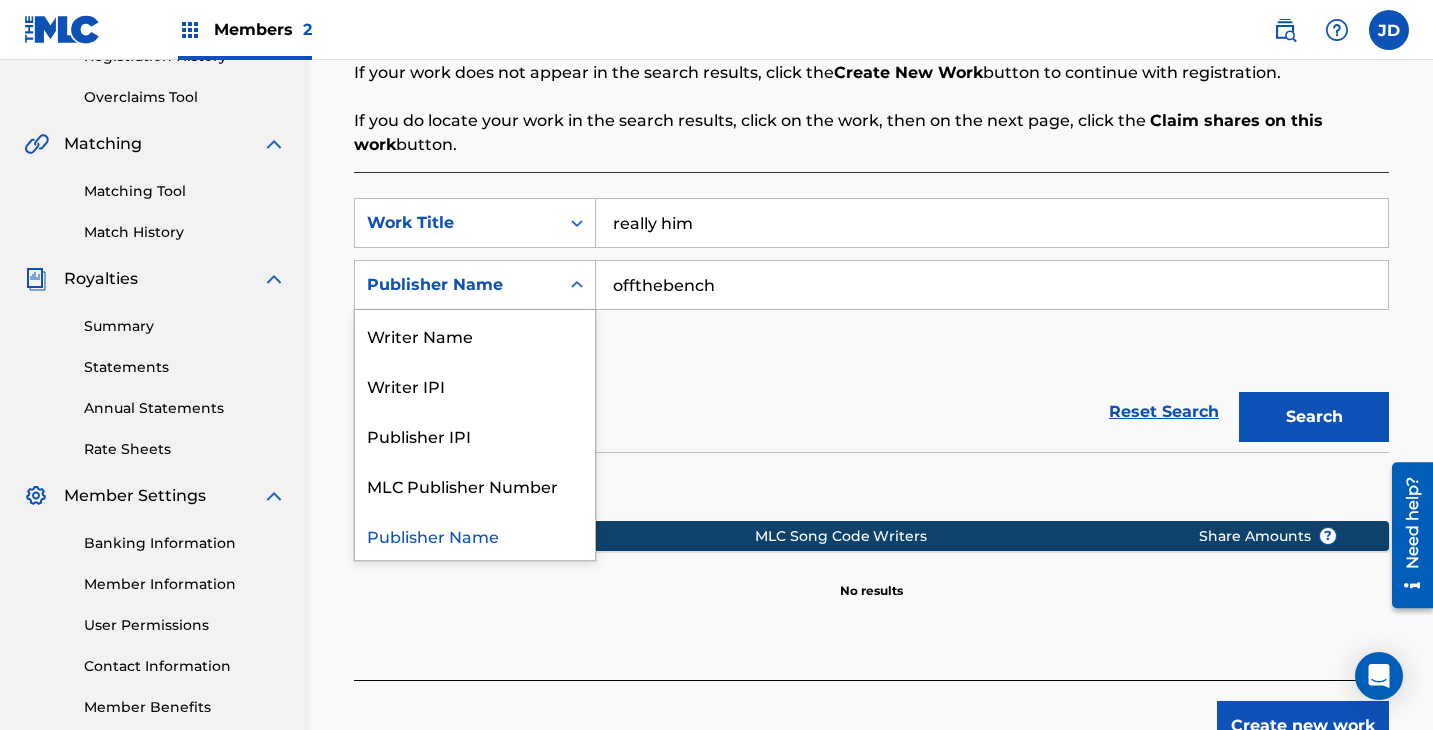 click on "Publisher Name" at bounding box center (457, 285) 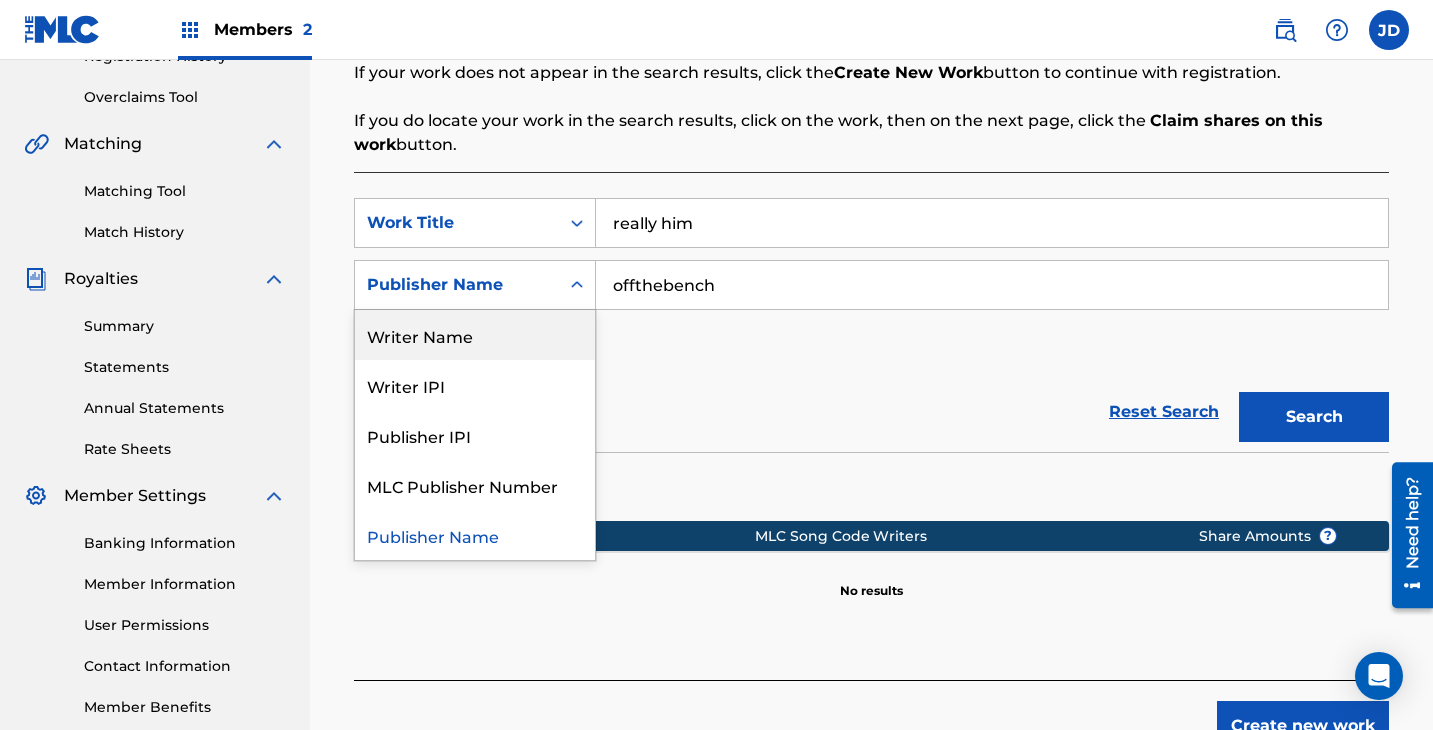 click on "Writer Name" at bounding box center (475, 335) 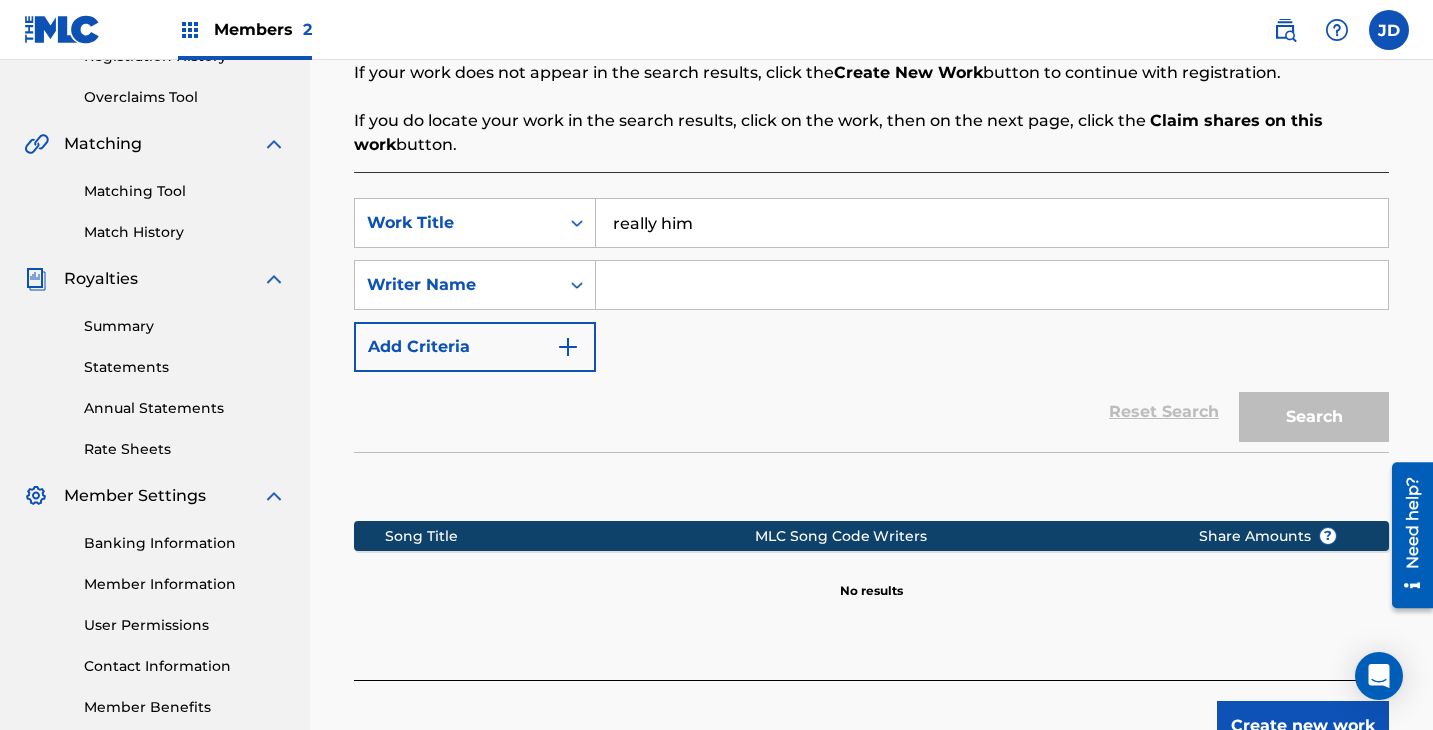 click at bounding box center (992, 285) 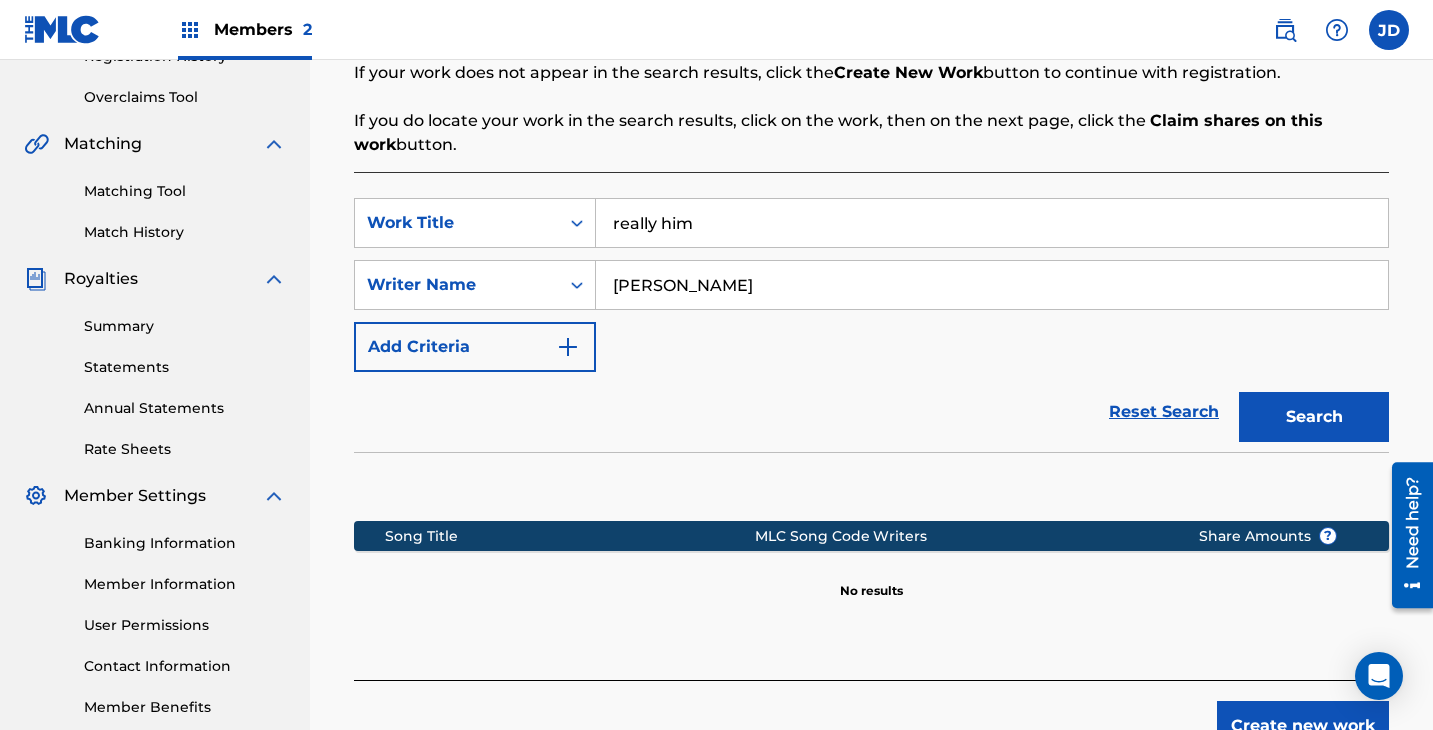 type on "[PERSON_NAME]" 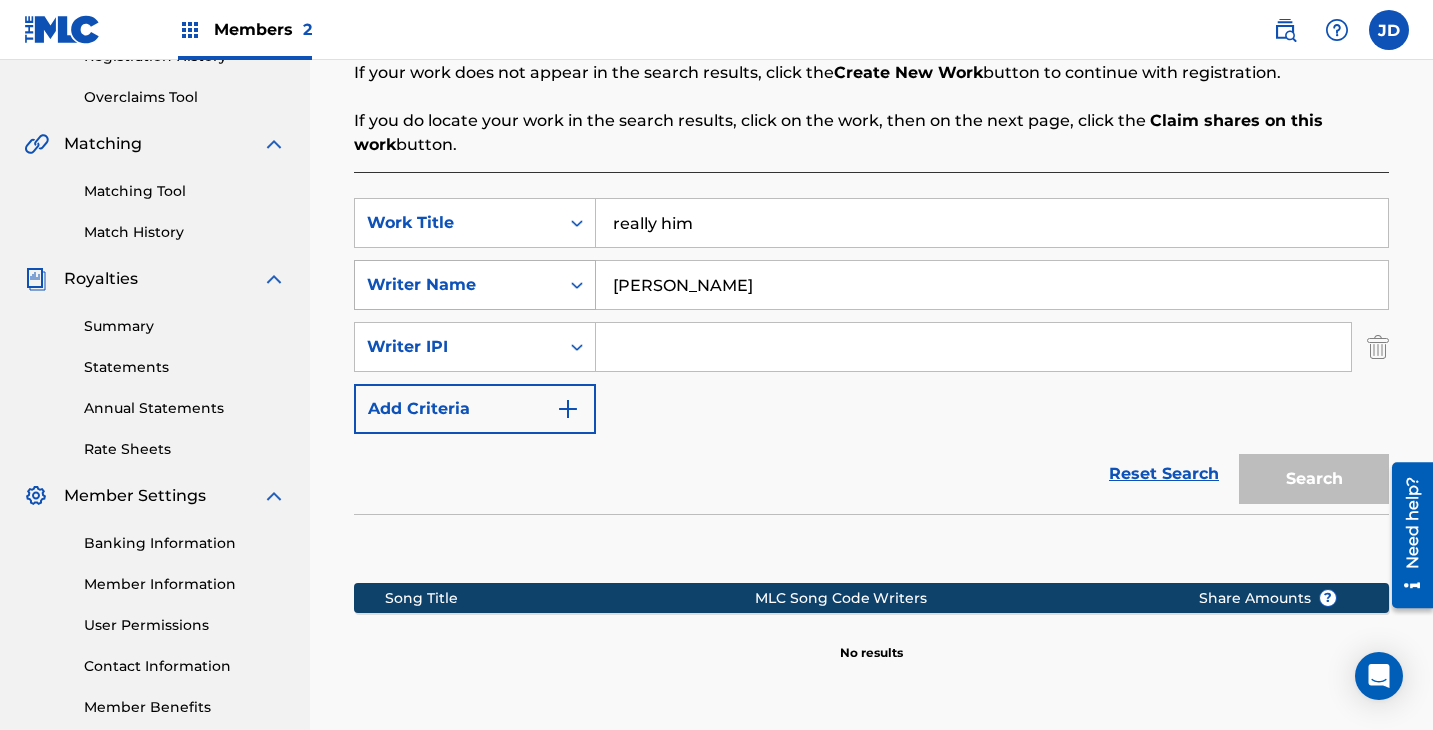 click on "Writer Name" at bounding box center (457, 285) 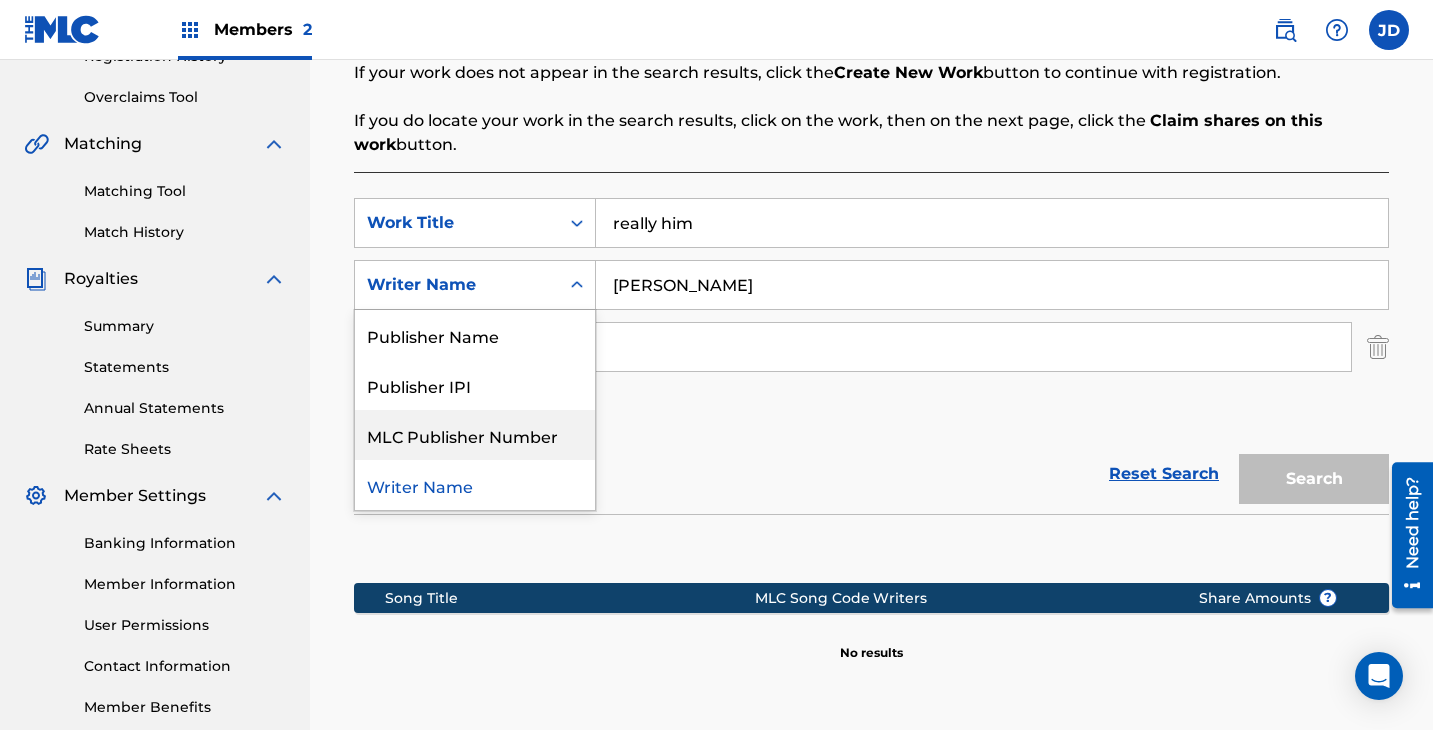 click on "MLC Publisher Number" at bounding box center (475, 435) 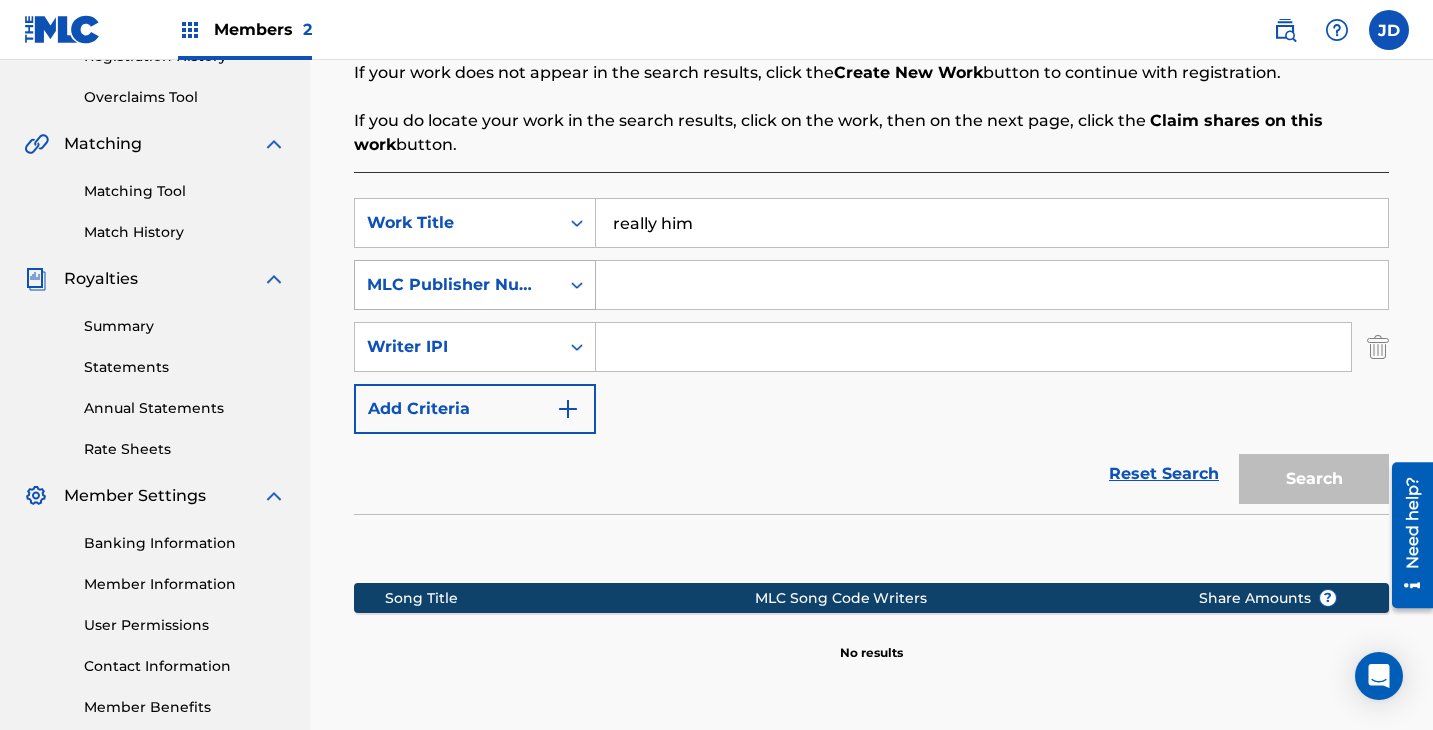 click at bounding box center [577, 285] 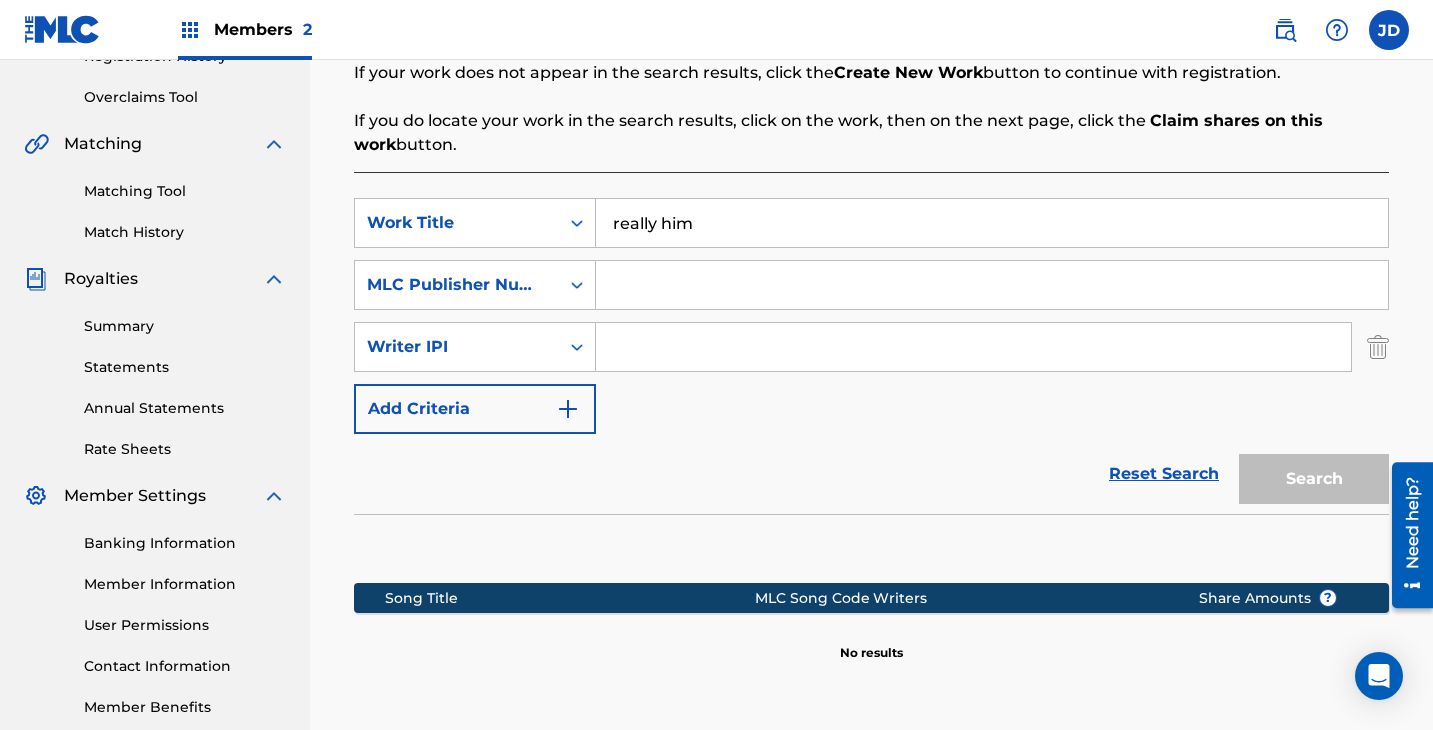 click at bounding box center [973, 347] 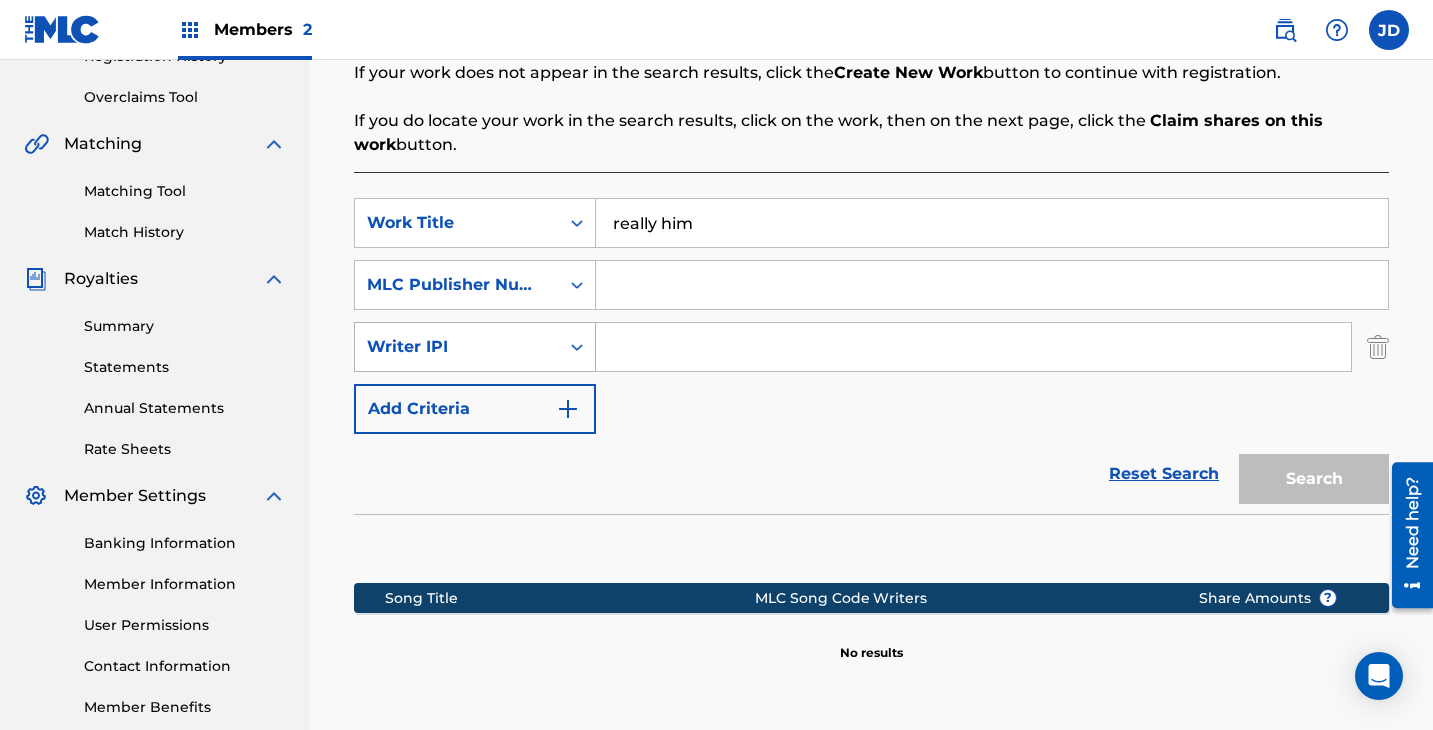 click on "Writer IPI" at bounding box center (457, 347) 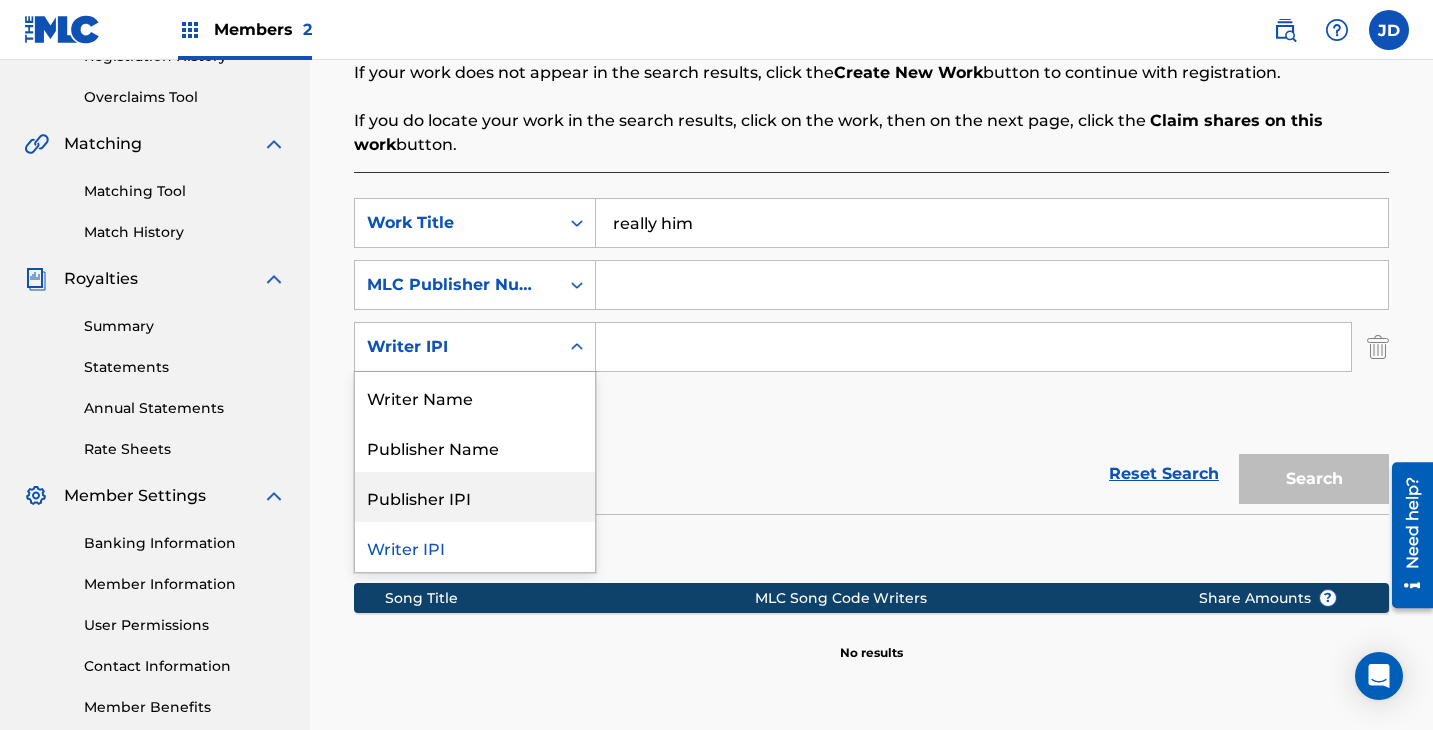 click on "Reset Search Search" at bounding box center (871, 474) 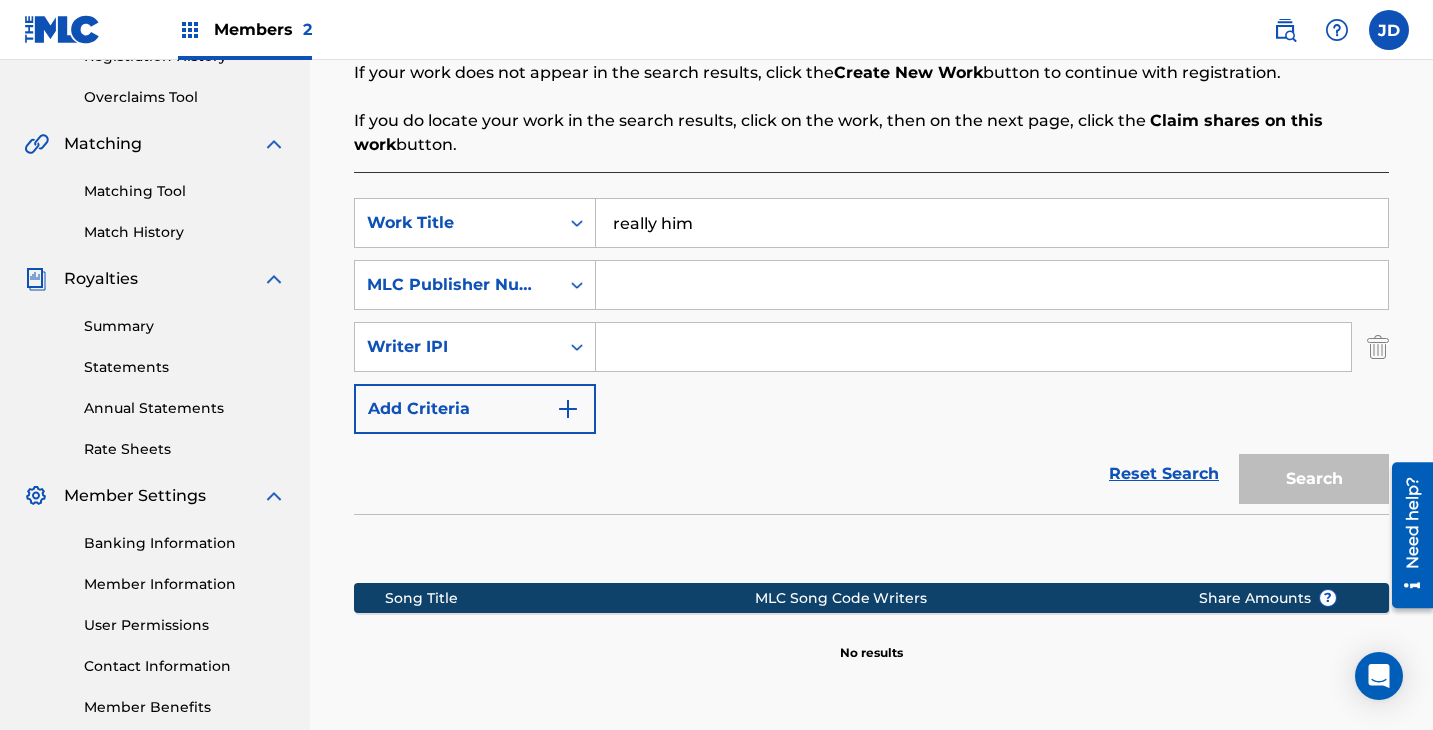 click on "Add Criteria" at bounding box center (475, 409) 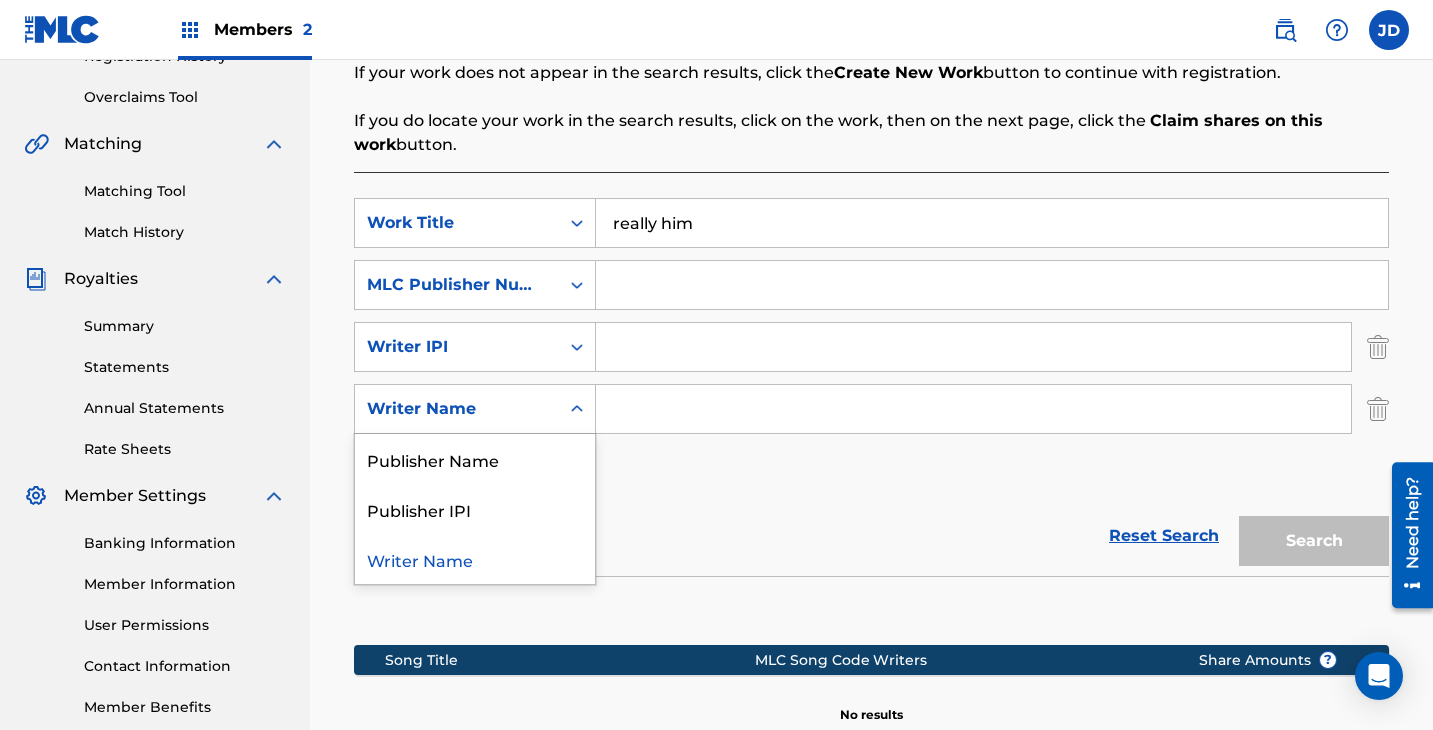 click on "Writer Name" at bounding box center [457, 409] 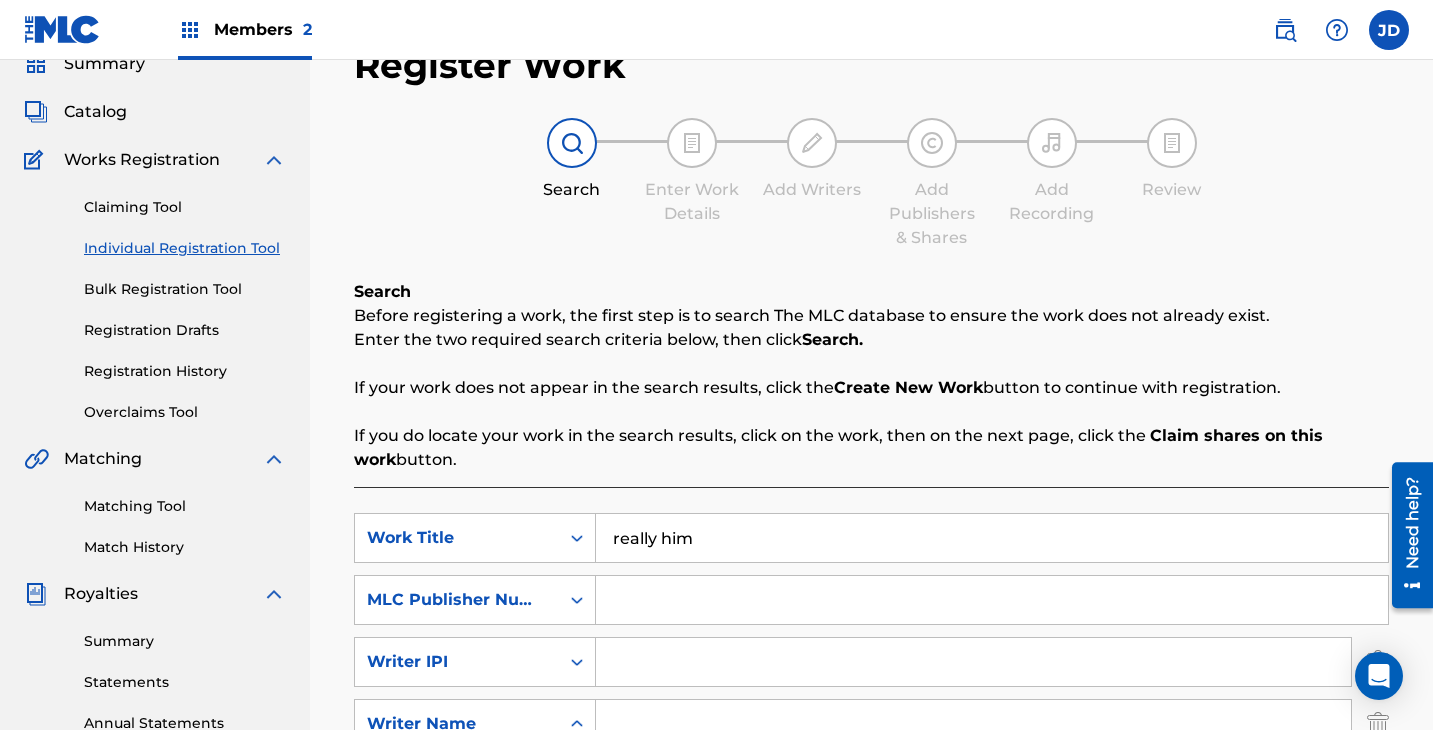 scroll, scrollTop: 94, scrollLeft: 0, axis: vertical 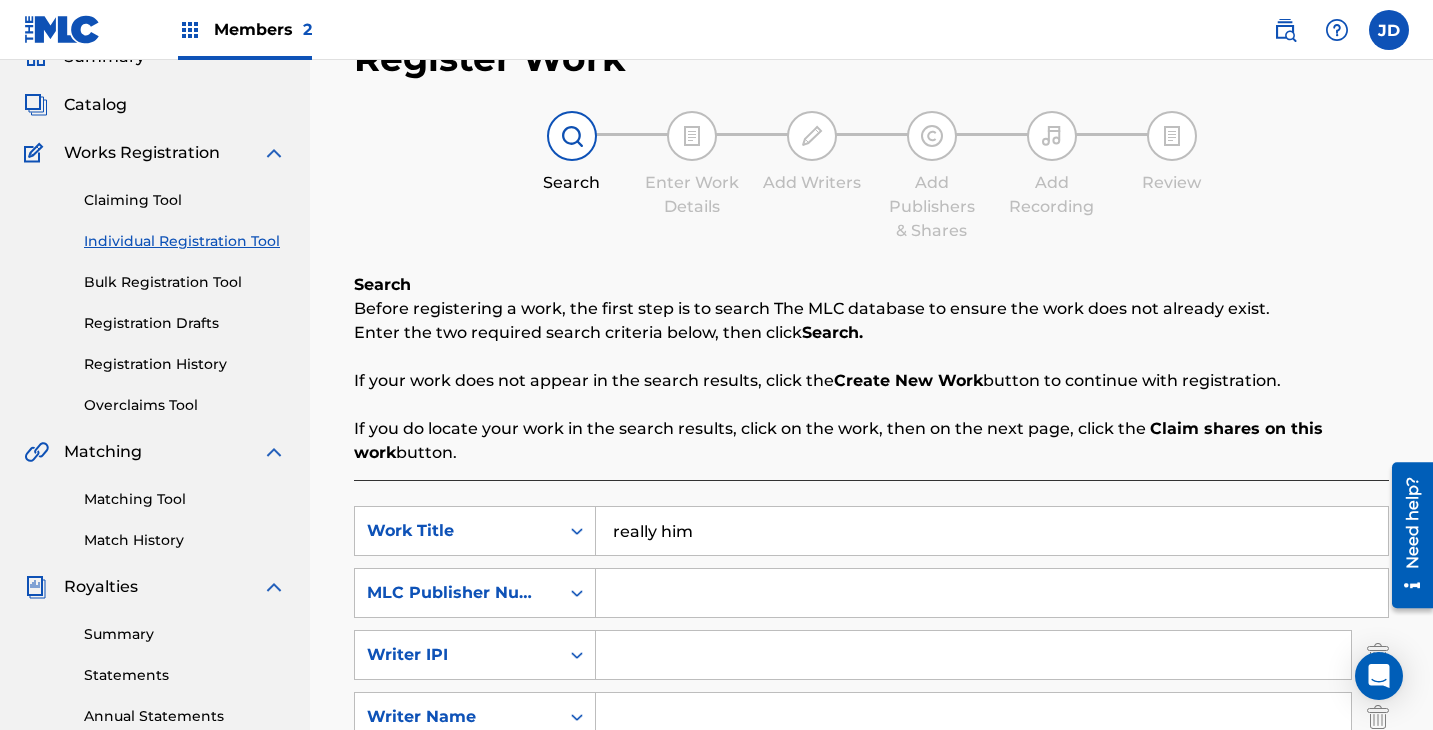 click on "Bulk Registration Tool" at bounding box center (185, 282) 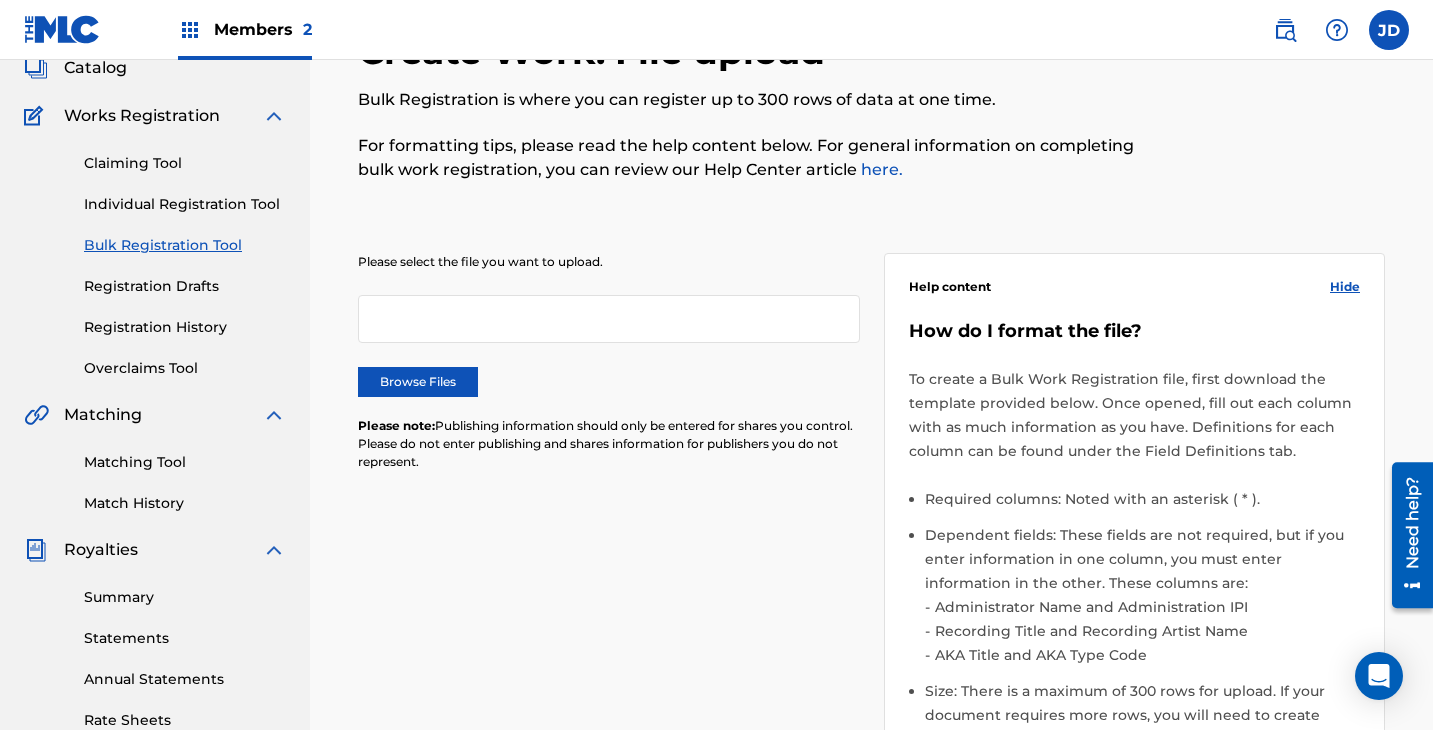scroll, scrollTop: 107, scrollLeft: 0, axis: vertical 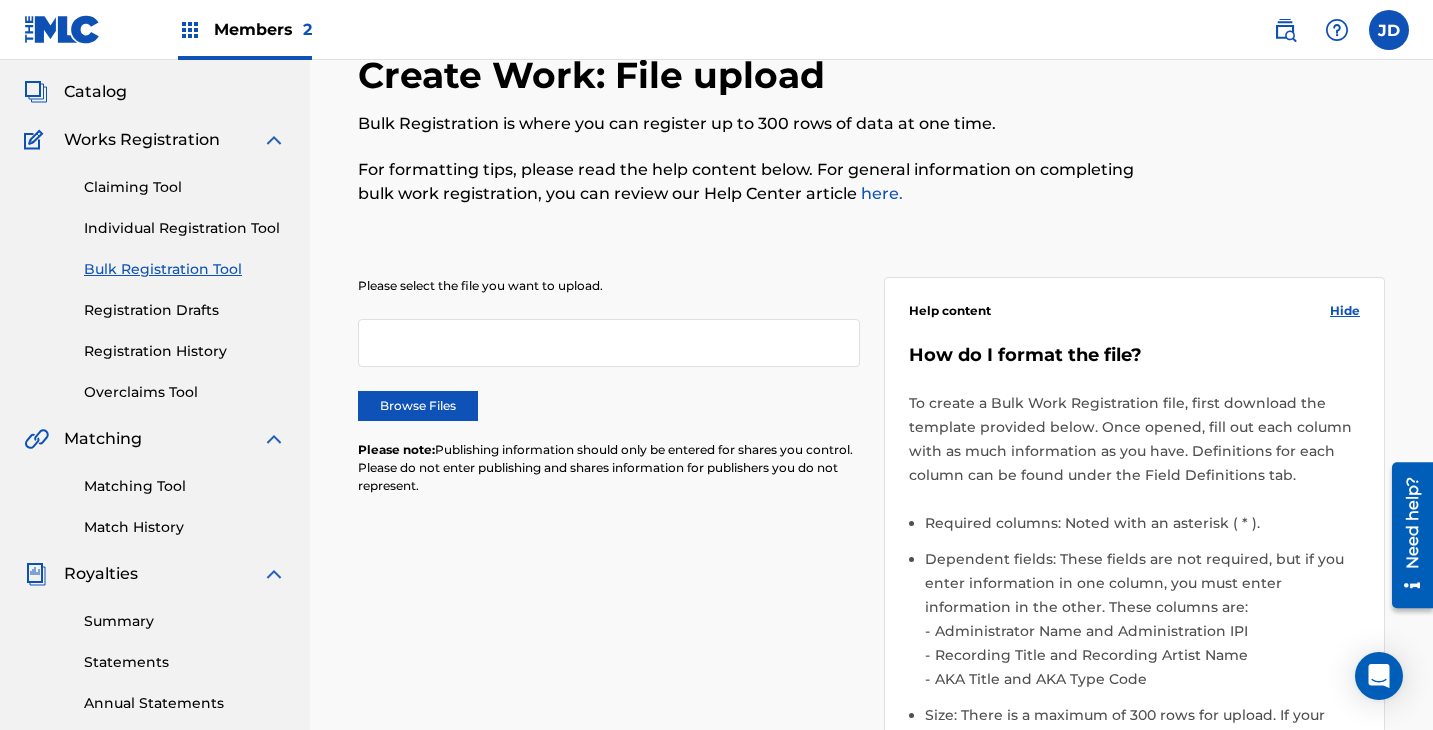 click at bounding box center (609, 343) 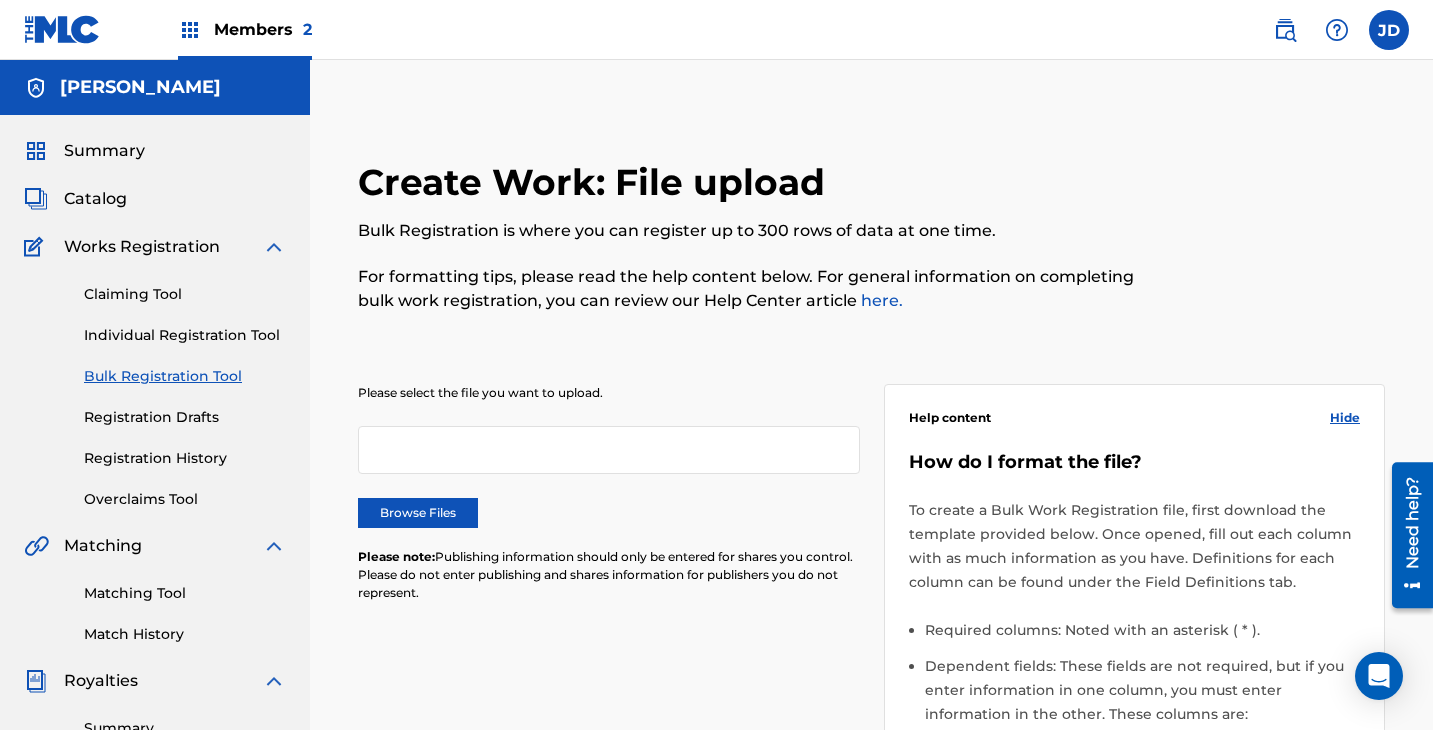 scroll, scrollTop: 153, scrollLeft: 0, axis: vertical 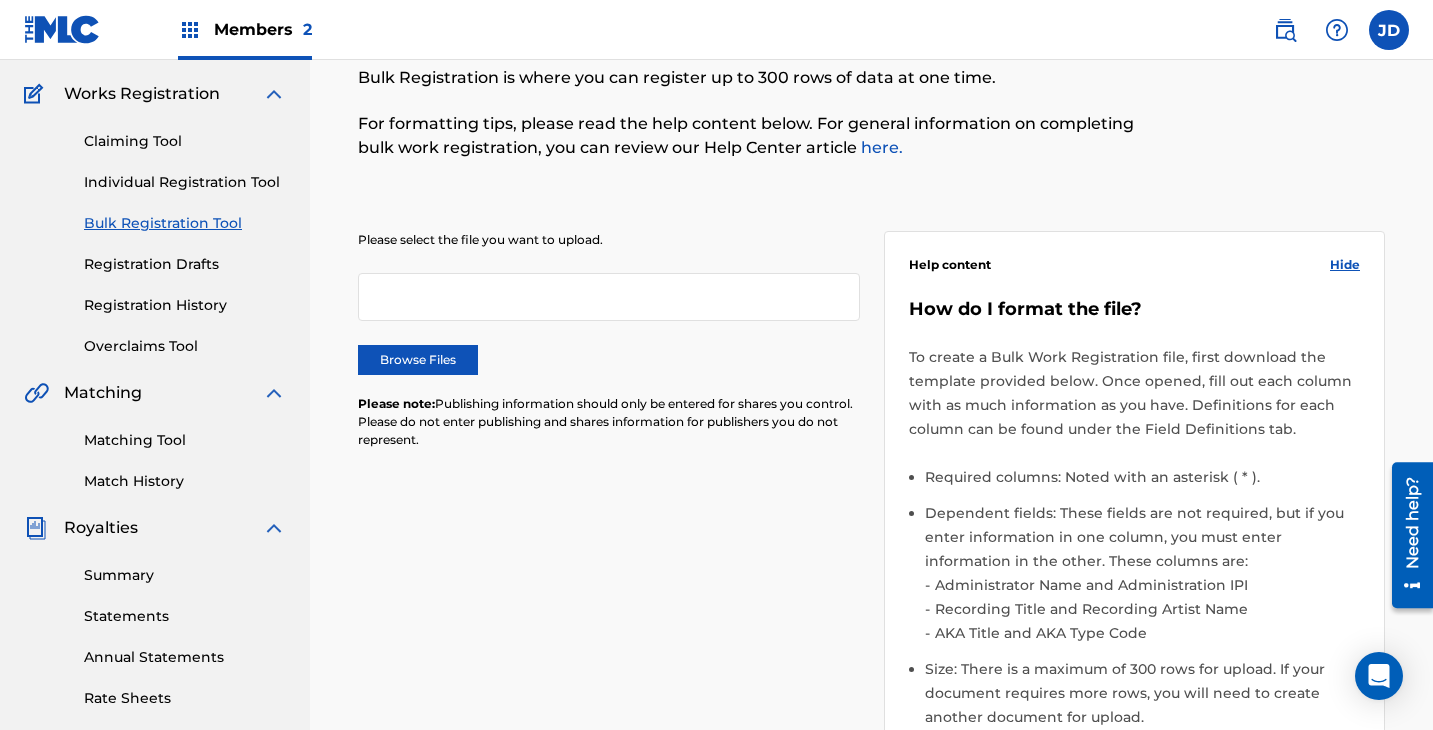 click on "Matching Tool" at bounding box center (185, 440) 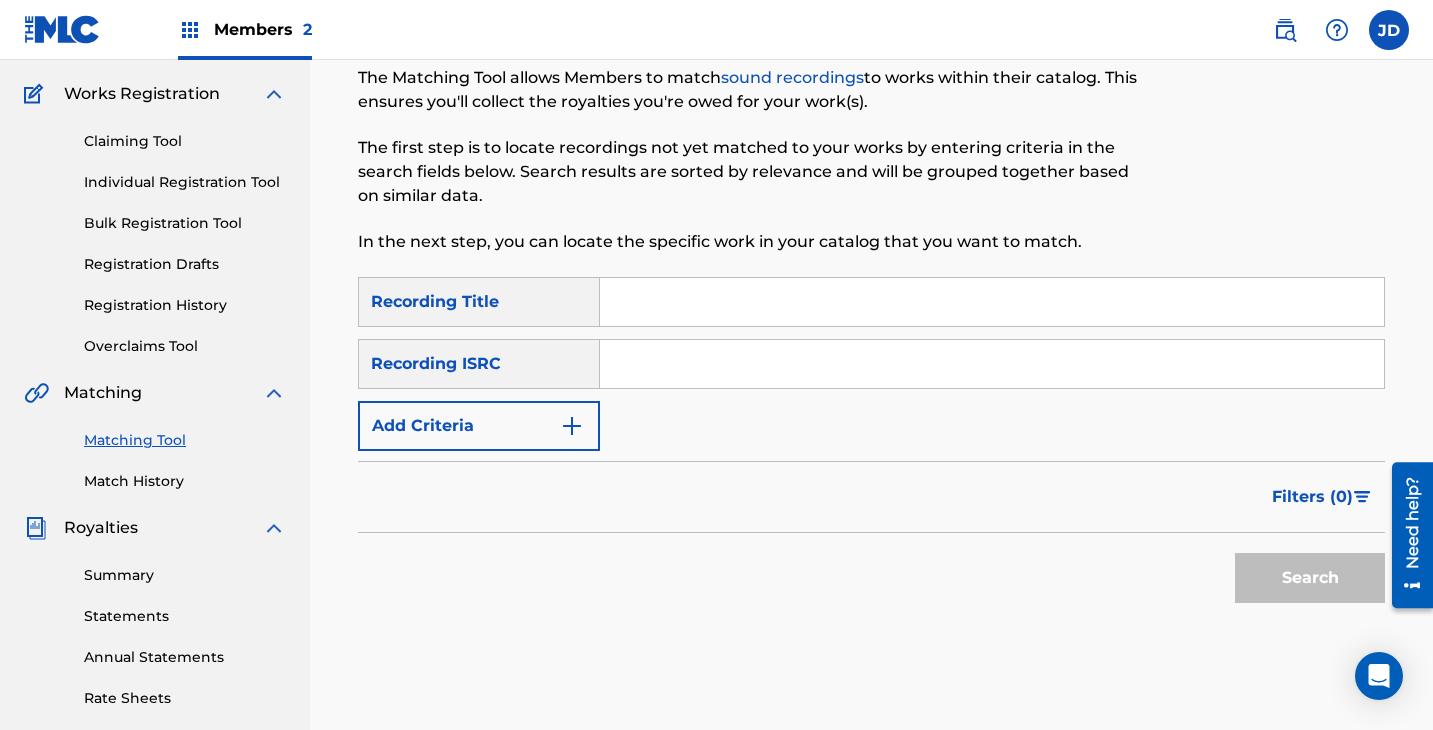 scroll, scrollTop: 0, scrollLeft: 0, axis: both 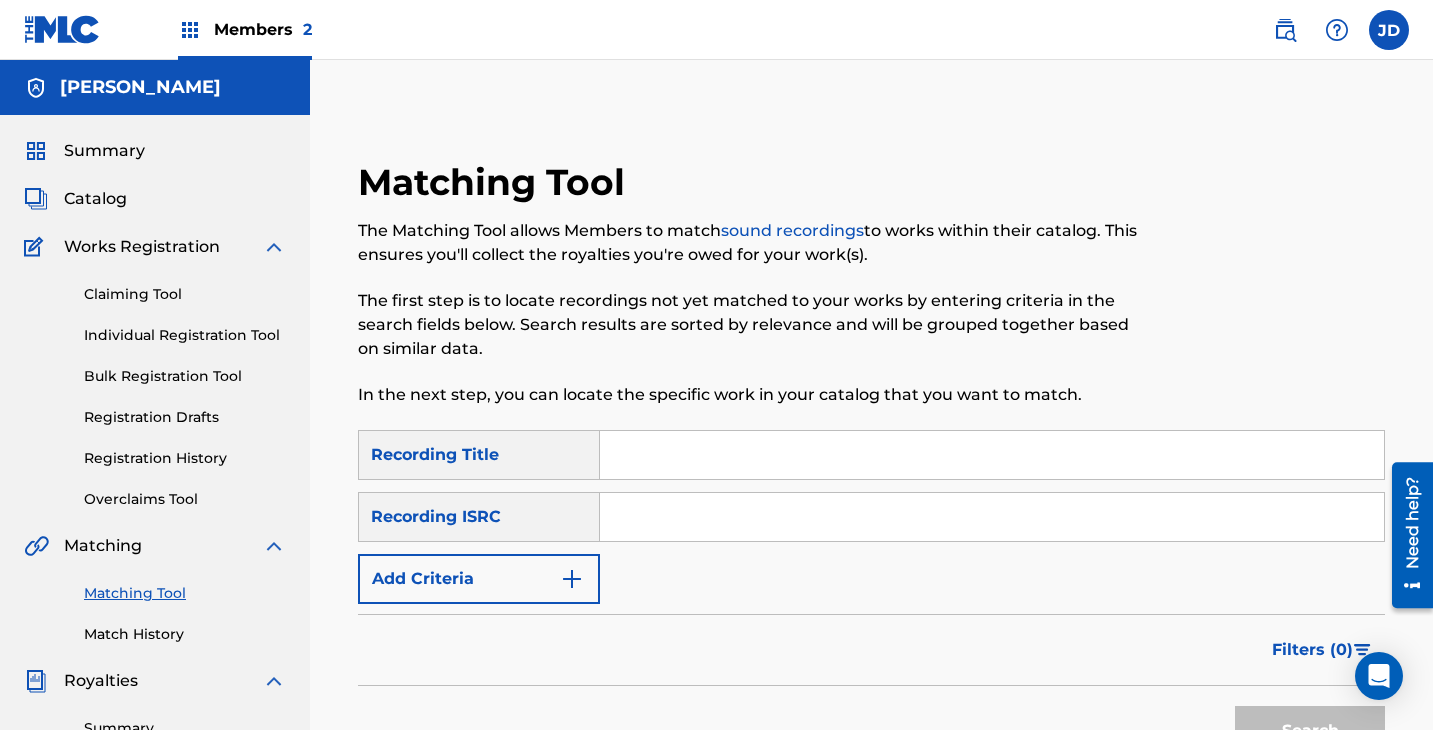 click on "Recording Title" at bounding box center (479, 455) 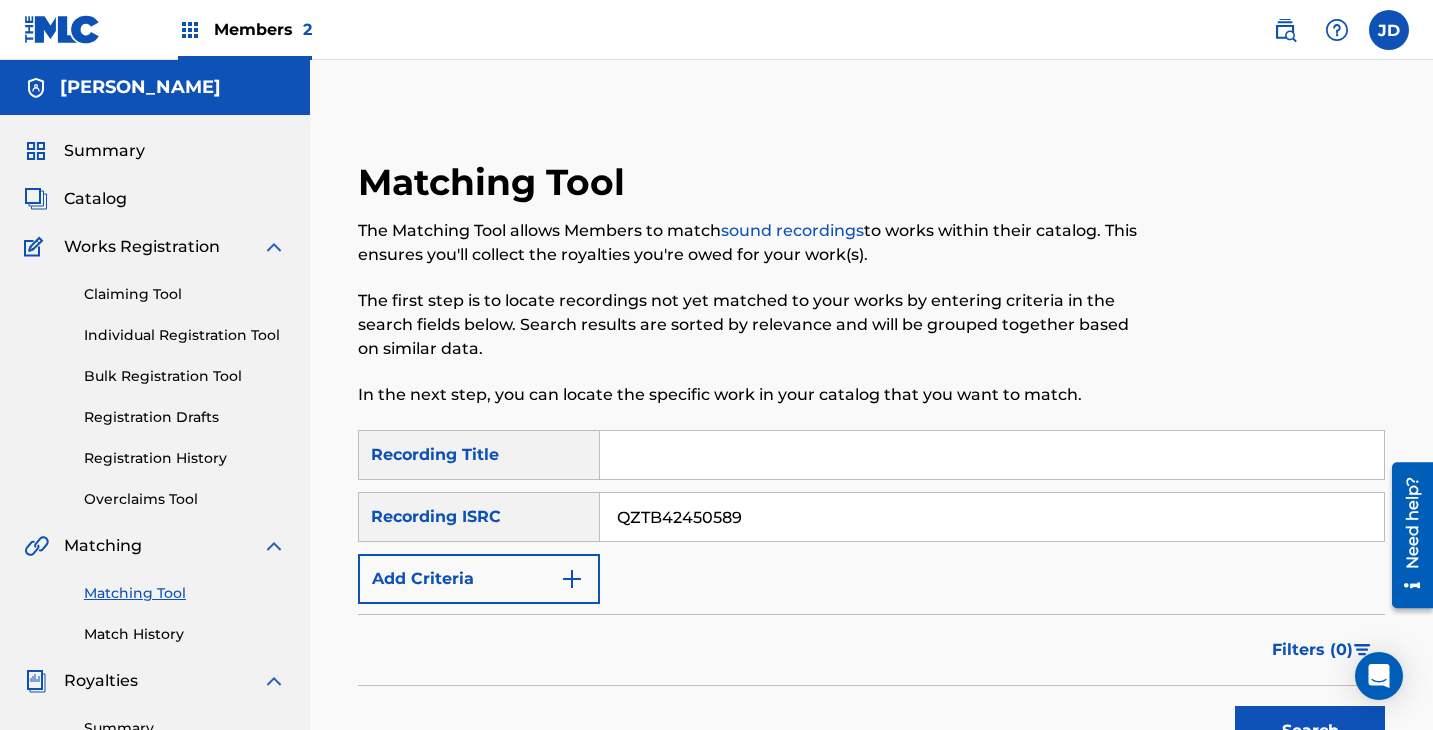 type on "QZTB42450589" 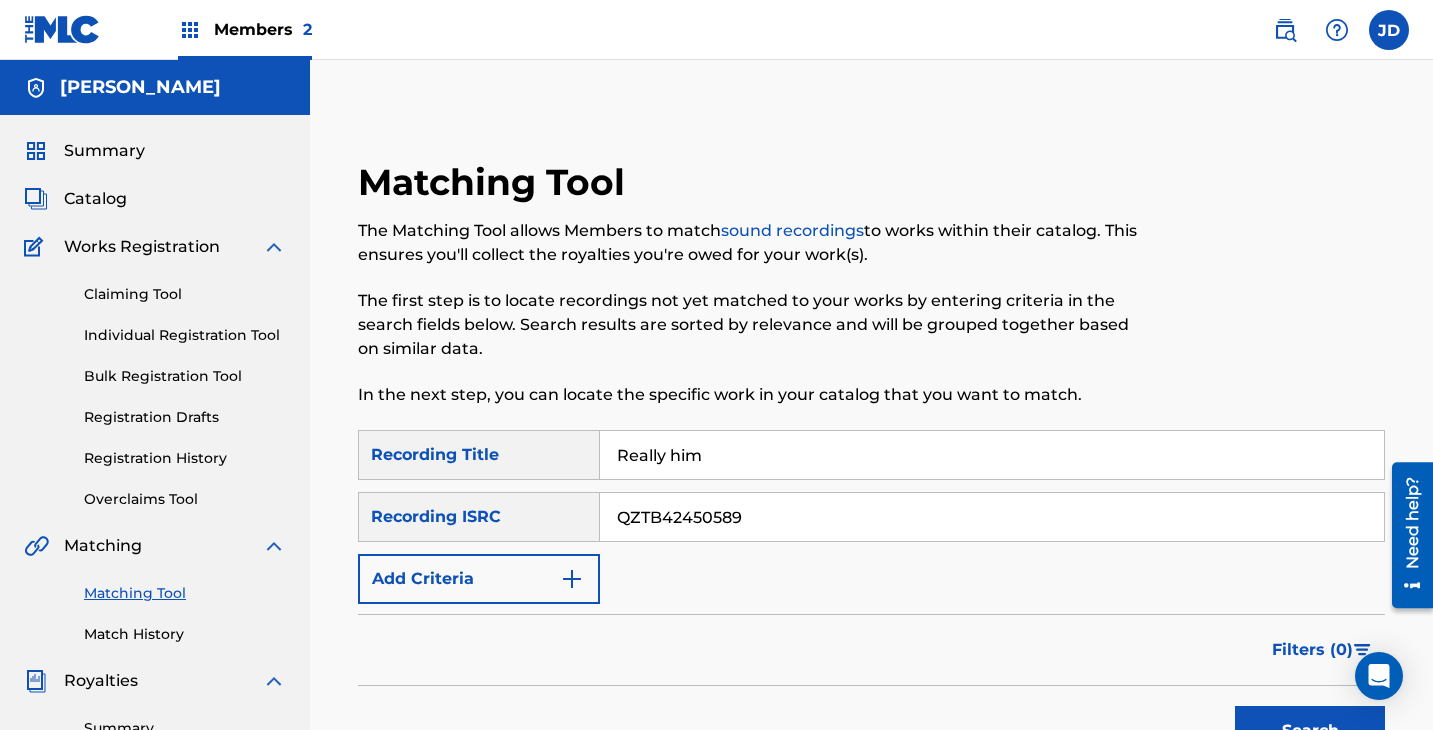 type on "Really him" 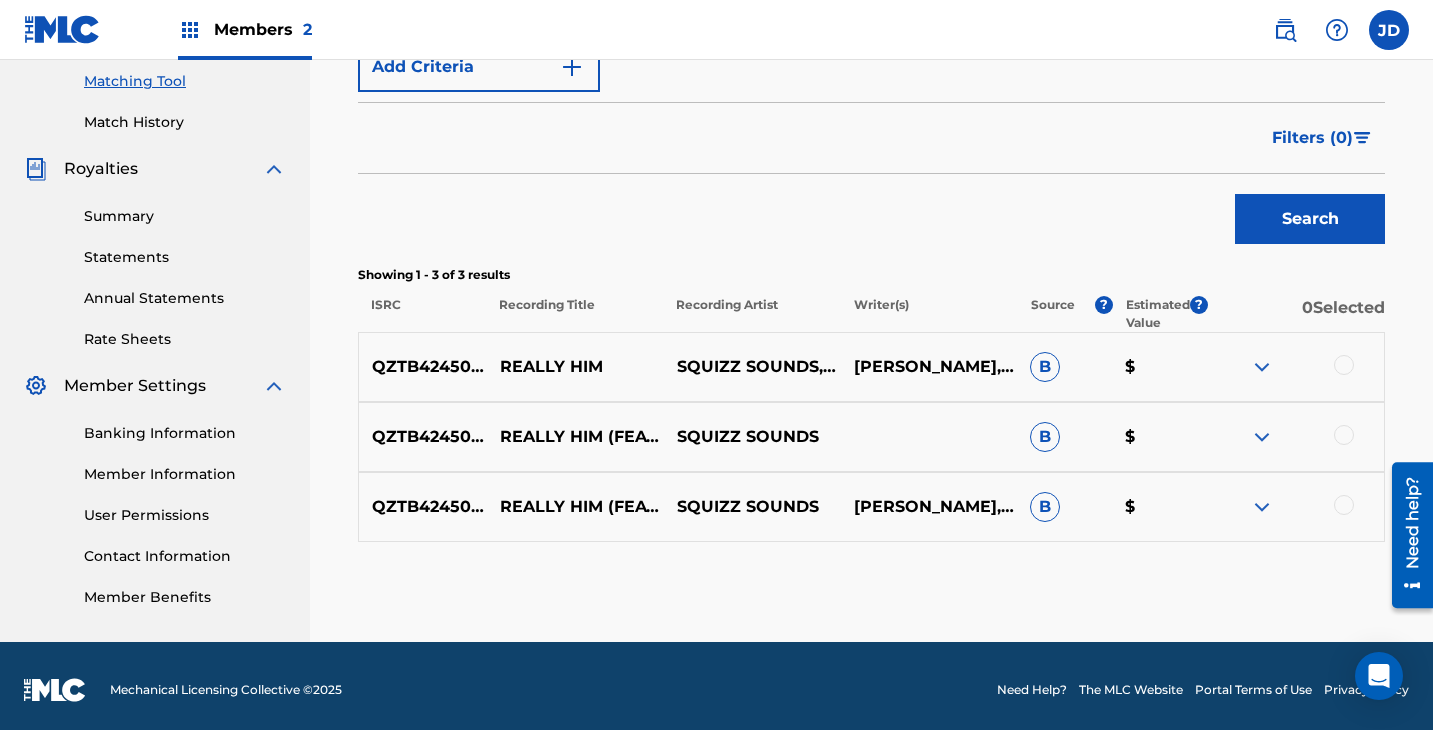scroll, scrollTop: 520, scrollLeft: 0, axis: vertical 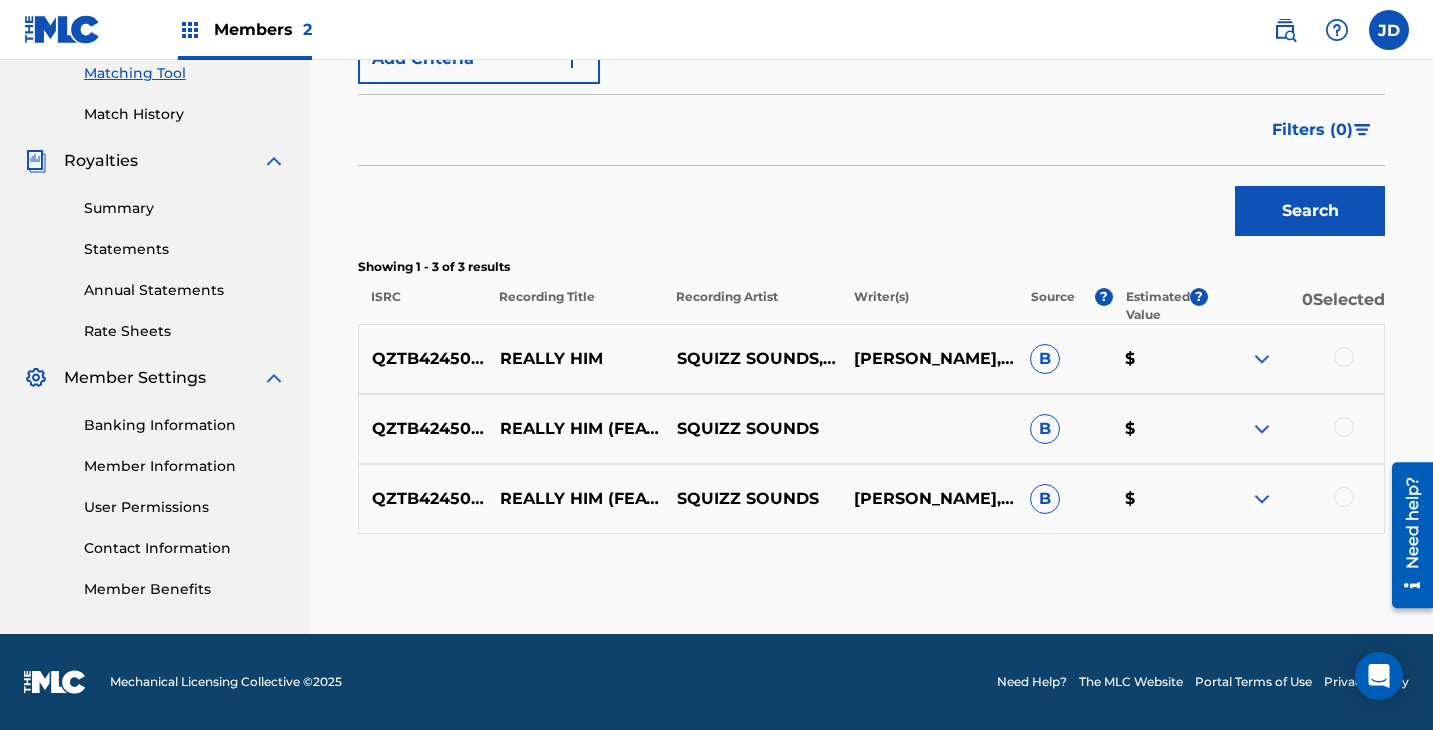 click at bounding box center (1262, 359) 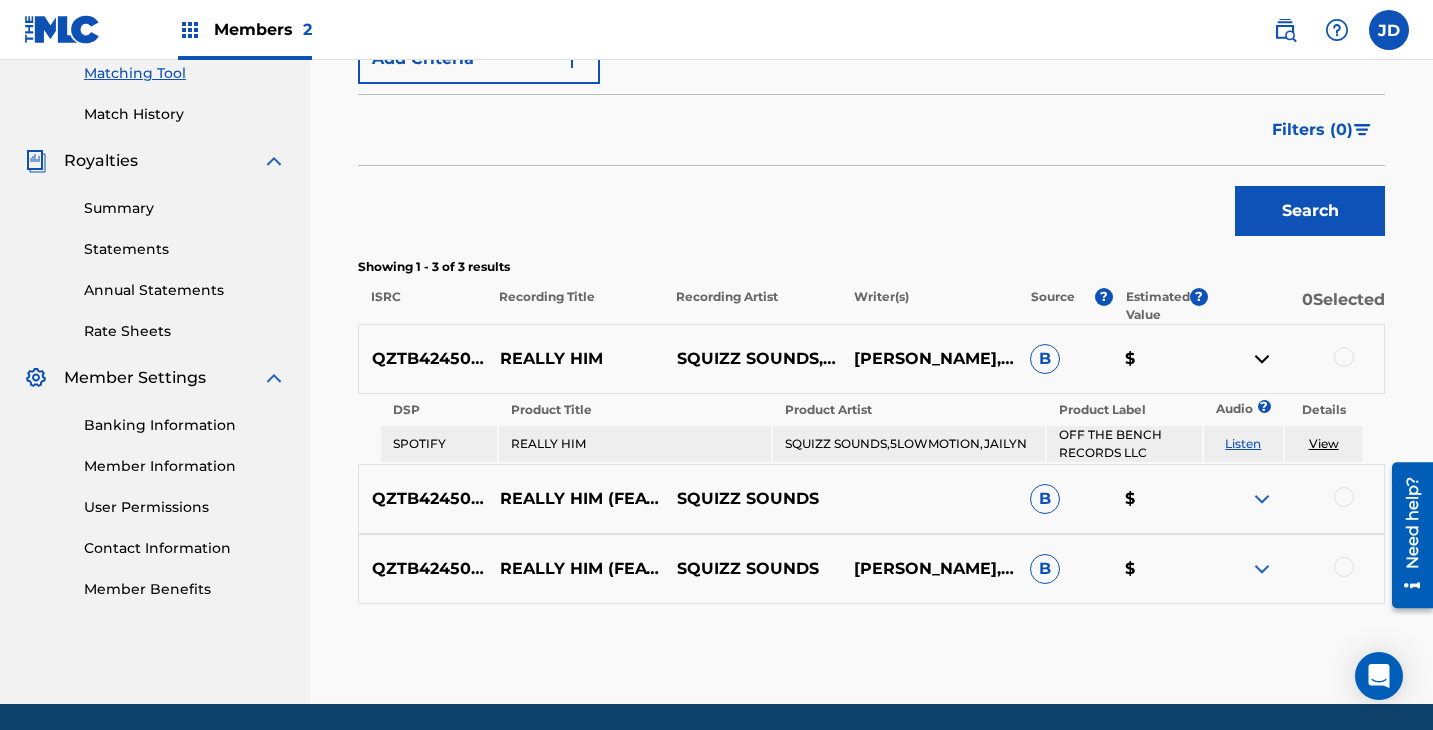 click at bounding box center [1262, 359] 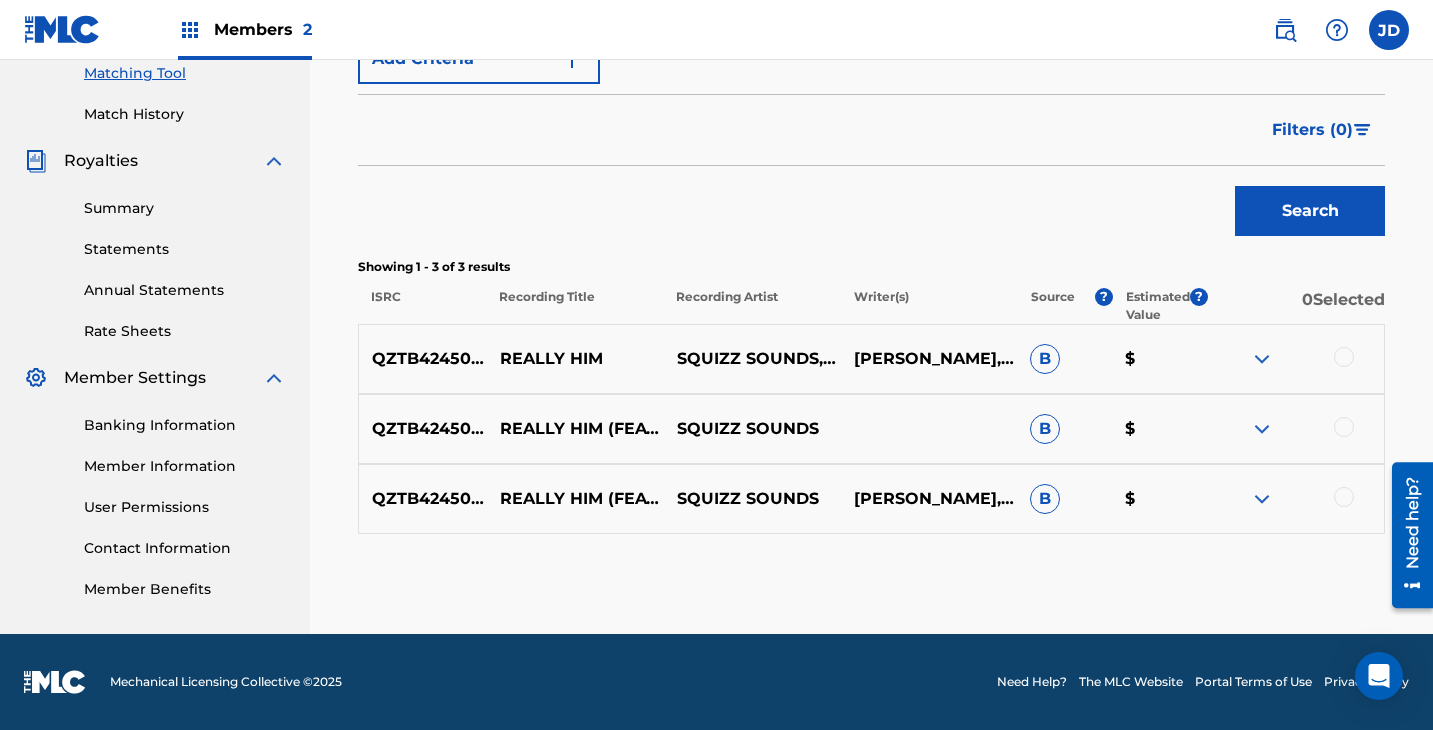 click at bounding box center (1262, 429) 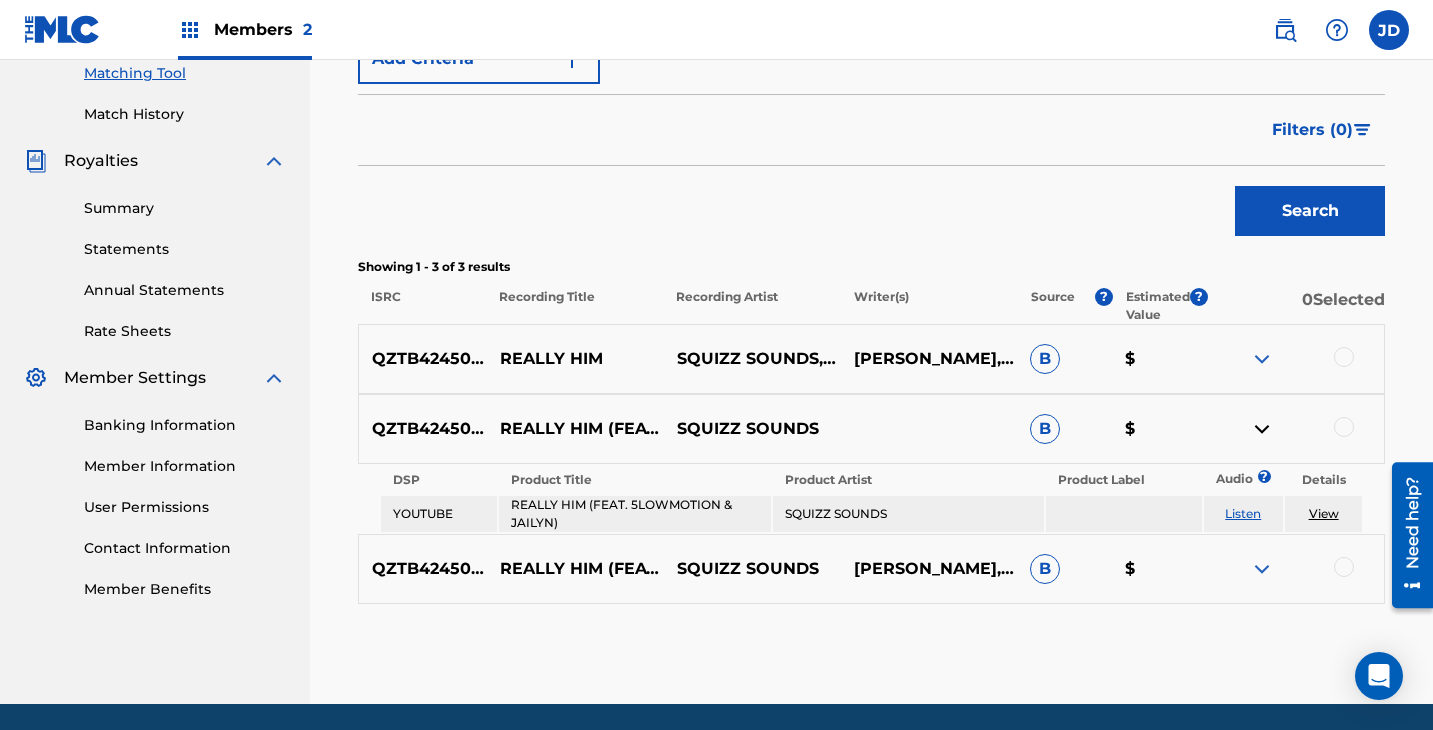 click at bounding box center (1262, 429) 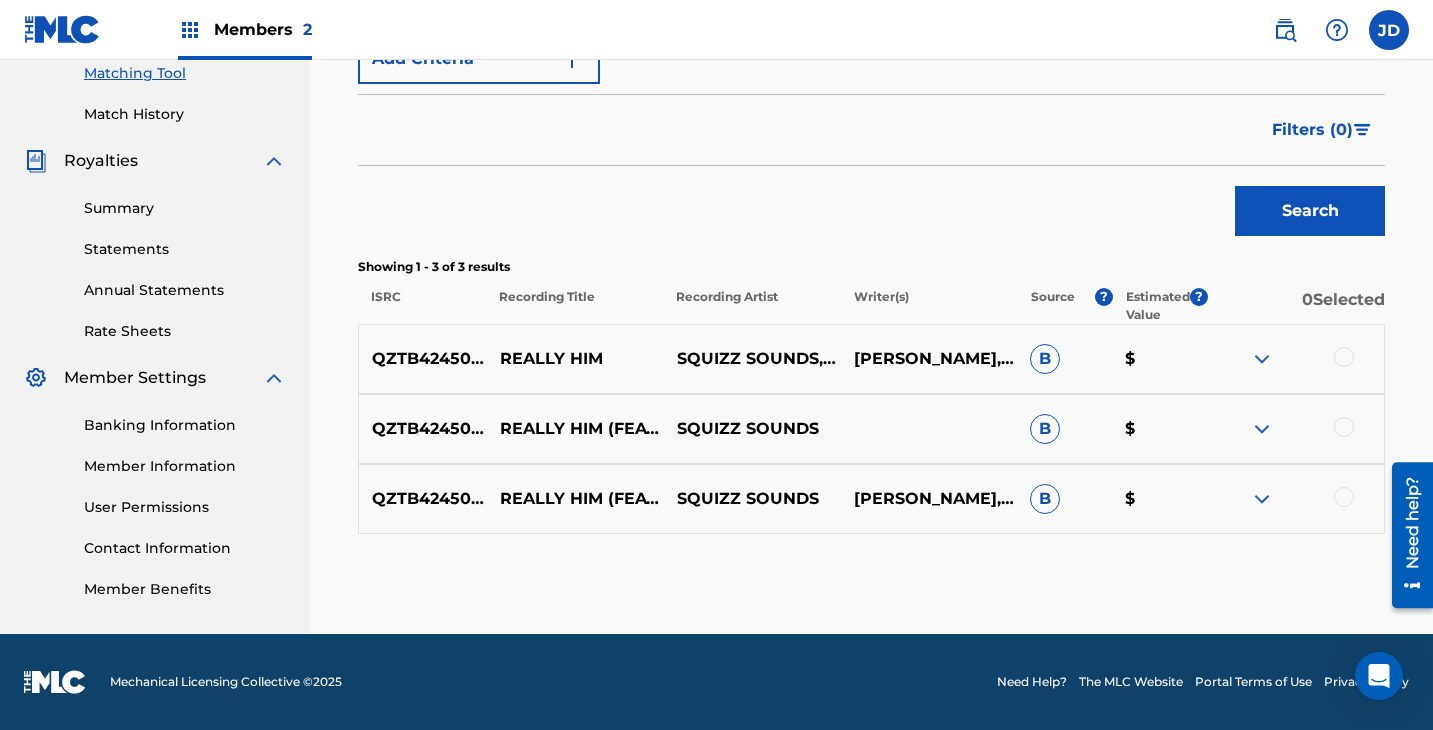 click on "QZTB42450589 REALLY HIM (FEAT. 5LOWMOTION & JAILYN) SQUIZZ SOUNDS [PERSON_NAME],[PERSON_NAME] B $" at bounding box center [871, 499] 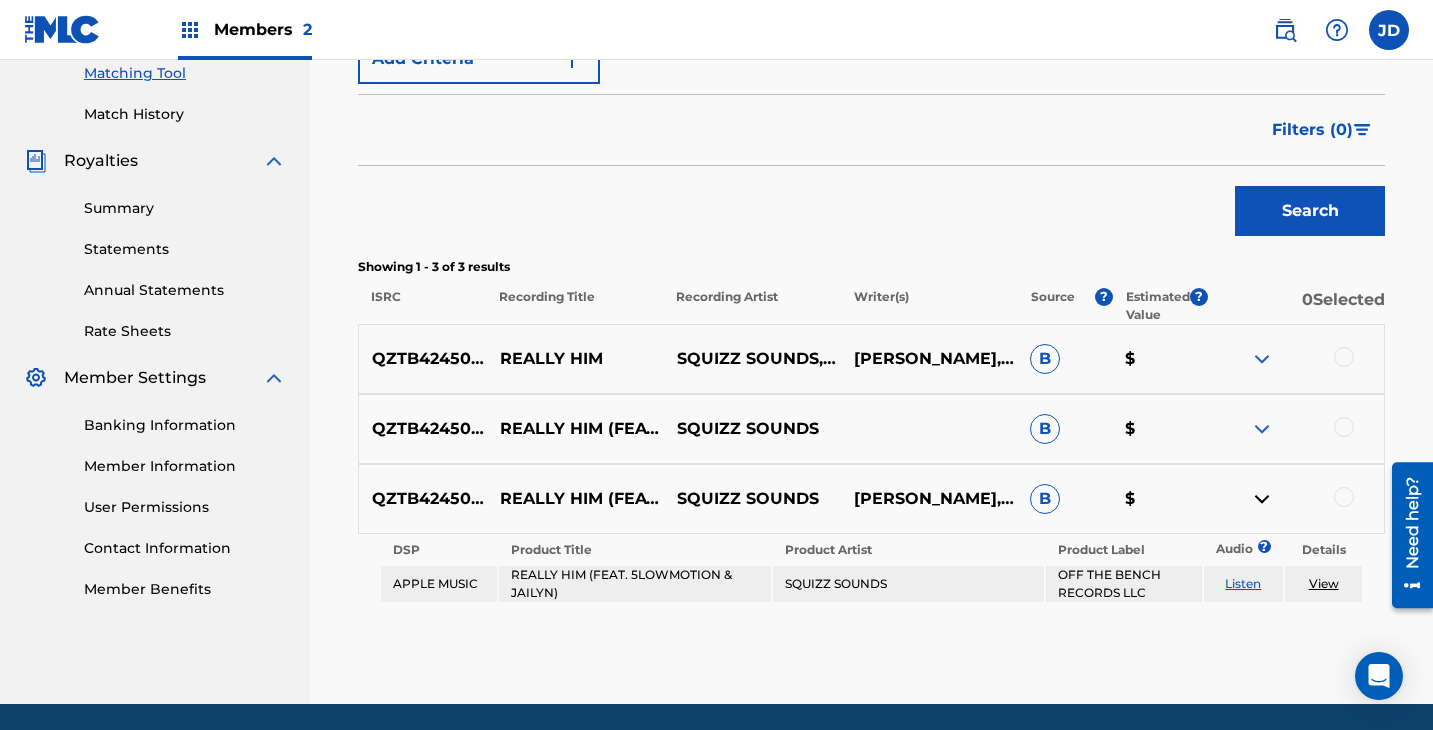 click at bounding box center (1262, 499) 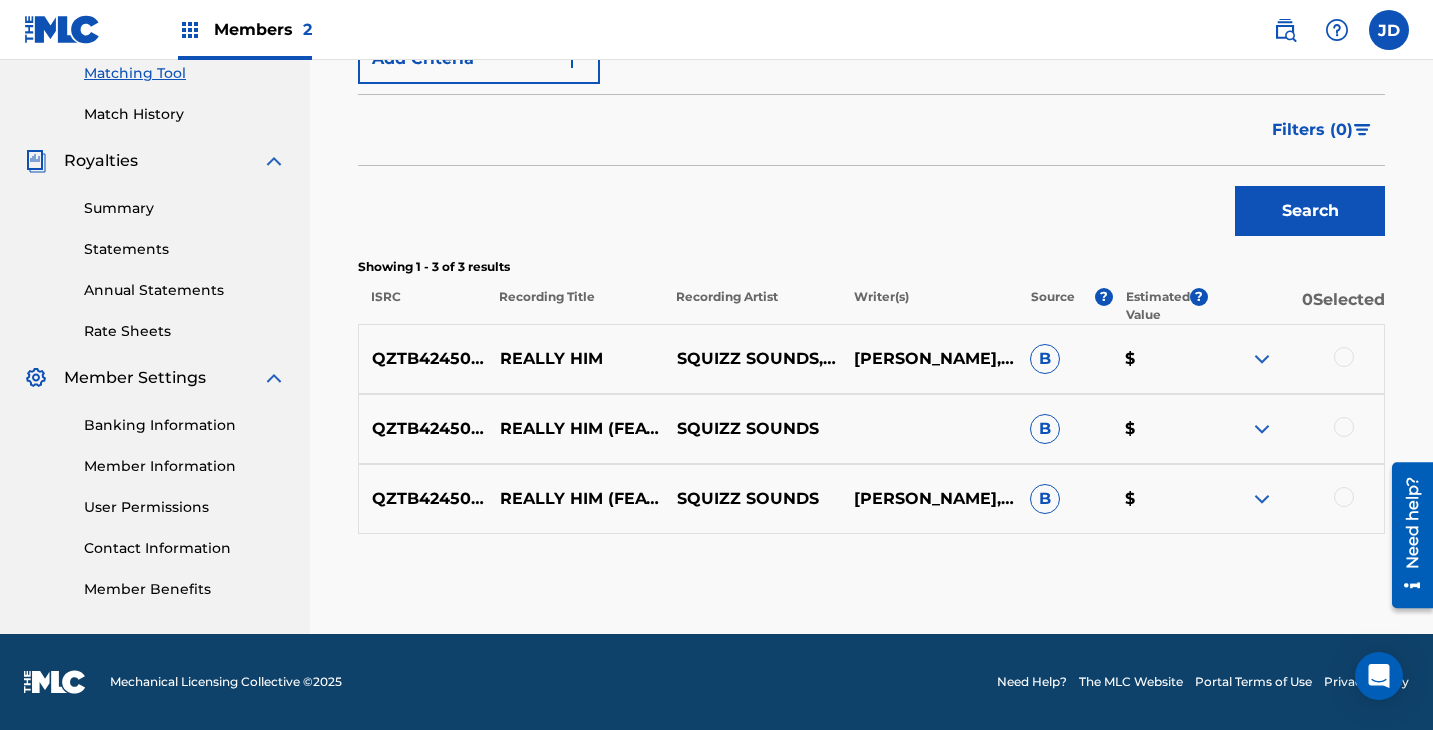 click at bounding box center (1295, 359) 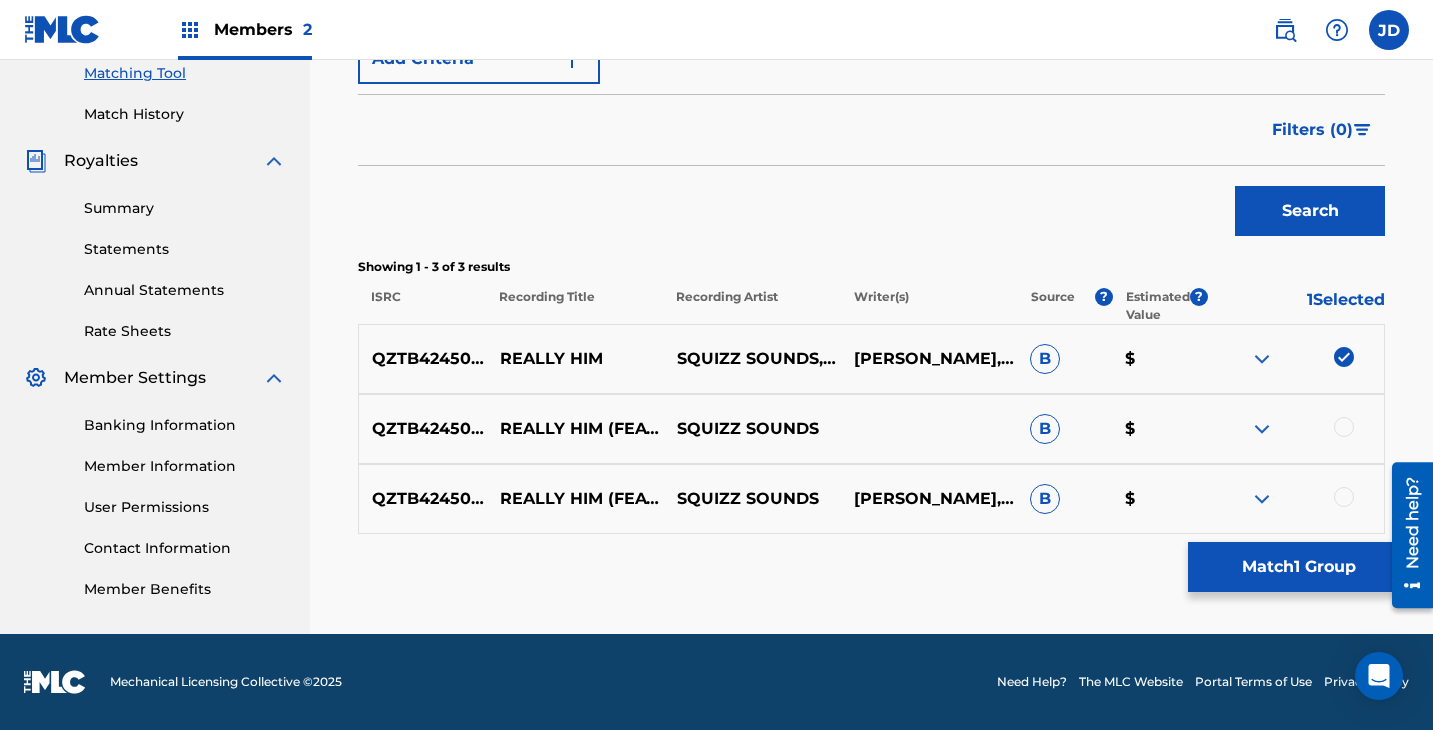 click at bounding box center [1344, 427] 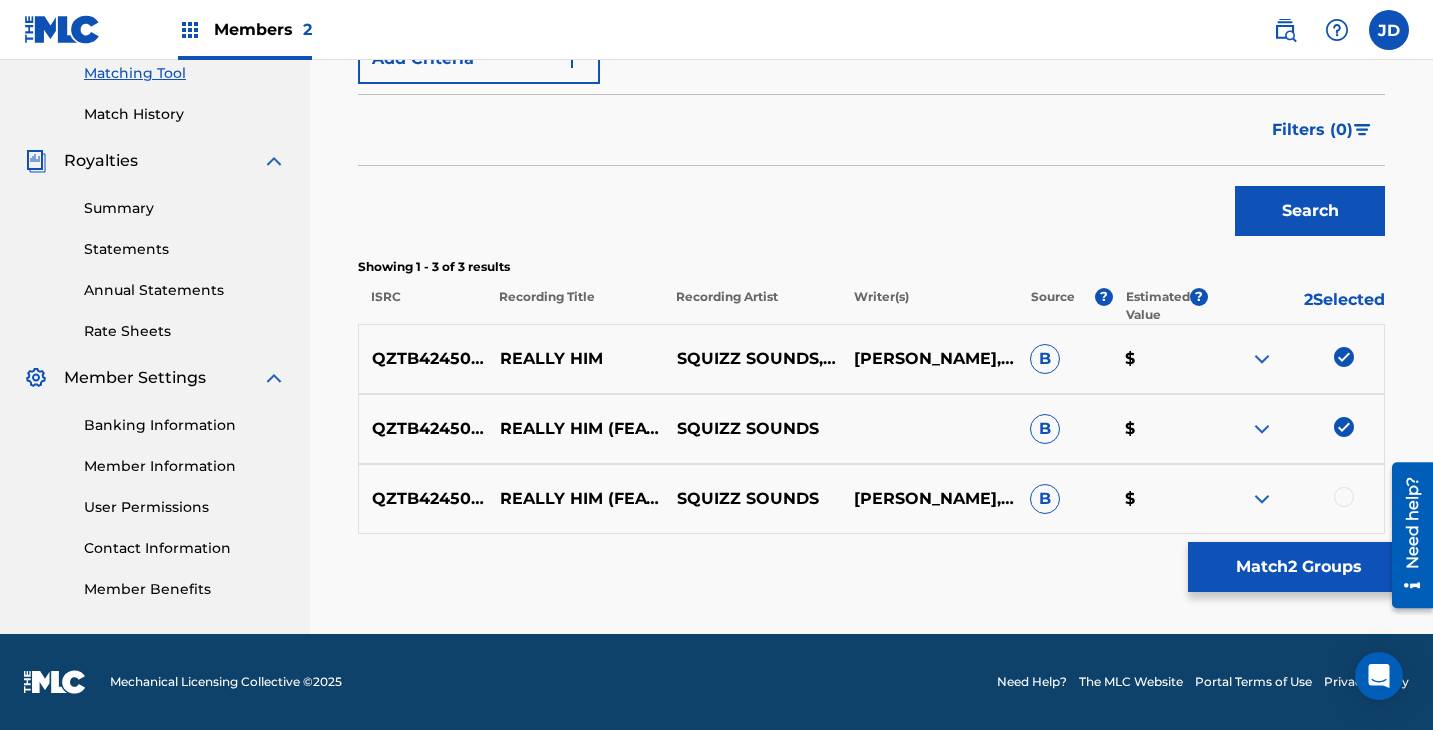click at bounding box center [1344, 497] 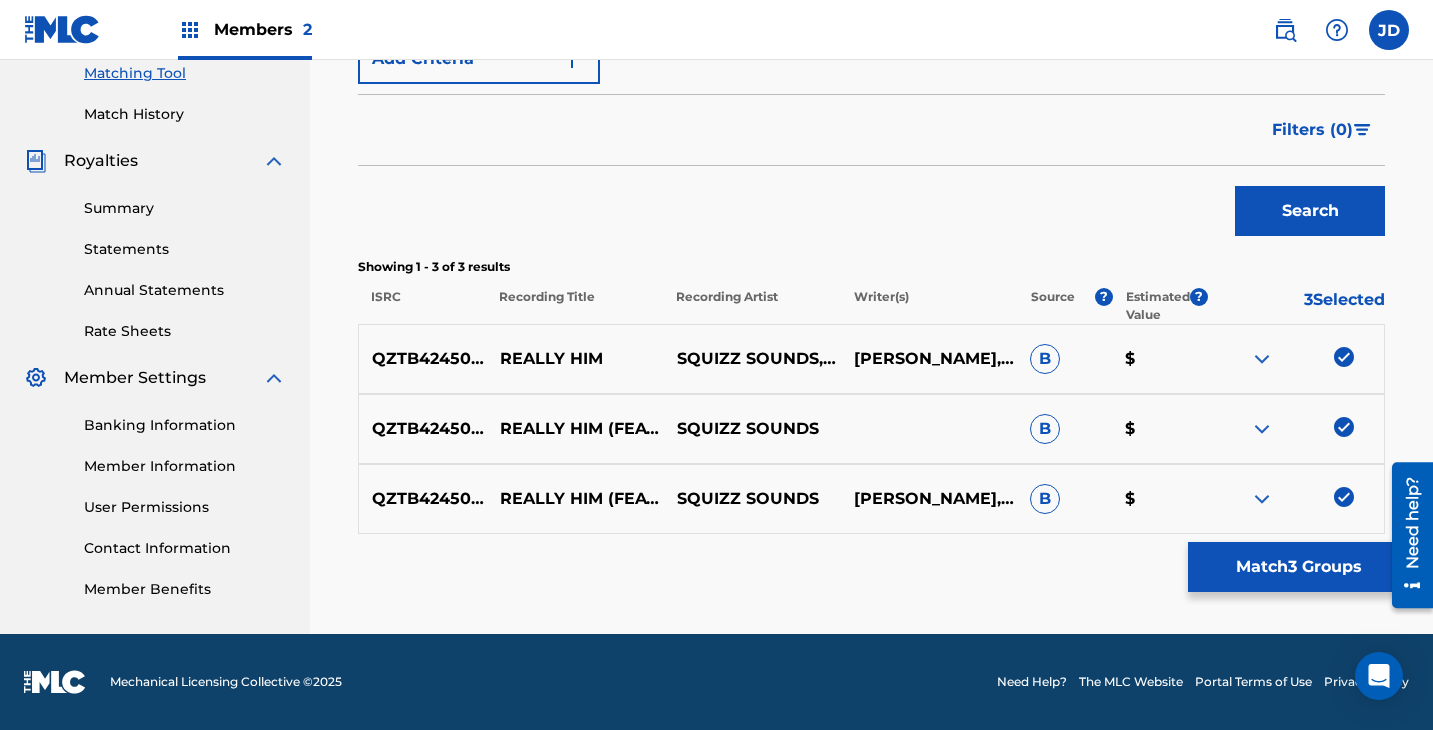 click on "Match  3 Groups" at bounding box center [1298, 567] 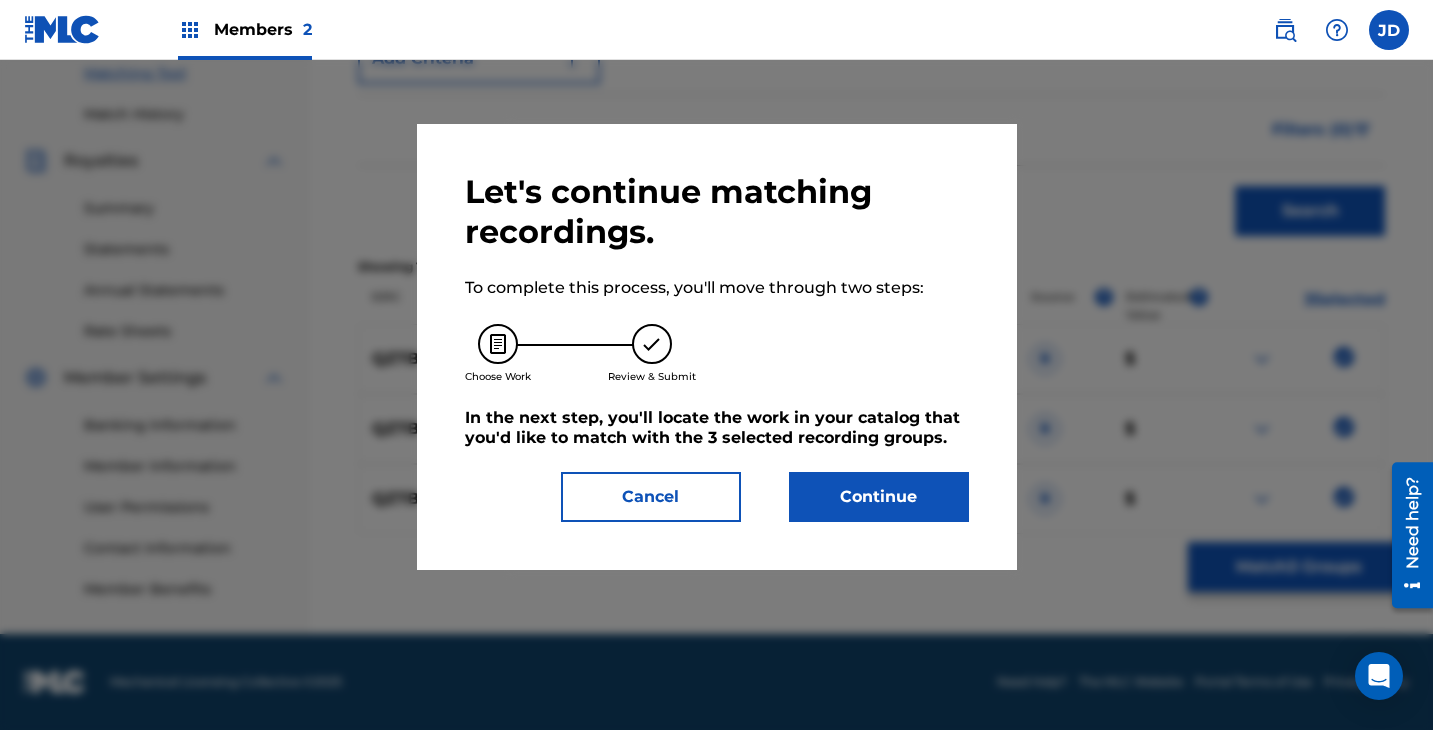 click on "Continue" at bounding box center [879, 497] 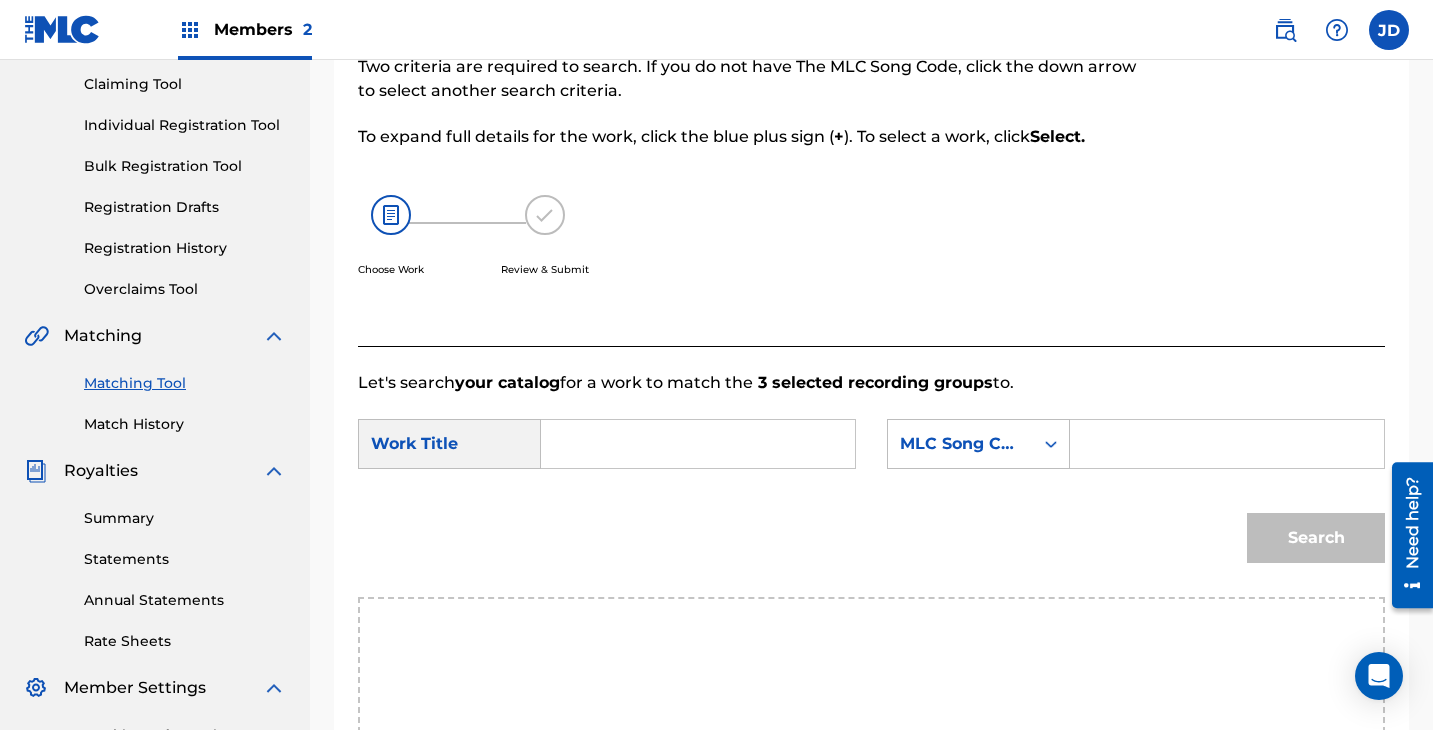scroll, scrollTop: 234, scrollLeft: 0, axis: vertical 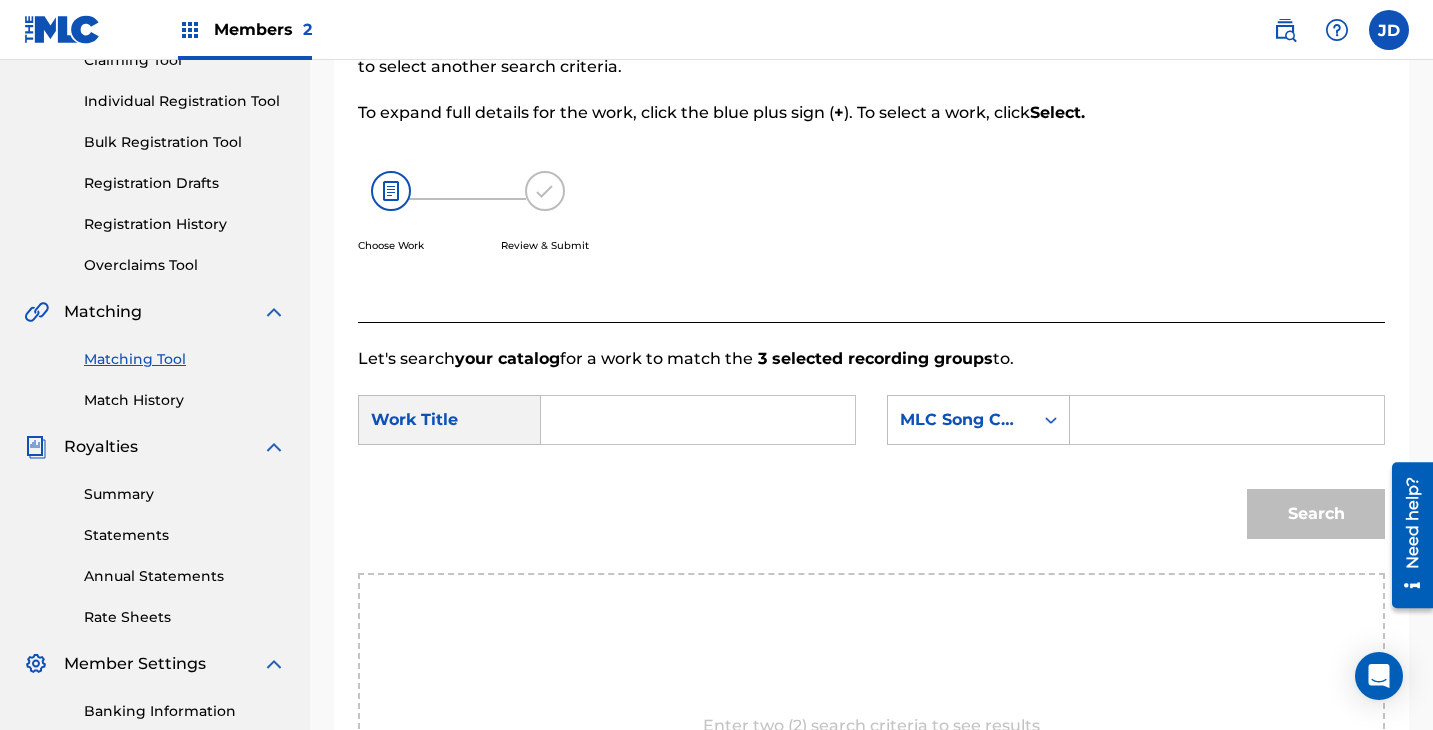 click at bounding box center (698, 420) 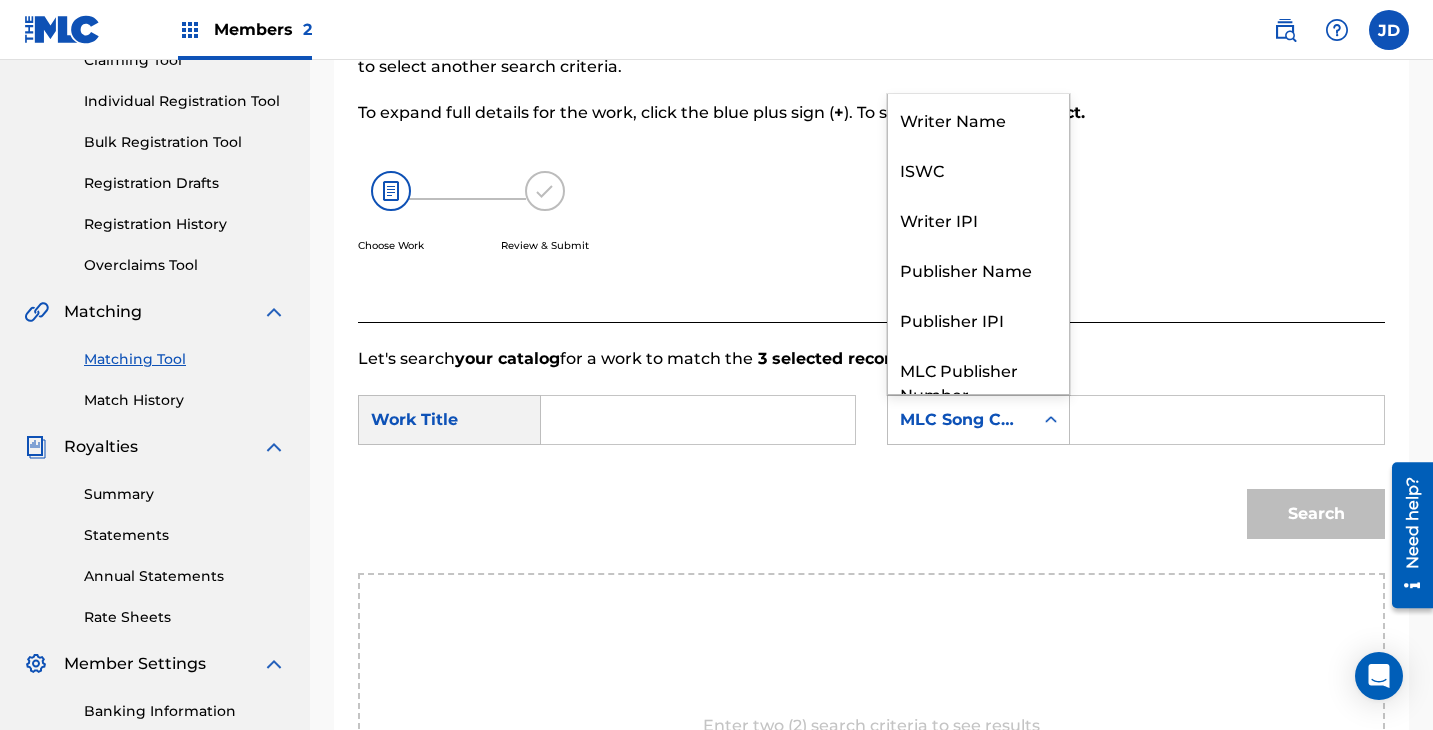 click 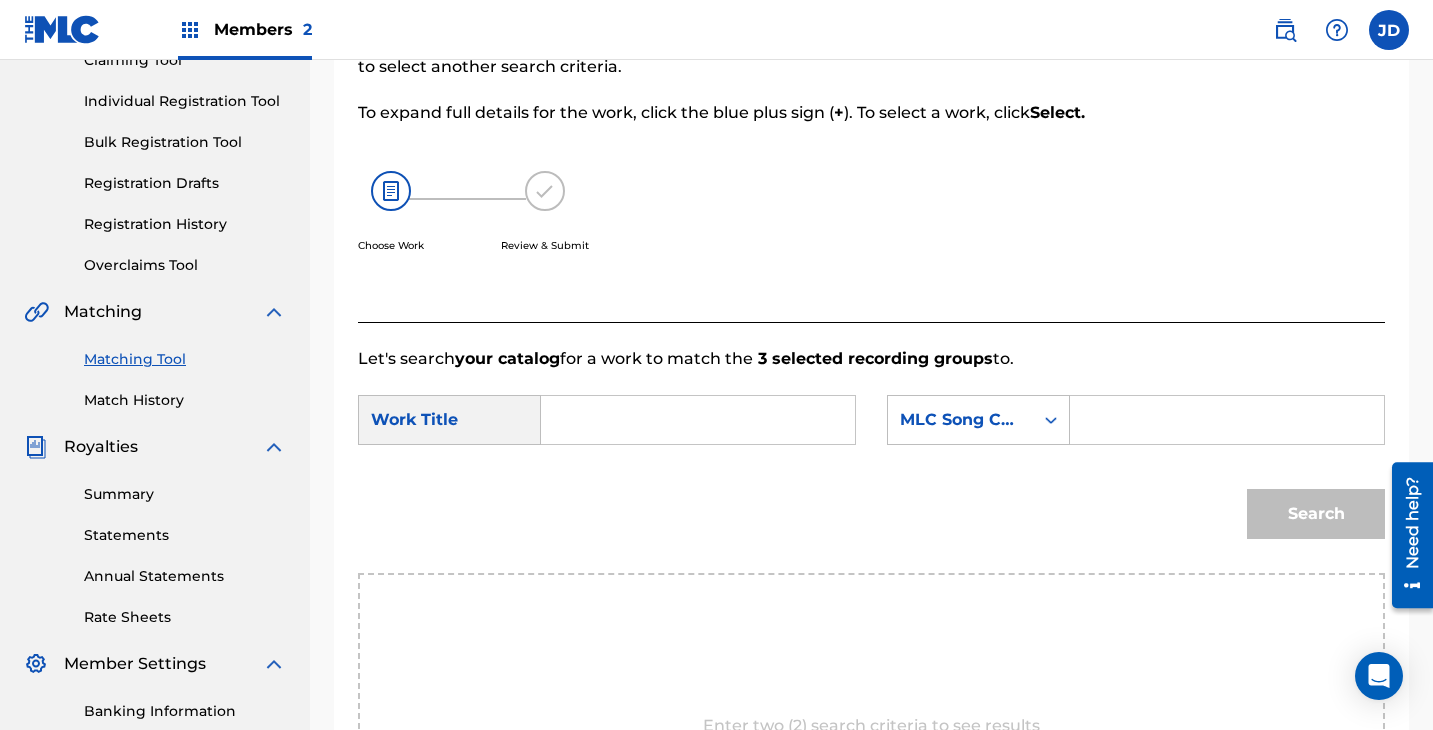 click on "Let's search  your catalog  for a work to match the   3 selected recording groups  to. SearchWithCriteria6d31664e-08d7-4f2d-8ed2-dd770a26d3ec Work Title SearchWithCriteria9280bcfe-d3d2-46eb-9da1-47ff36e4d7ab MLC Song Code Search Enter two (2) search criteria to see results" at bounding box center [871, 625] 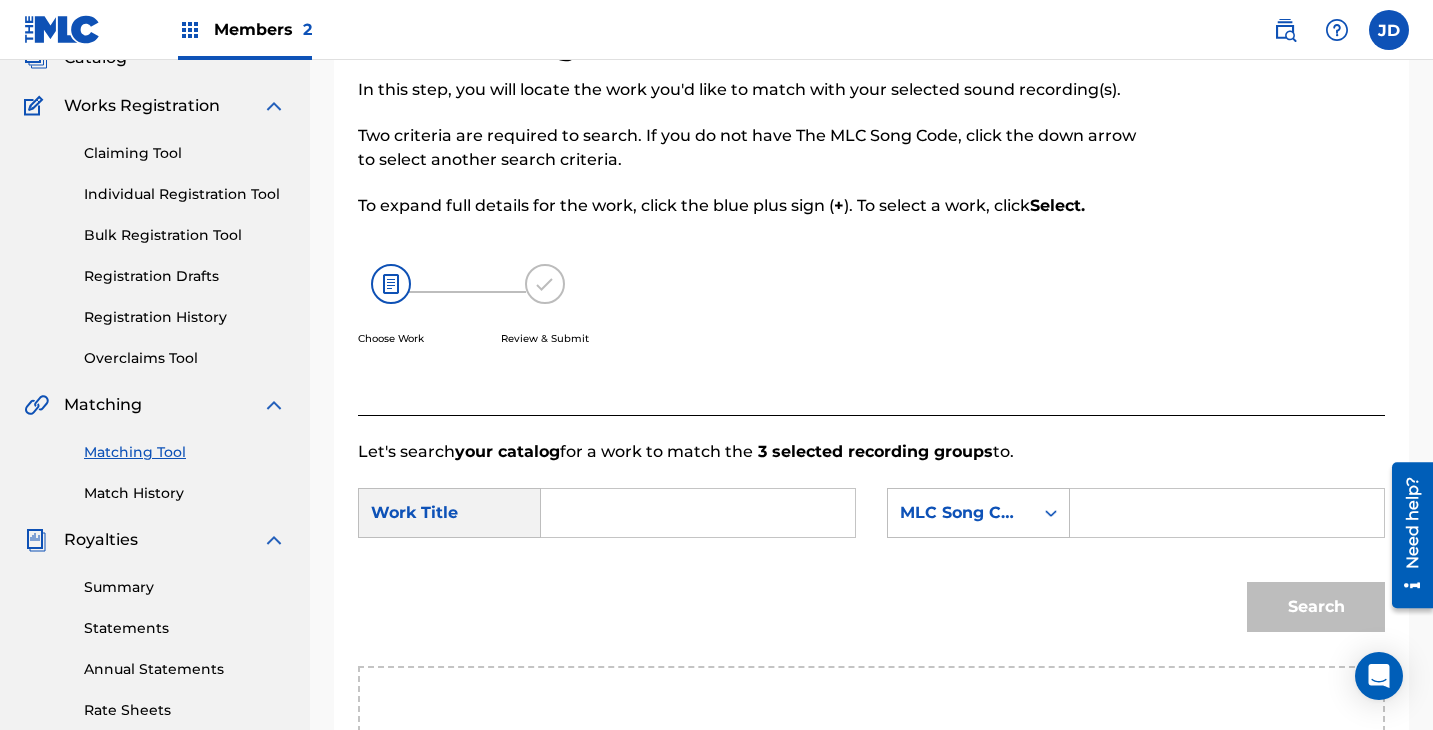 scroll, scrollTop: 0, scrollLeft: 0, axis: both 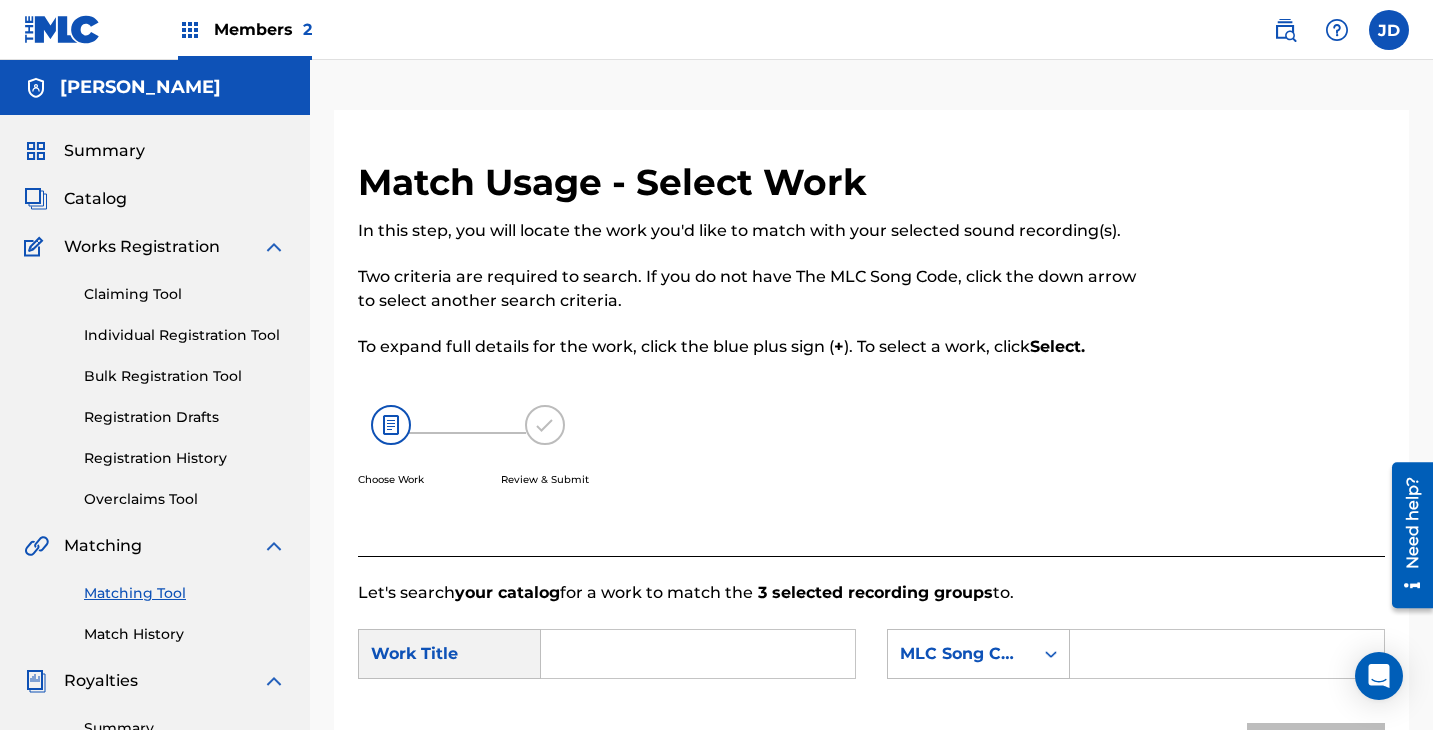 click at bounding box center [698, 654] 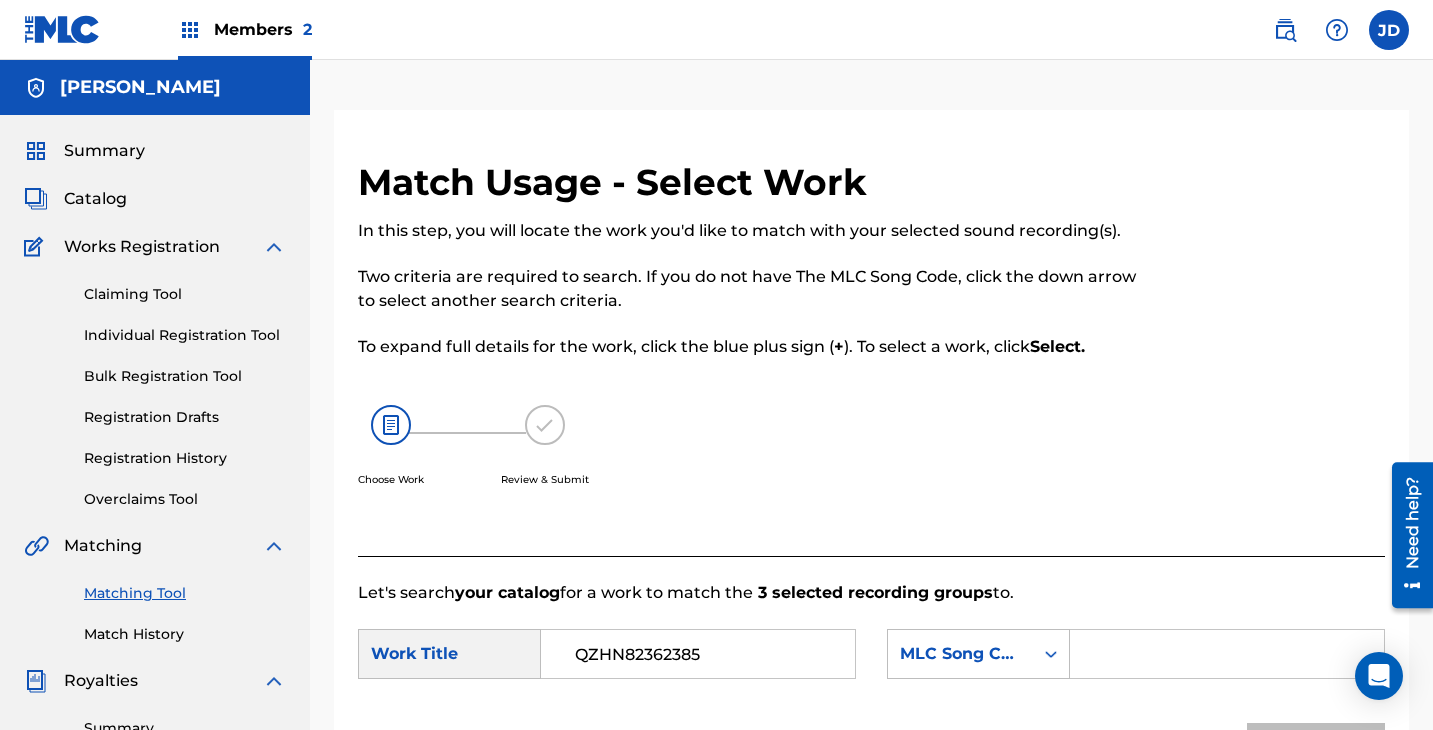 type on "QZHN82362385" 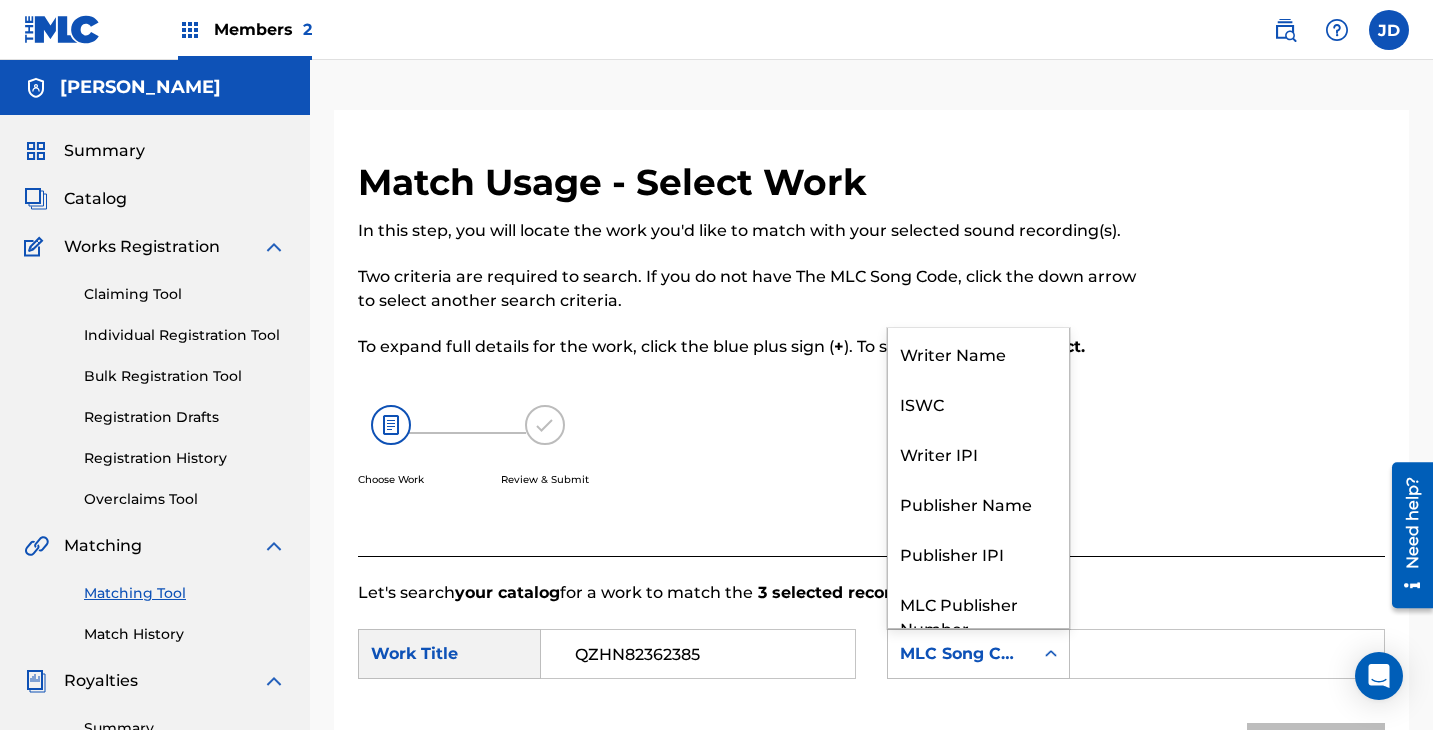 click at bounding box center [1051, 654] 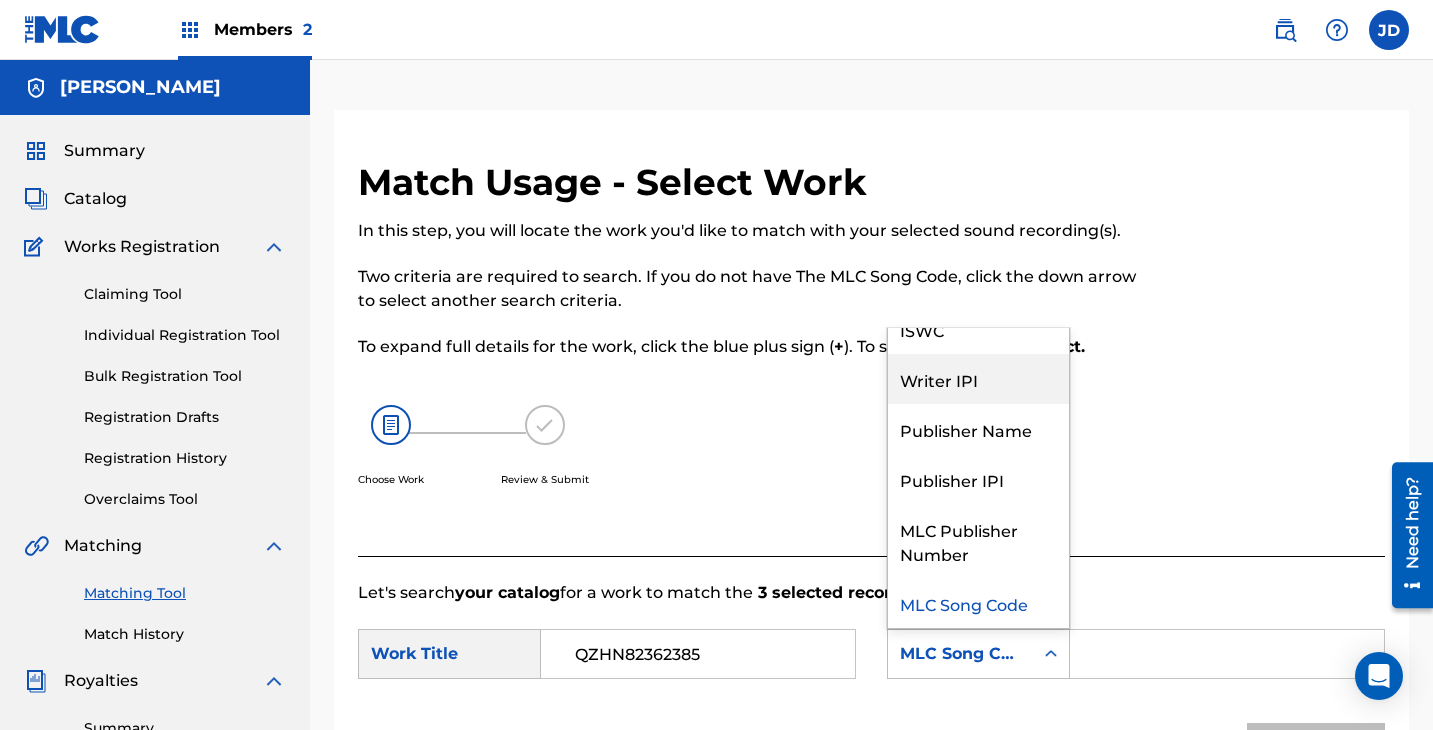 click on "Writer IPI" at bounding box center [978, 379] 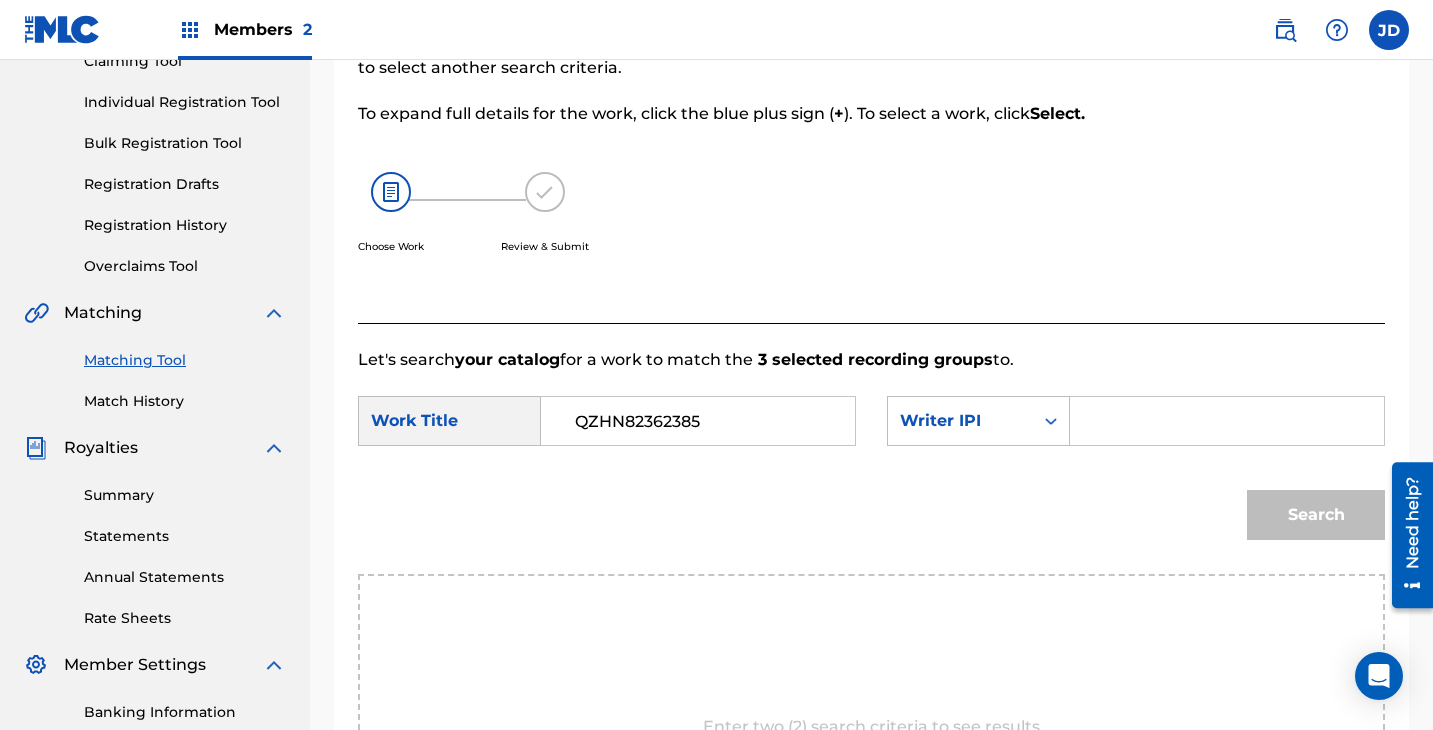 scroll, scrollTop: 297, scrollLeft: 0, axis: vertical 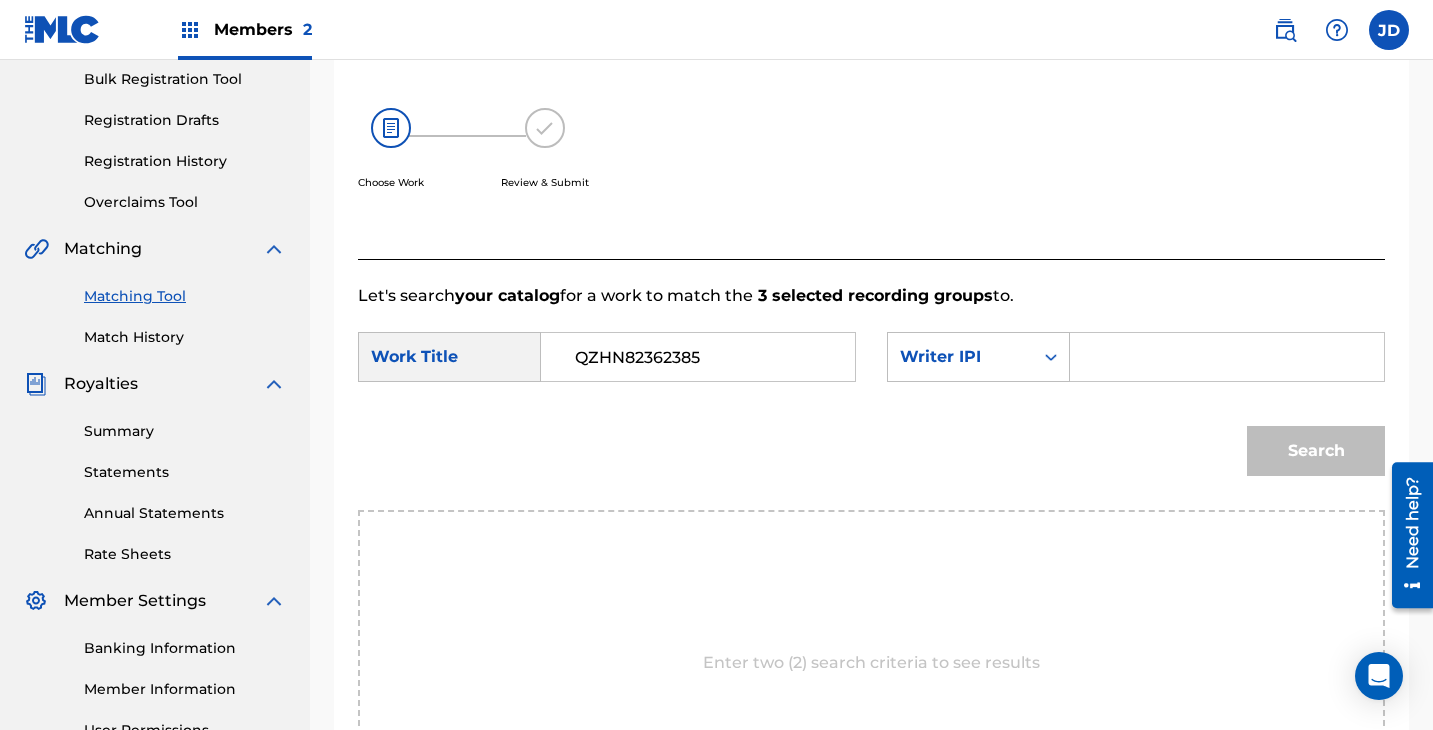 click at bounding box center (1227, 357) 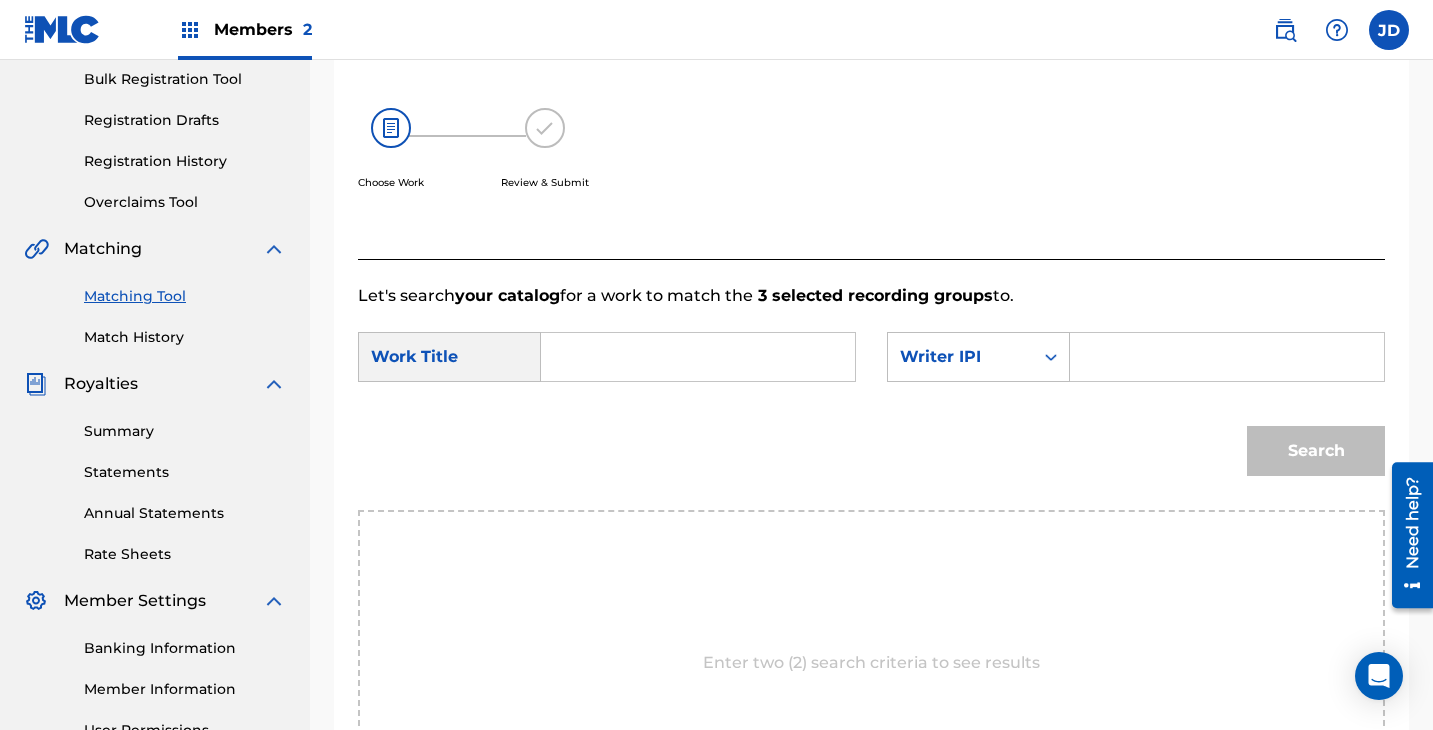 type 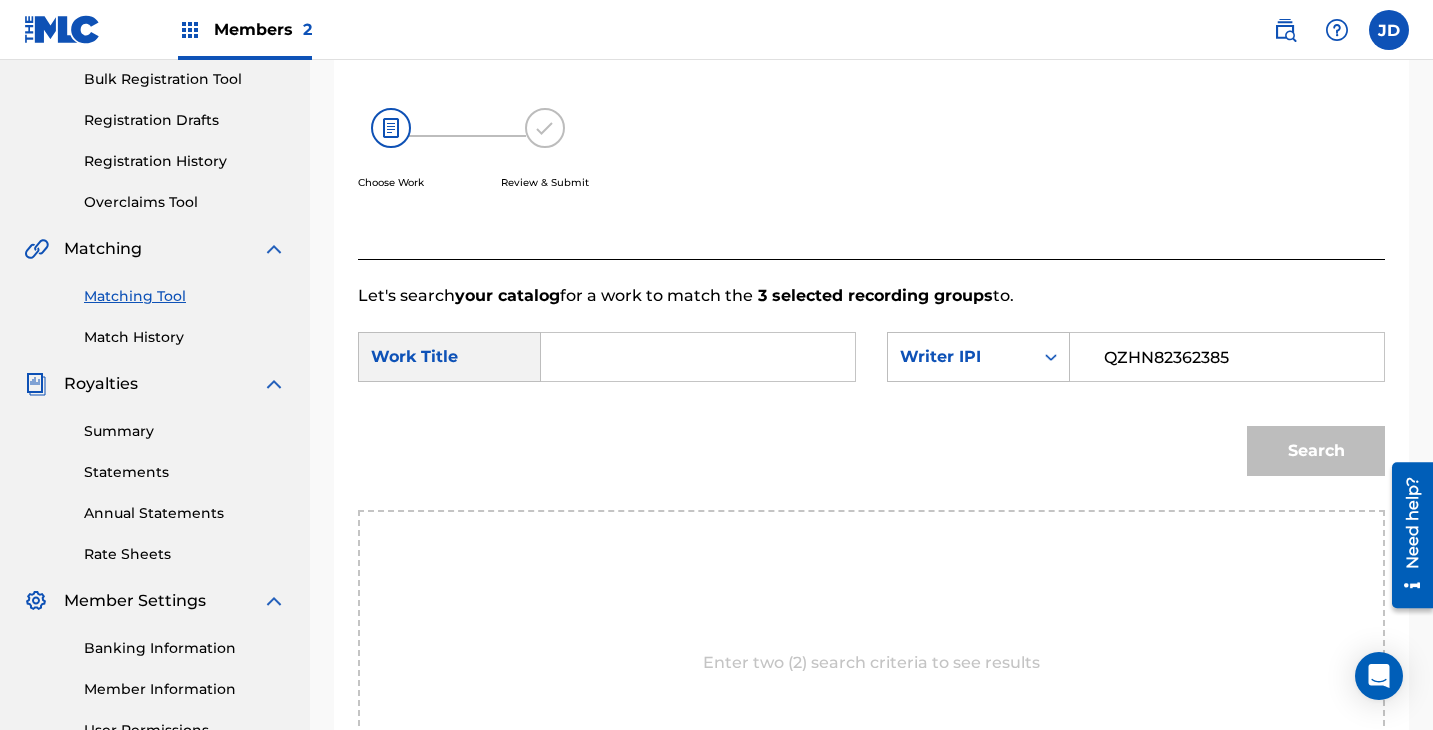 type on "QZHN82362385" 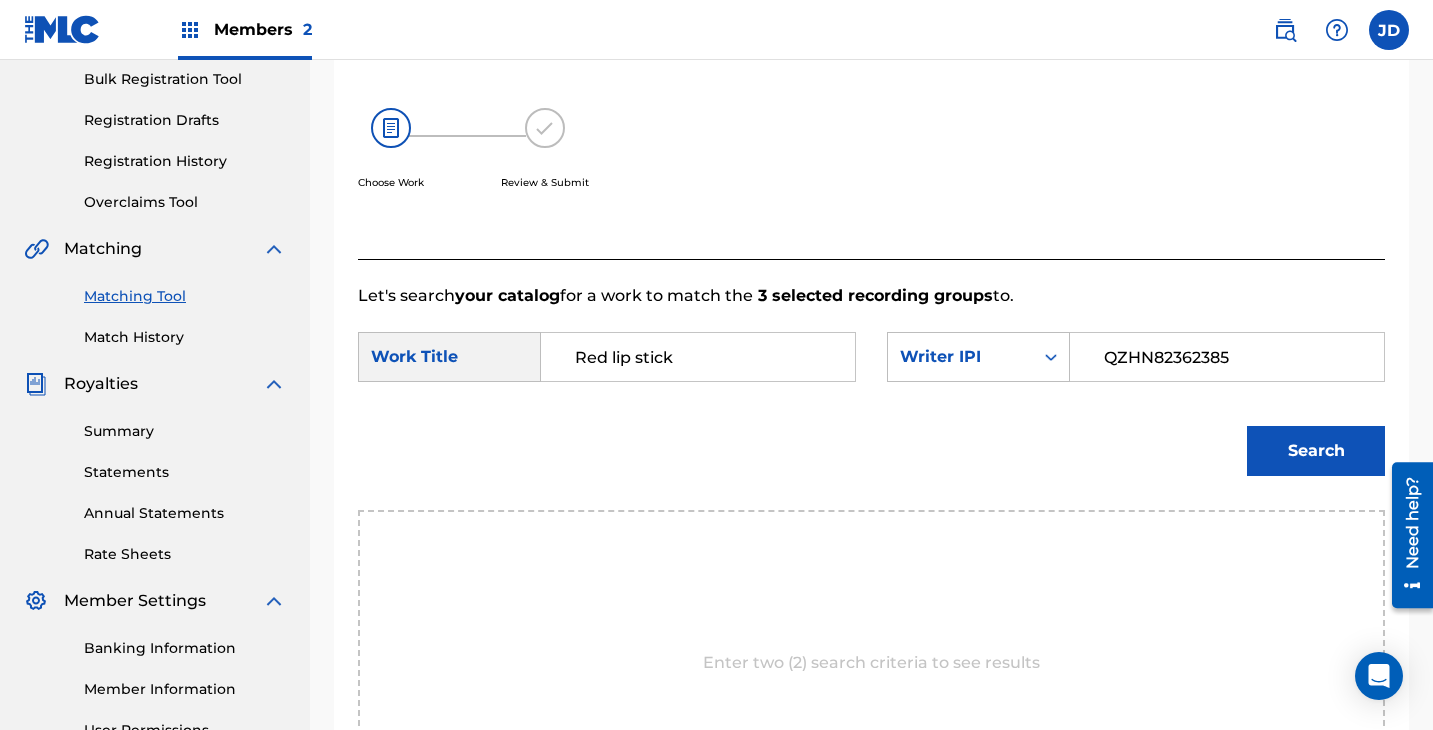 click on "Search" at bounding box center [1316, 451] 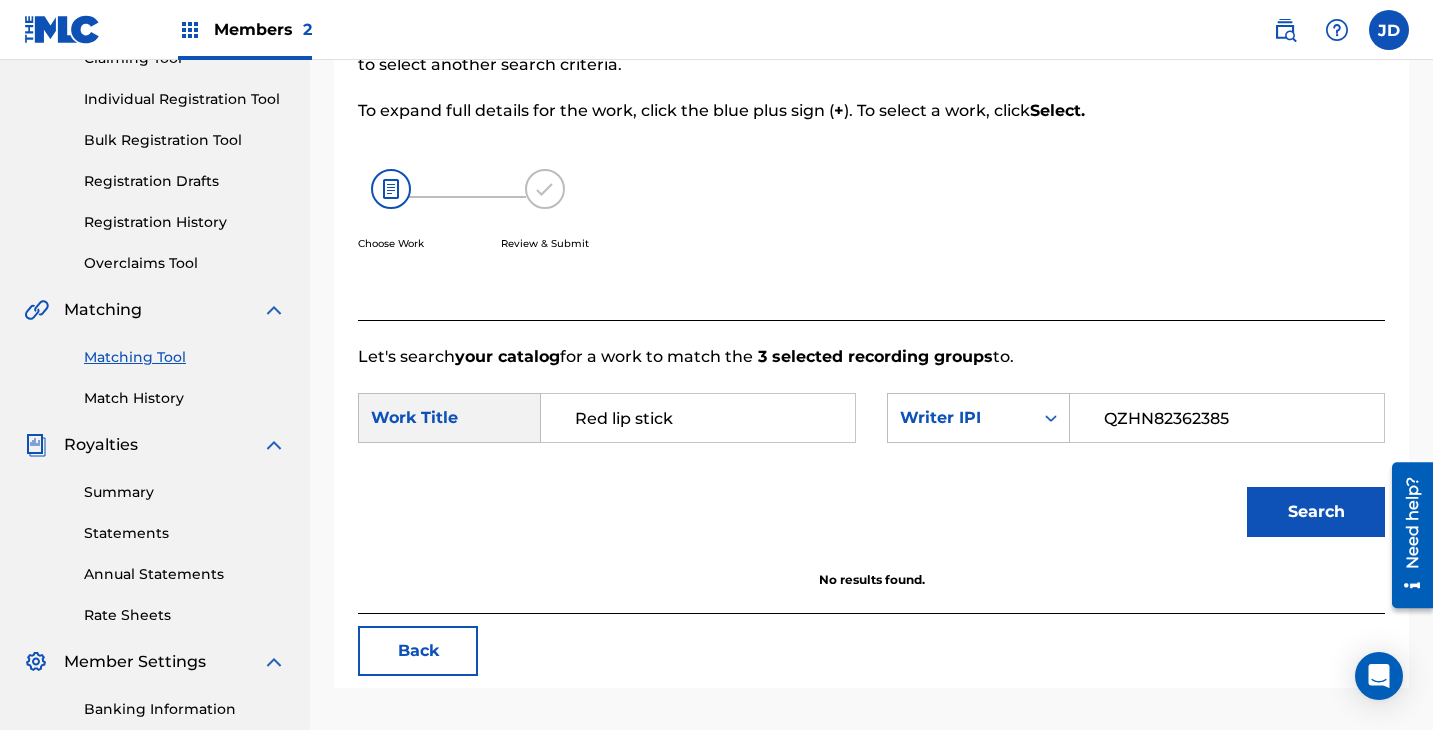 scroll, scrollTop: 56, scrollLeft: 0, axis: vertical 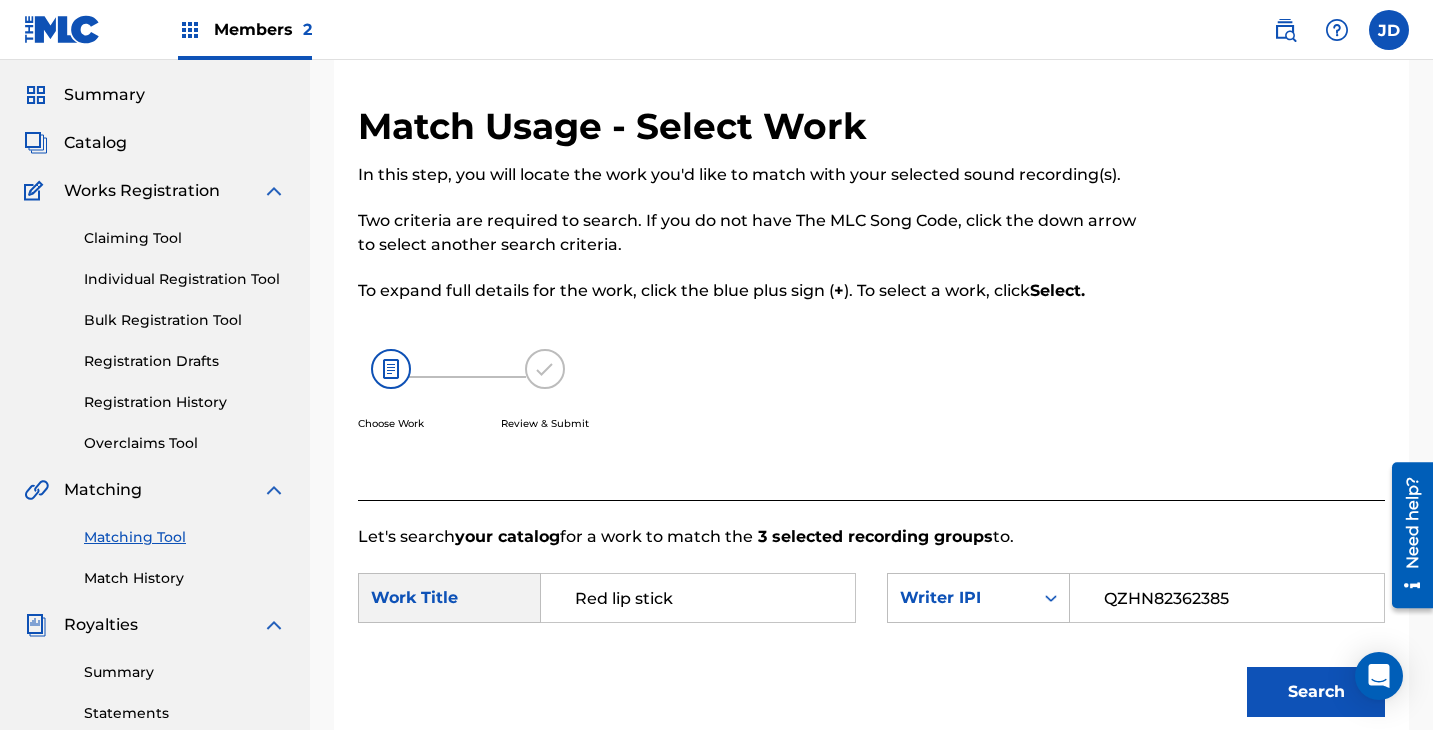 click on "Red lip stick" at bounding box center (698, 598) 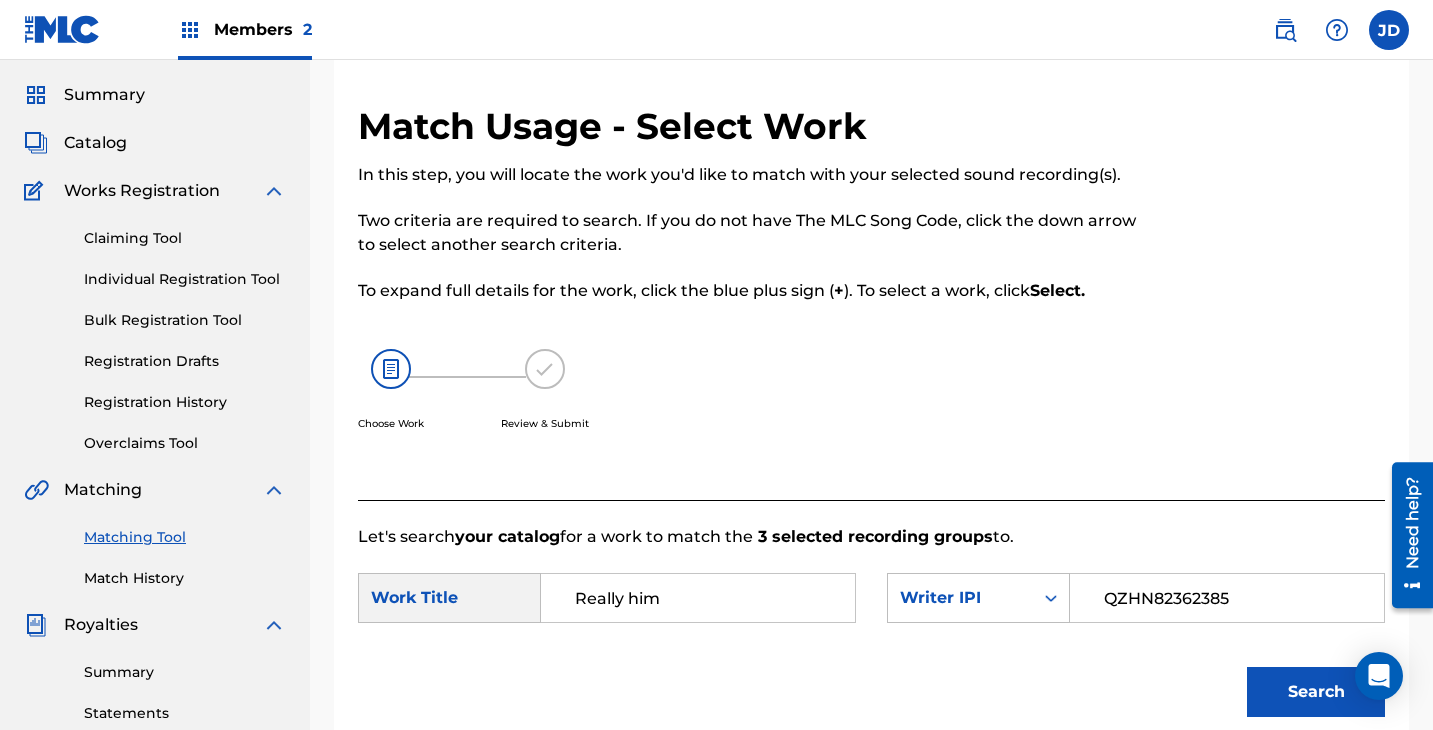 type on "Really him" 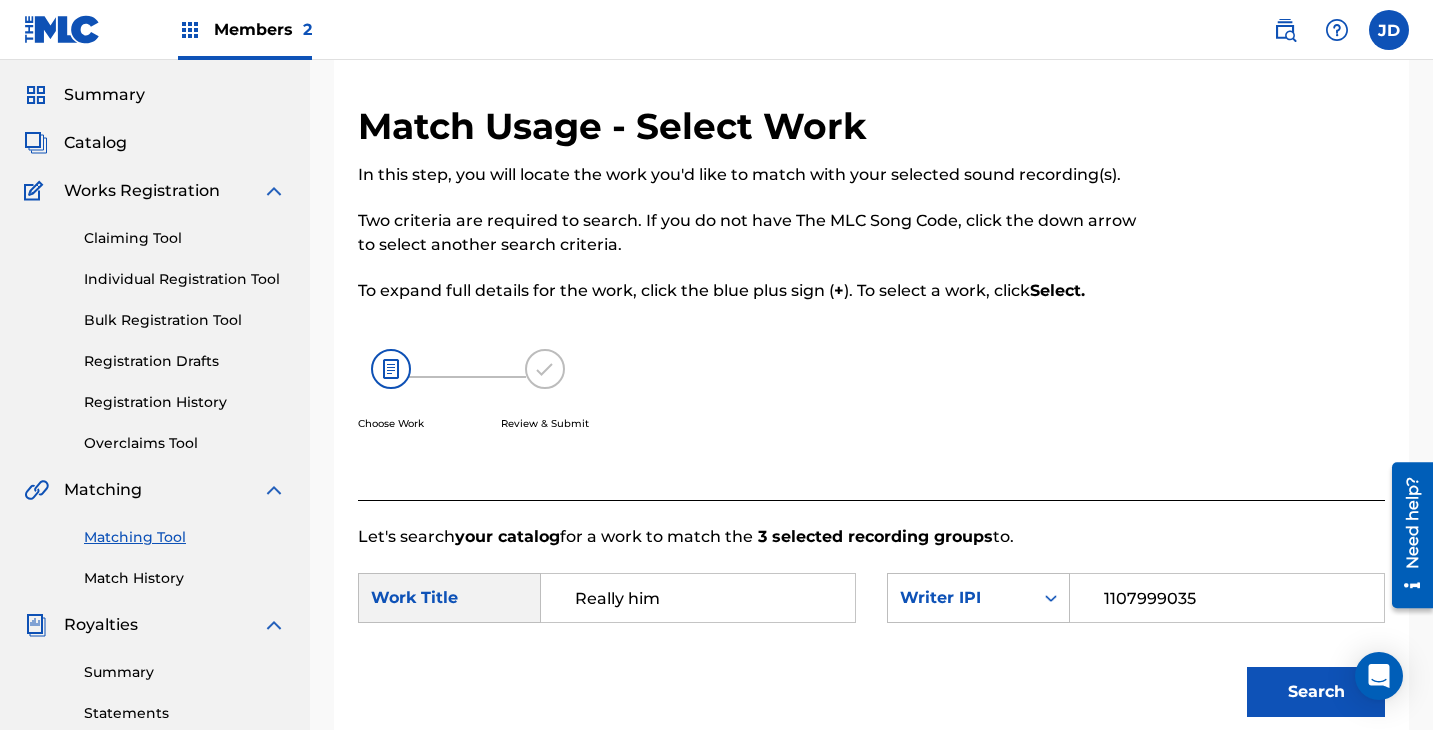 type on "1107999035" 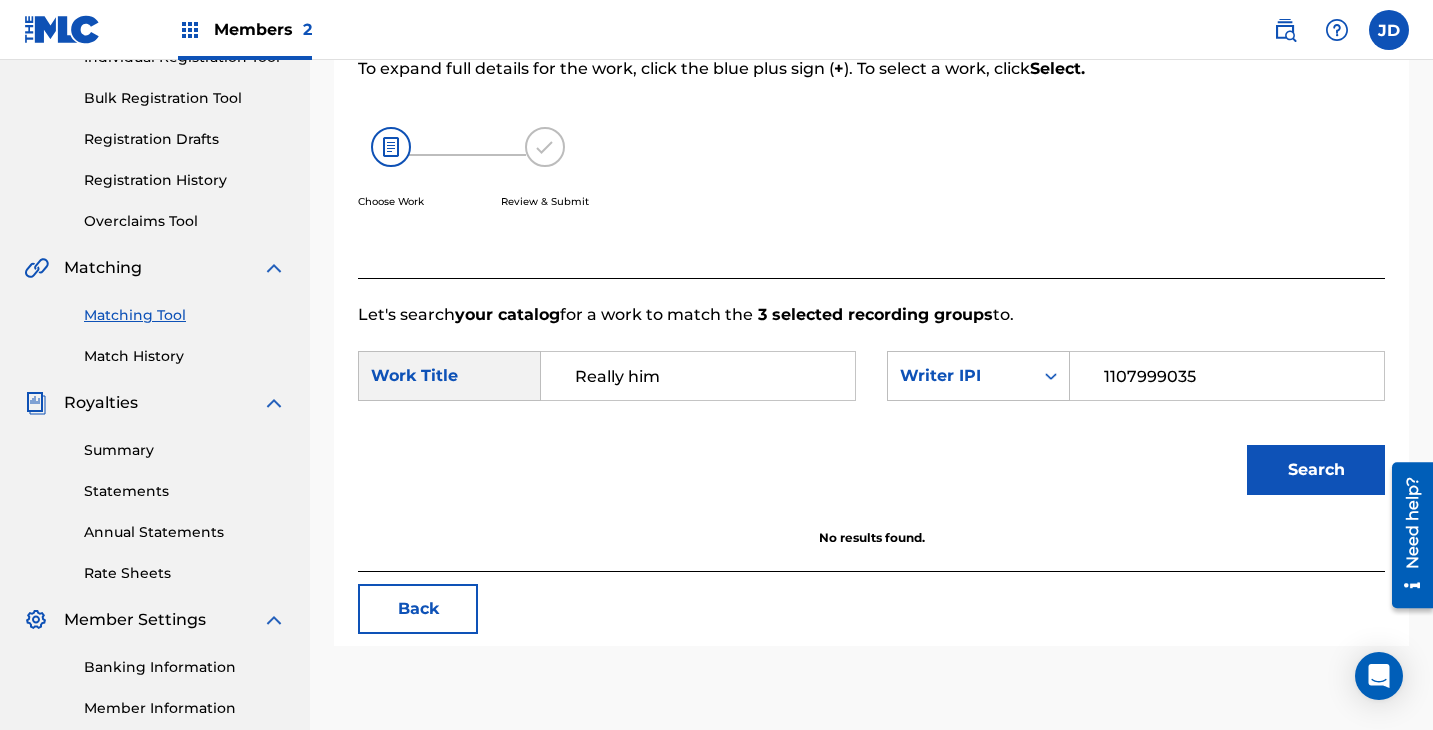 scroll, scrollTop: 224, scrollLeft: 0, axis: vertical 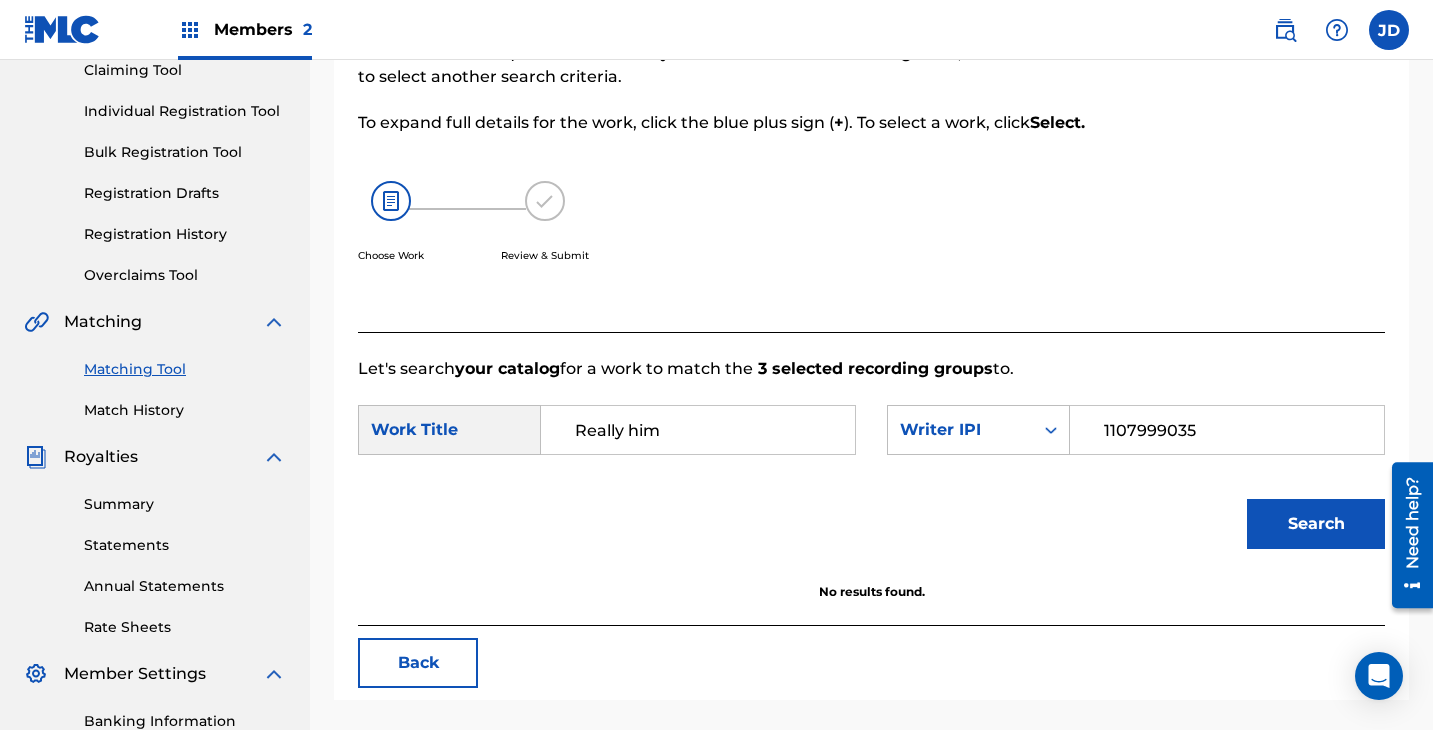 click on "Search" at bounding box center (1316, 524) 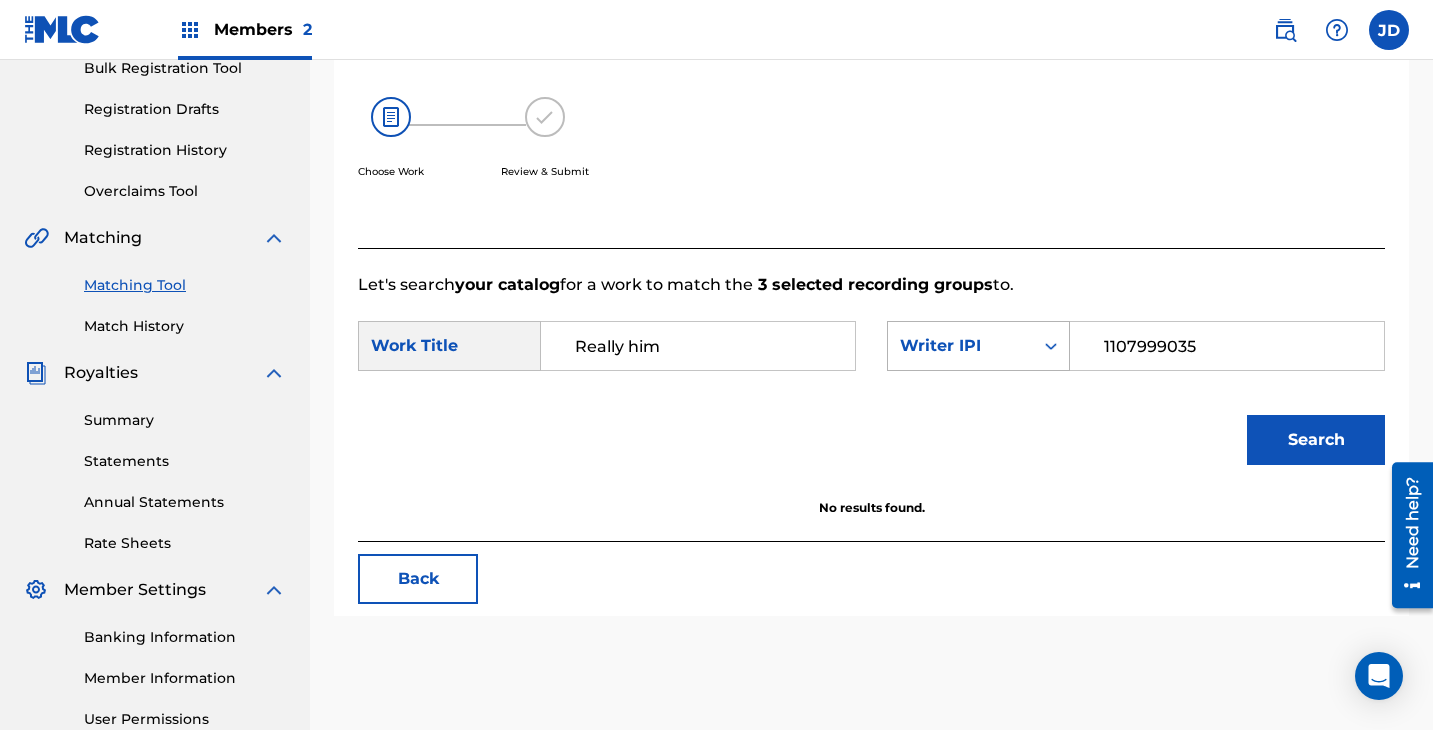 click on "Writer IPI" at bounding box center (960, 346) 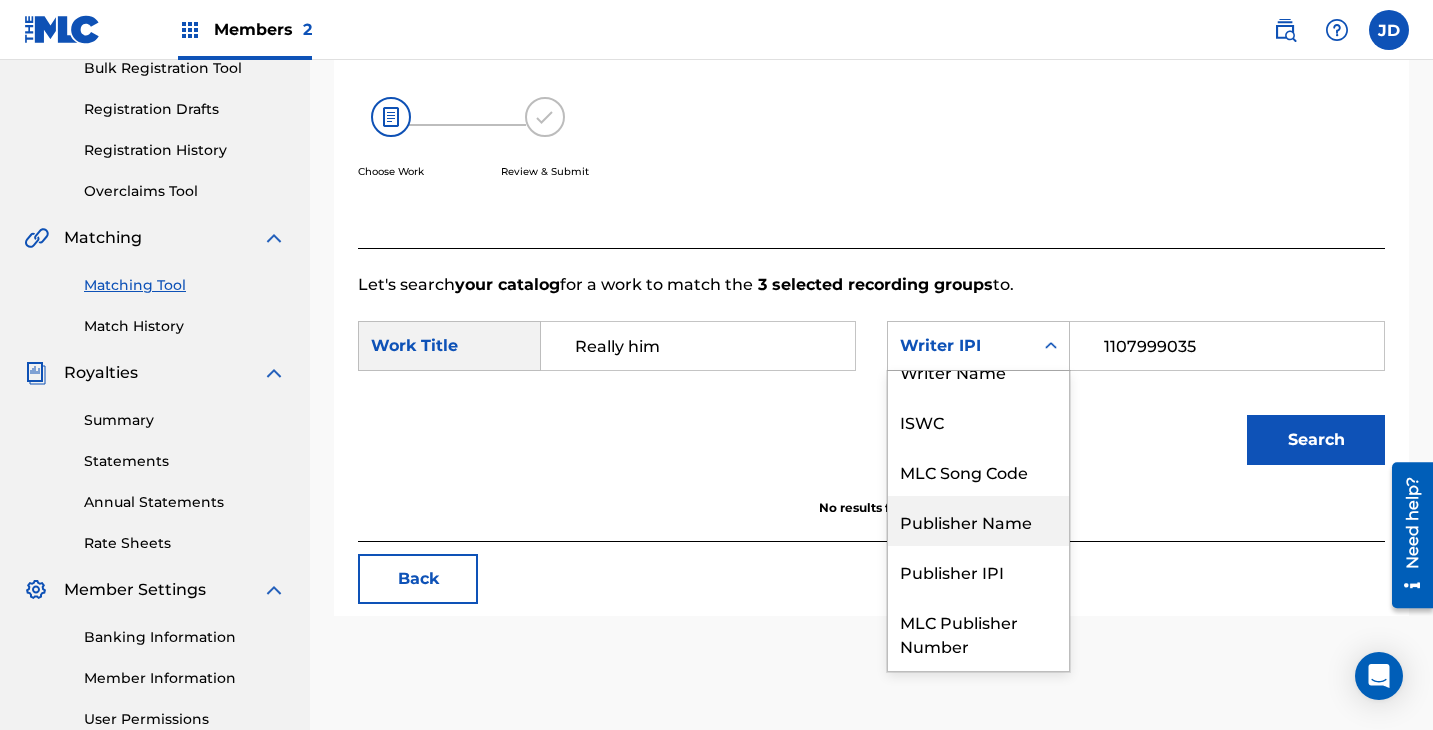 scroll, scrollTop: 74, scrollLeft: 0, axis: vertical 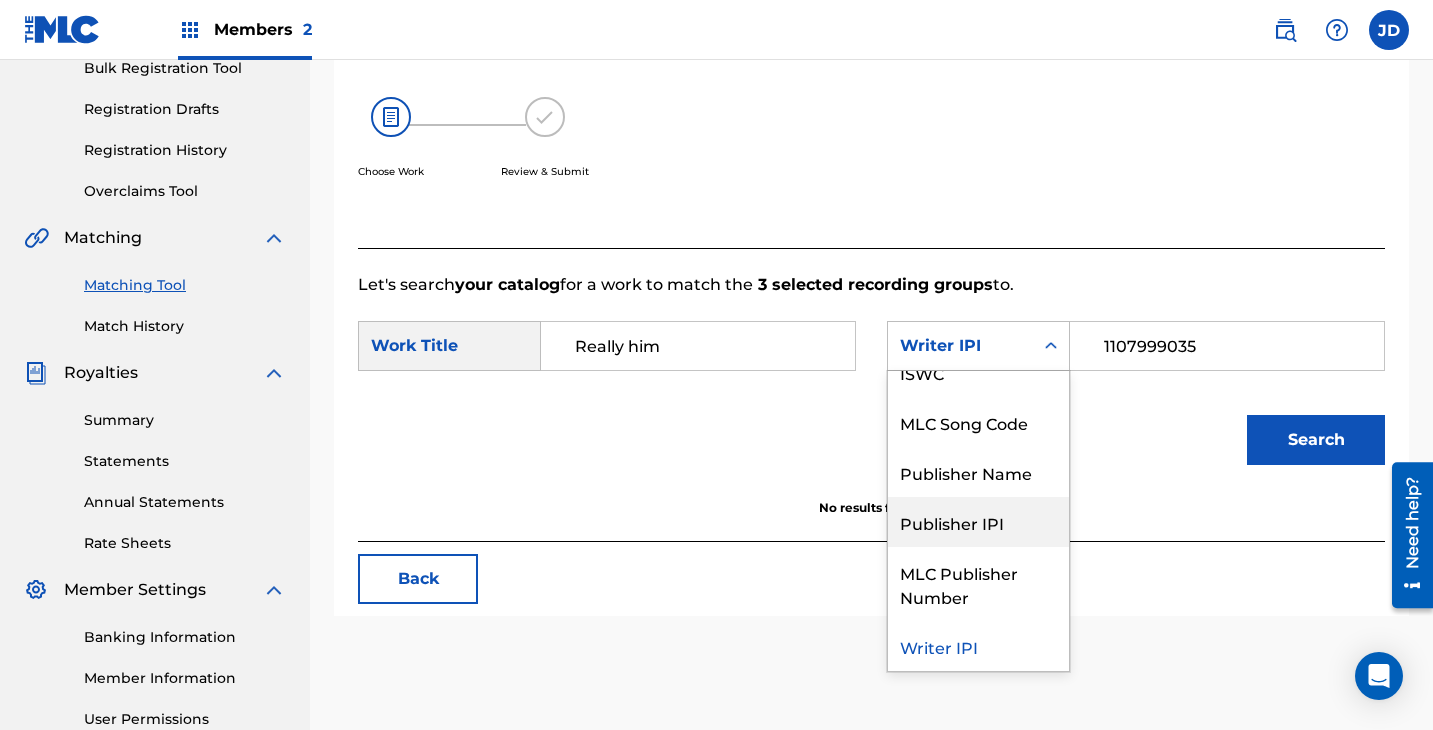 click on "Publisher IPI" at bounding box center (978, 522) 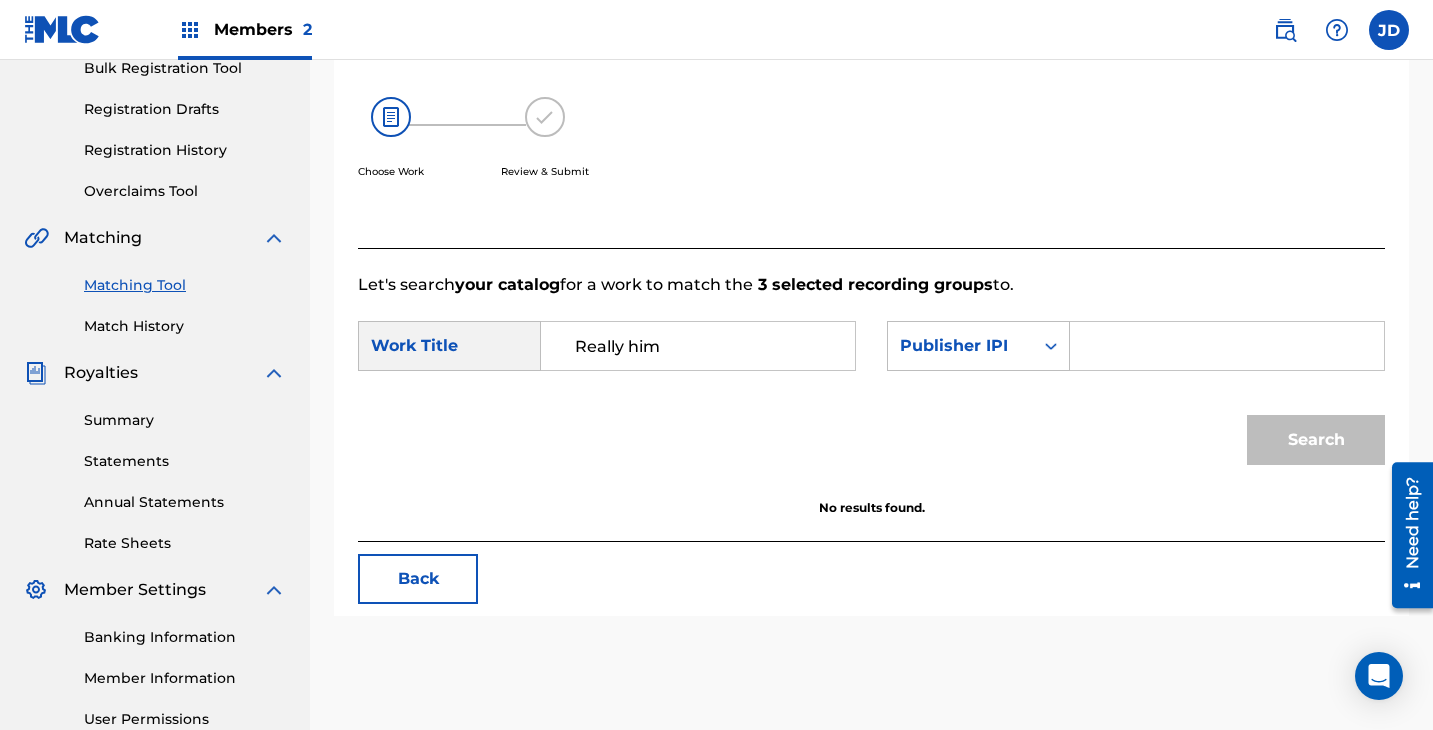 click at bounding box center [1227, 346] 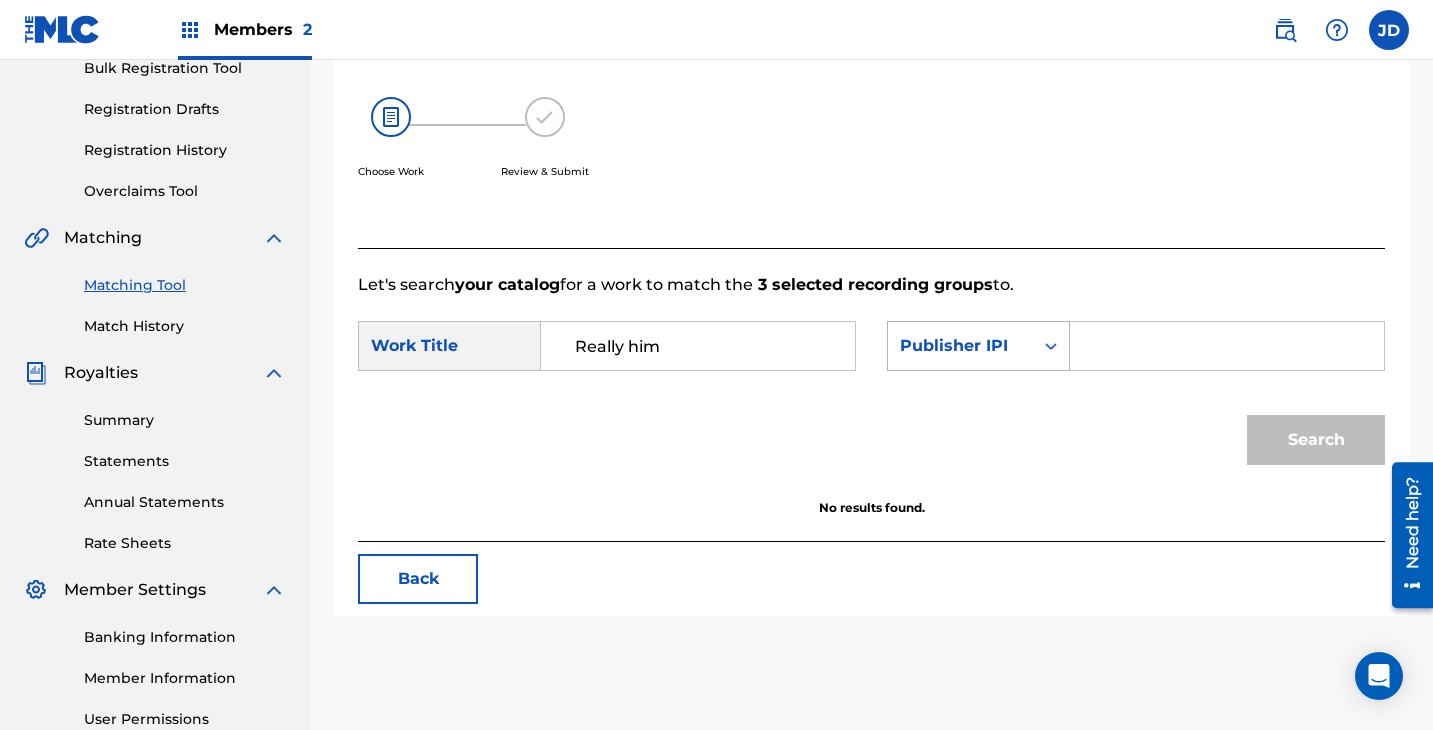 click 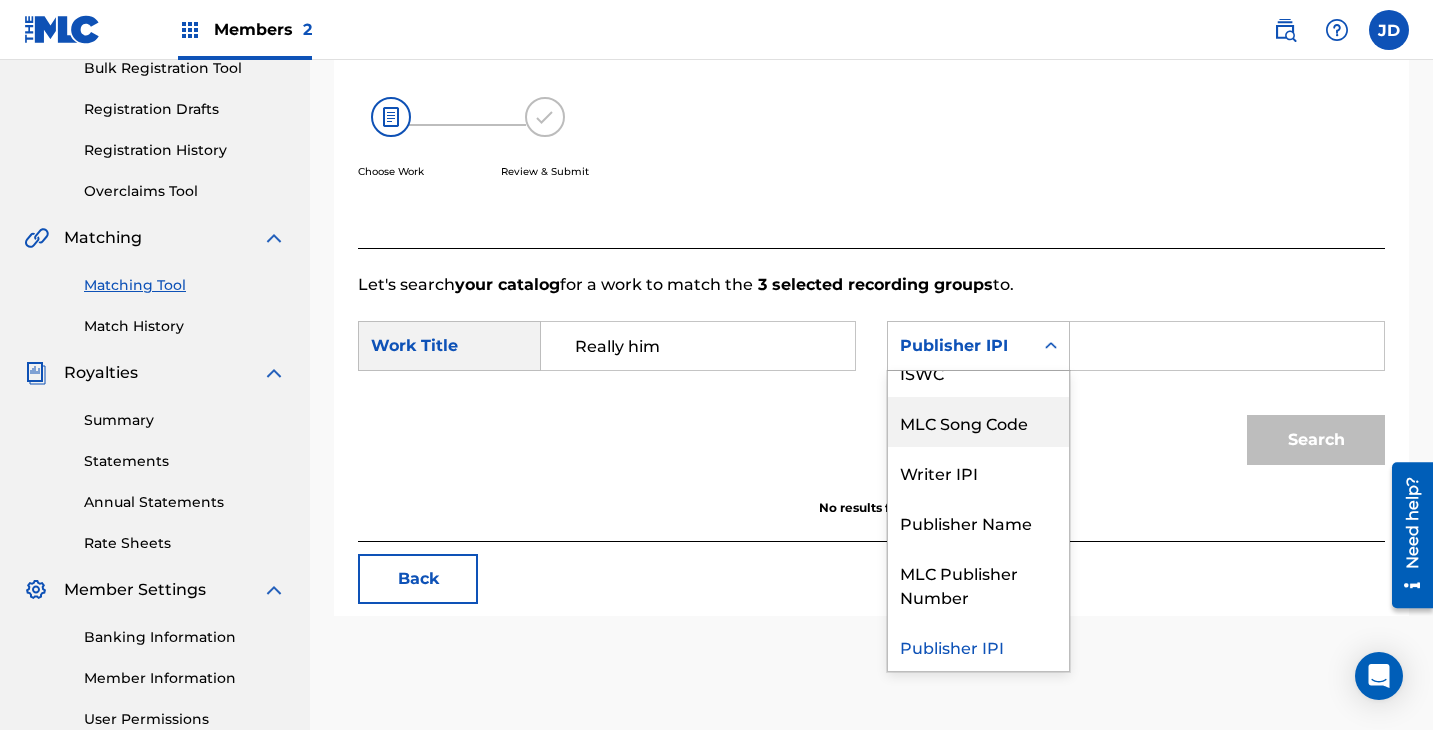 scroll, scrollTop: 0, scrollLeft: 0, axis: both 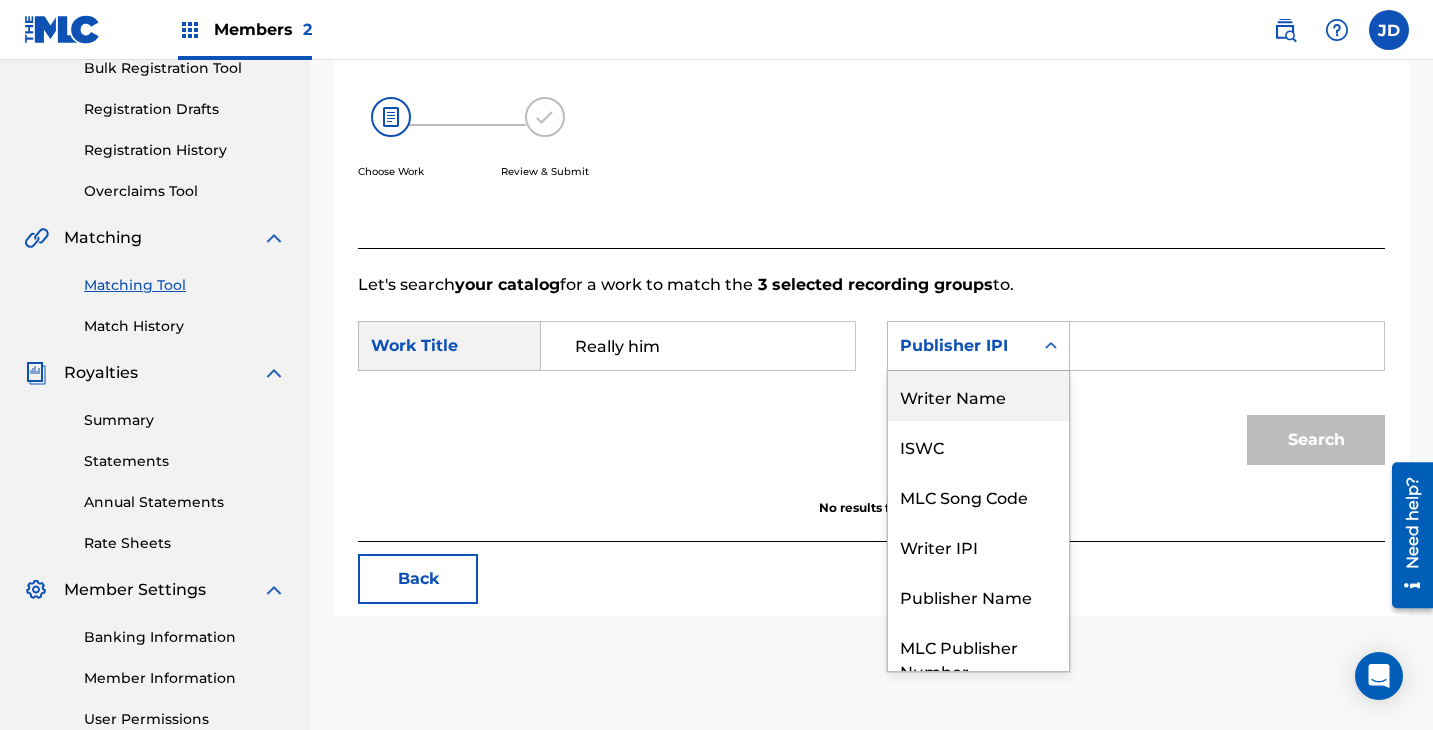 click on "Writer Name" at bounding box center (978, 396) 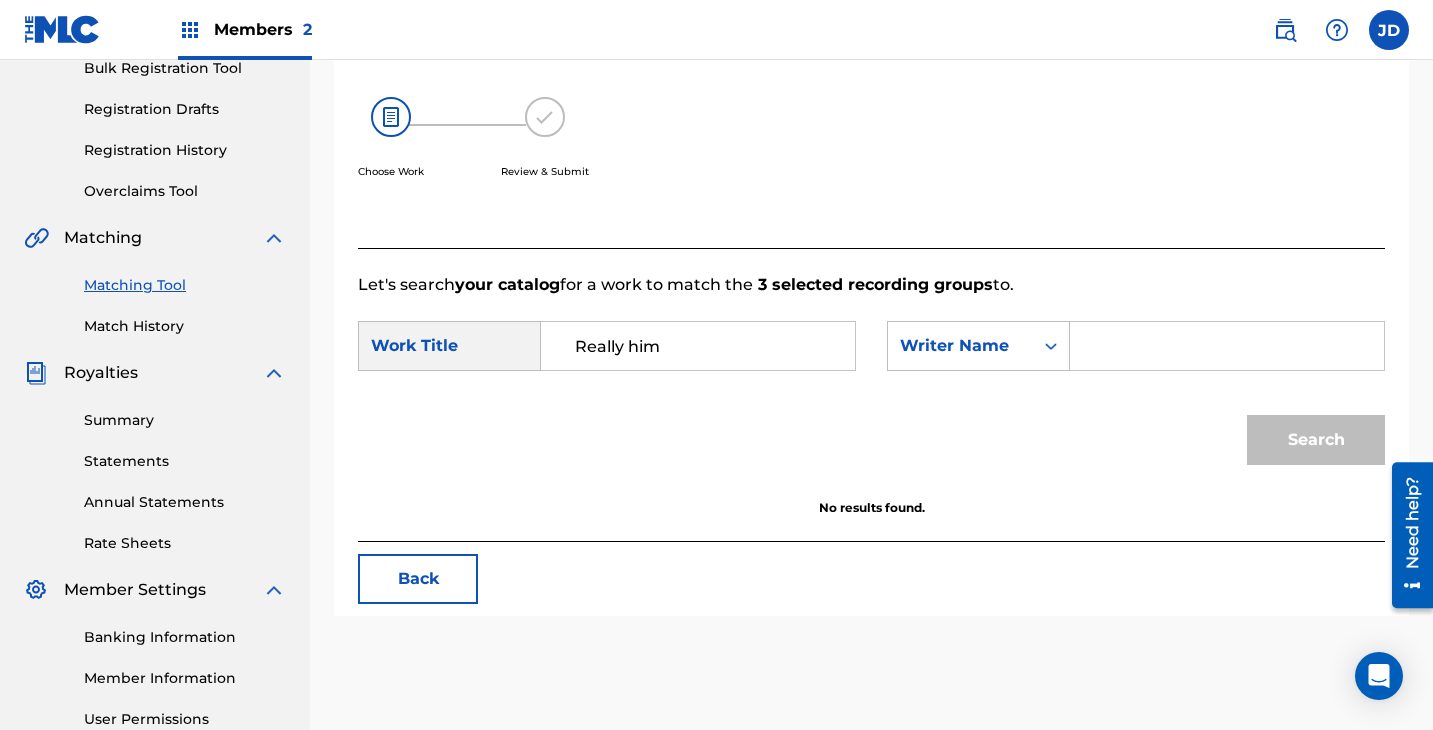 click at bounding box center [1227, 346] 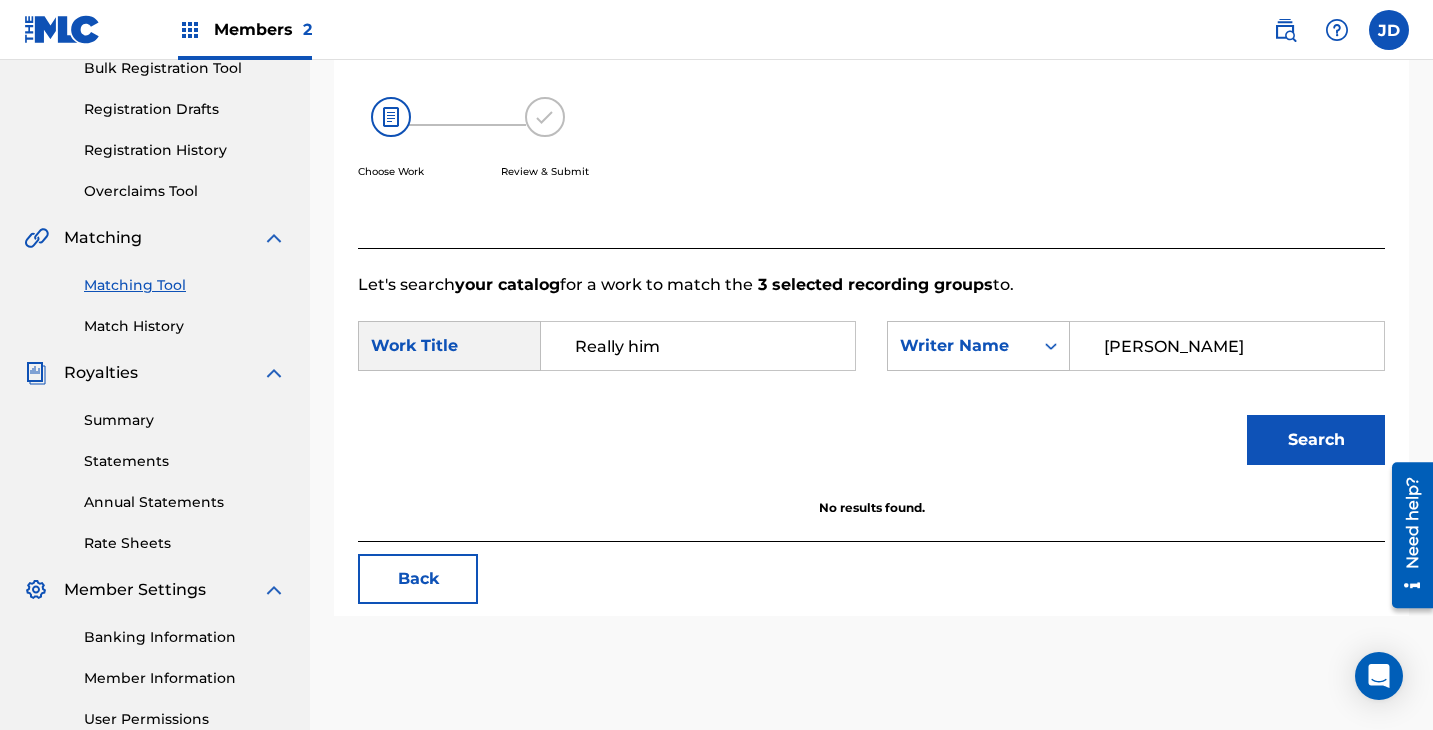 click on "Search" at bounding box center (1316, 440) 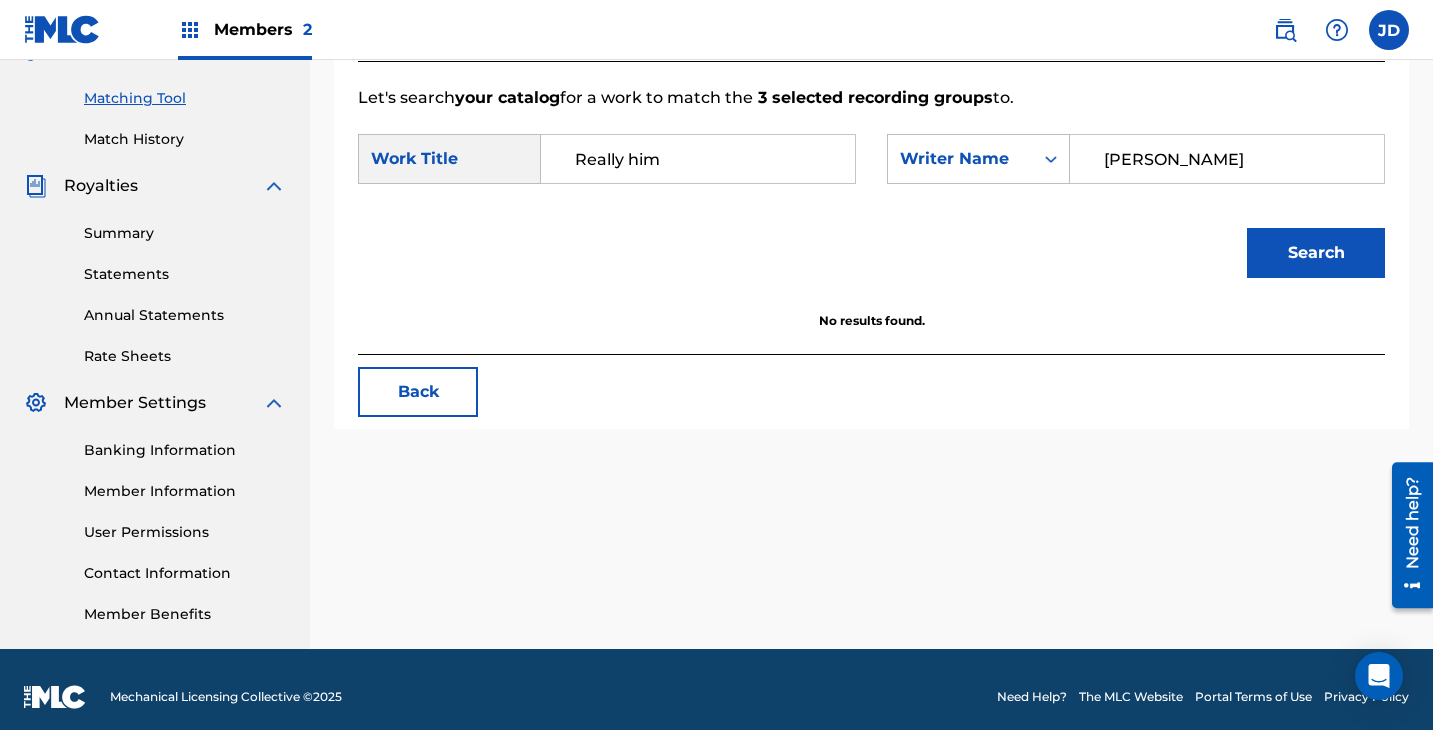 scroll, scrollTop: 0, scrollLeft: 0, axis: both 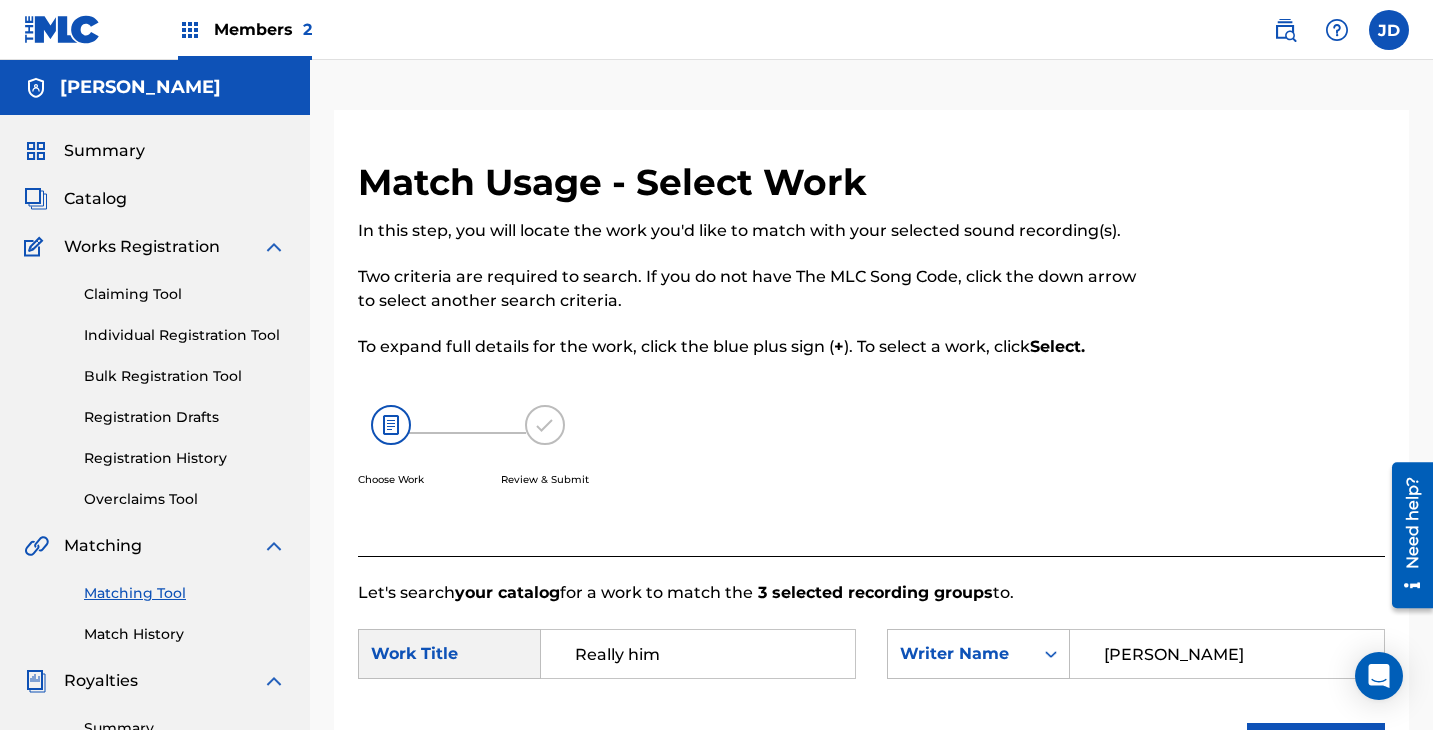 click on "Claiming Tool" at bounding box center [185, 294] 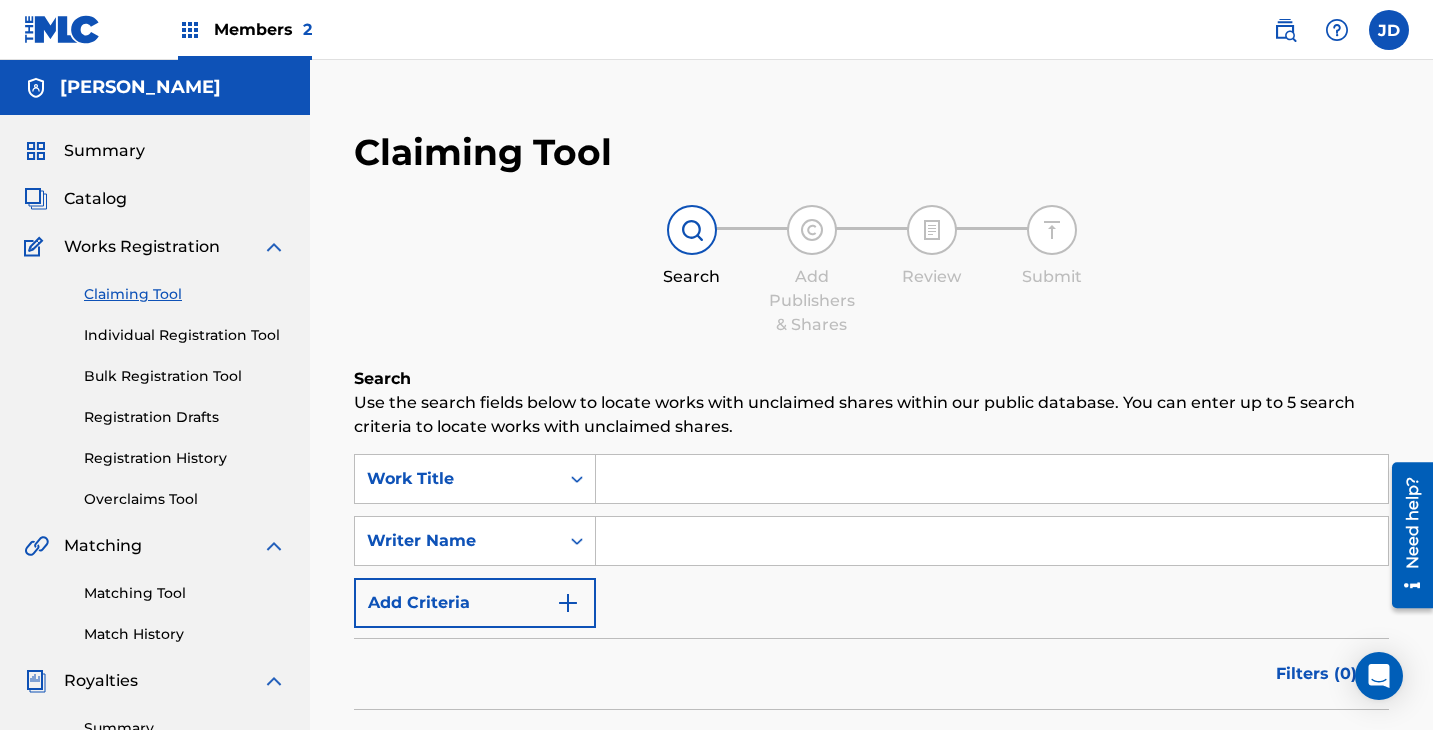 click on "Works Registration" at bounding box center [155, 247] 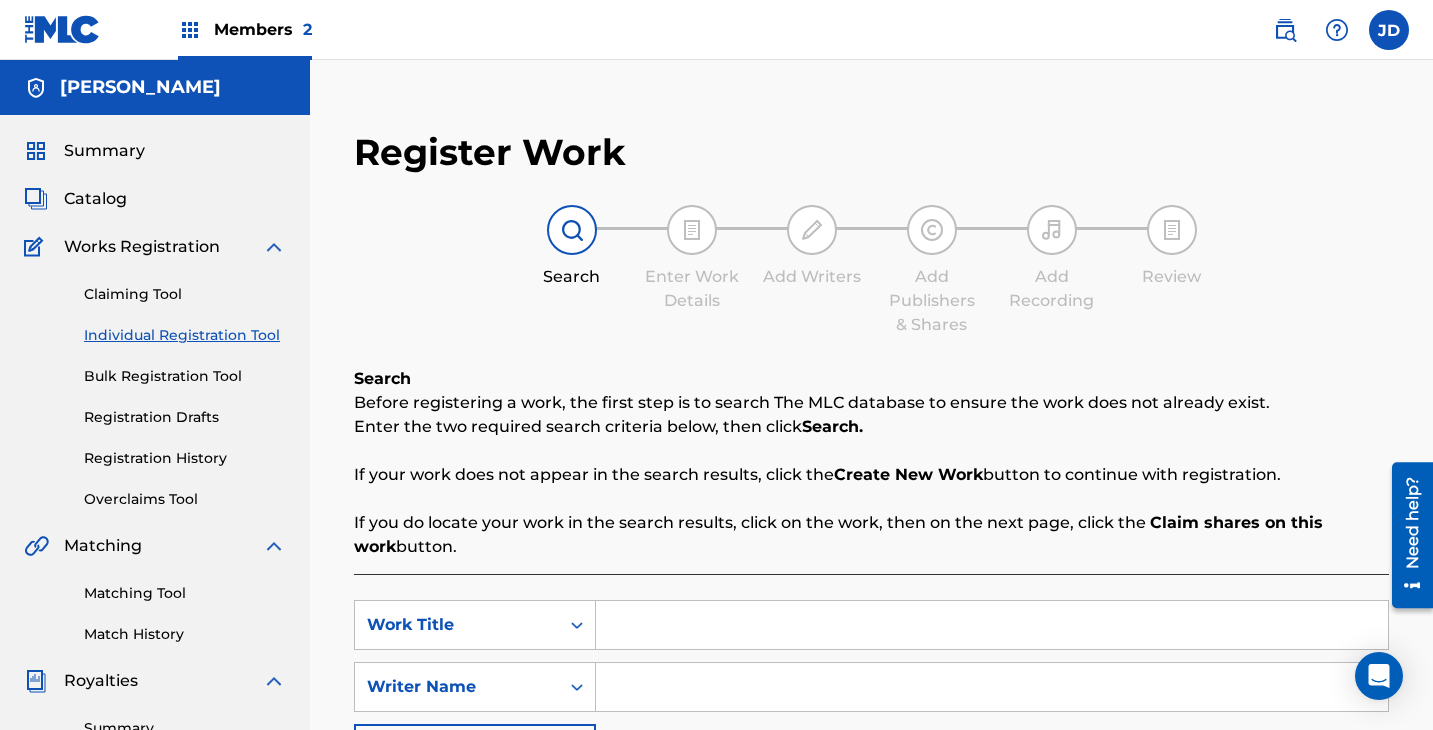 click on "Bulk Registration Tool" at bounding box center (185, 376) 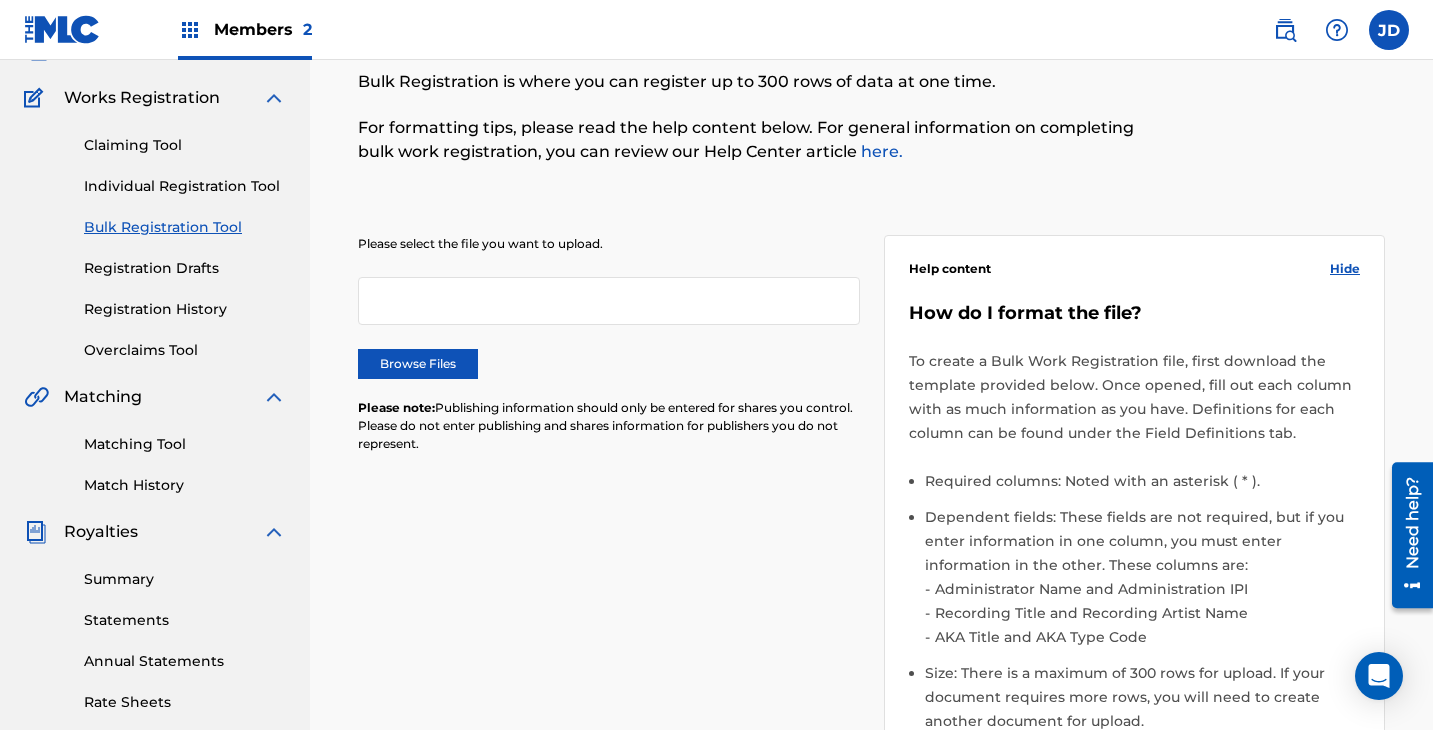 scroll, scrollTop: 99, scrollLeft: 0, axis: vertical 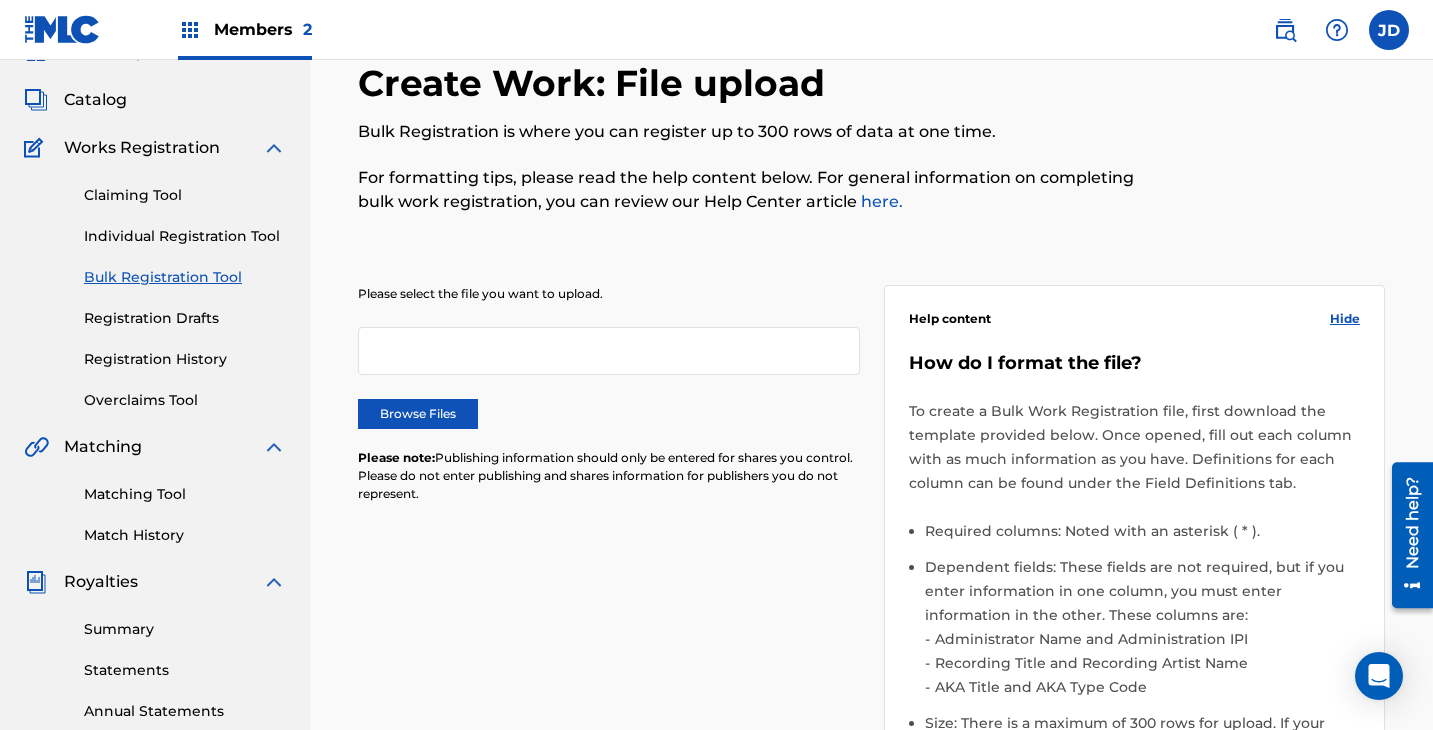 click on "Registration Drafts" at bounding box center (185, 318) 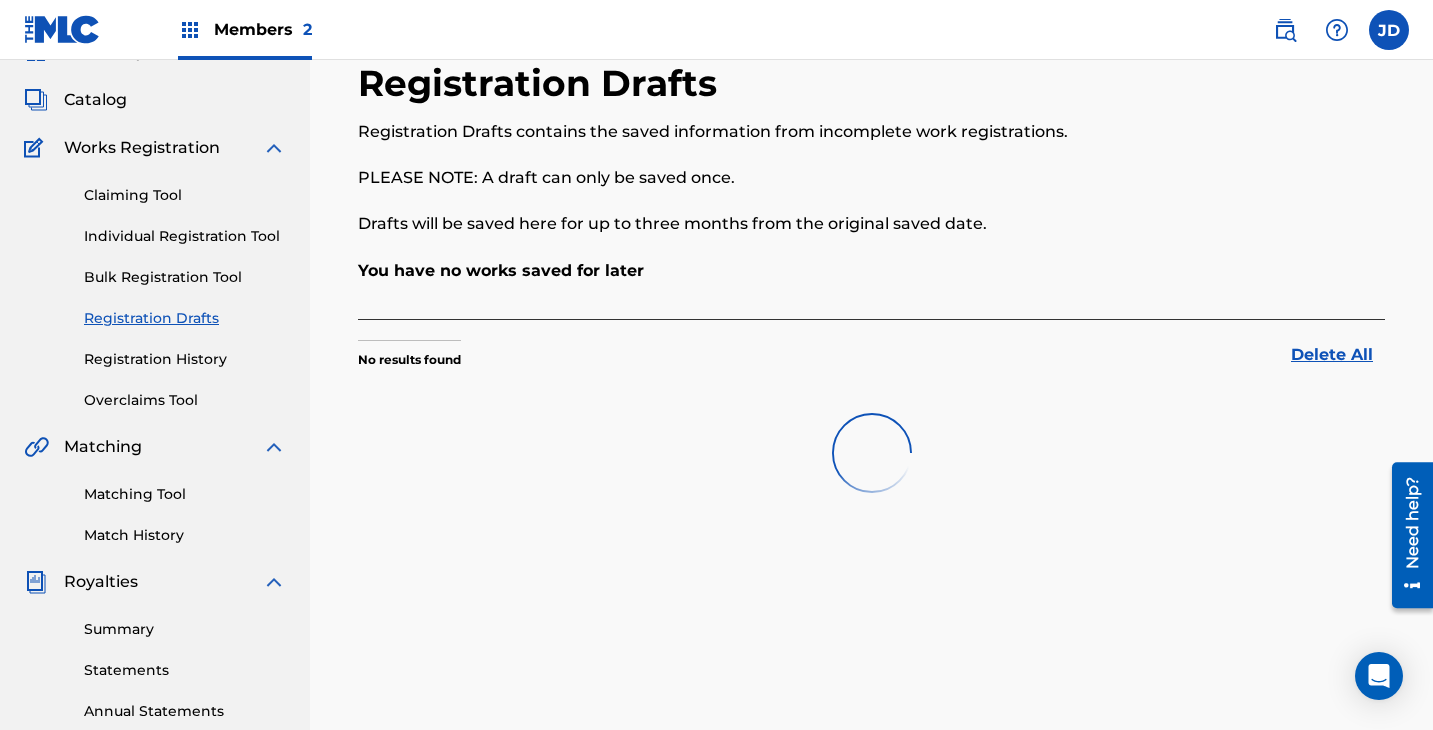 scroll, scrollTop: 0, scrollLeft: 0, axis: both 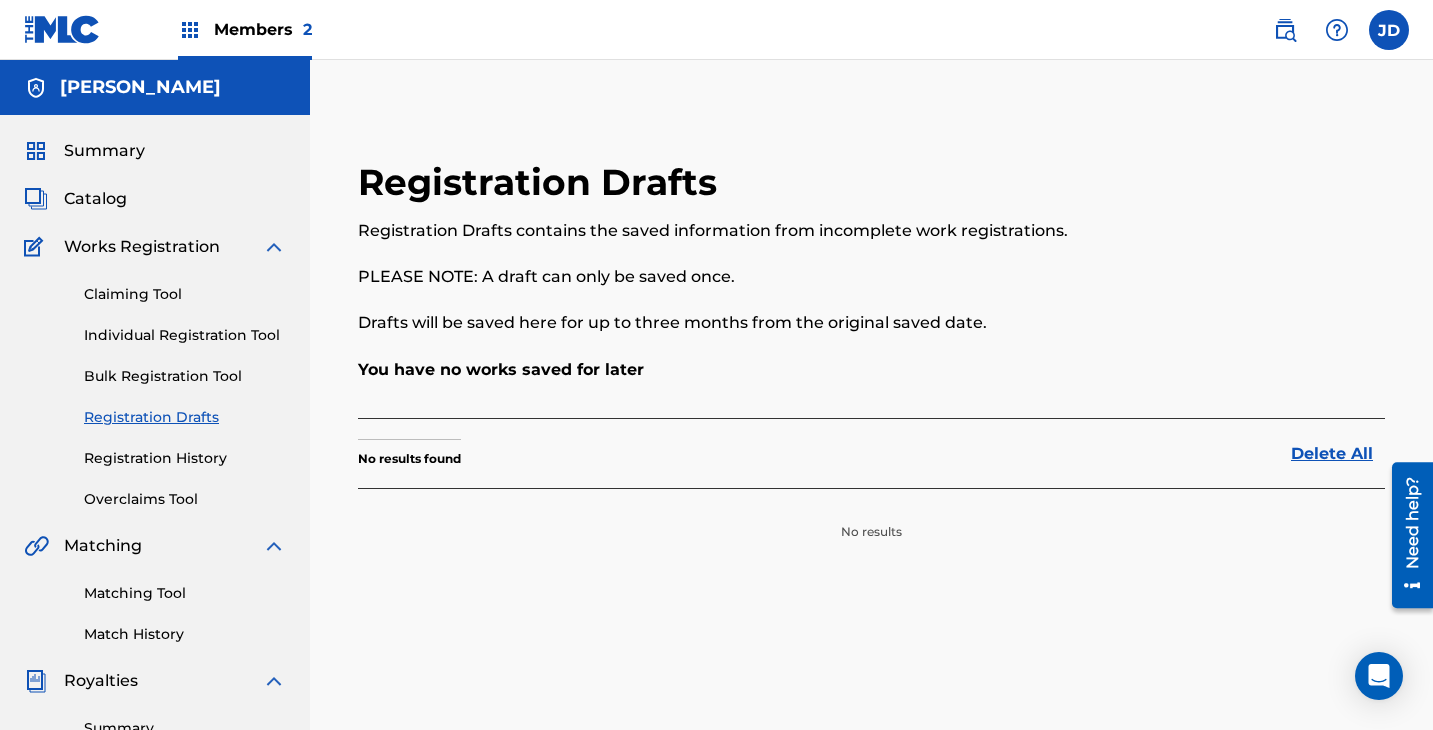 click on "Registration History" at bounding box center (185, 458) 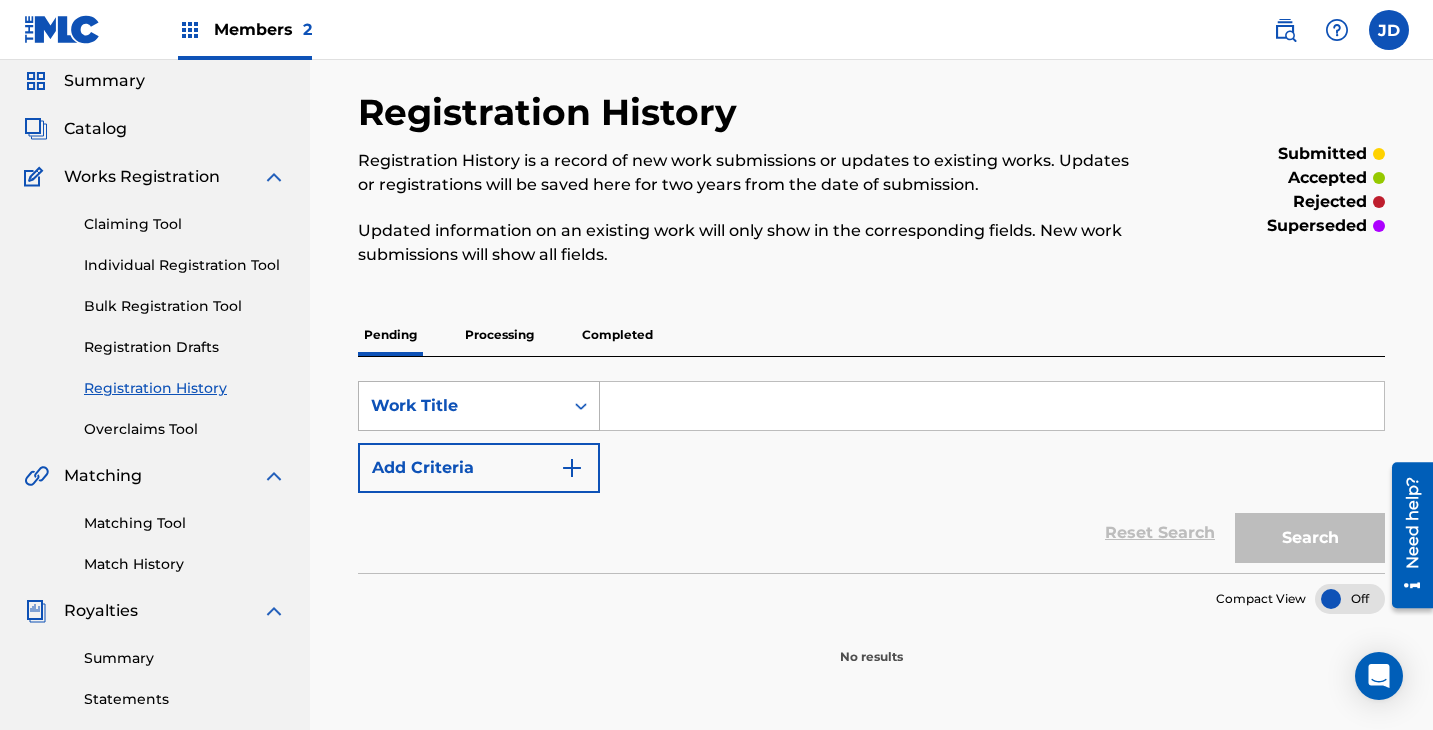 scroll, scrollTop: 96, scrollLeft: 0, axis: vertical 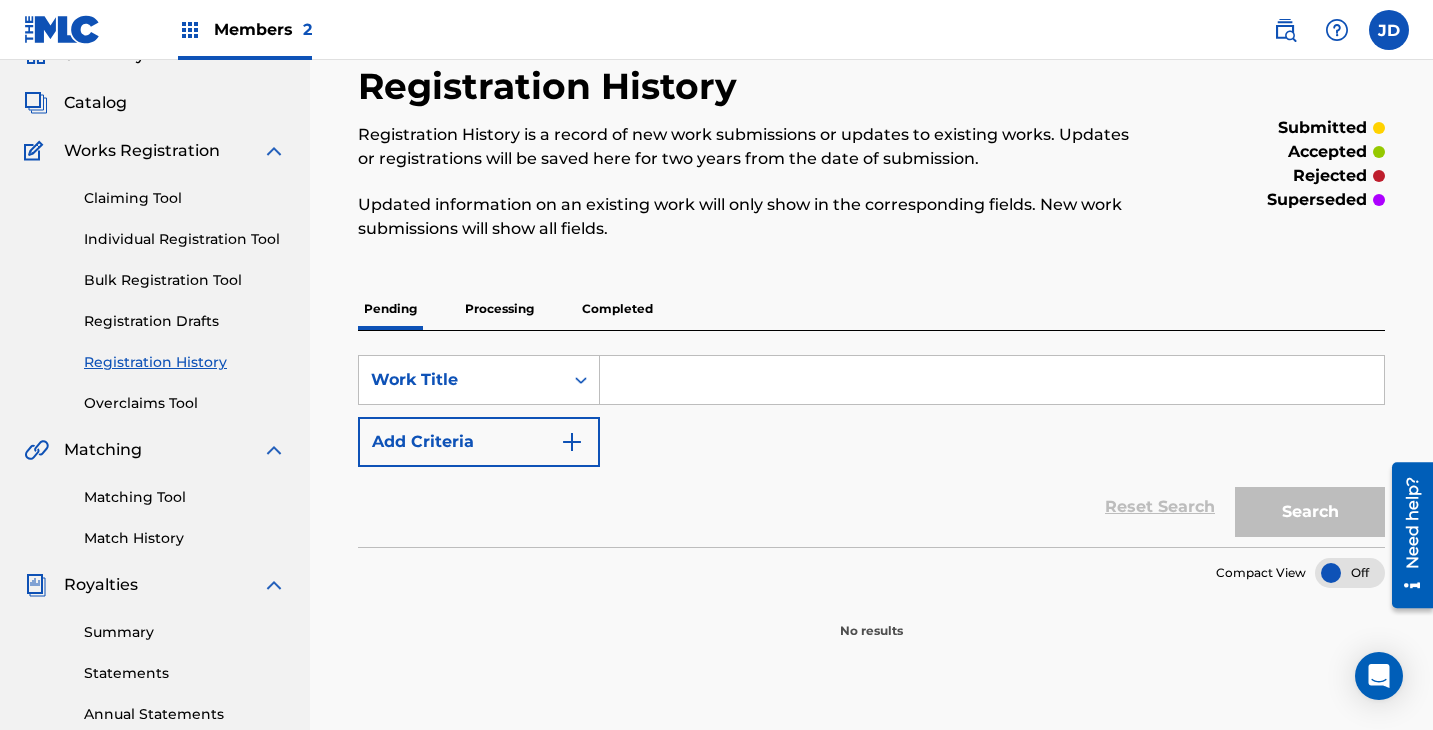 click on "Overclaims Tool" at bounding box center [185, 403] 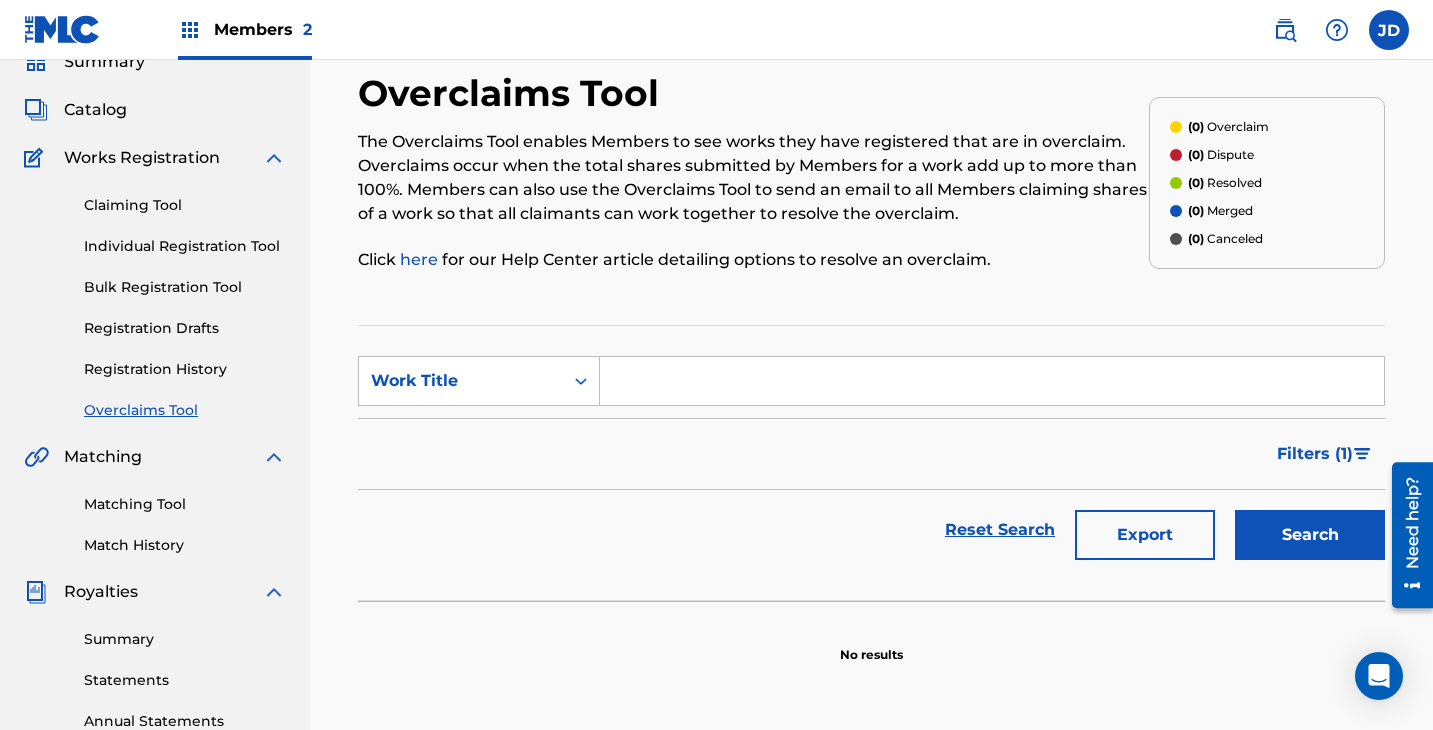 scroll, scrollTop: 70, scrollLeft: 0, axis: vertical 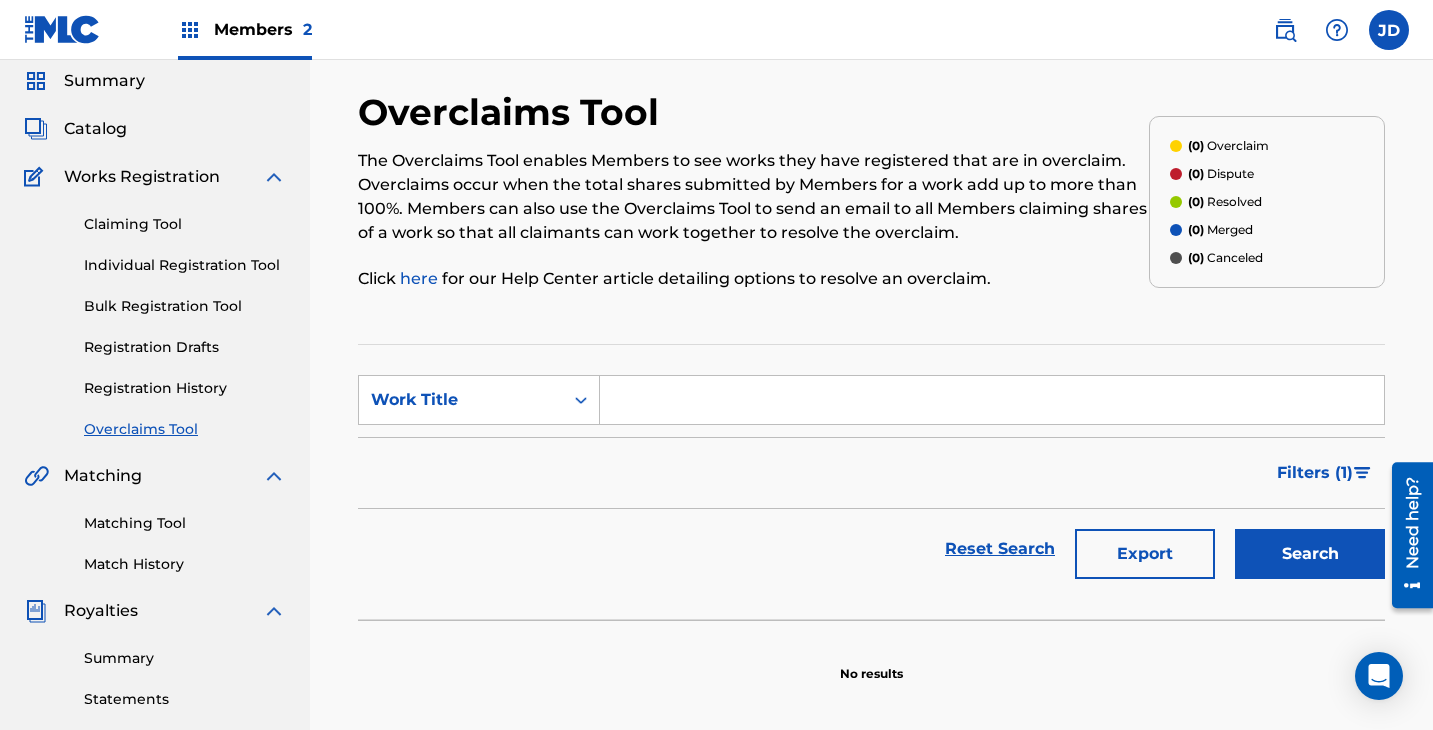 click on "Match History" at bounding box center [185, 564] 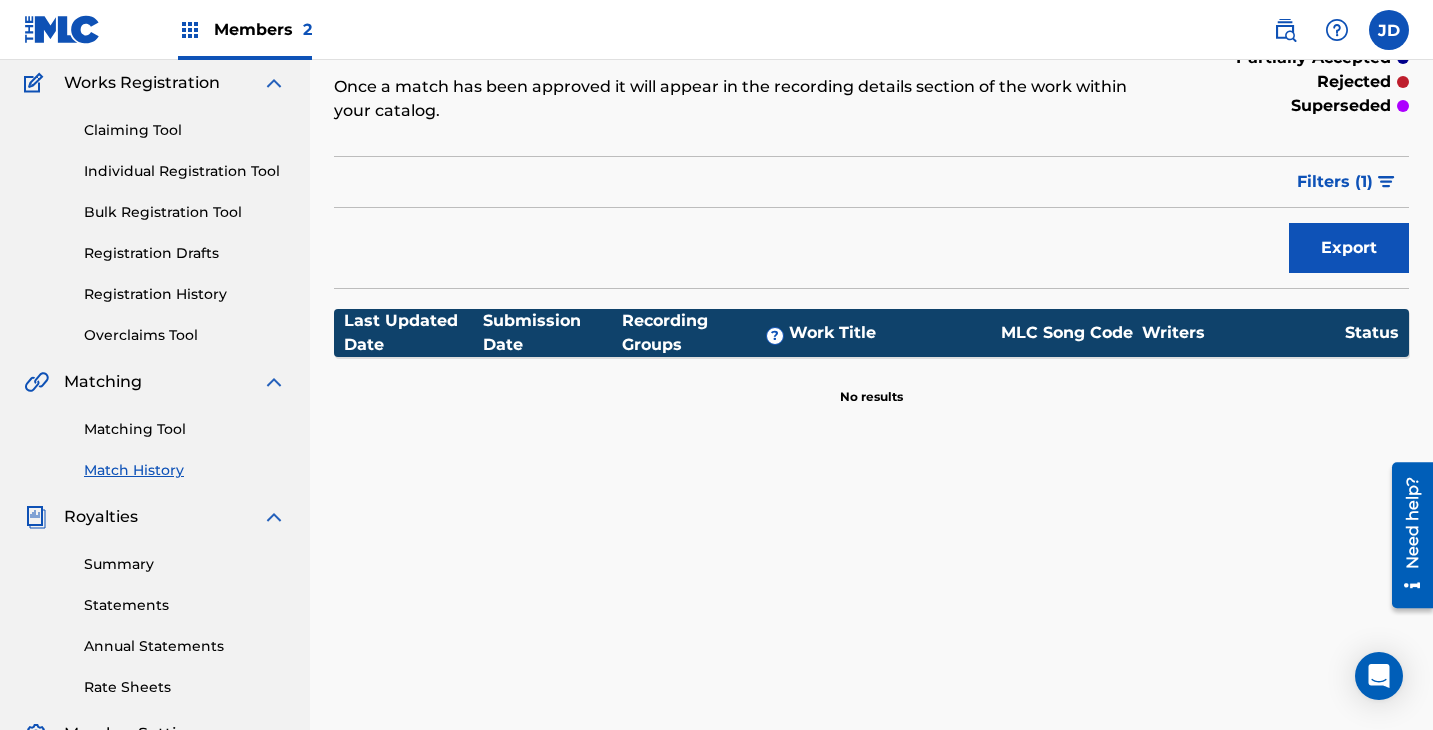 scroll, scrollTop: 181, scrollLeft: 0, axis: vertical 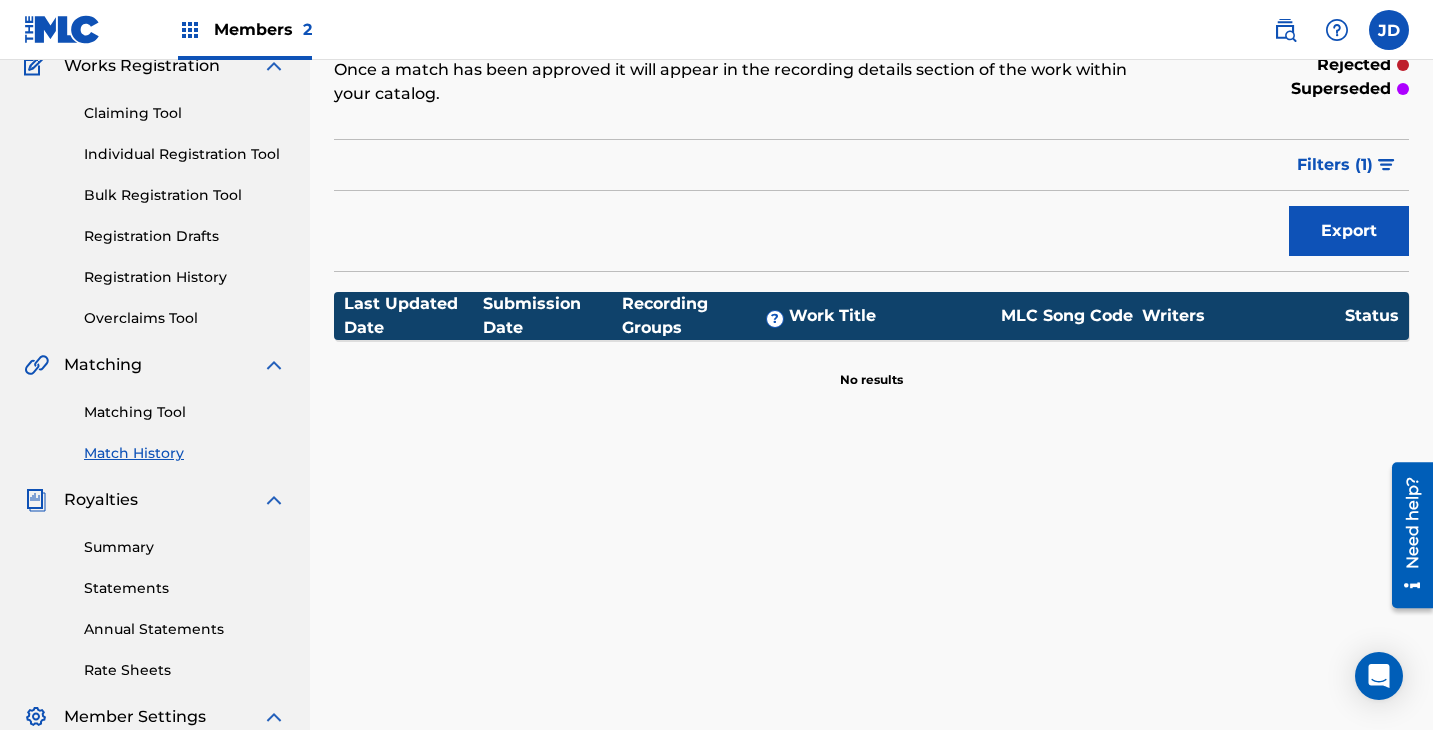 click on "Matching Tool Match History" at bounding box center (155, 420) 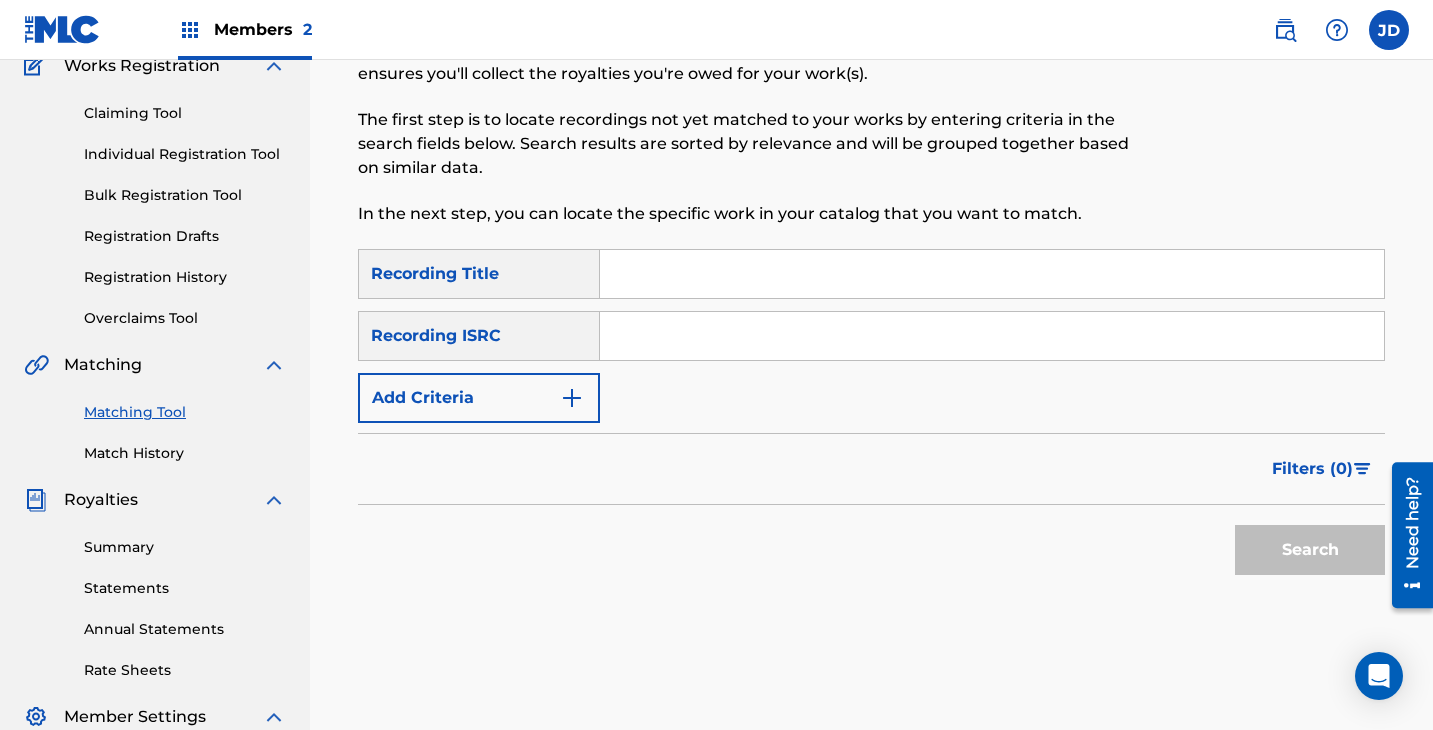 scroll, scrollTop: 0, scrollLeft: 0, axis: both 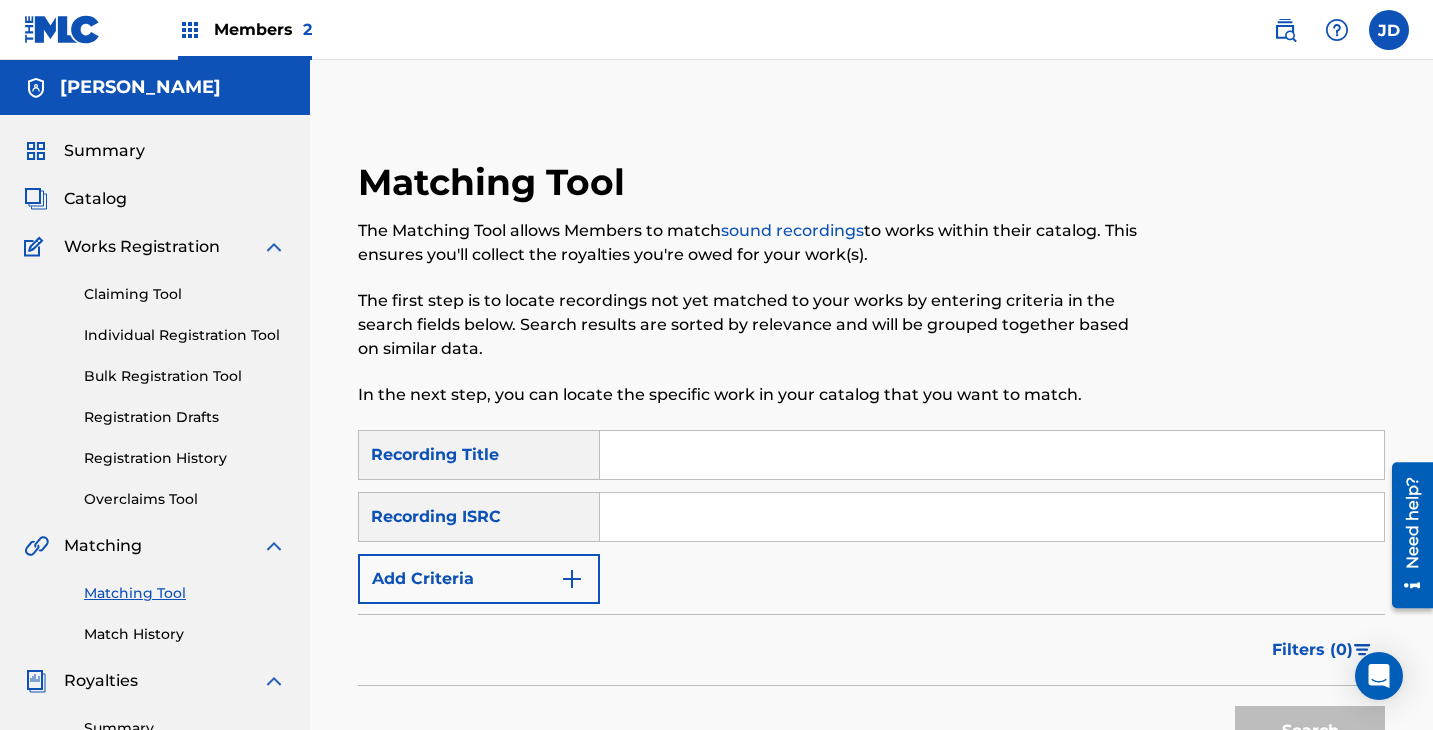 click on "Summary" at bounding box center [104, 151] 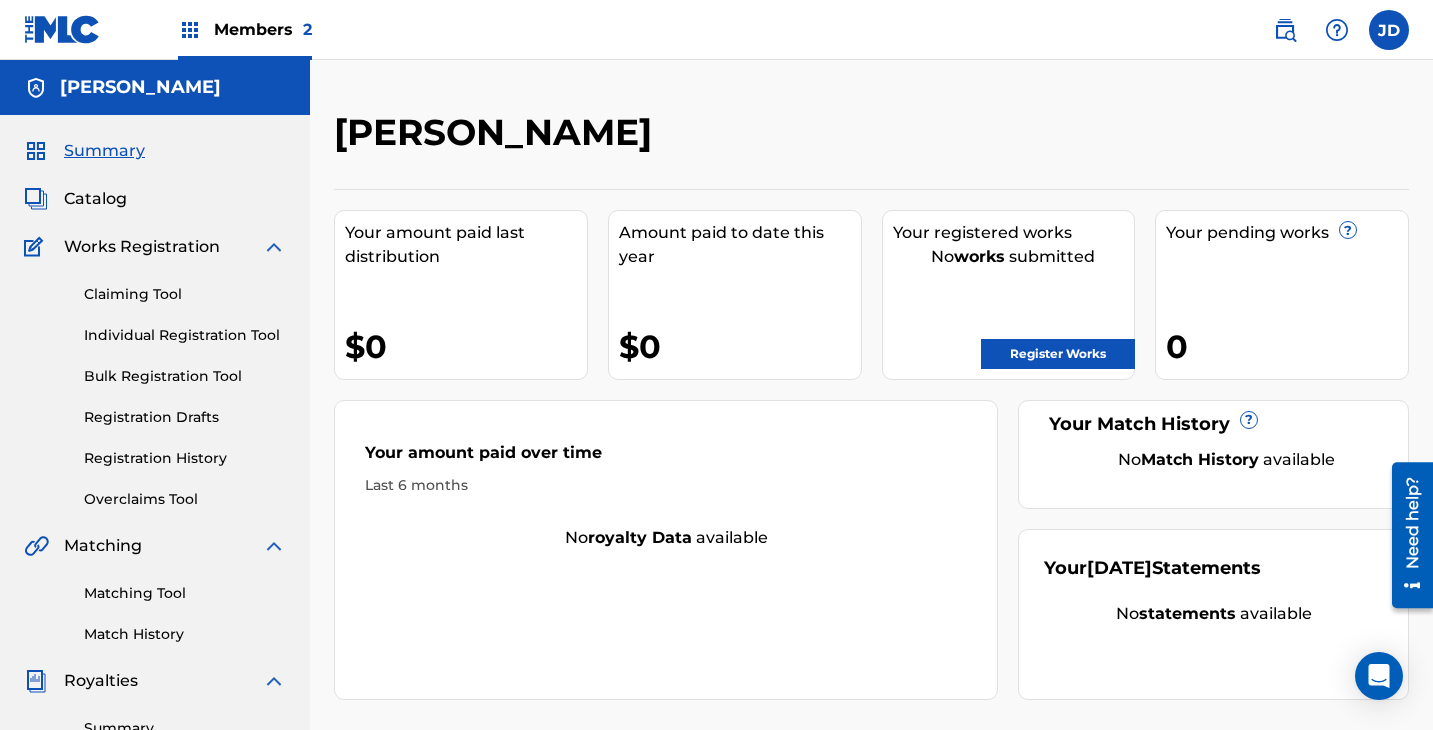 click on "Register Works" at bounding box center [1058, 354] 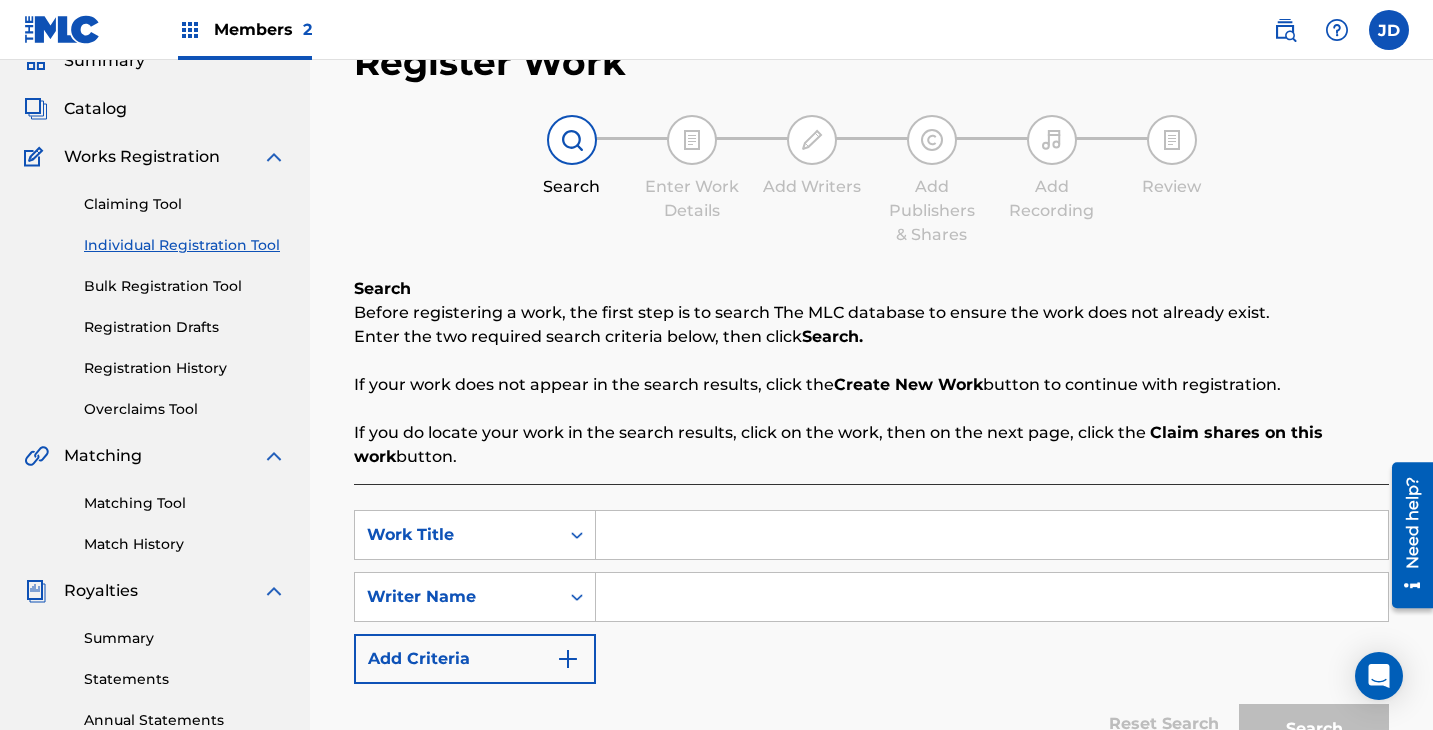 scroll, scrollTop: 169, scrollLeft: 0, axis: vertical 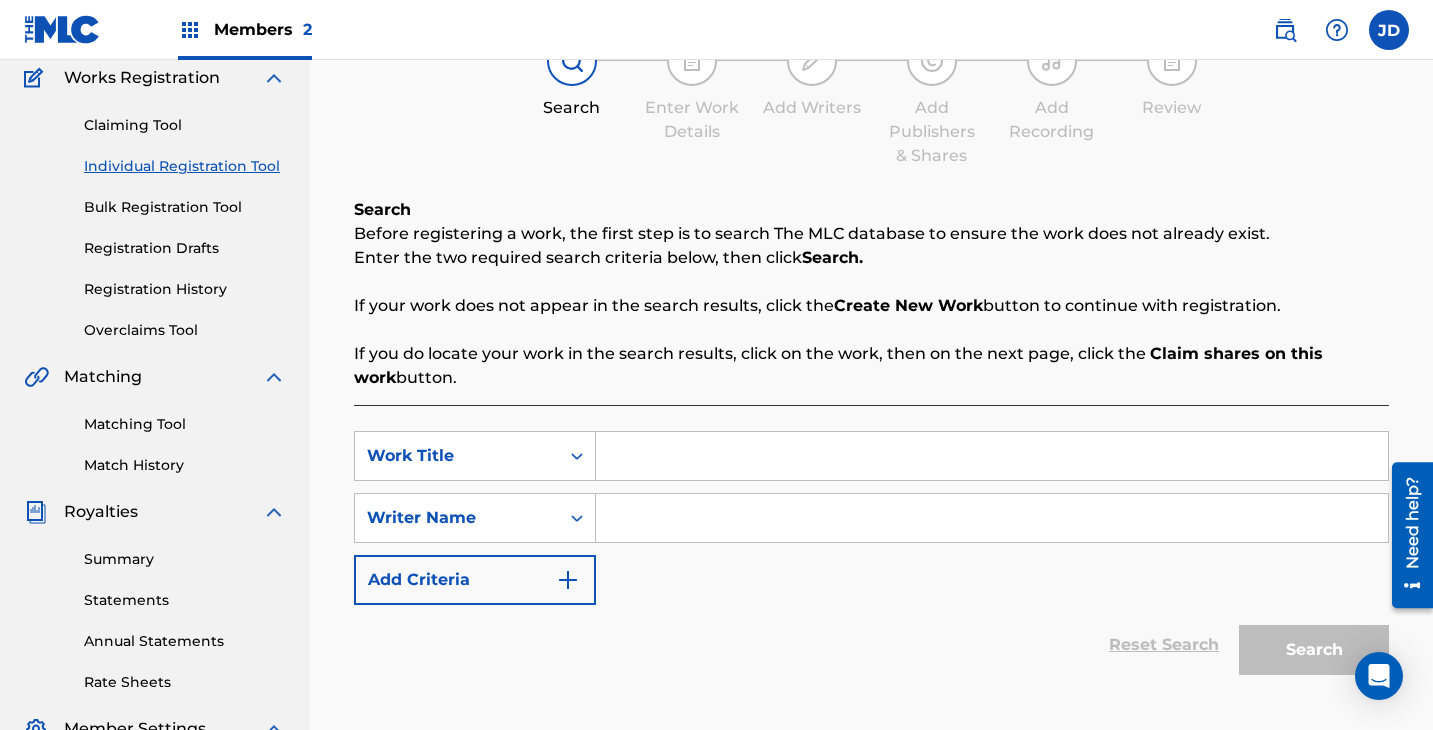 click at bounding box center (992, 456) 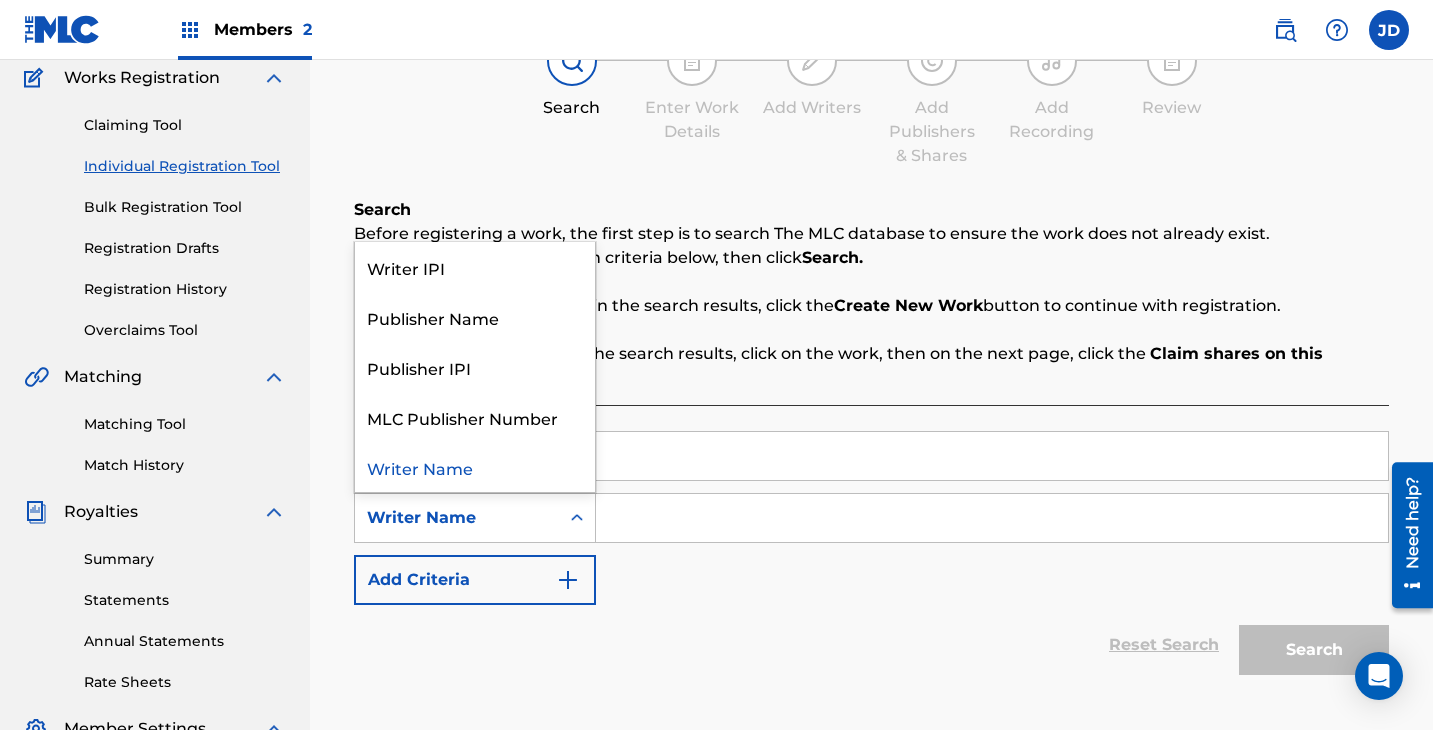 click on "Writer Name" at bounding box center (457, 518) 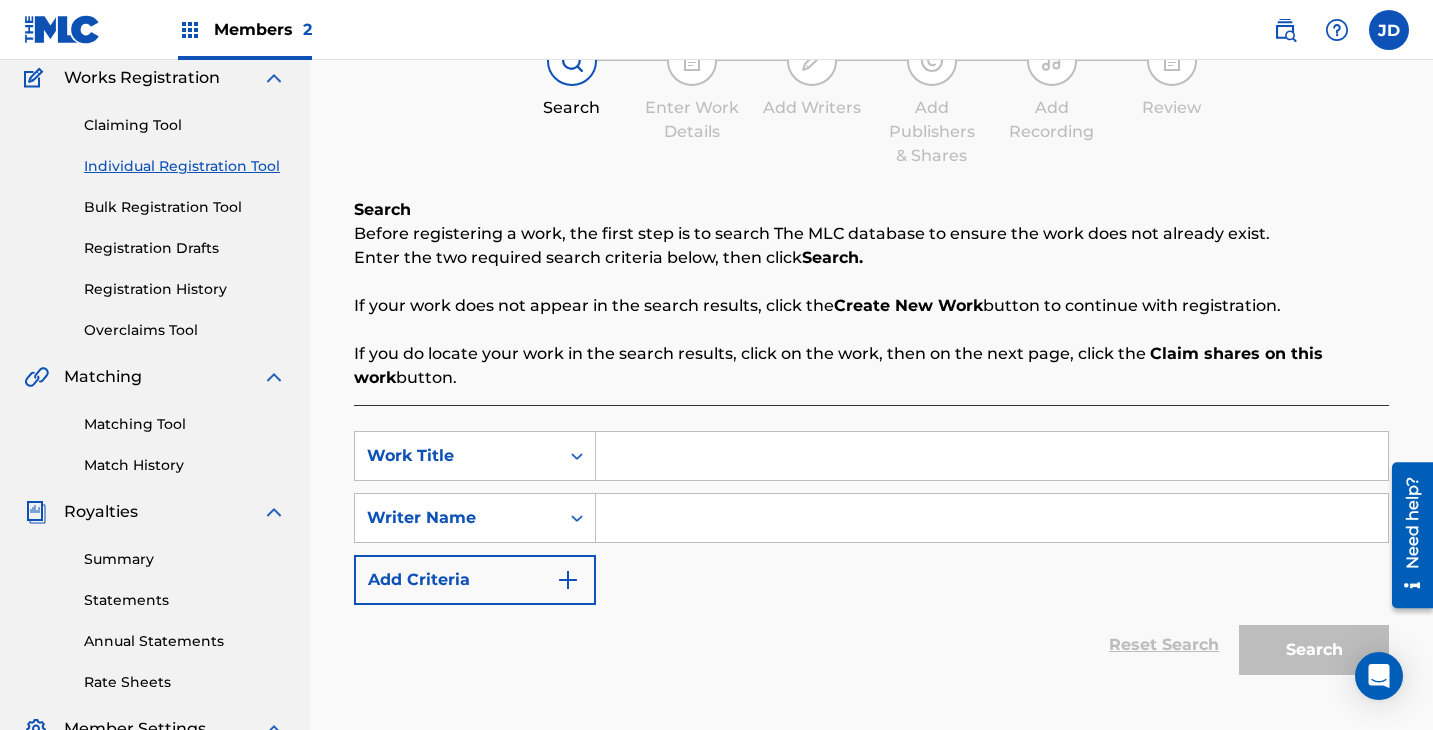click on "Writer Name" at bounding box center (475, 518) 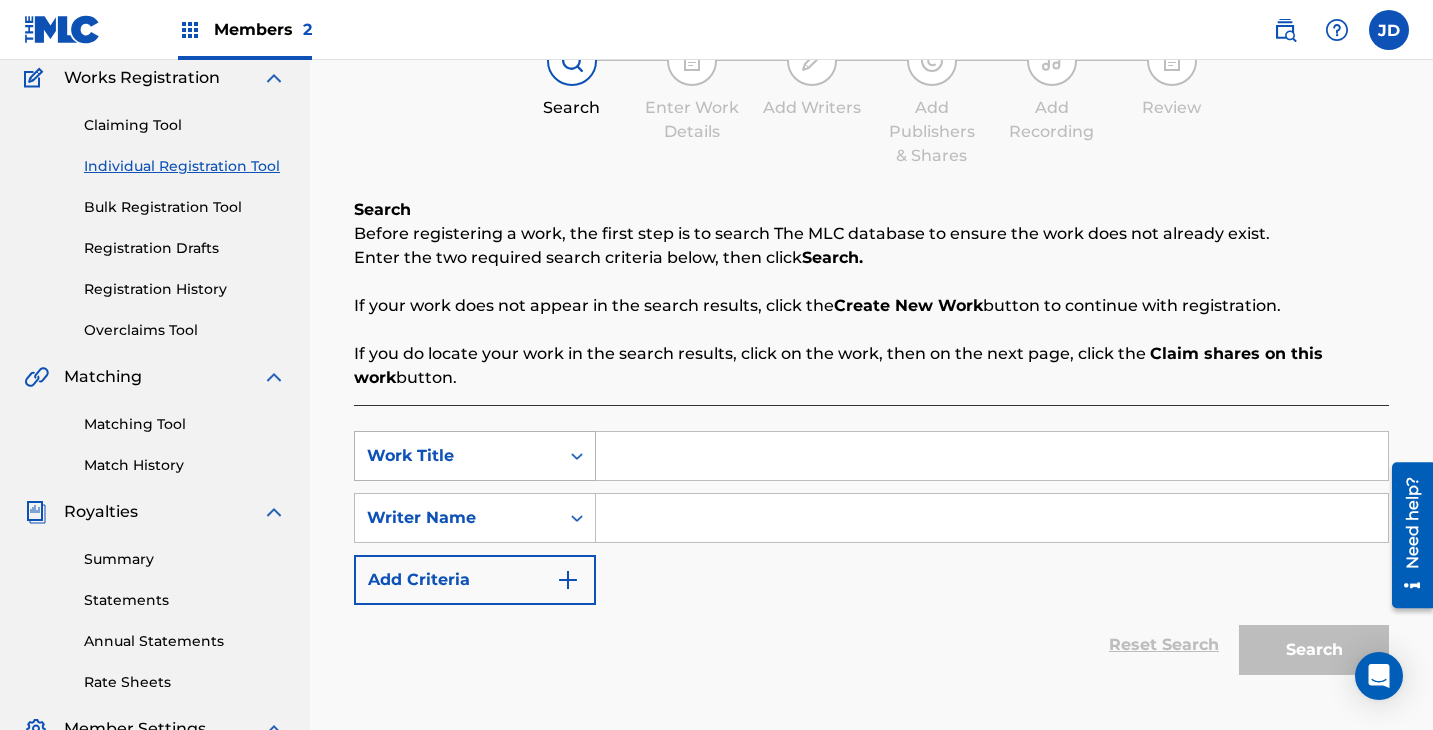 click on "Work Title" at bounding box center [457, 456] 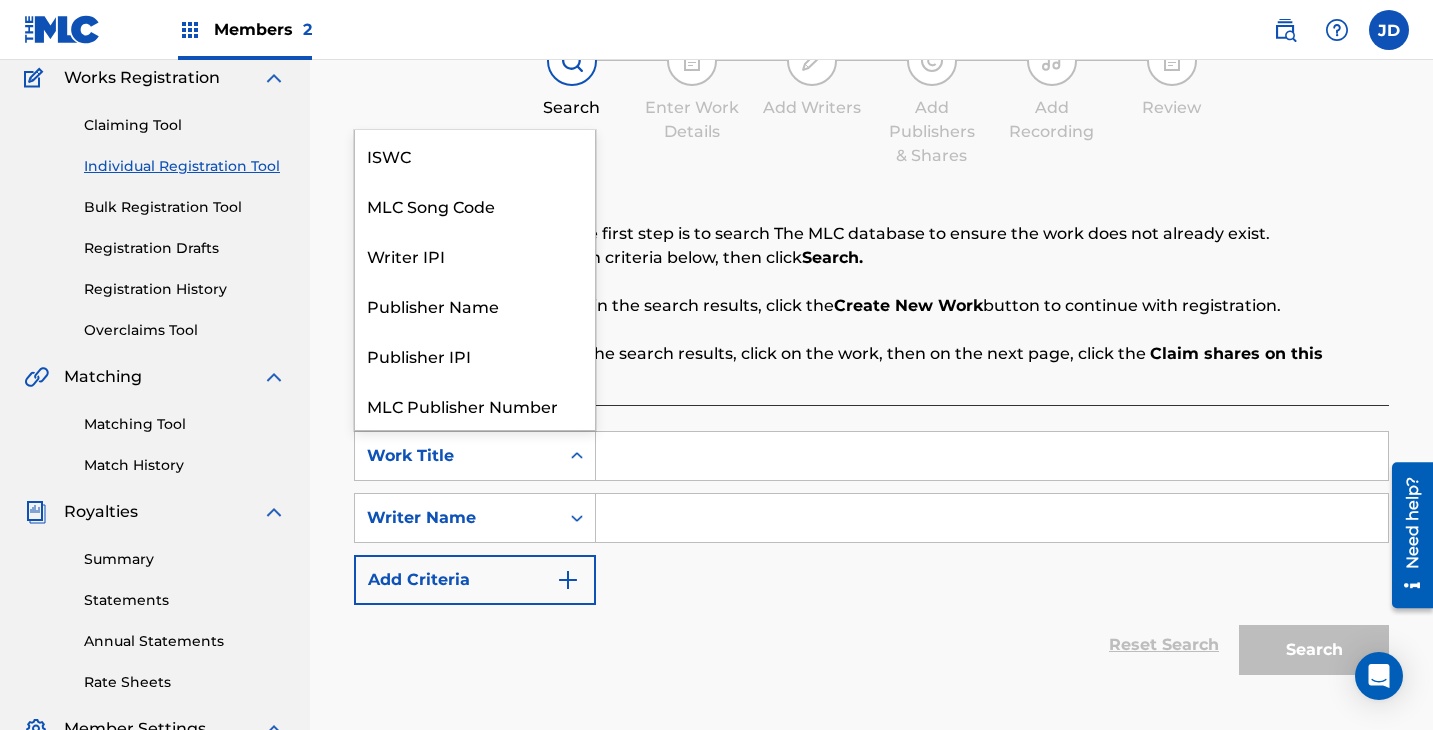 scroll, scrollTop: 50, scrollLeft: 0, axis: vertical 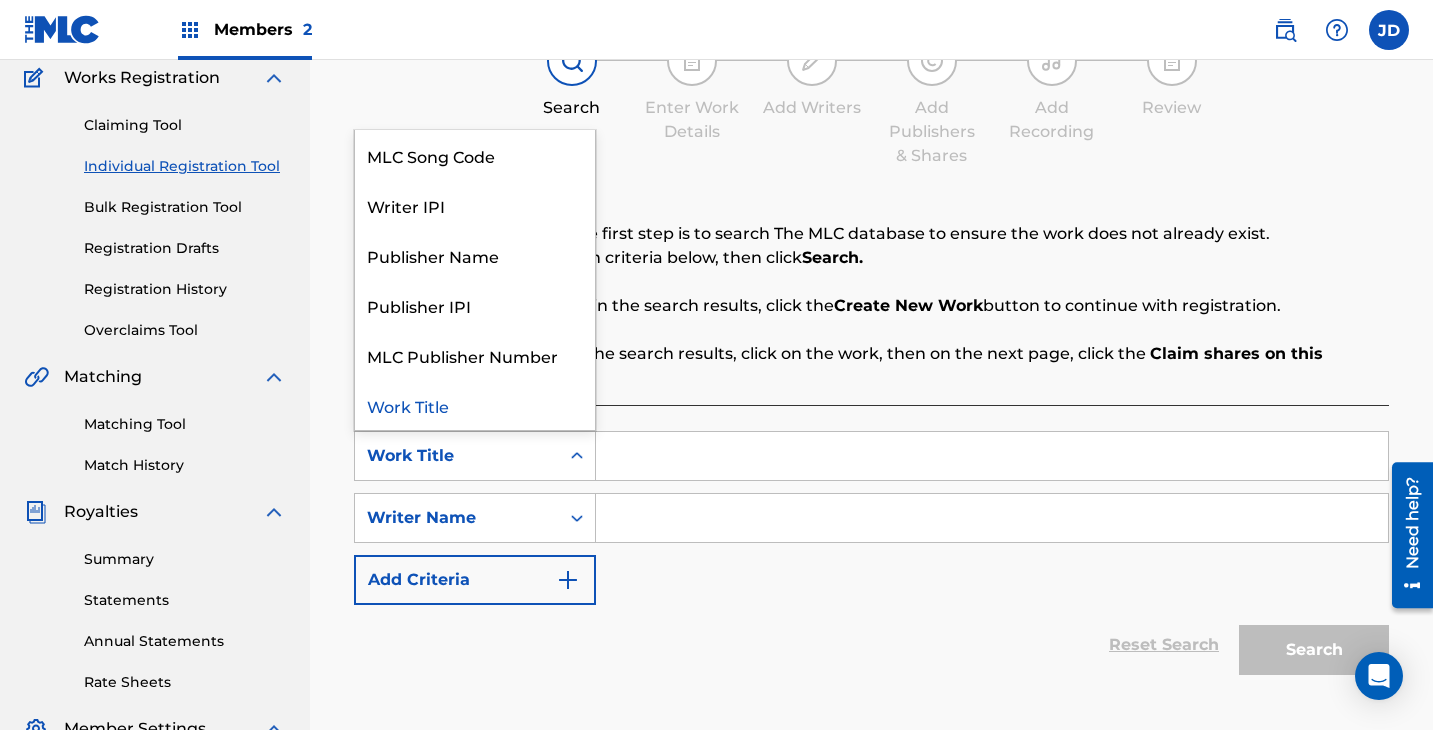 click at bounding box center [992, 456] 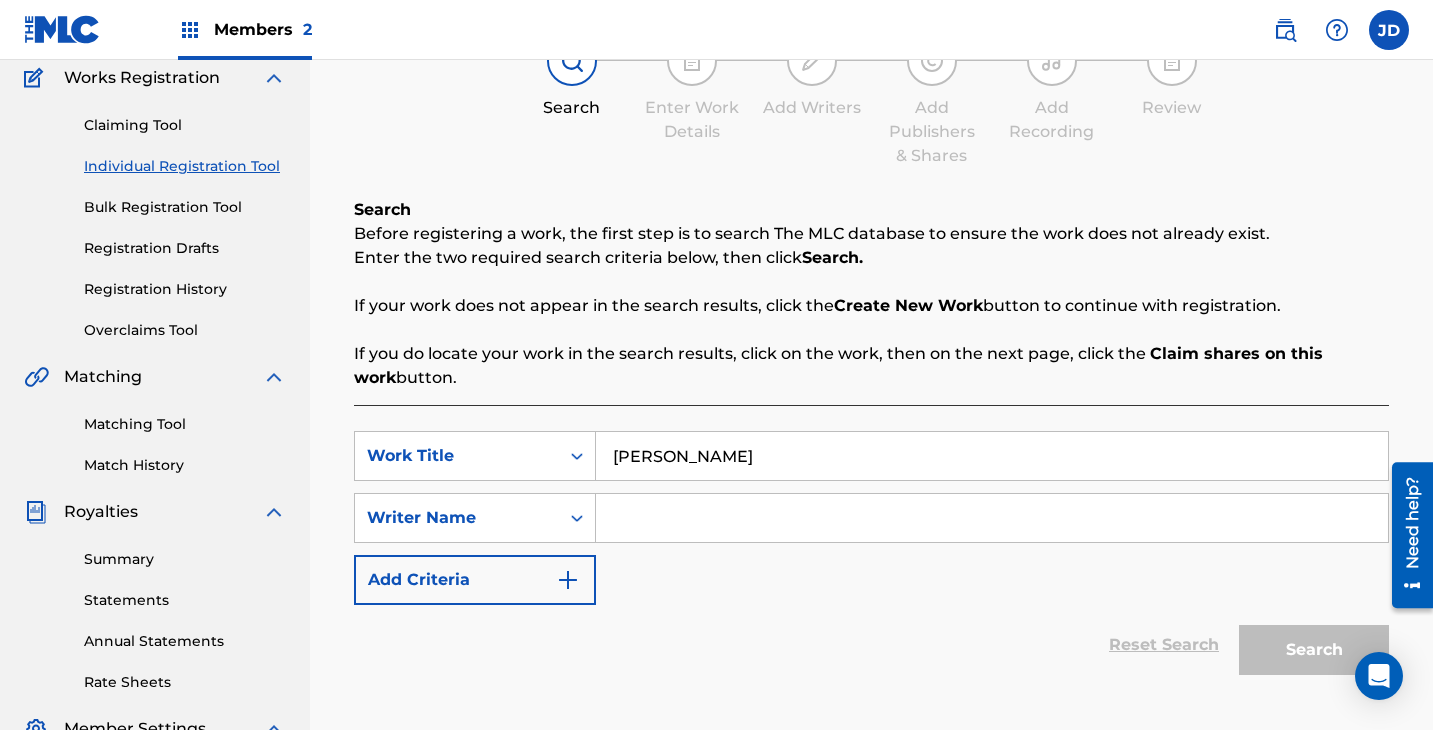 type on "[PERSON_NAME]" 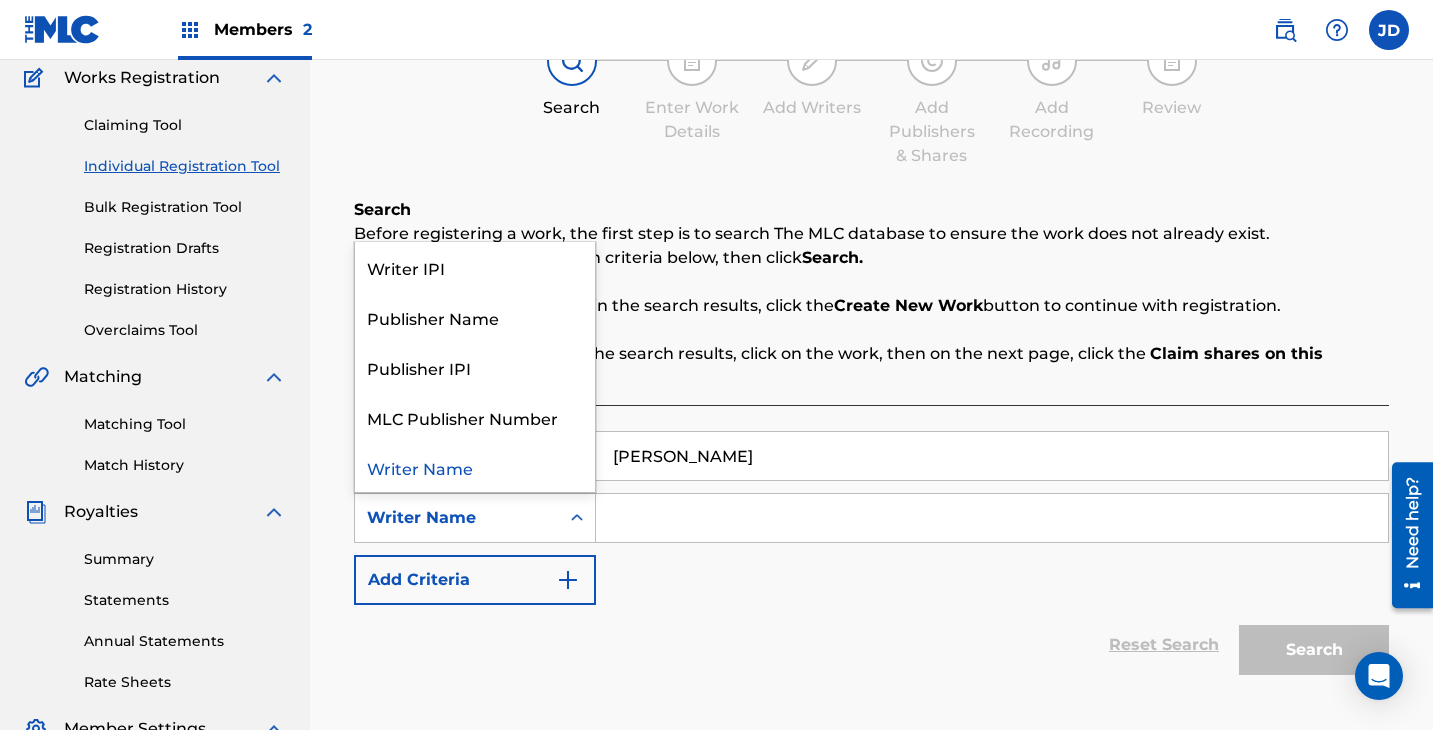 click on "Writer Name" at bounding box center [457, 518] 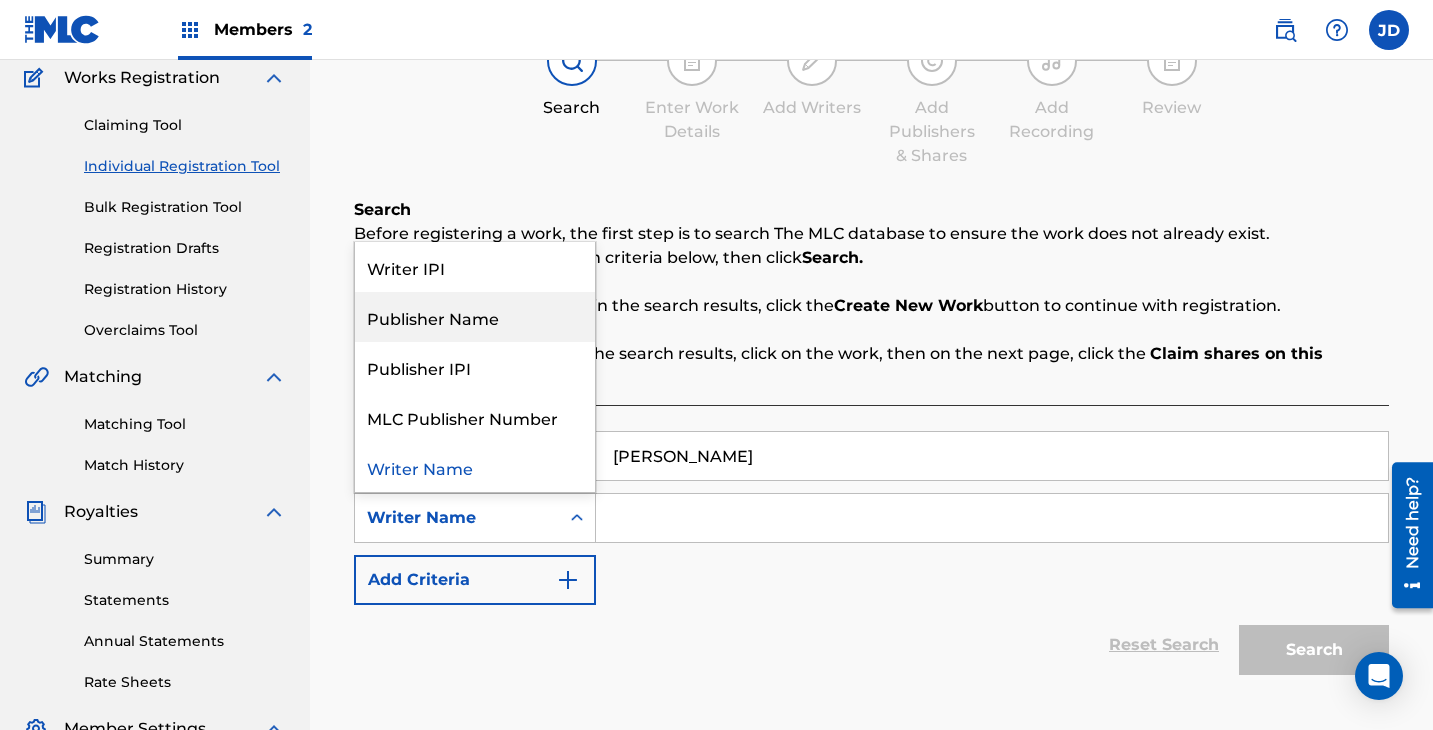 click on "Publisher Name" at bounding box center [475, 317] 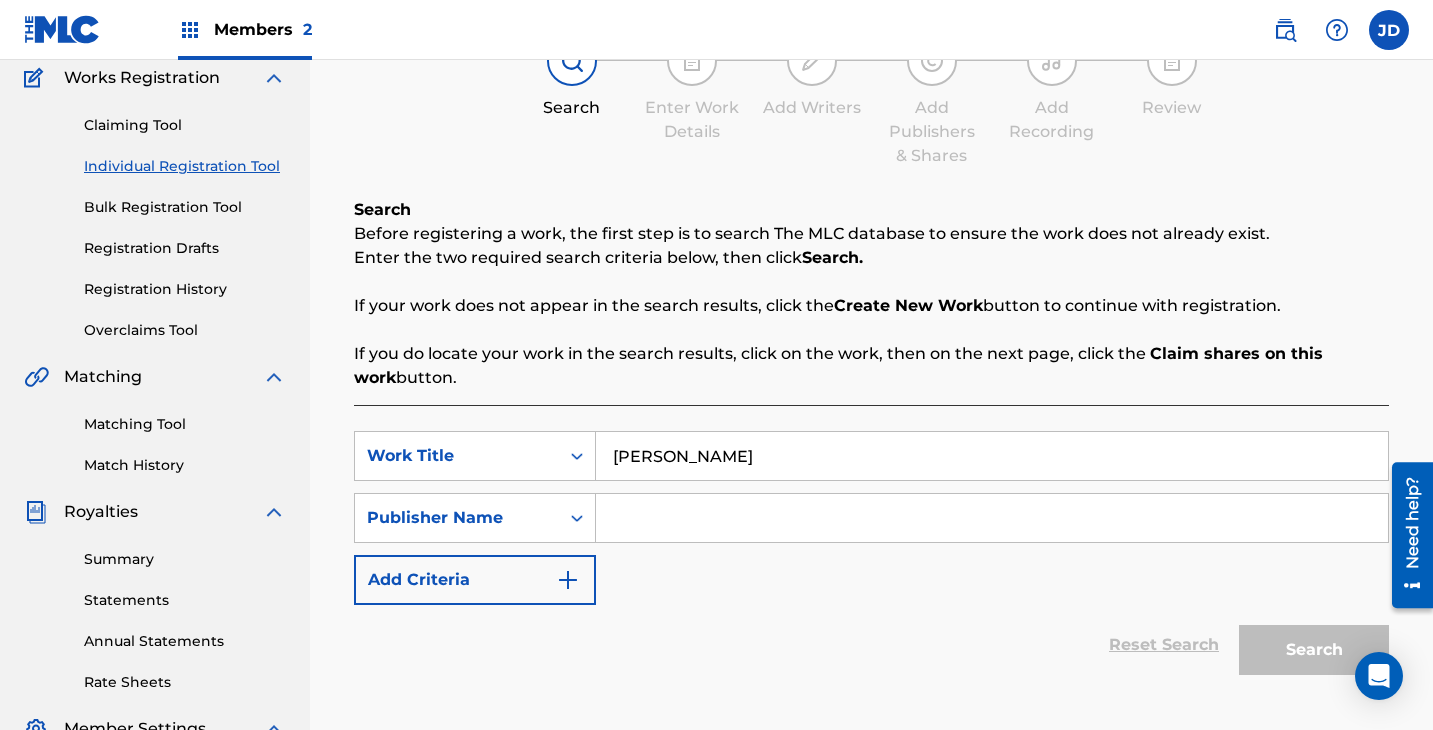 click at bounding box center [992, 518] 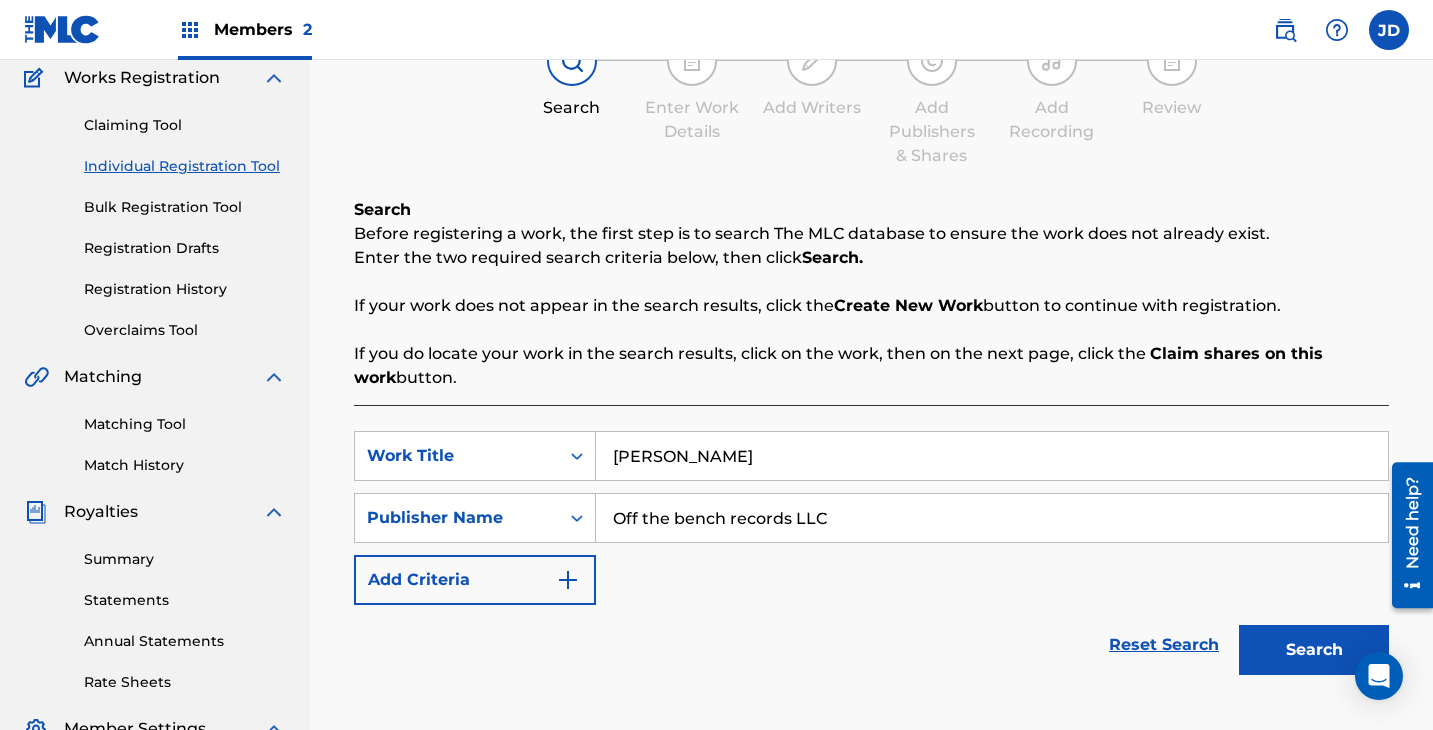 type on "Off the bench records LLC" 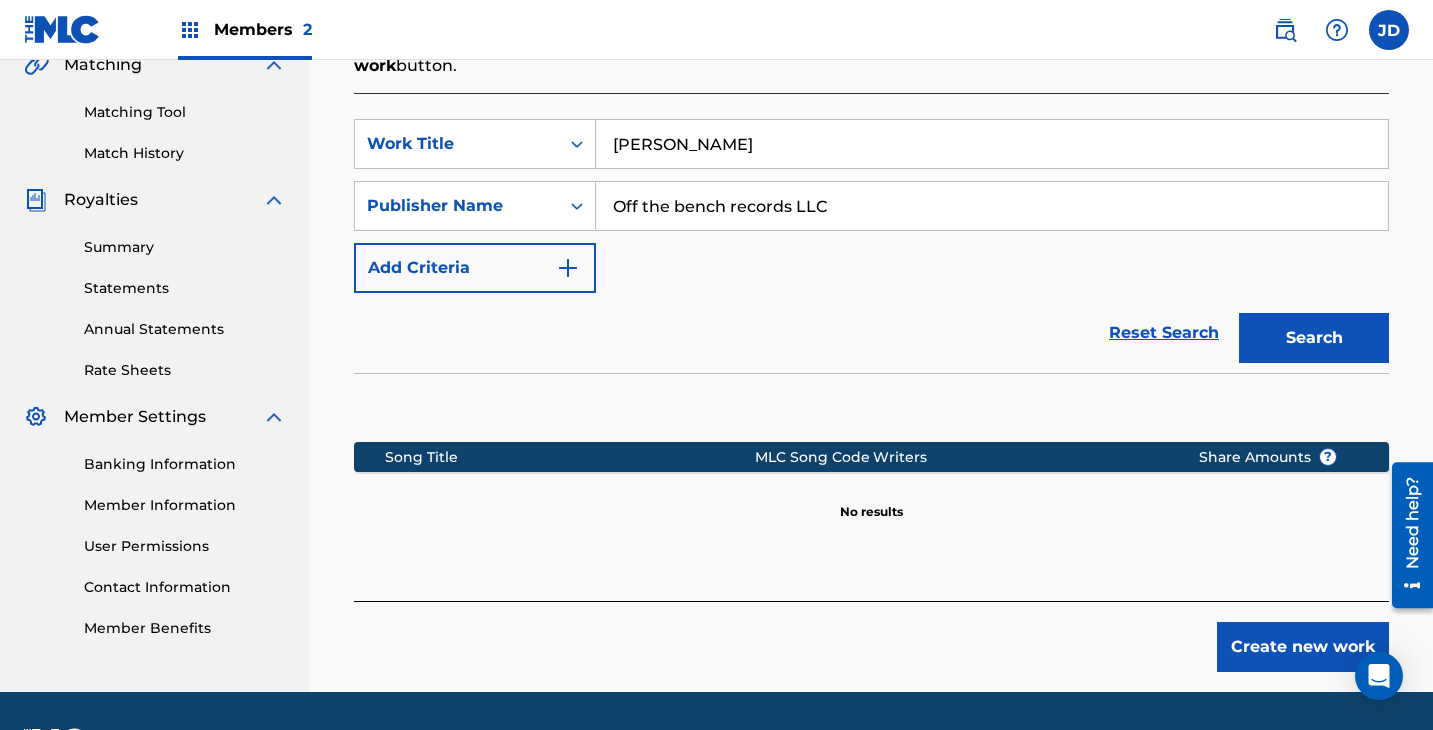 scroll, scrollTop: 459, scrollLeft: 0, axis: vertical 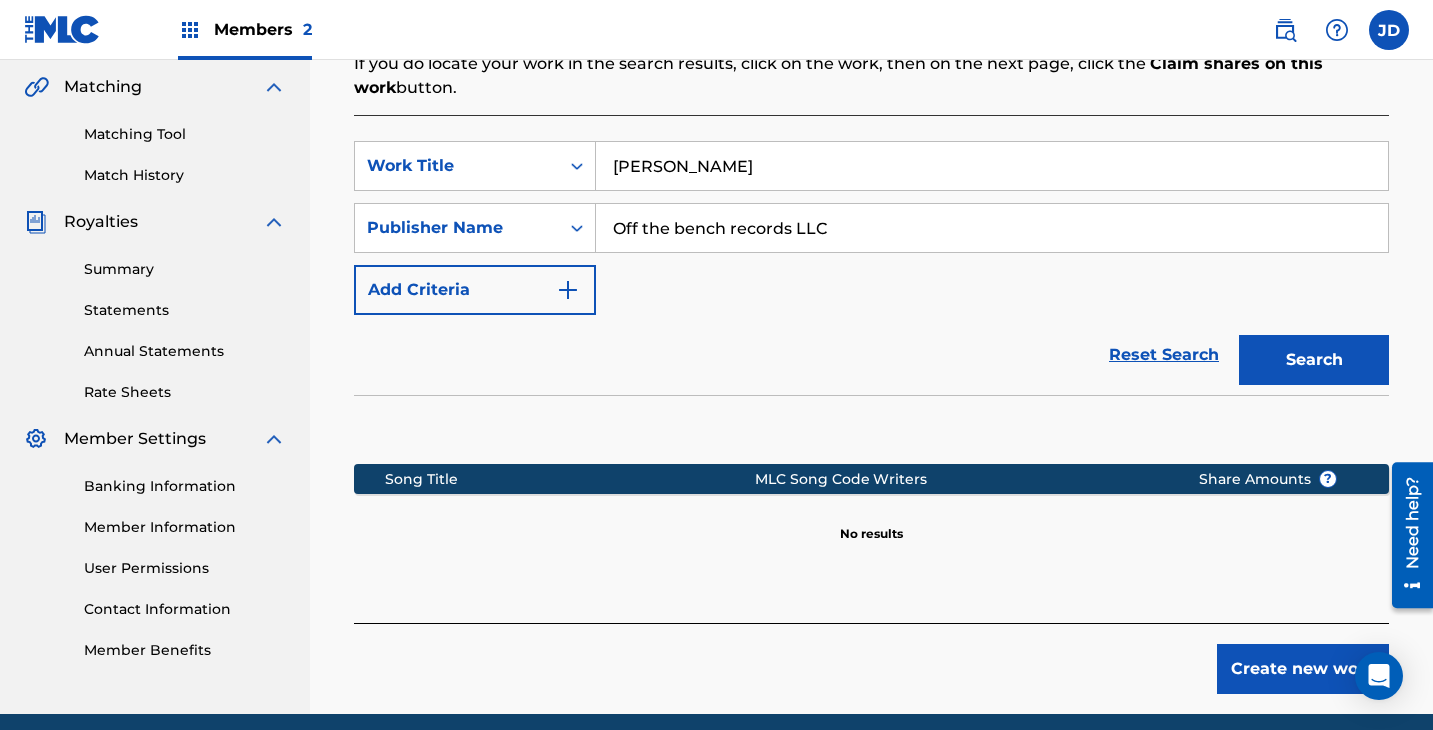 click at bounding box center (568, 290) 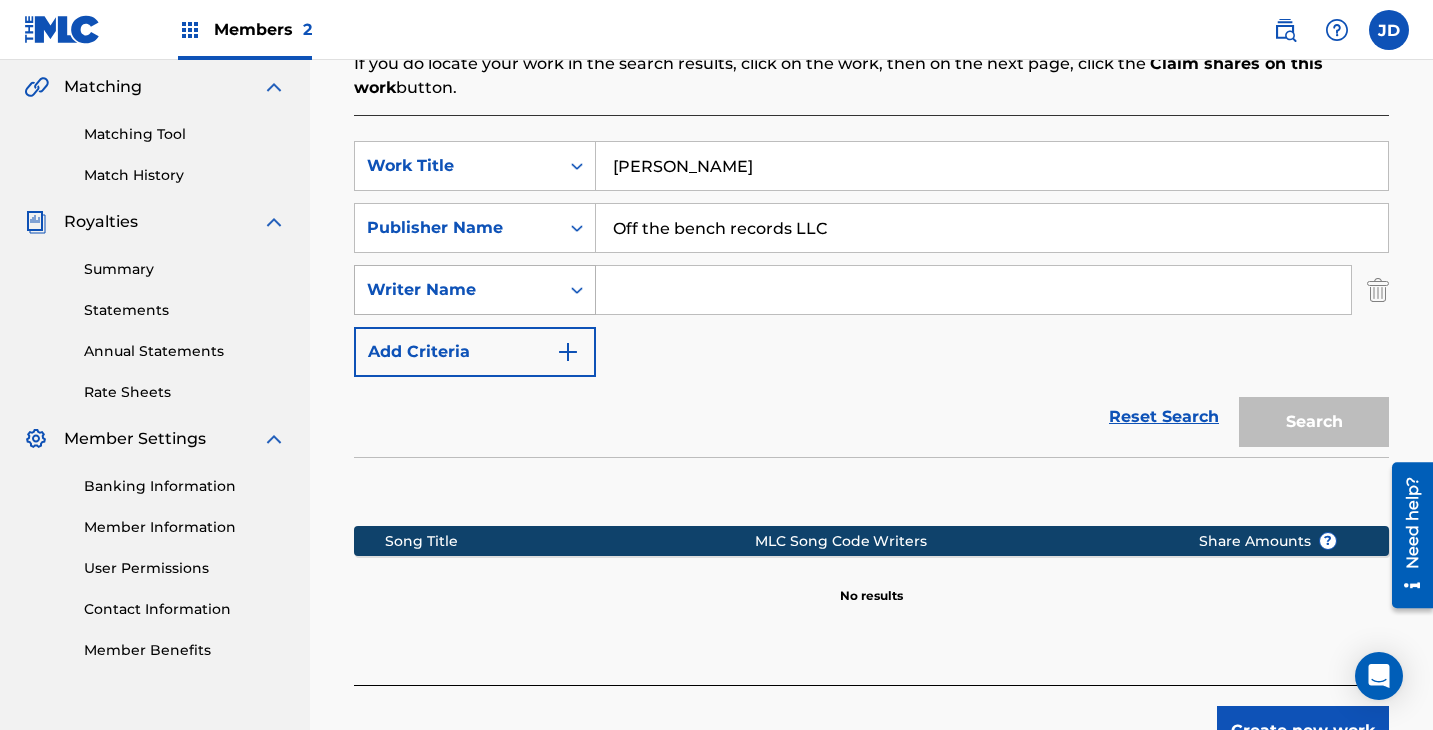 click on "Writer Name" at bounding box center (457, 290) 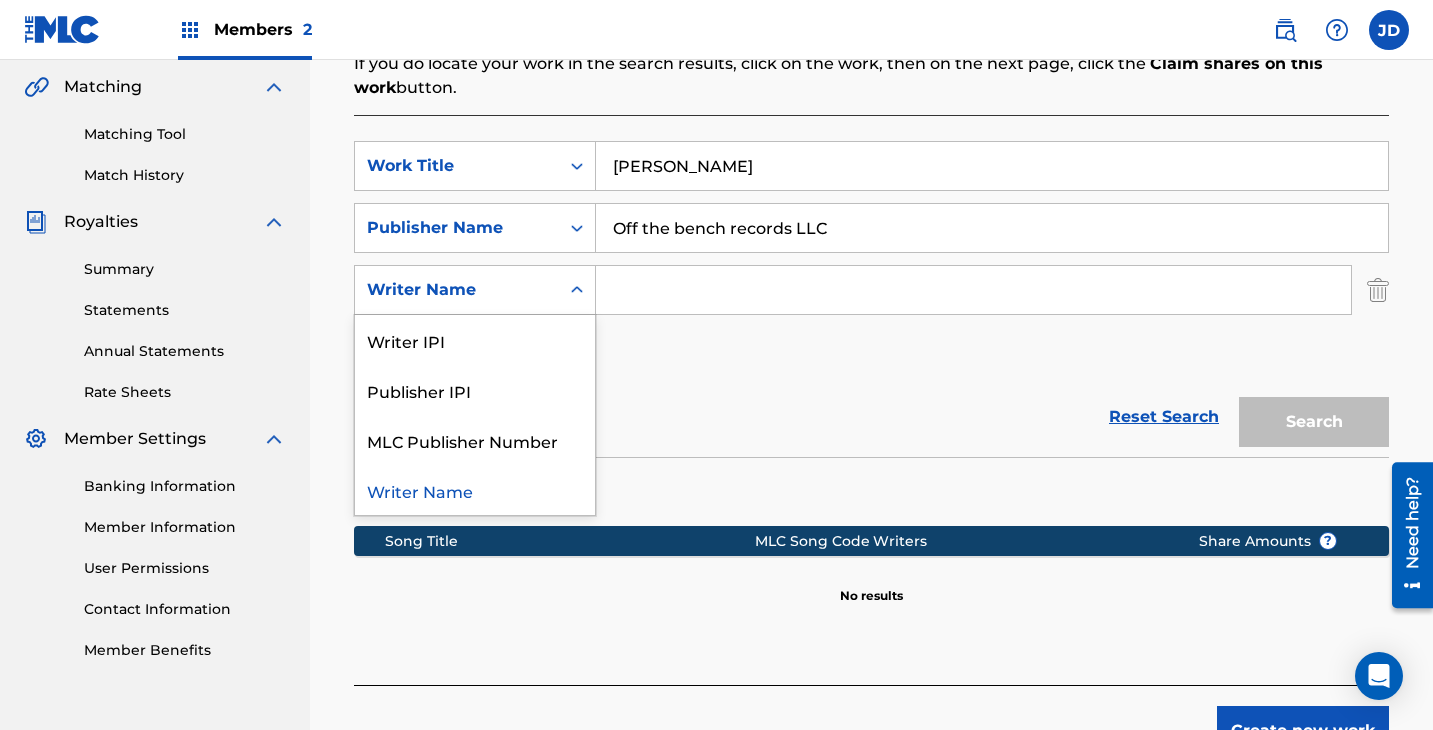 click at bounding box center (973, 290) 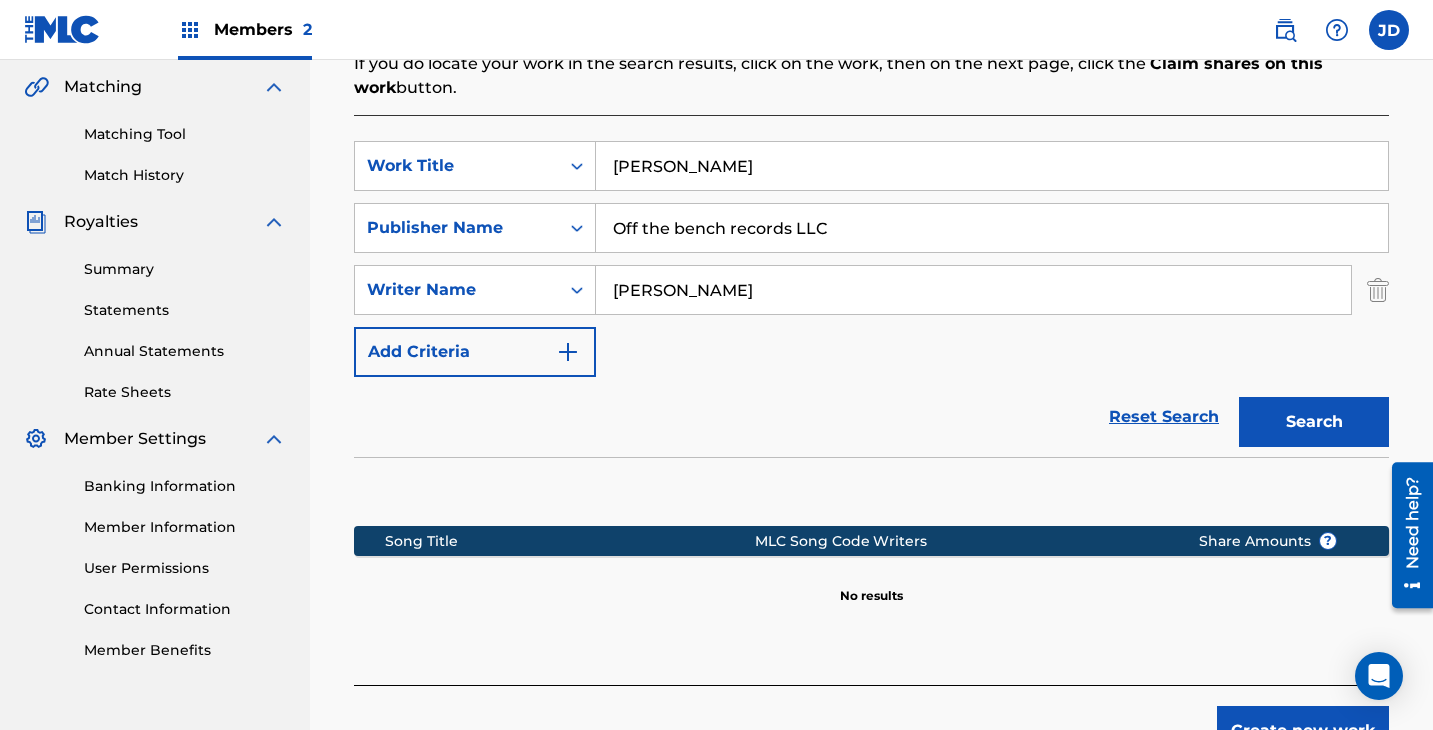 type on "[PERSON_NAME]" 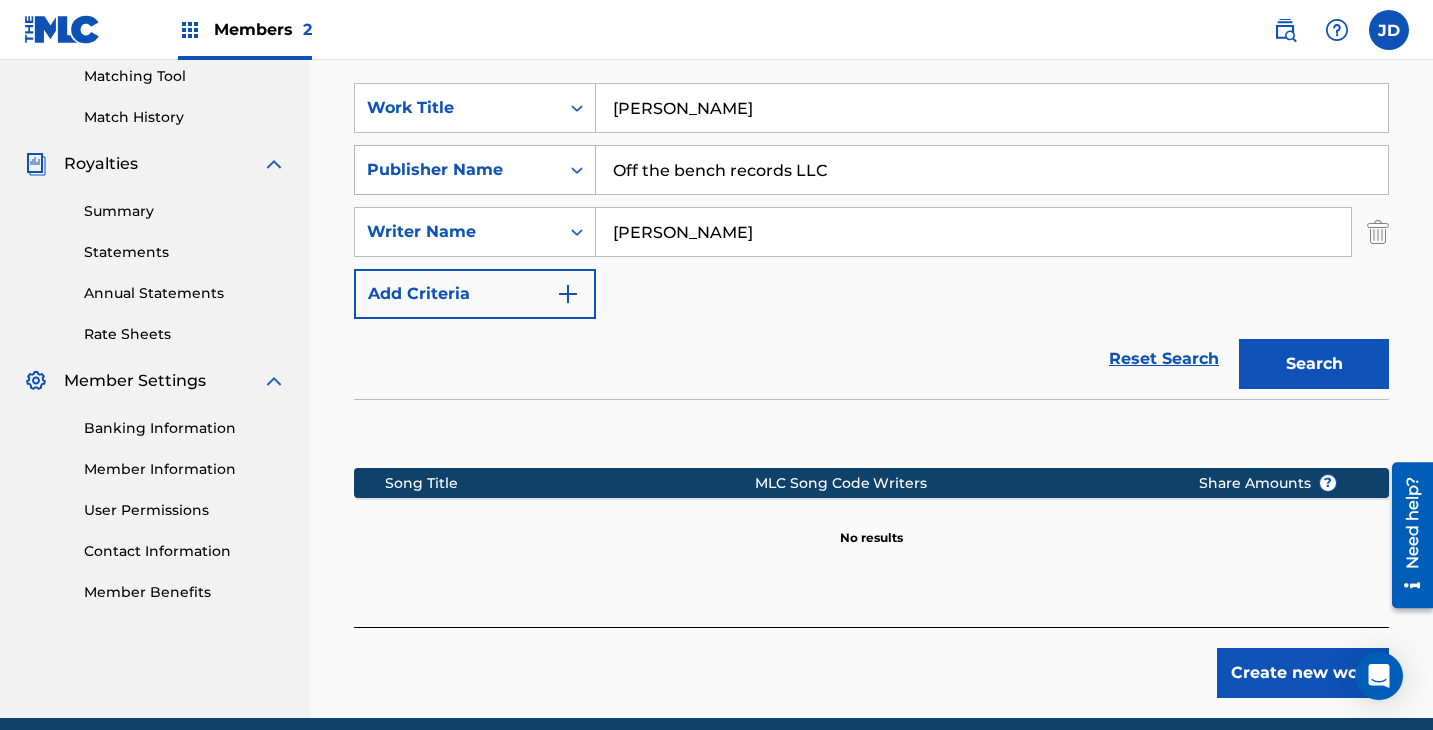 click at bounding box center [577, 170] 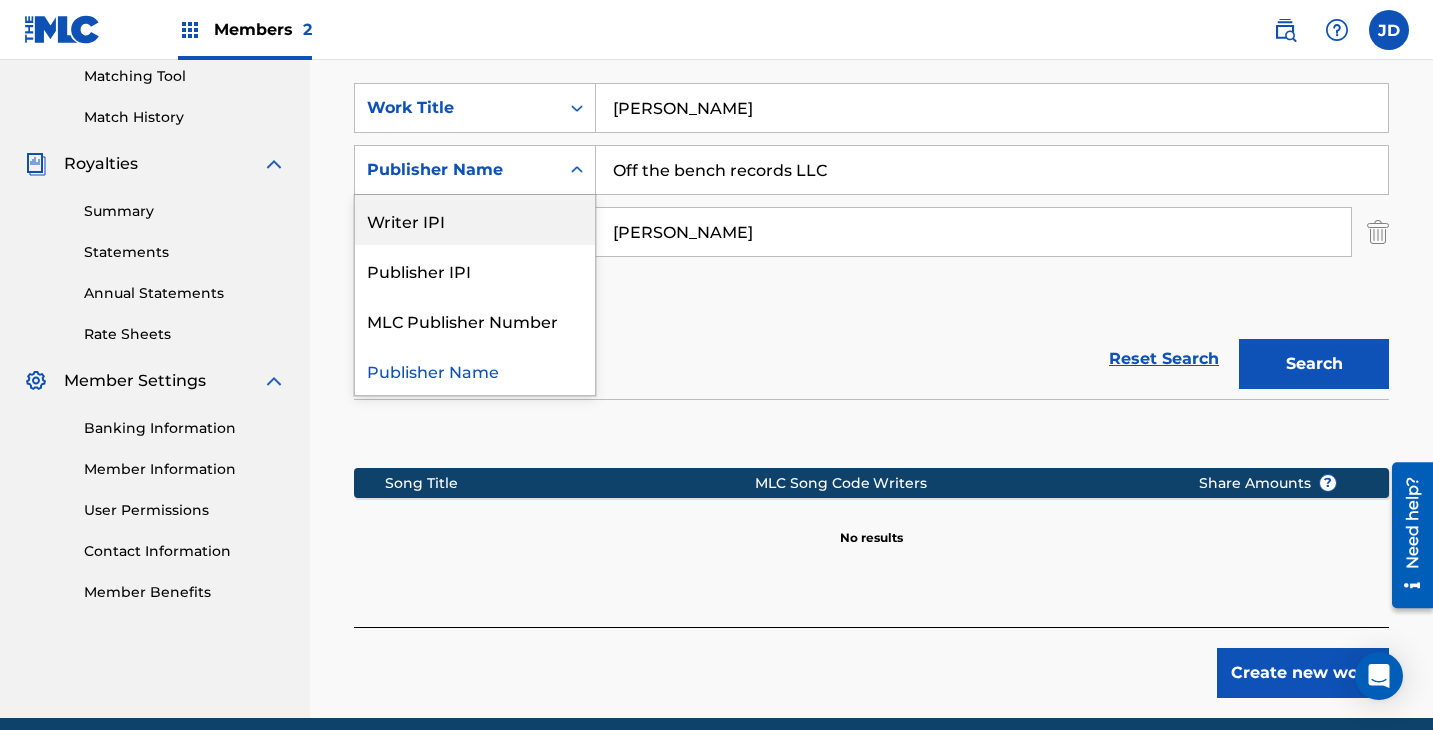 click on "Writer IPI" at bounding box center [475, 220] 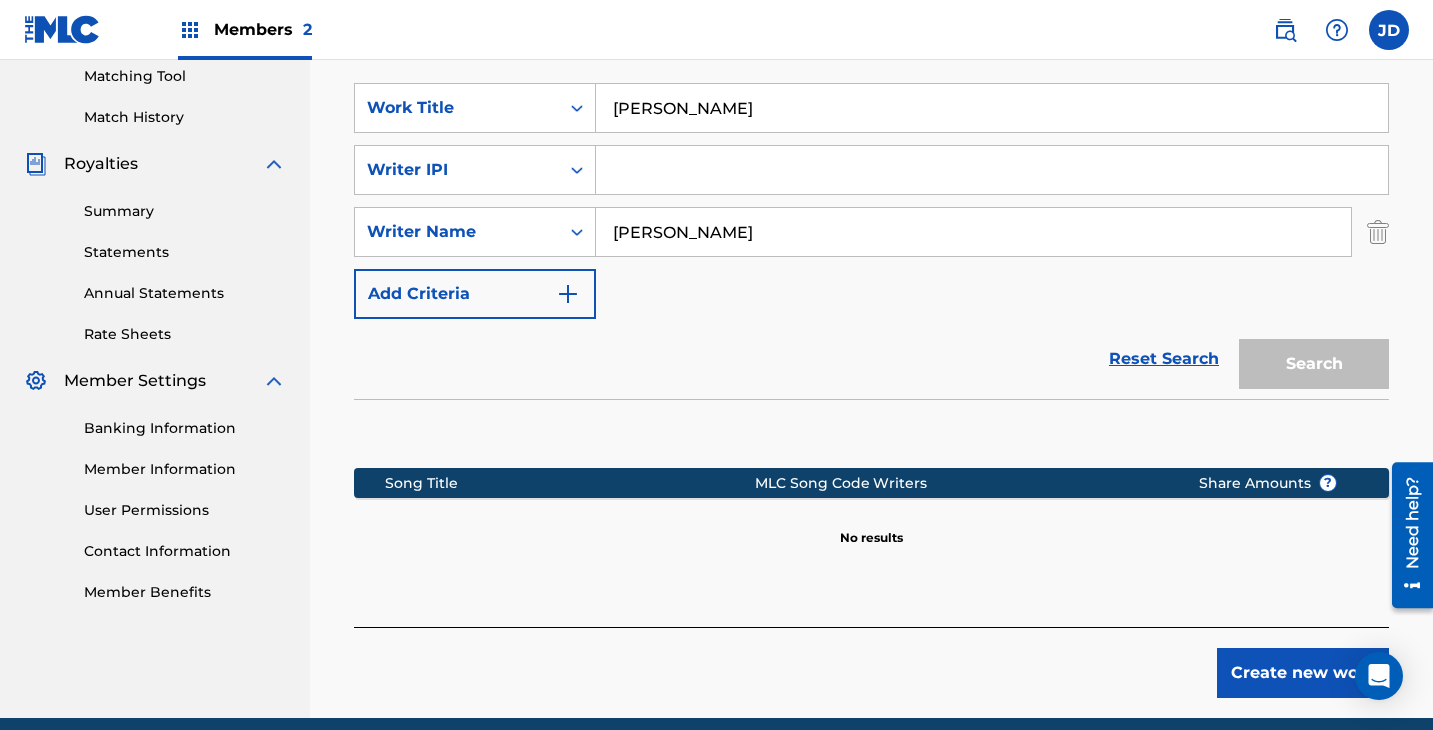 click at bounding box center (992, 170) 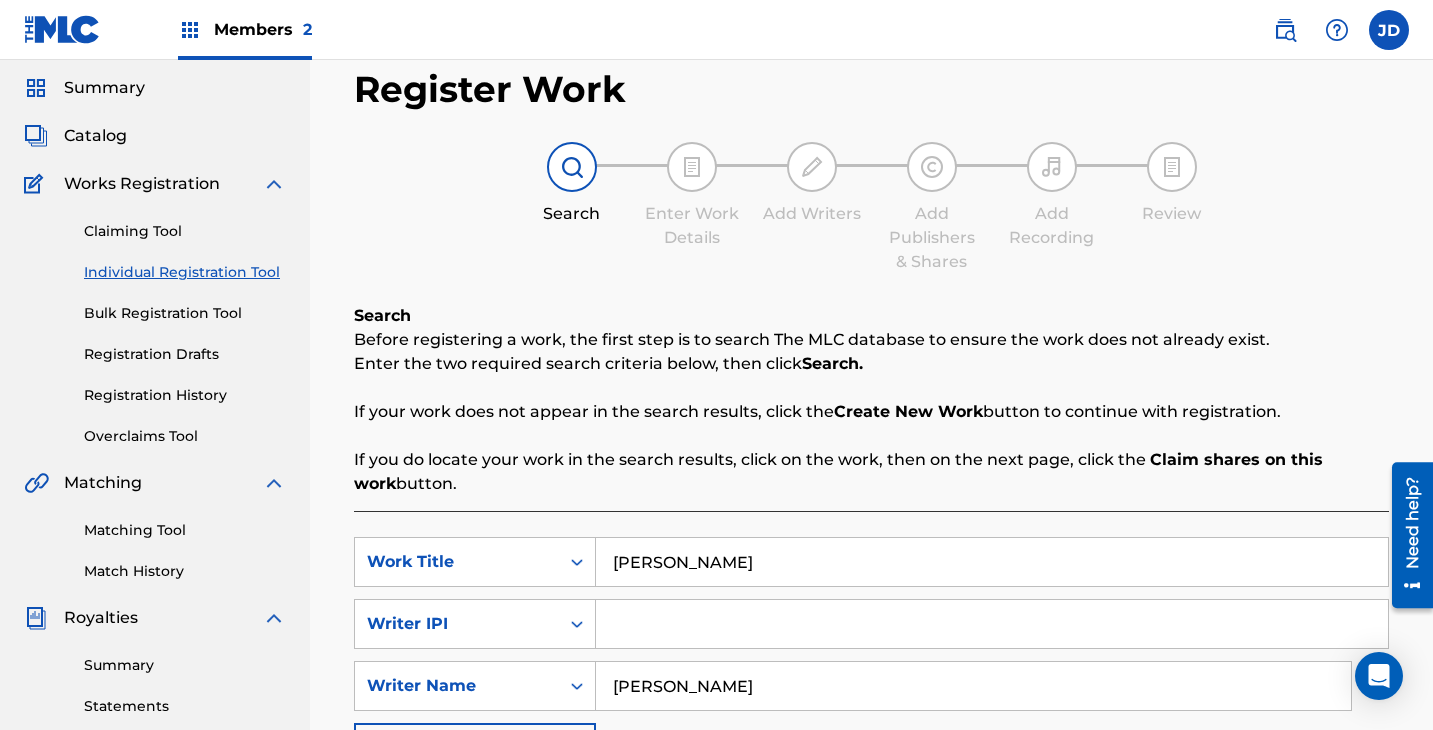 scroll, scrollTop: 66, scrollLeft: 0, axis: vertical 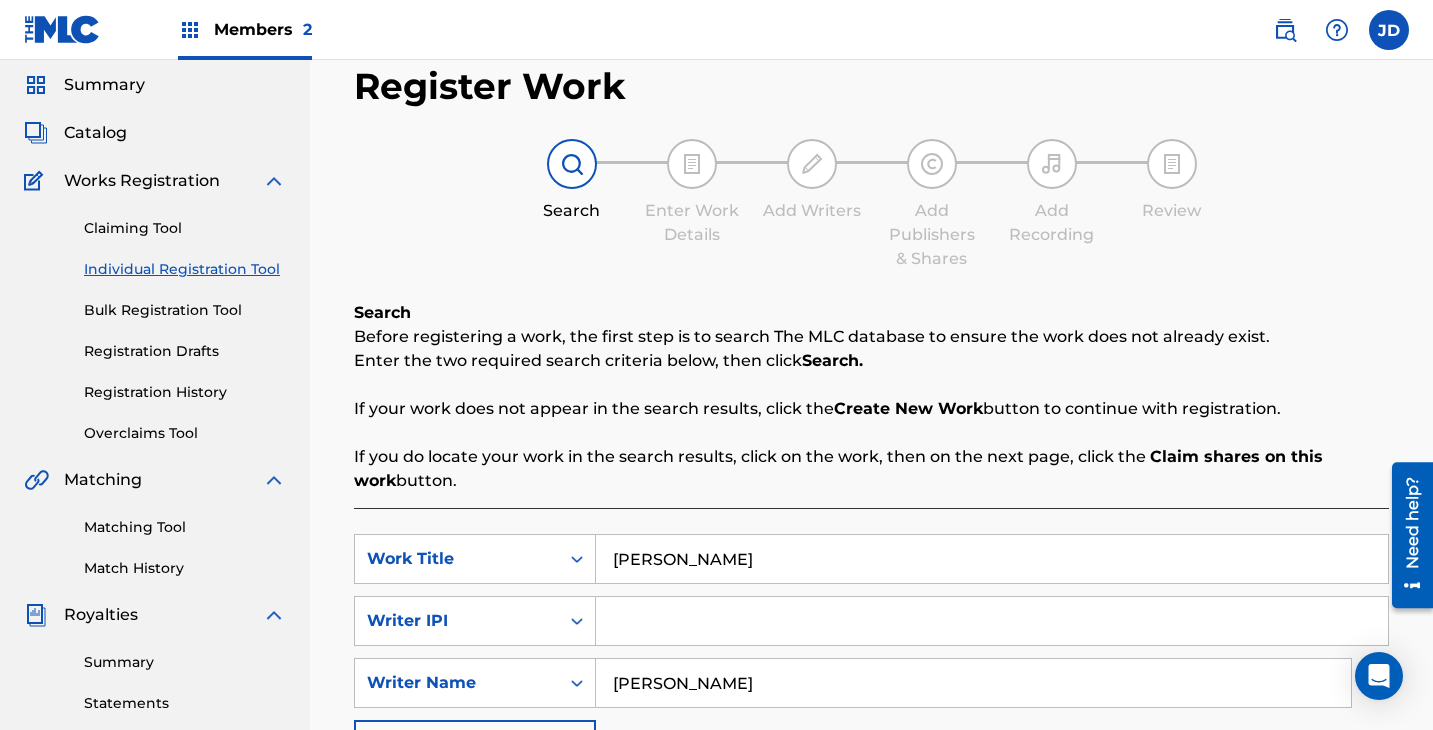 click on "Claiming Tool" at bounding box center [185, 228] 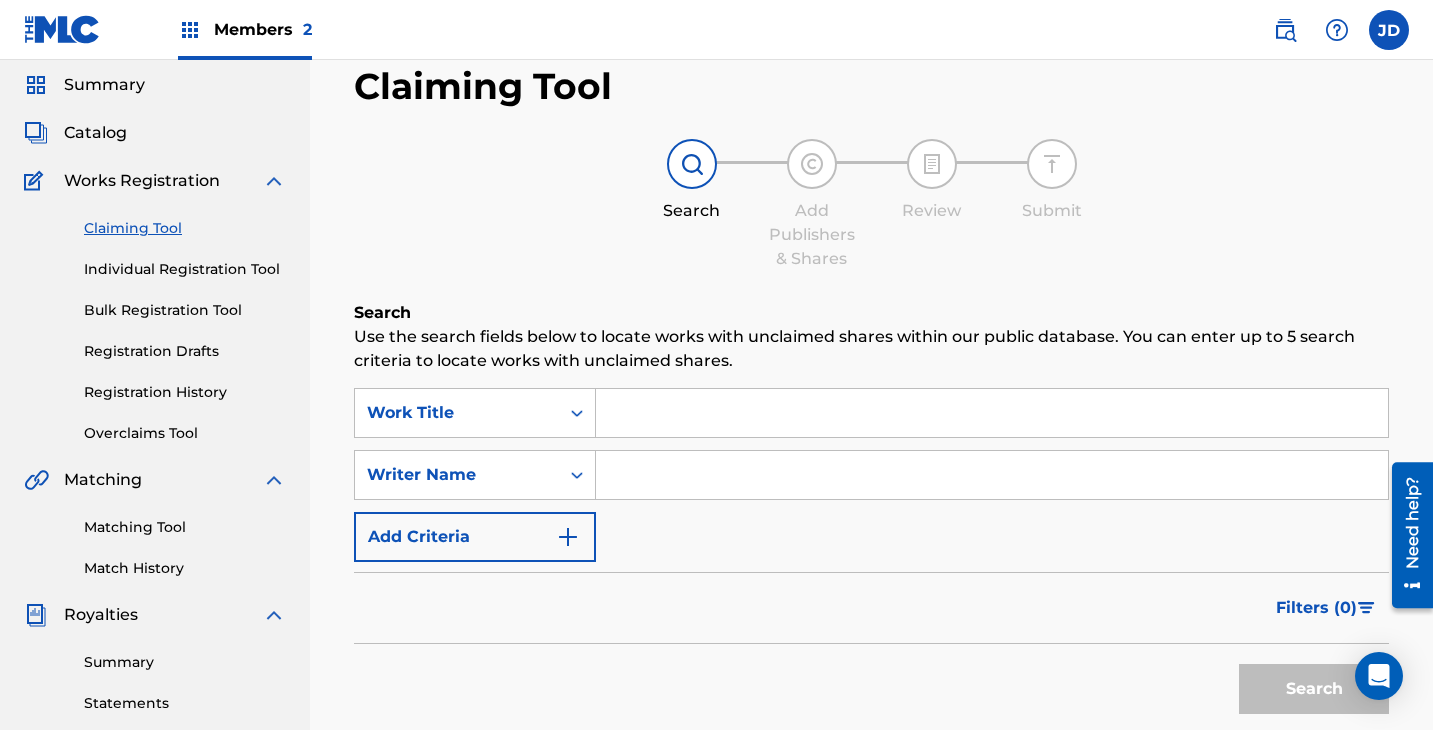 scroll, scrollTop: 0, scrollLeft: 0, axis: both 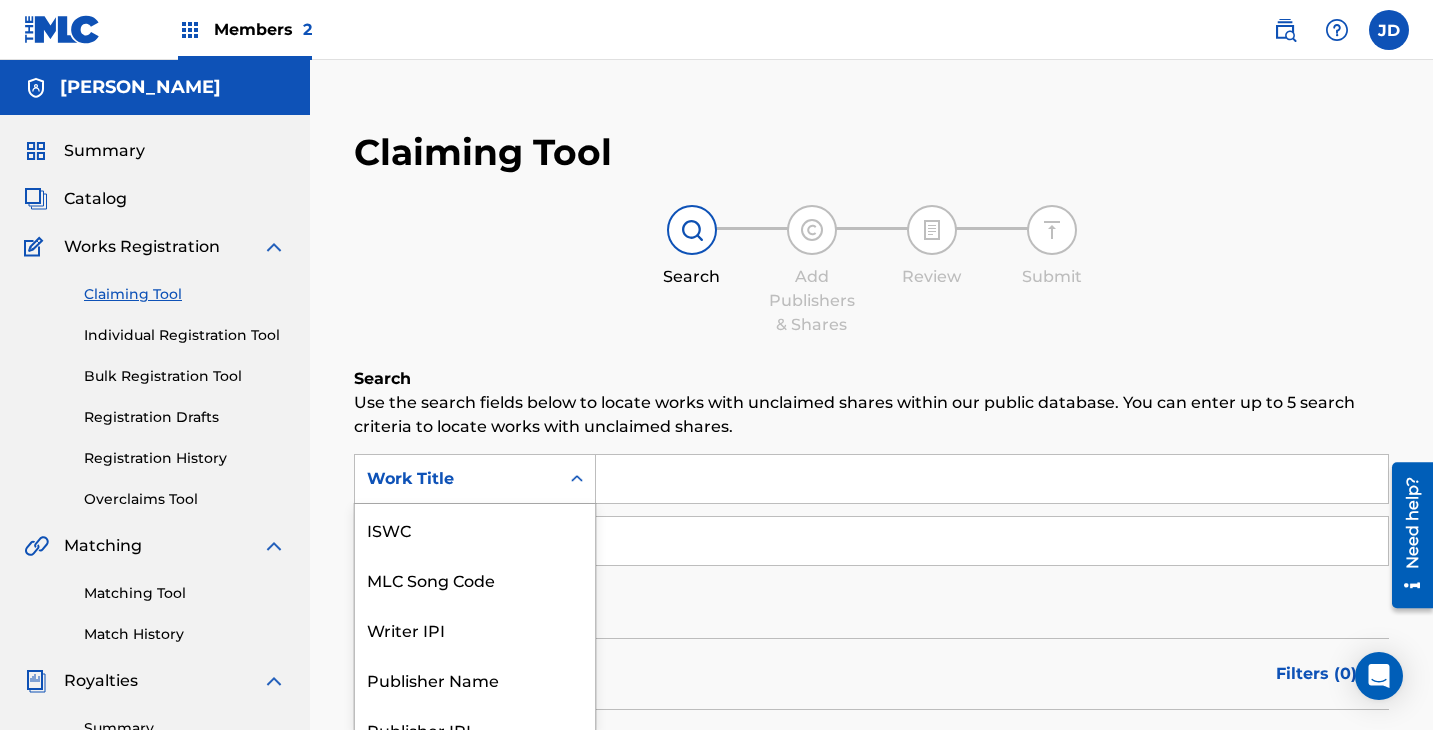 click on "Work Title selected, 7 of 7. 7 results available. Use Up and Down to choose options, press Enter to select the currently focused option, press Escape to exit the menu, press Tab to select the option and exit the menu. Work Title ISWC MLC Song Code Writer IPI Publisher Name Publisher IPI MLC Publisher Number Work Title" at bounding box center [475, 479] 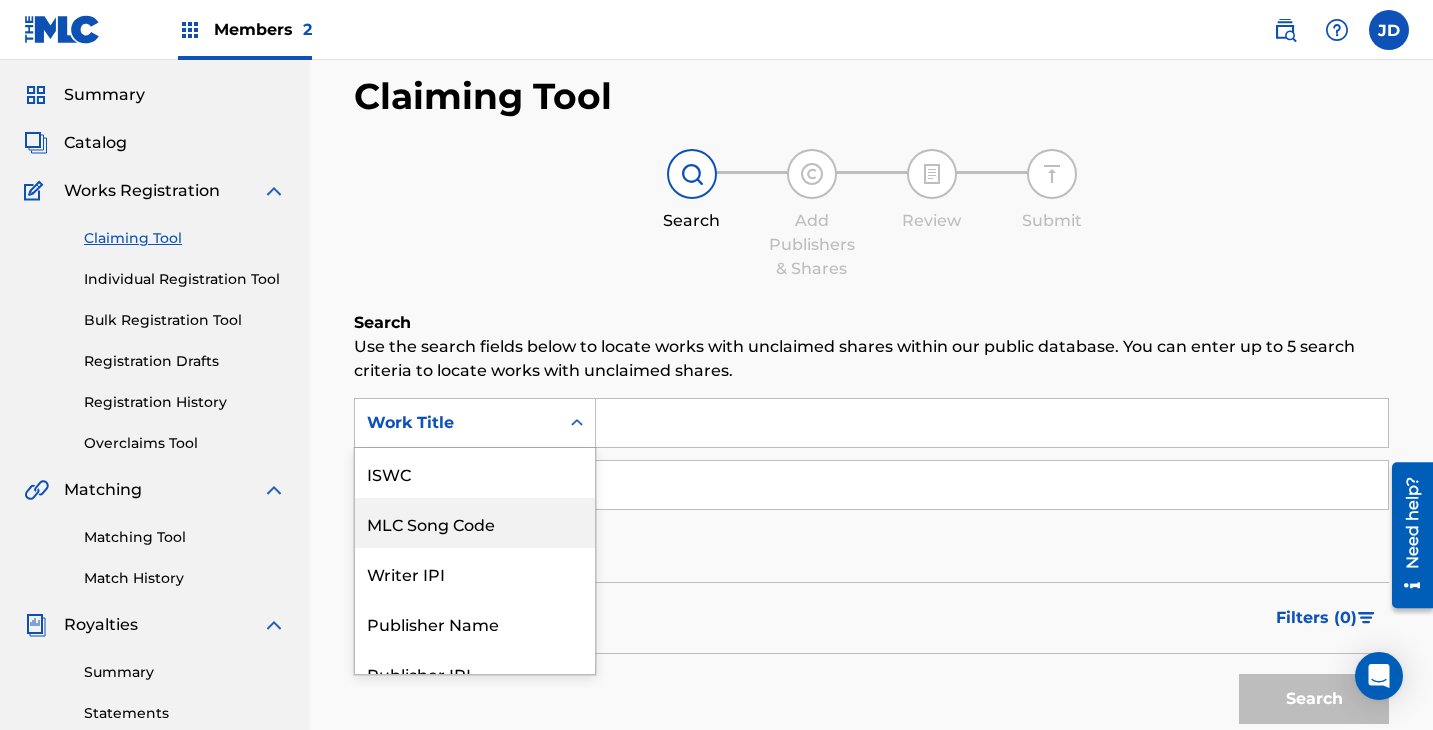 scroll, scrollTop: 68, scrollLeft: 0, axis: vertical 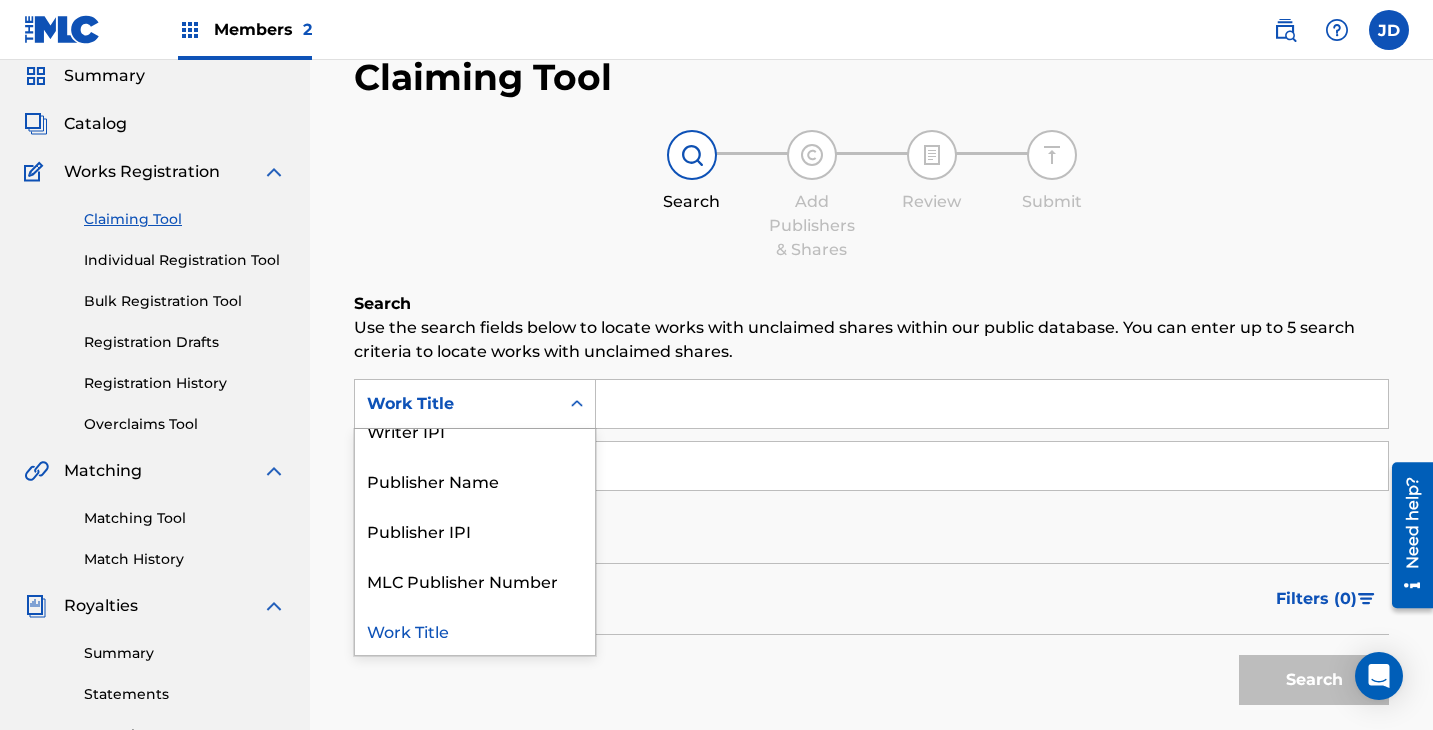 click on "Work Title" at bounding box center (475, 630) 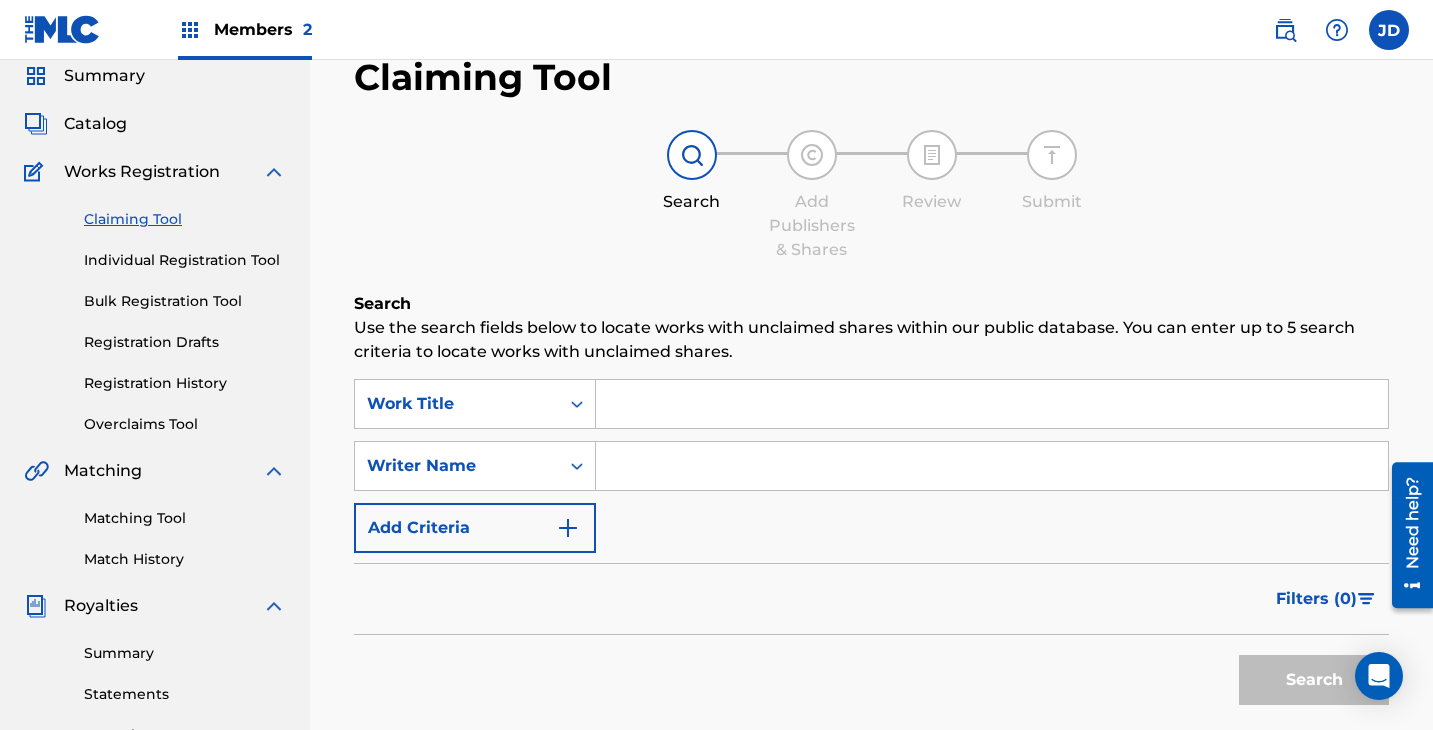 click at bounding box center (992, 404) 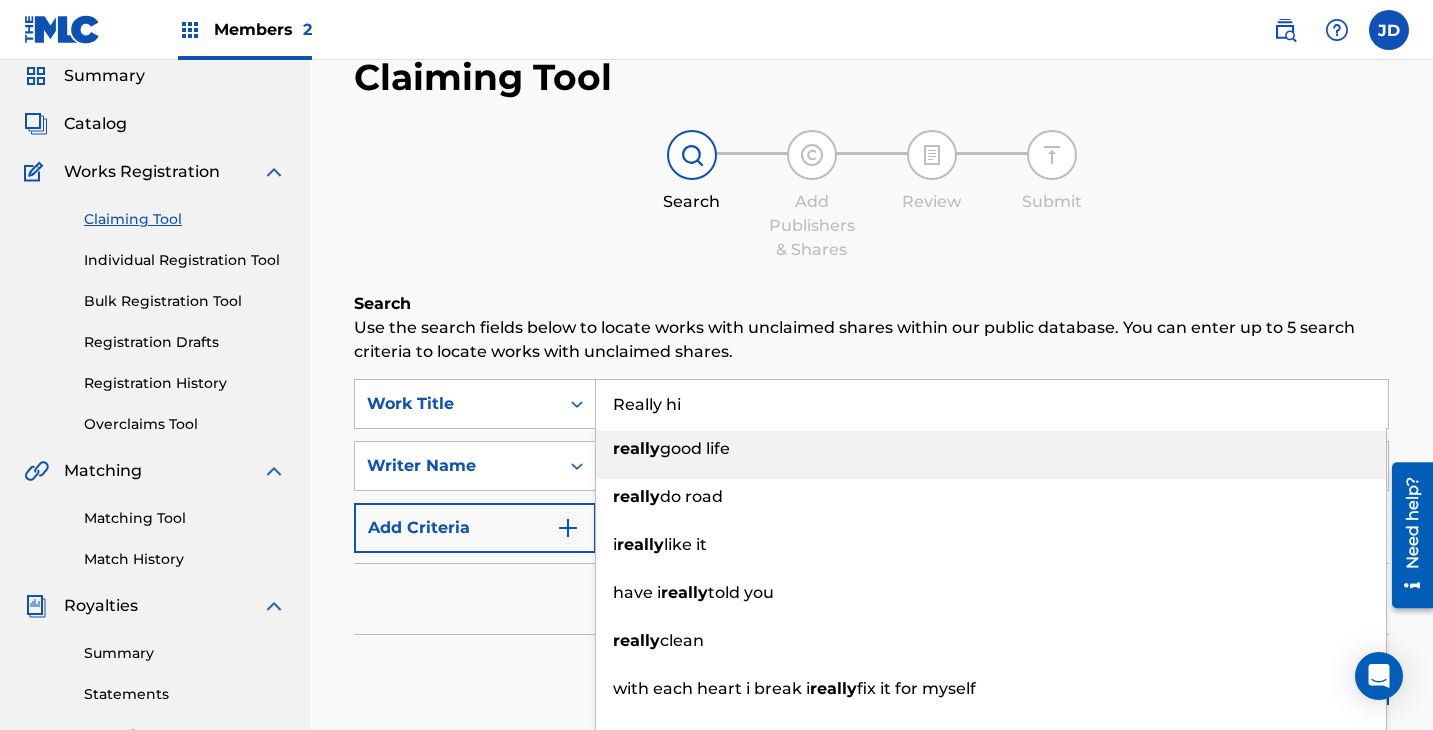 type on "Really him" 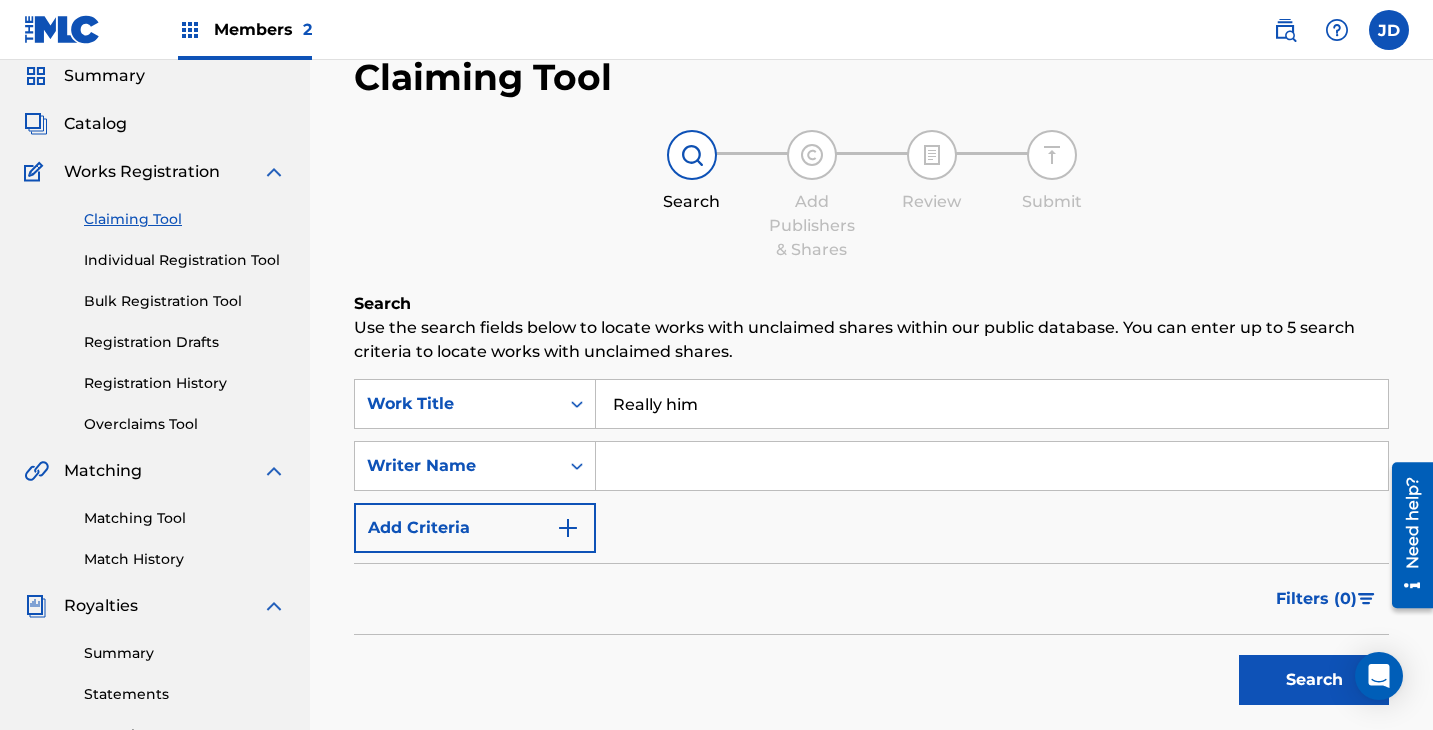 click on "Bulk Registration Tool" at bounding box center (185, 301) 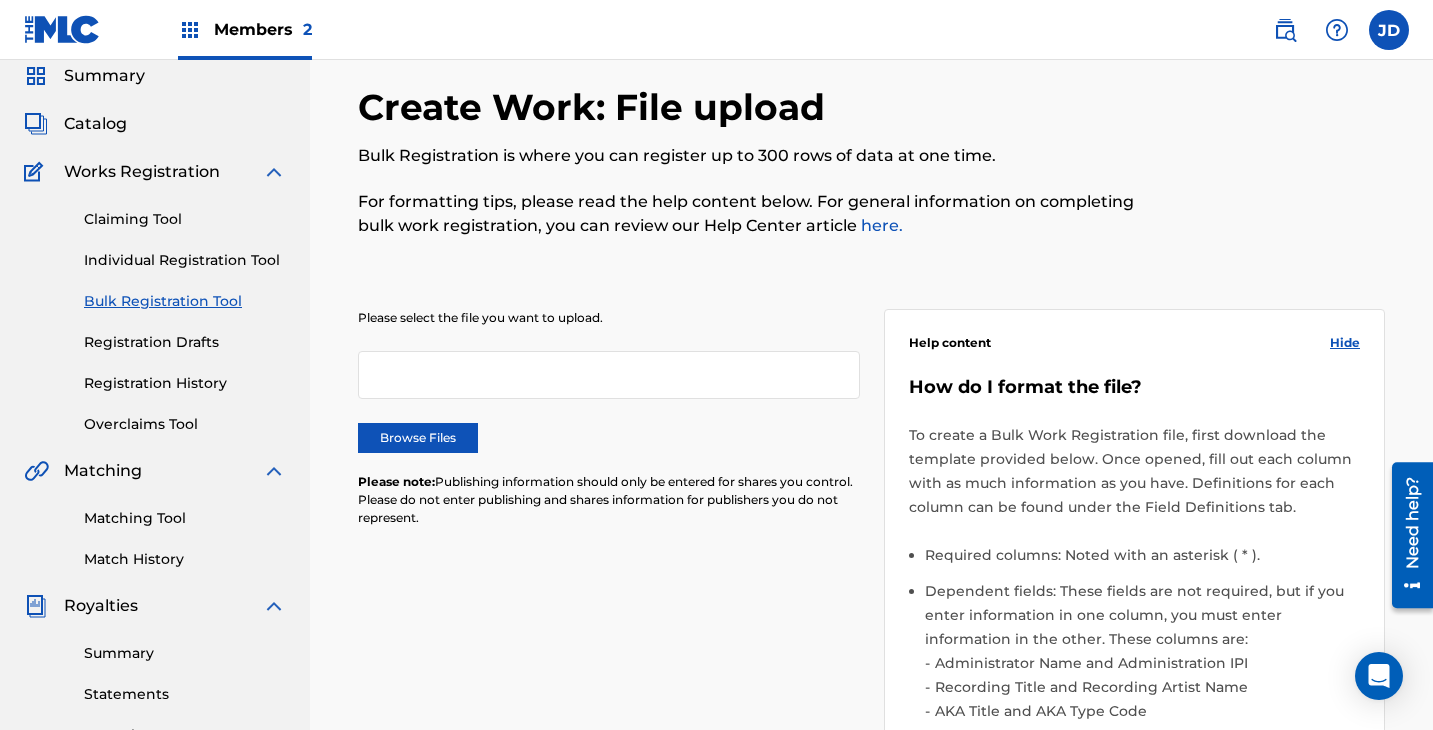 scroll, scrollTop: 0, scrollLeft: 0, axis: both 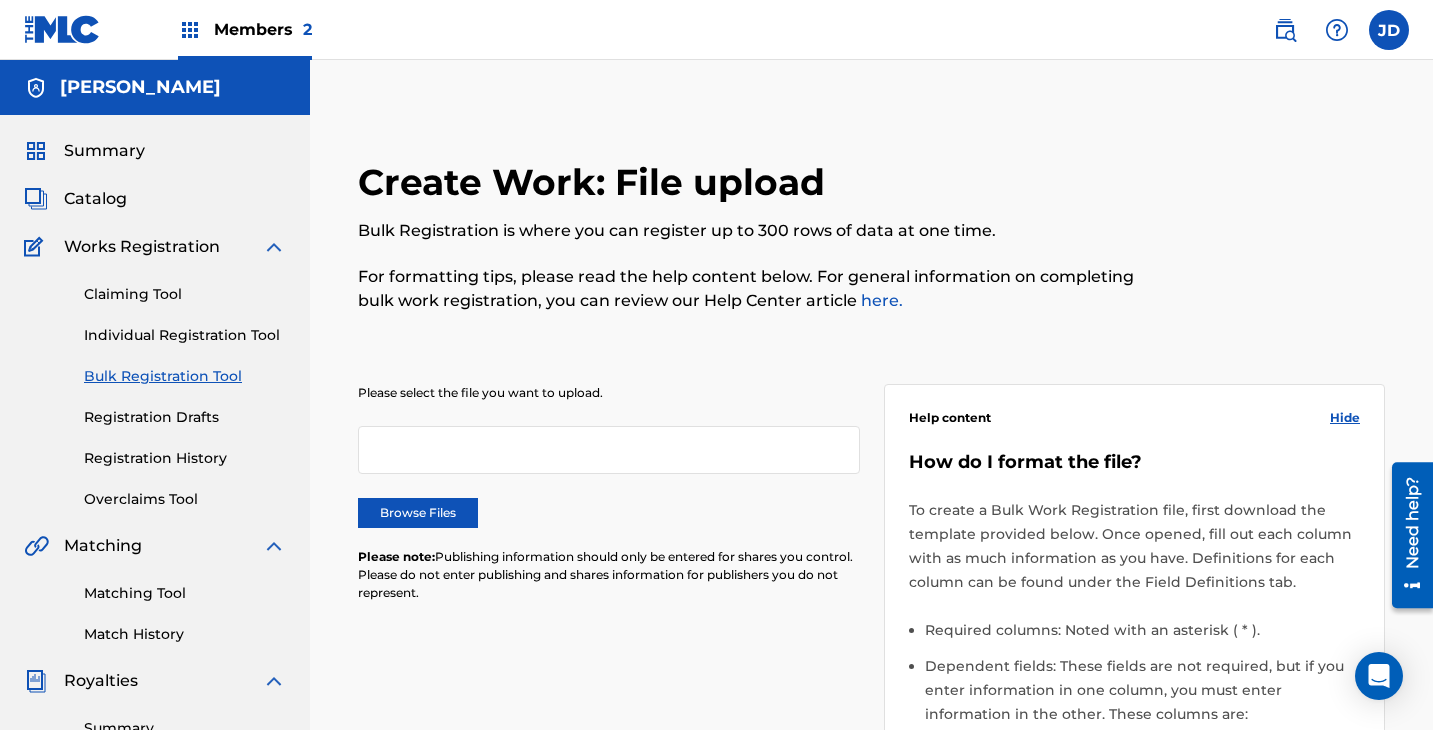 click at bounding box center [609, 450] 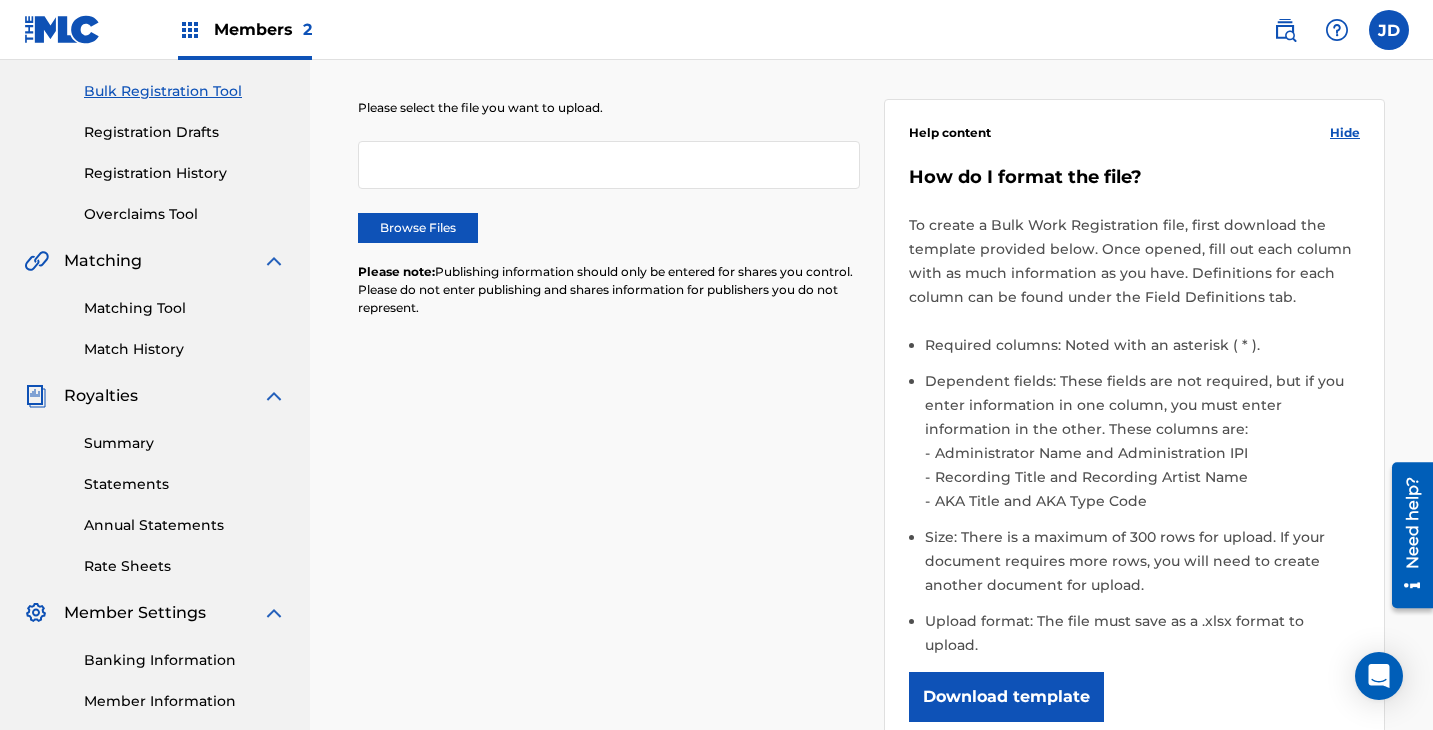 click on "Browse Files" at bounding box center (418, 228) 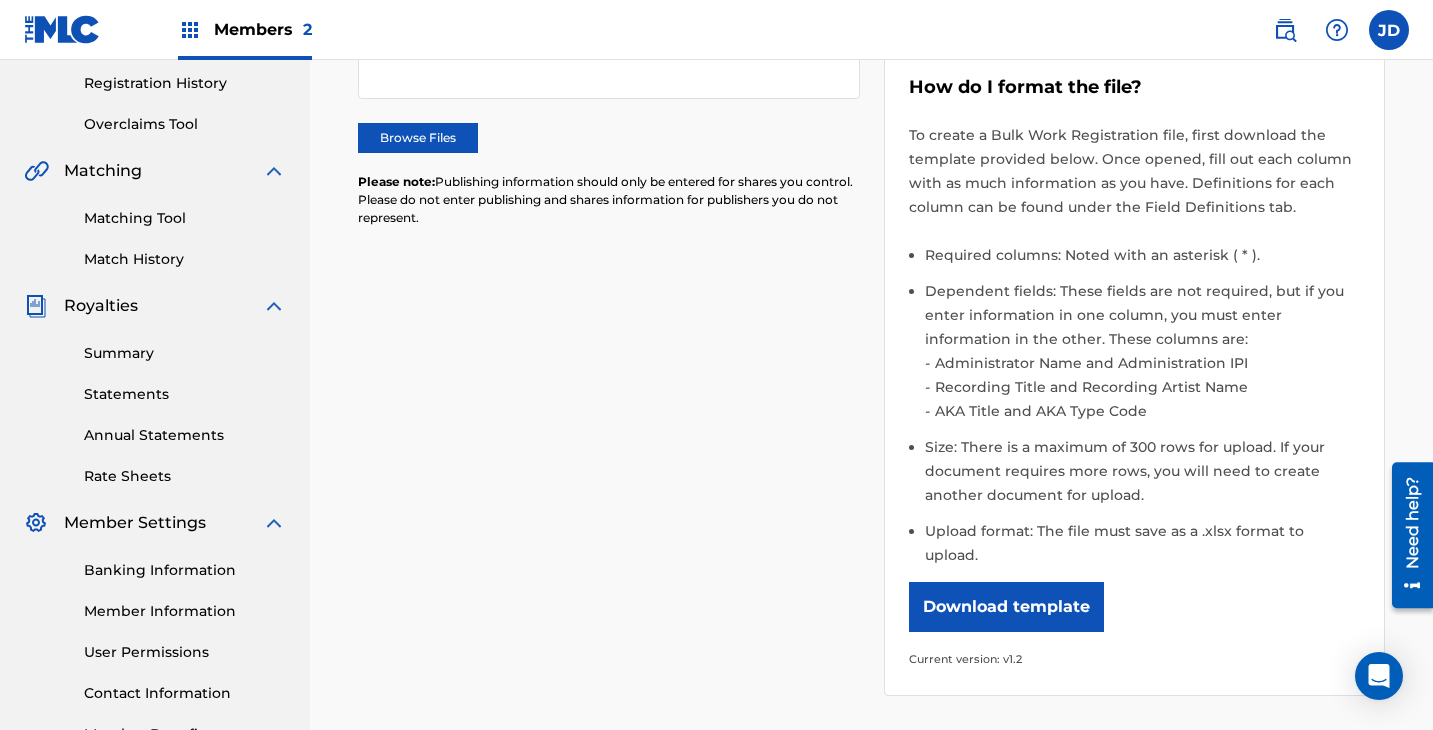 scroll, scrollTop: 383, scrollLeft: 0, axis: vertical 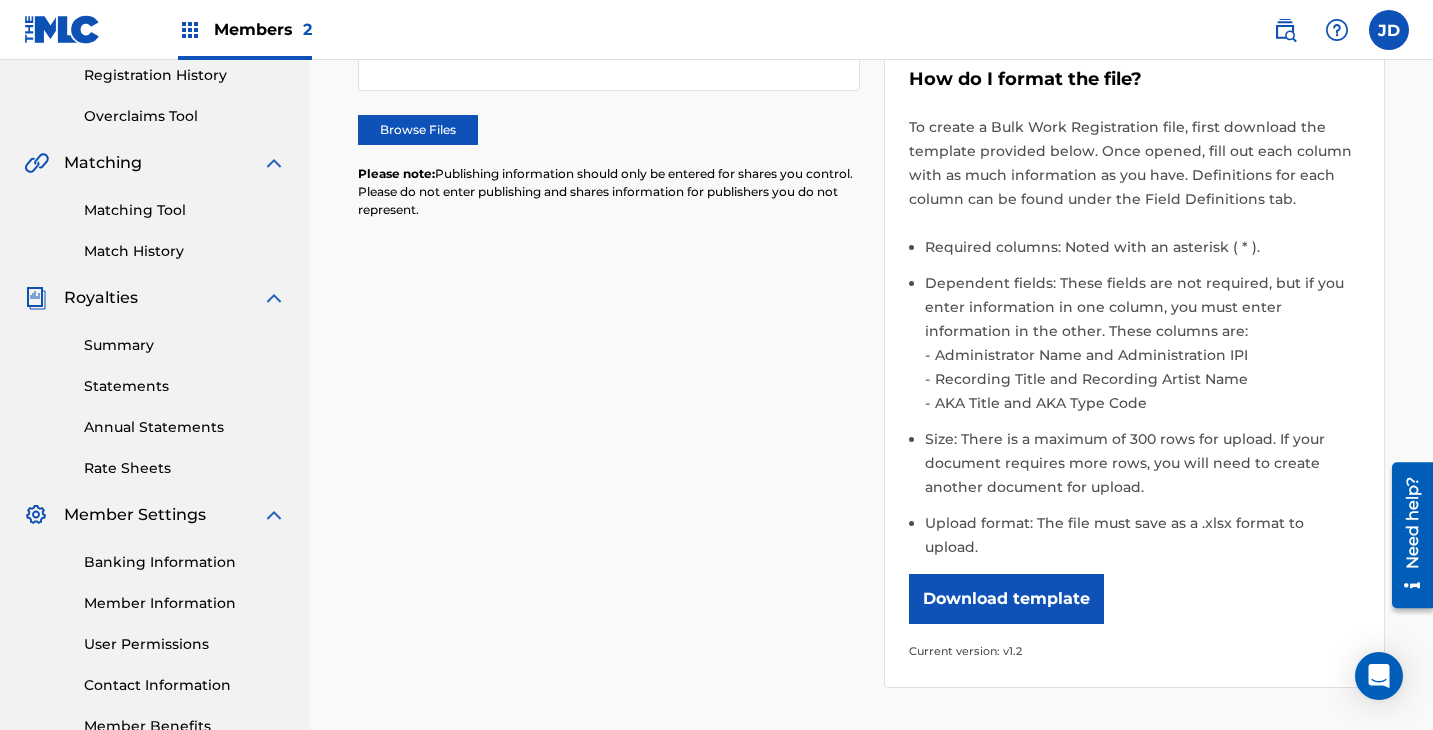 click on "Download template" at bounding box center (1006, 599) 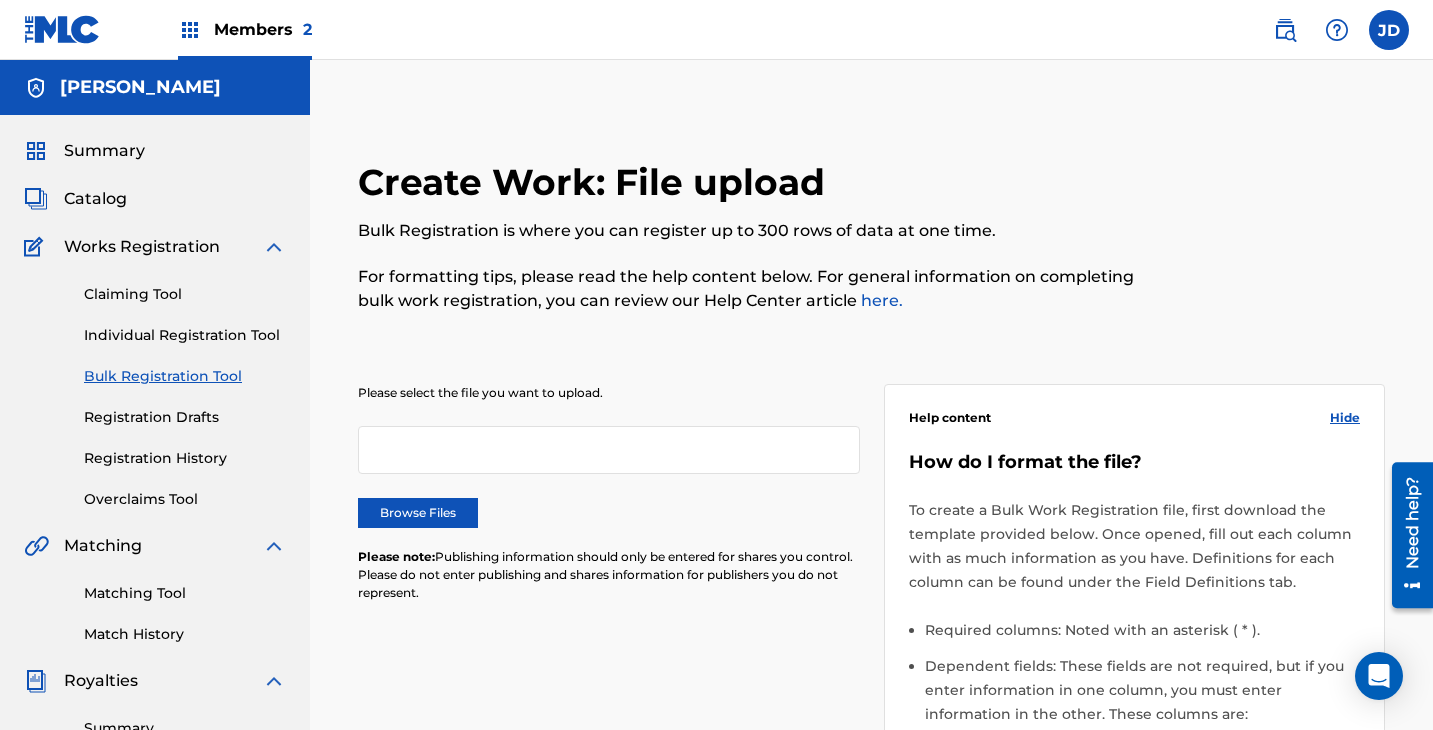click on "Individual Registration Tool" at bounding box center [185, 335] 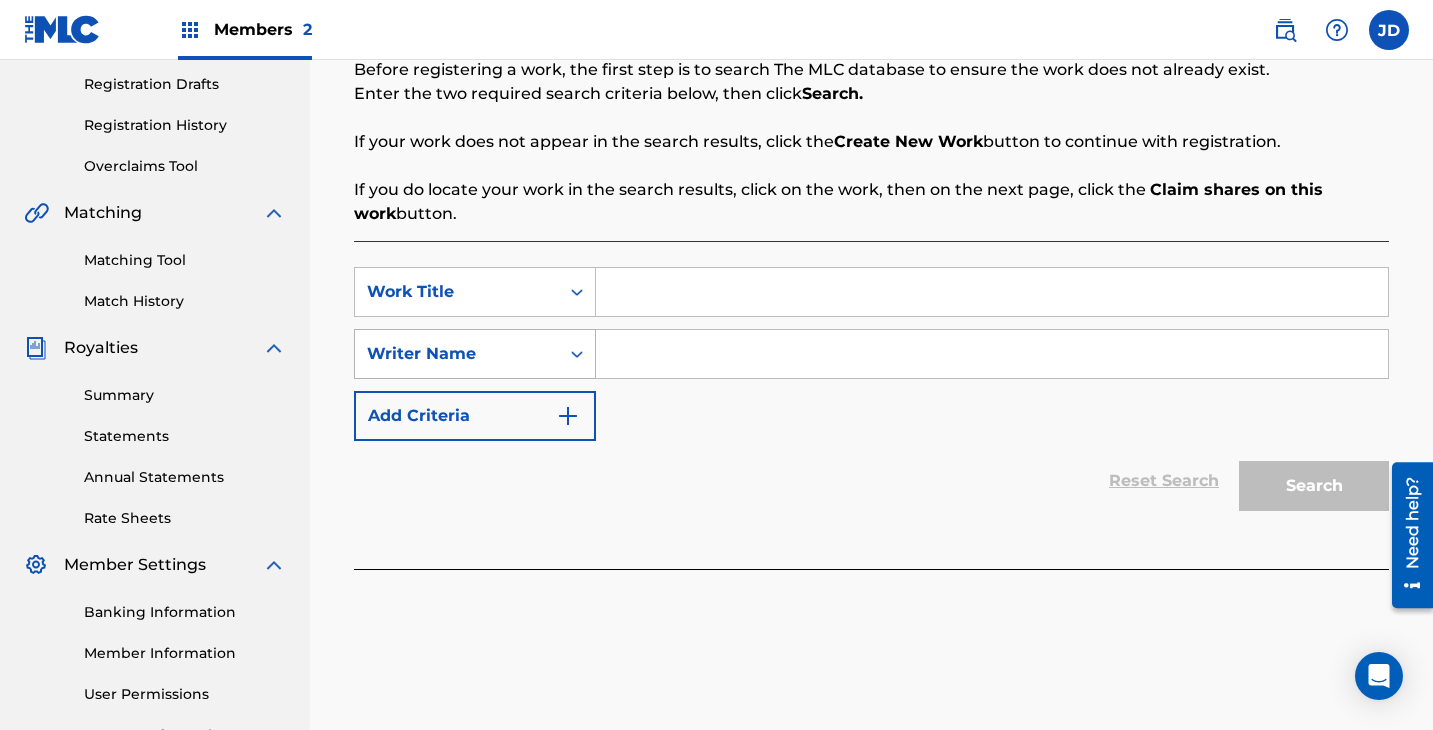 scroll, scrollTop: 365, scrollLeft: 0, axis: vertical 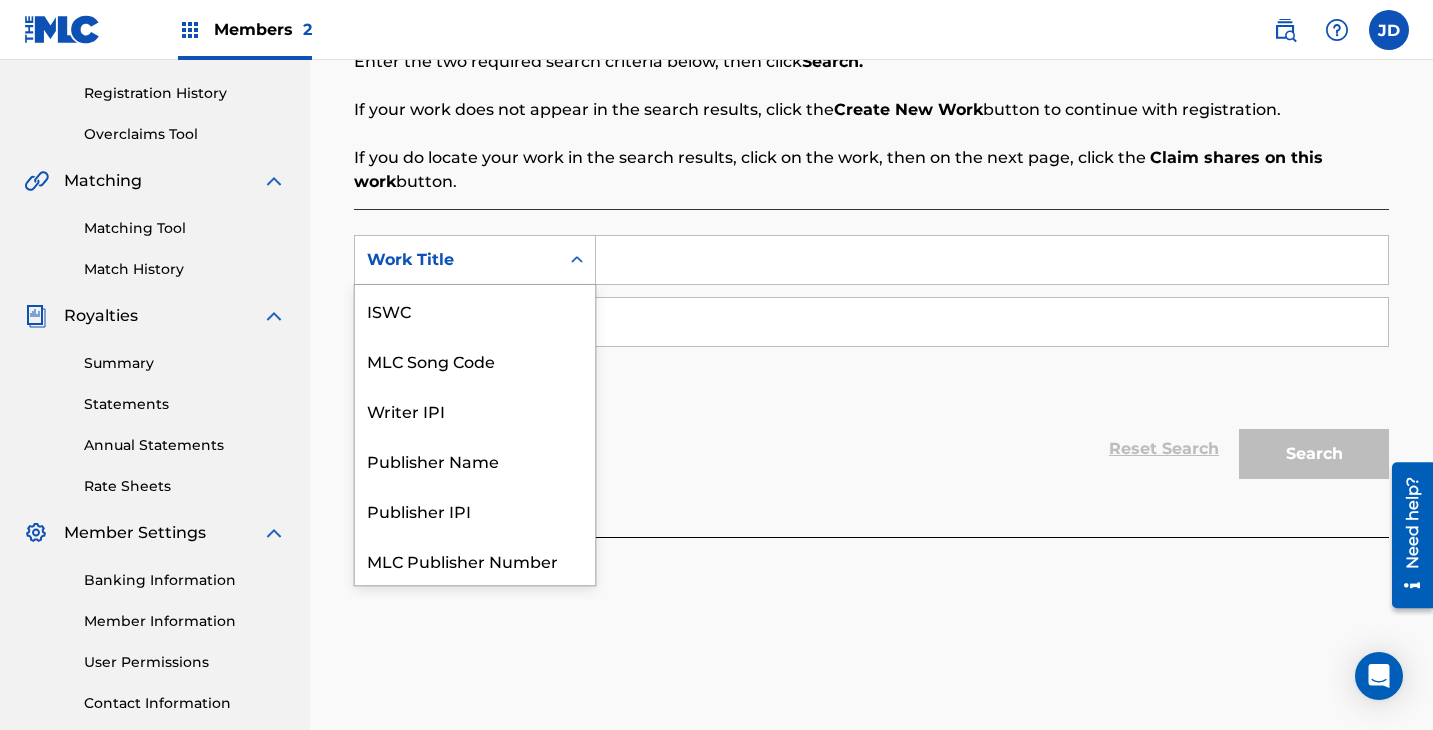 click 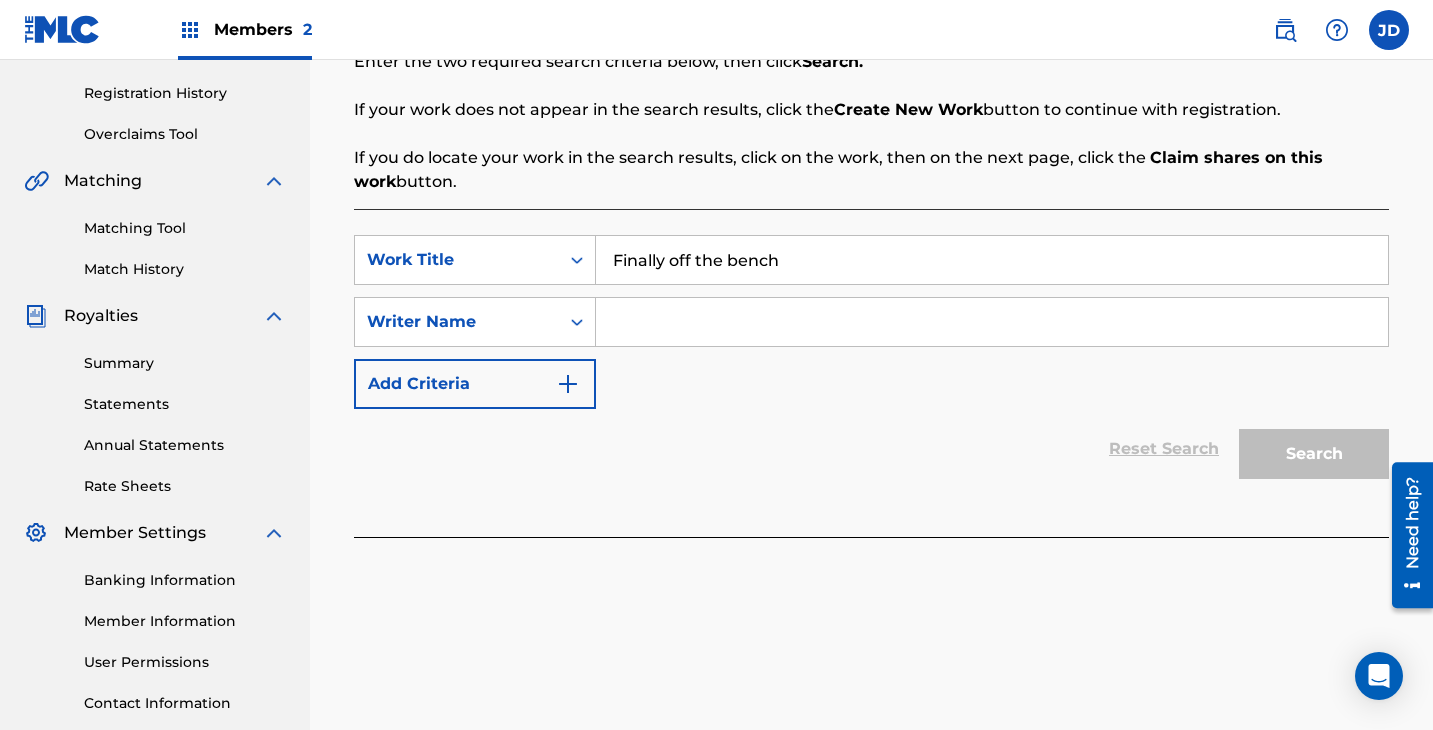 type on "Finally off the bench" 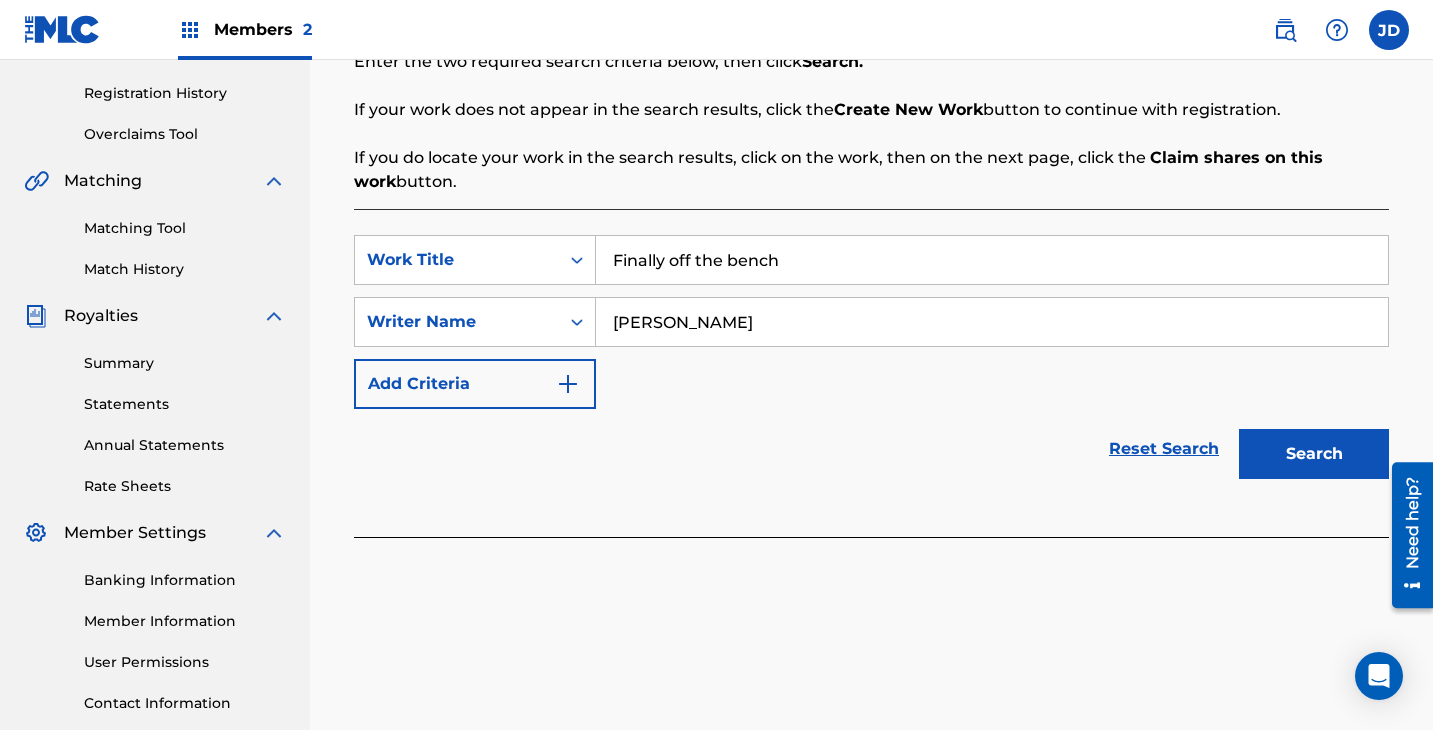 type on "[PERSON_NAME]" 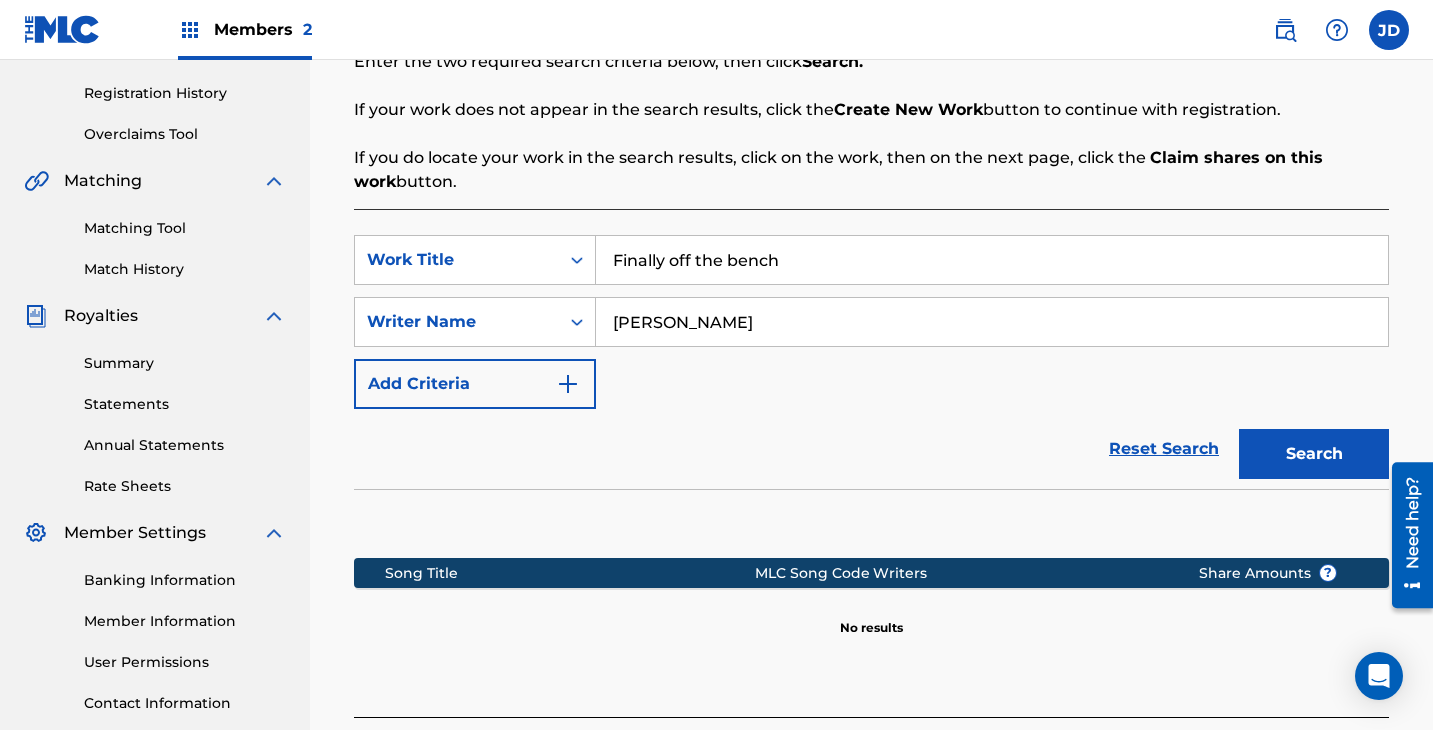 scroll, scrollTop: 453, scrollLeft: 0, axis: vertical 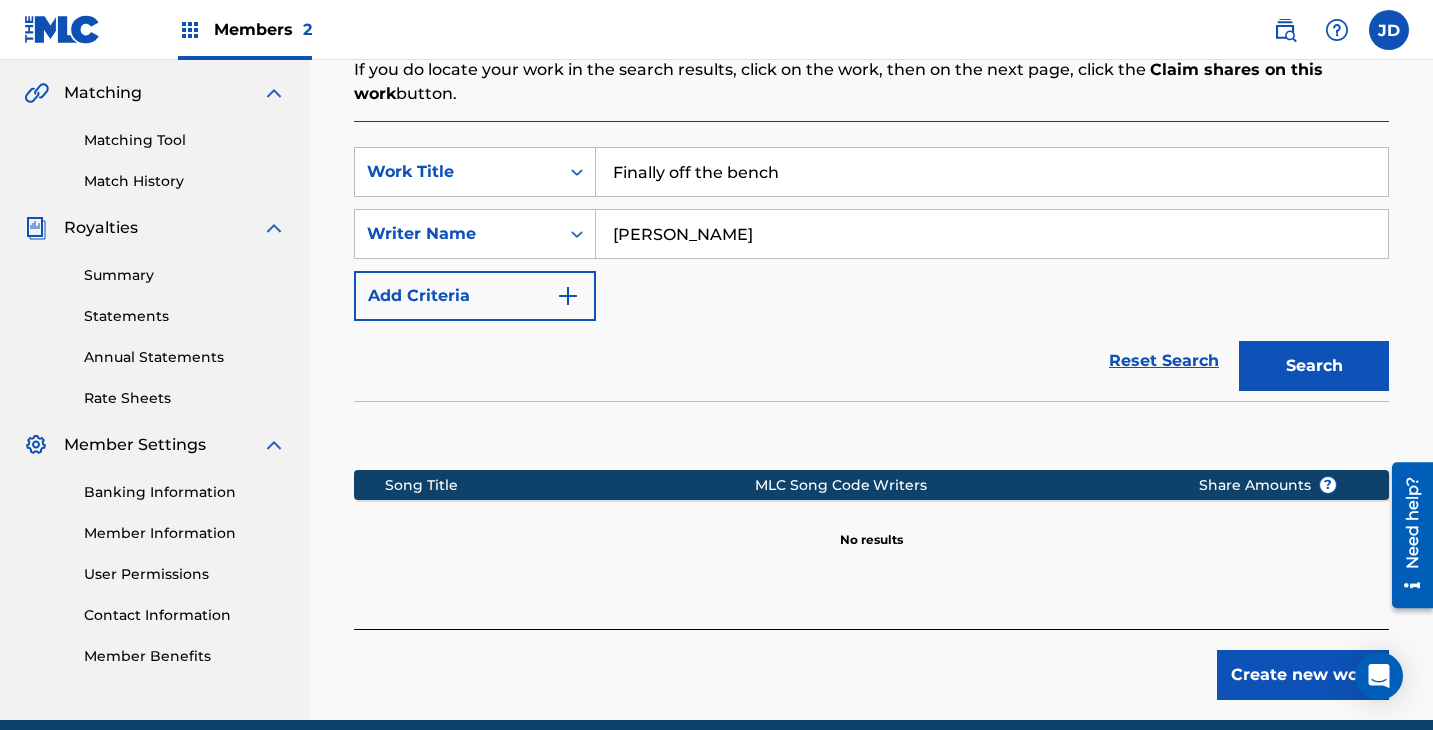 click at bounding box center [568, 296] 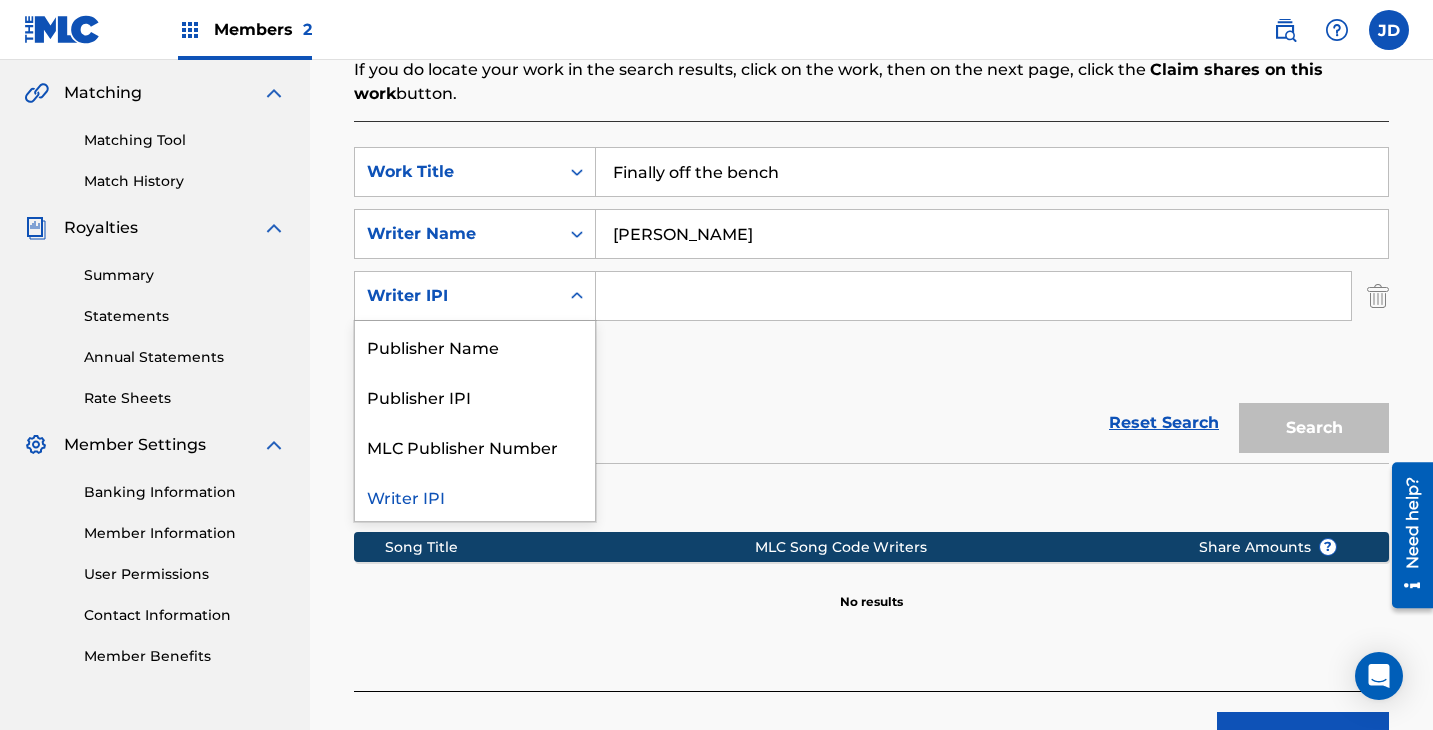 click on "Writer IPI" at bounding box center [457, 296] 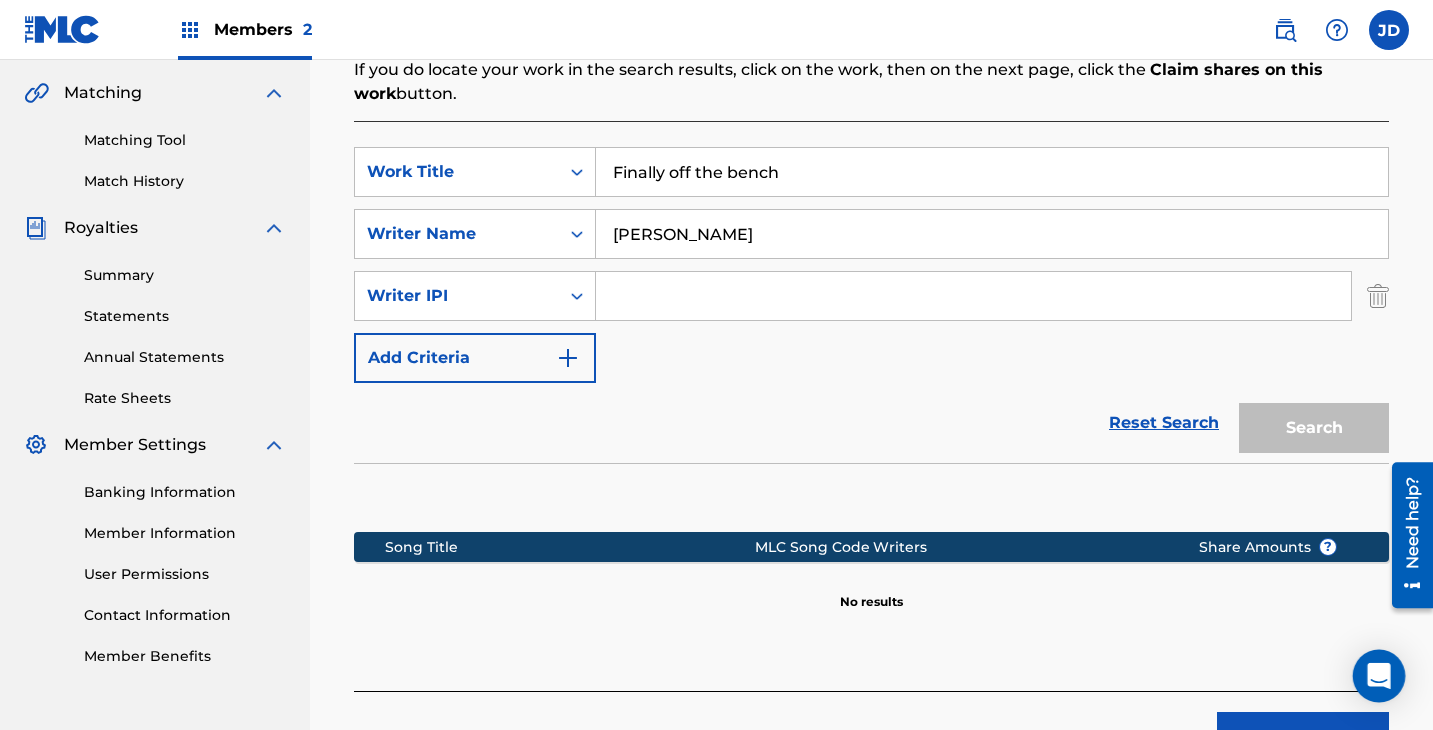 click 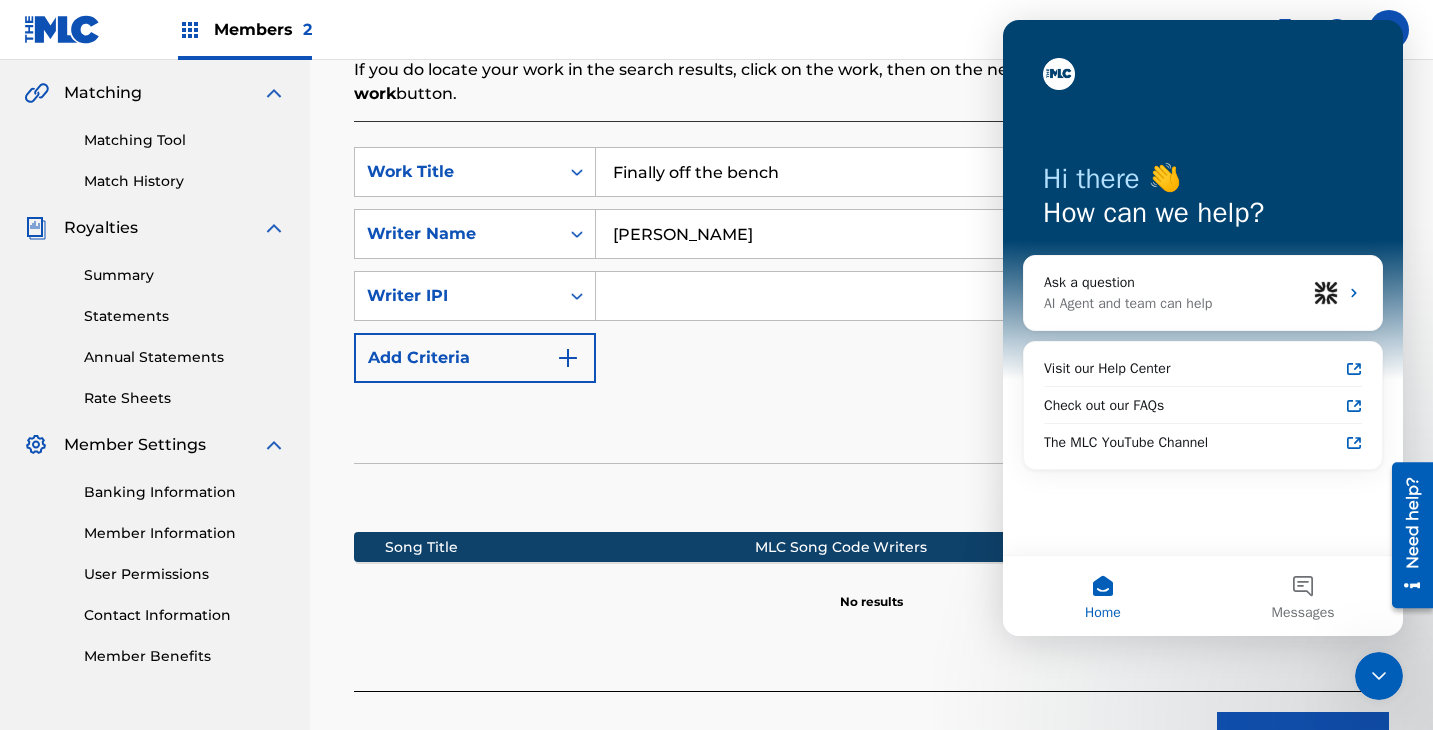 scroll, scrollTop: 0, scrollLeft: 0, axis: both 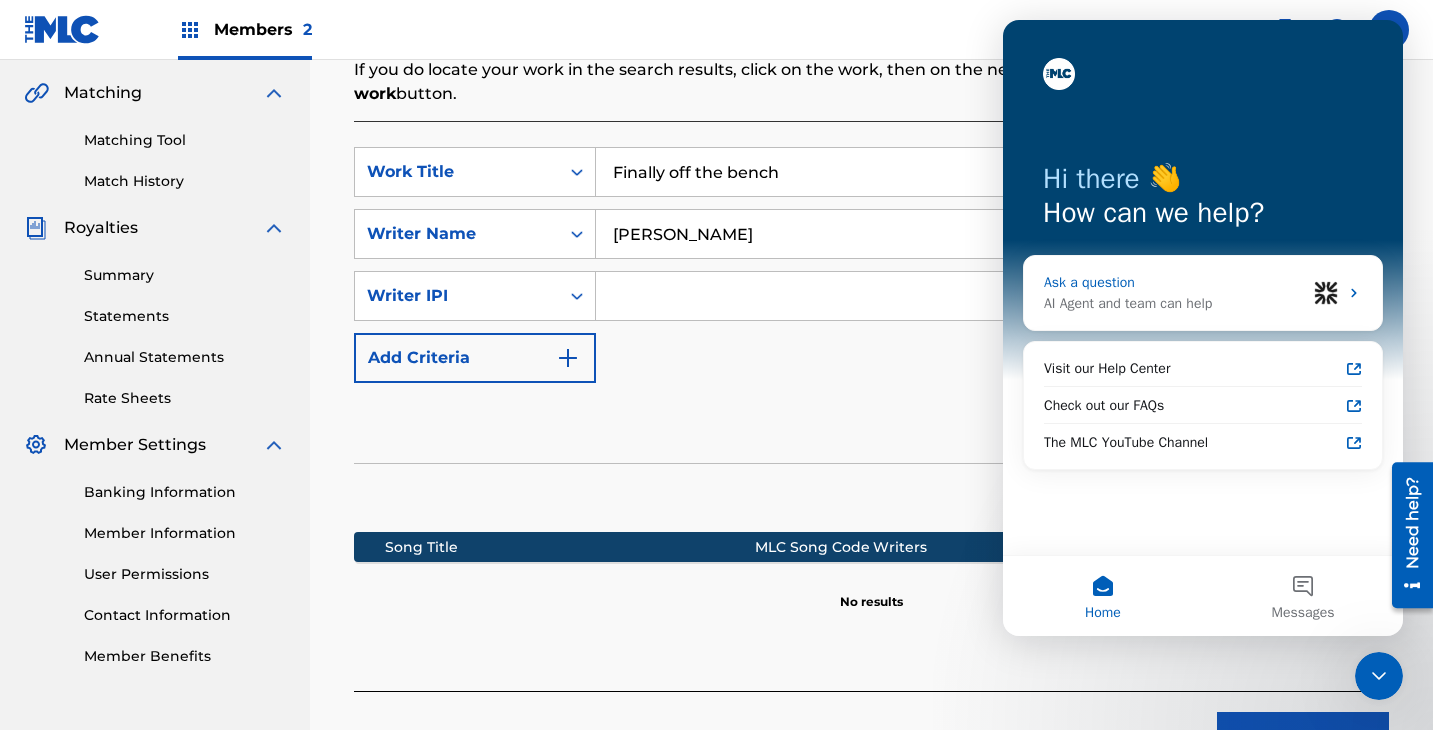 click on "AI Agent and team can help" at bounding box center (1175, 303) 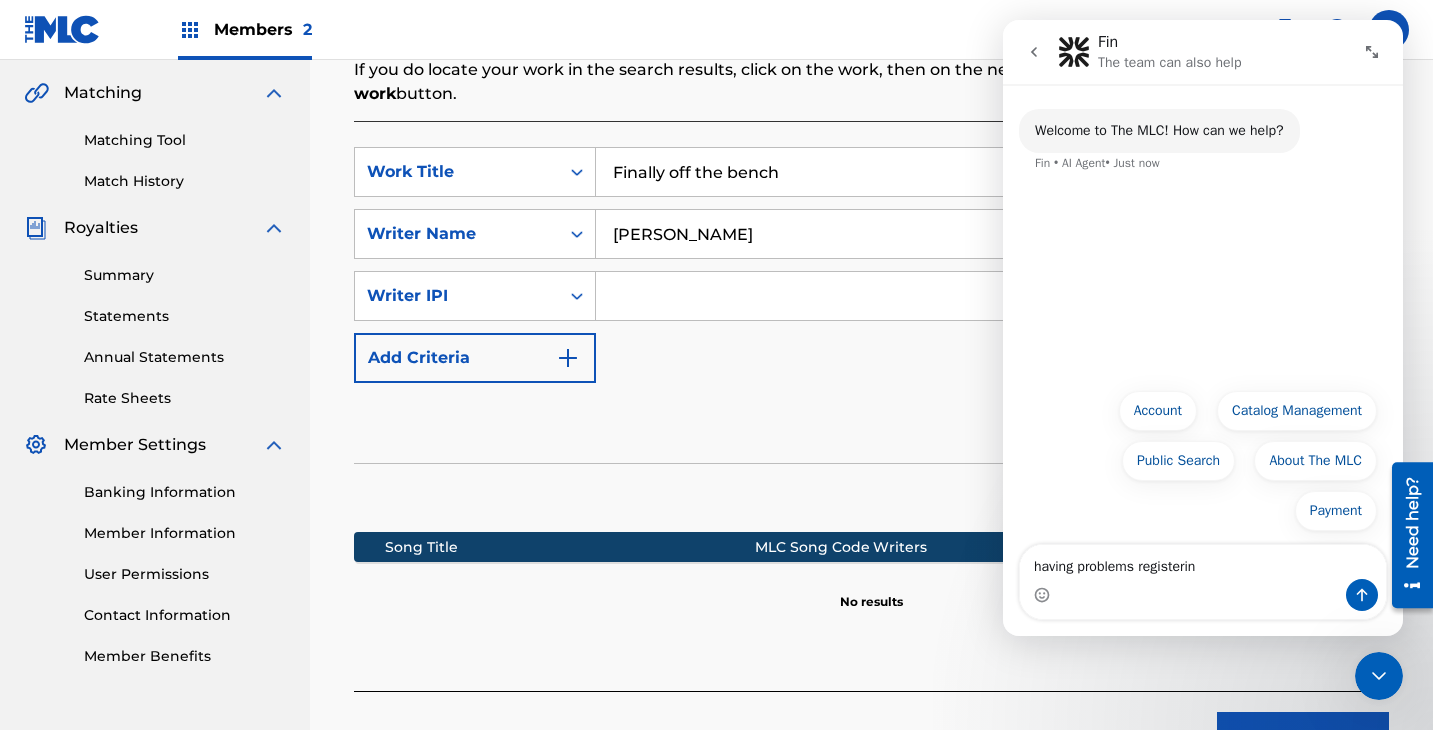 type on "having problems registering" 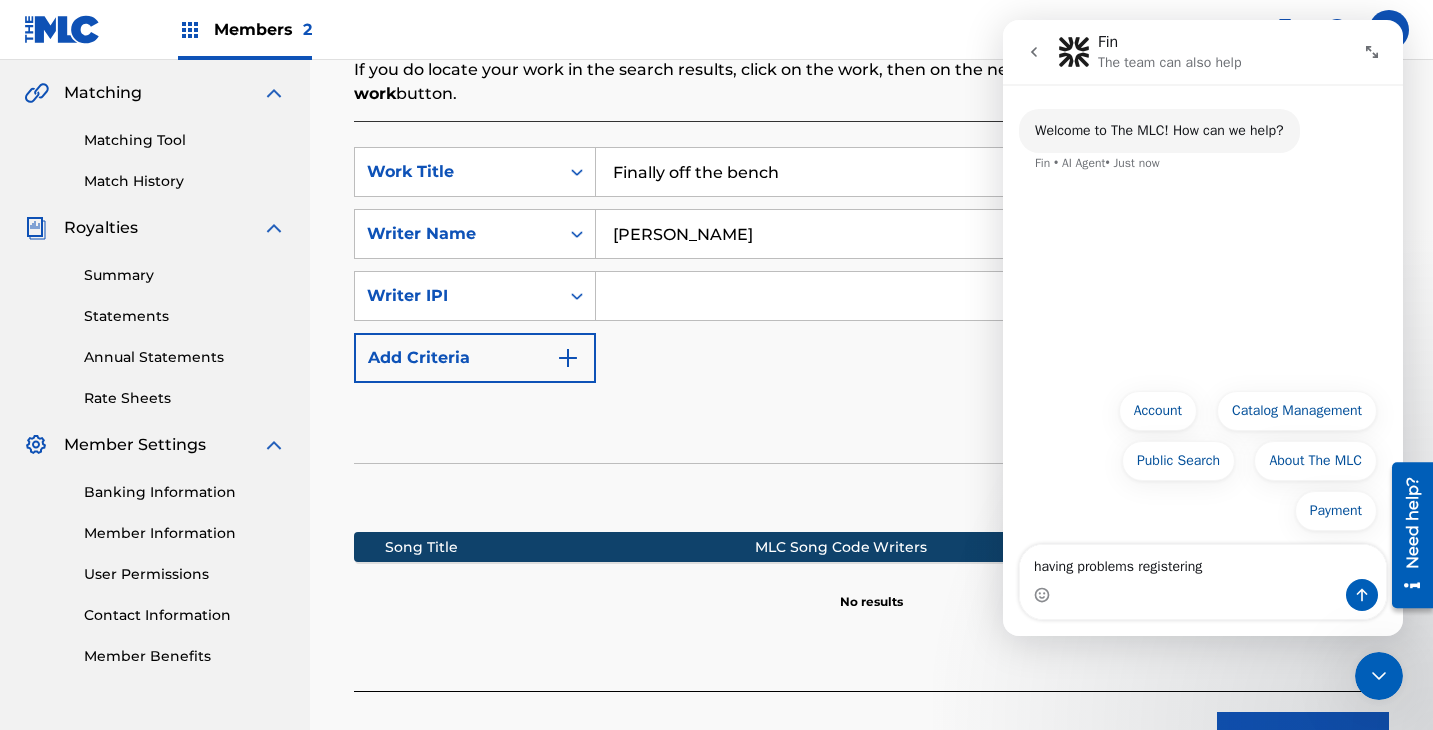 type 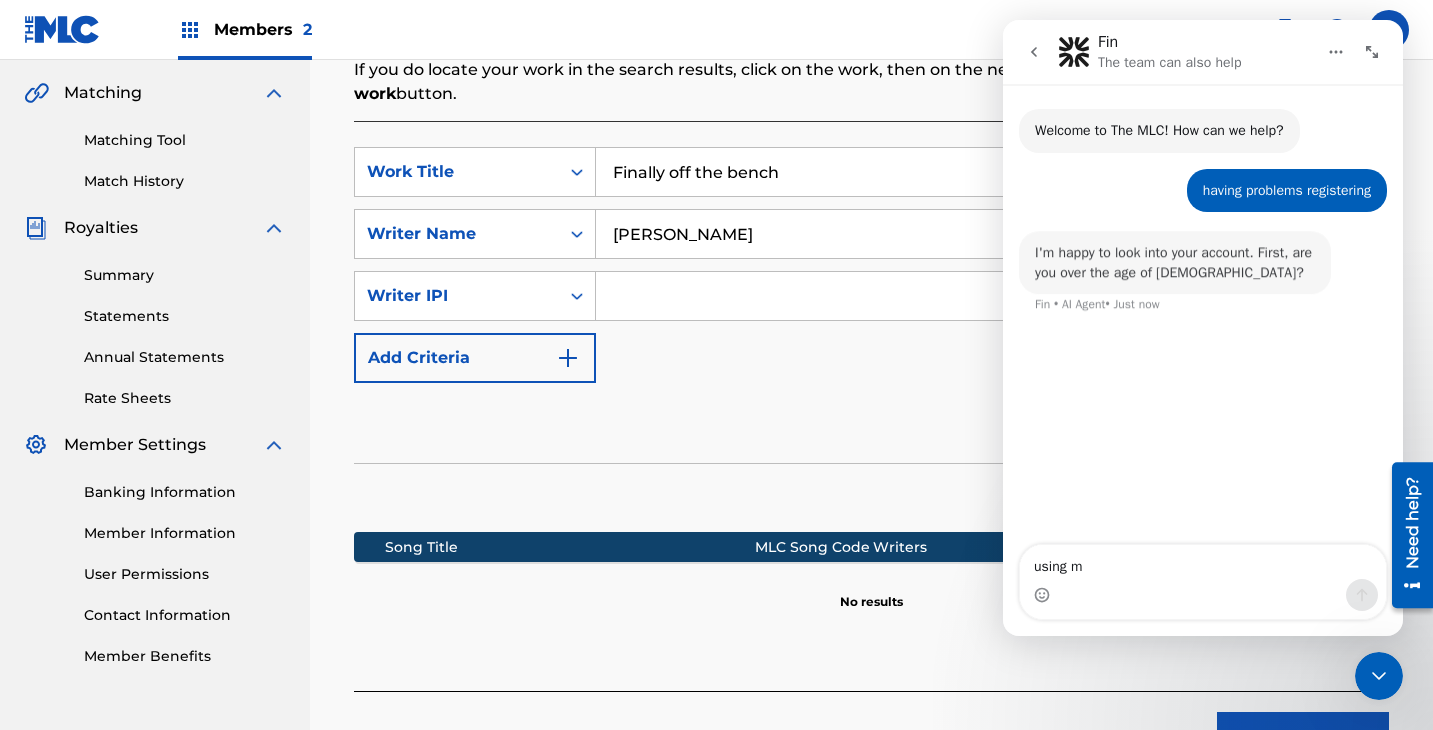 type on "using ma" 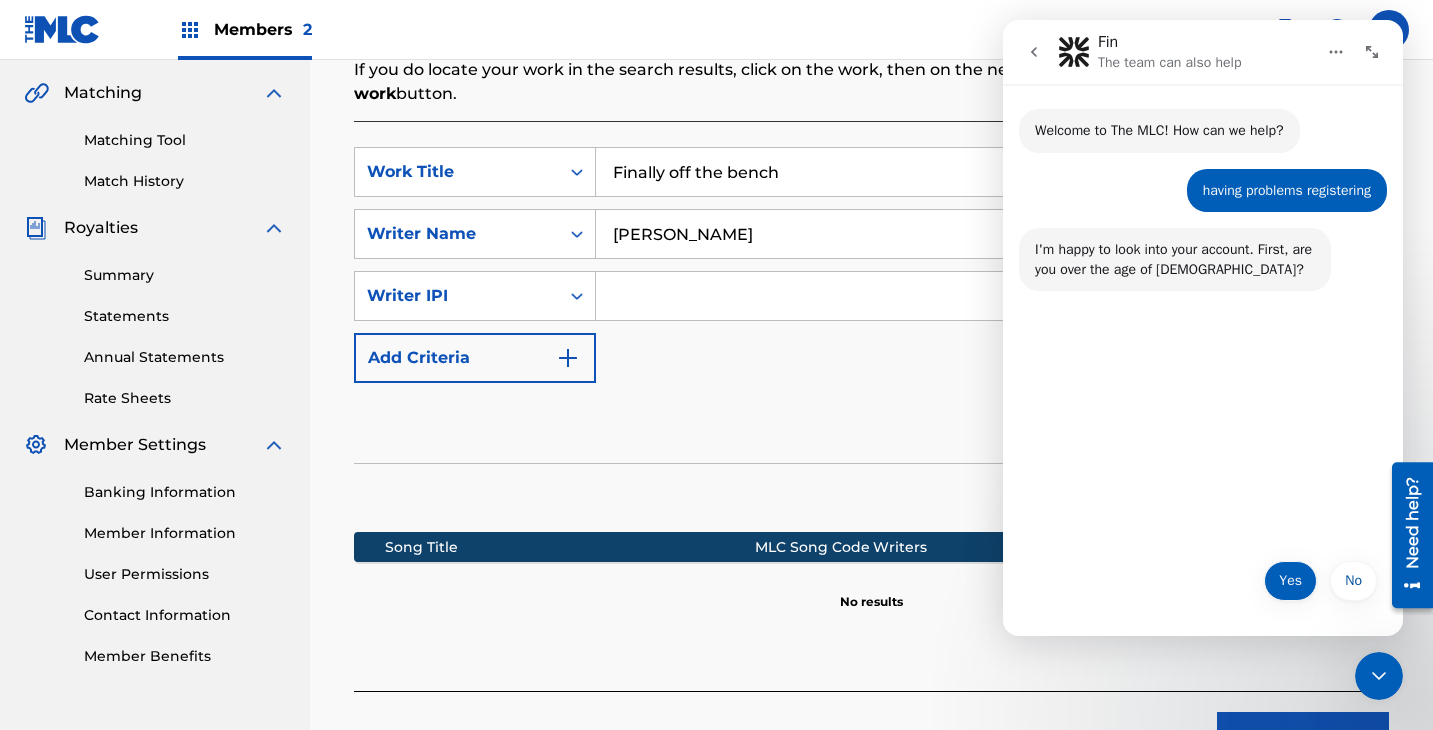 click on "Yes" at bounding box center (1290, 581) 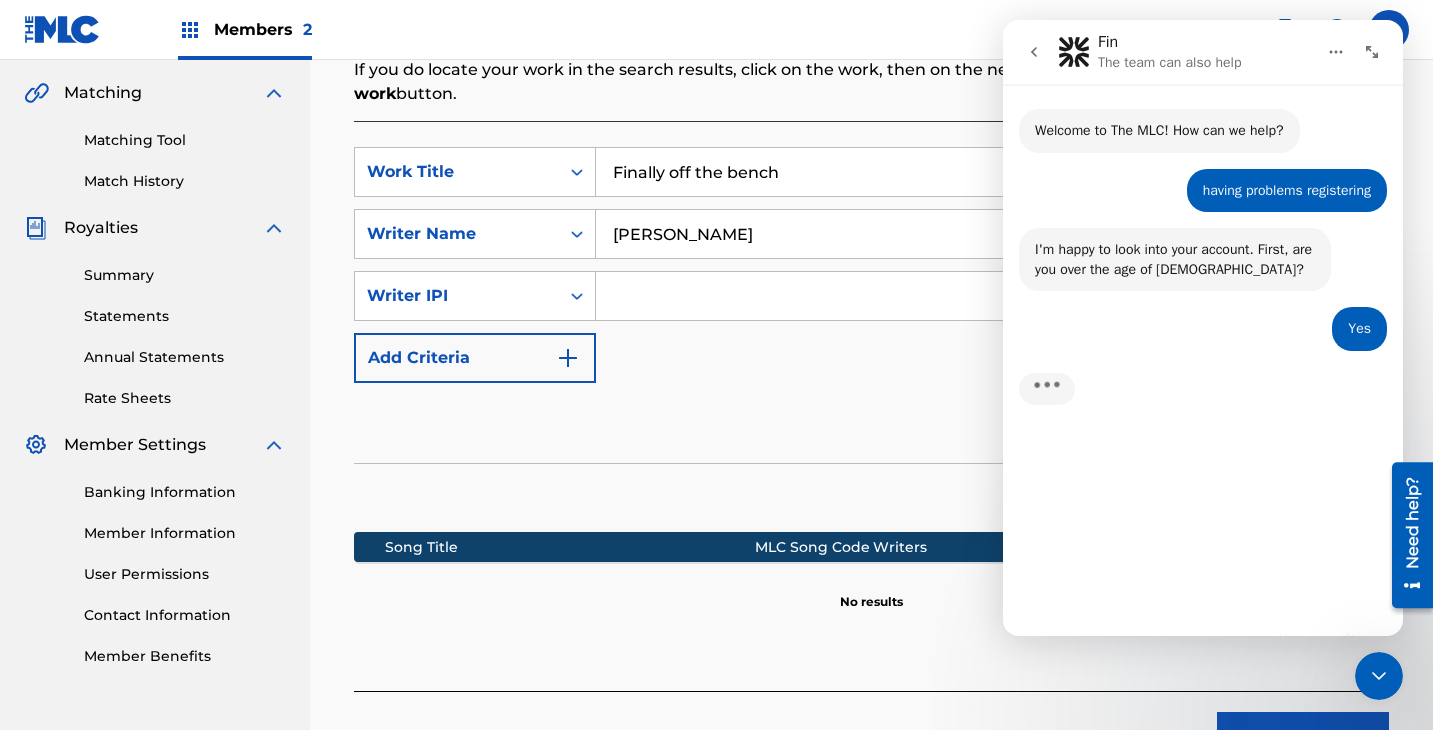 click on "Welcome to The MLC! How can we help? Fin   • AI Agent  •   Just now having problems registering    •   Just now I'm happy to look into your account. First, are you over the age of [DEMOGRAPHIC_DATA]? Fin   • AI Agent  •   Just now Yes    •   Just now Typing" at bounding box center [1203, 352] 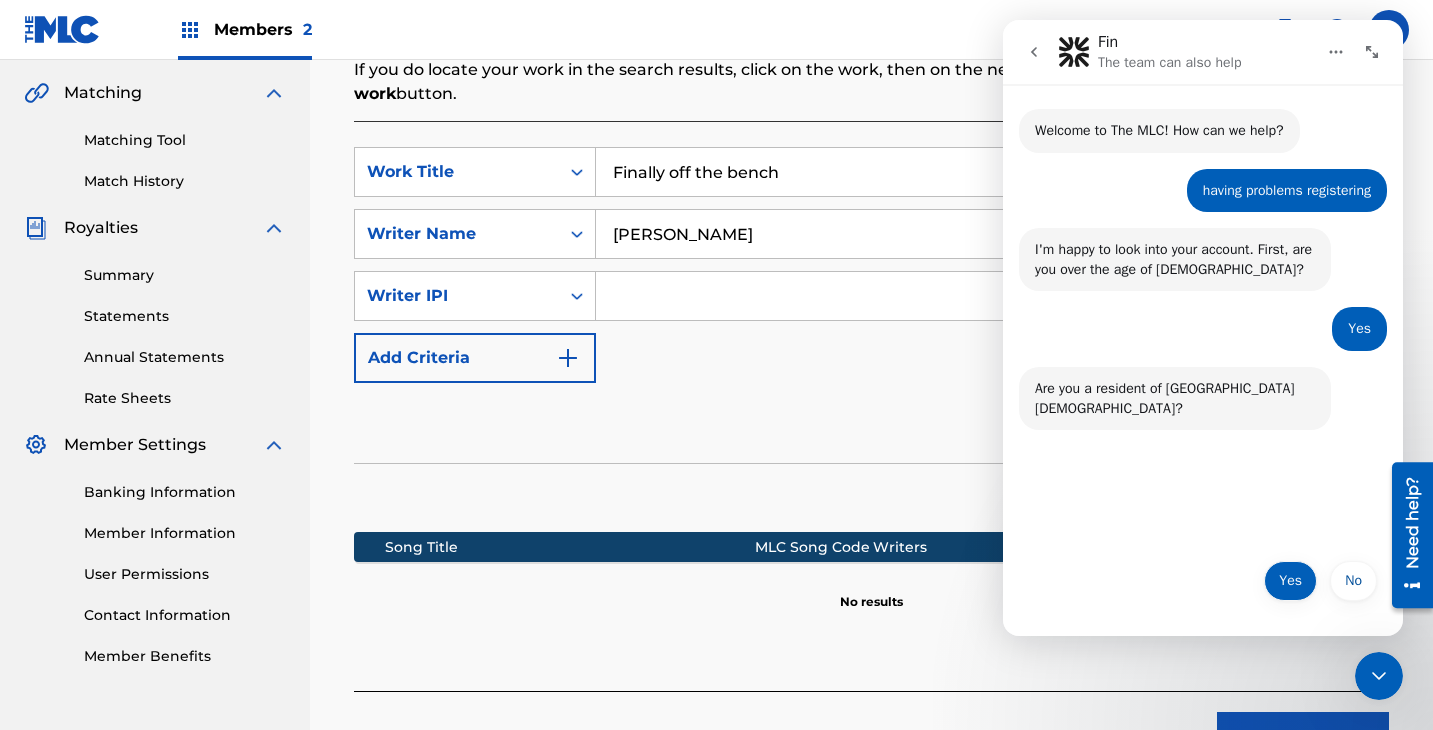 click on "Yes" at bounding box center (1290, 581) 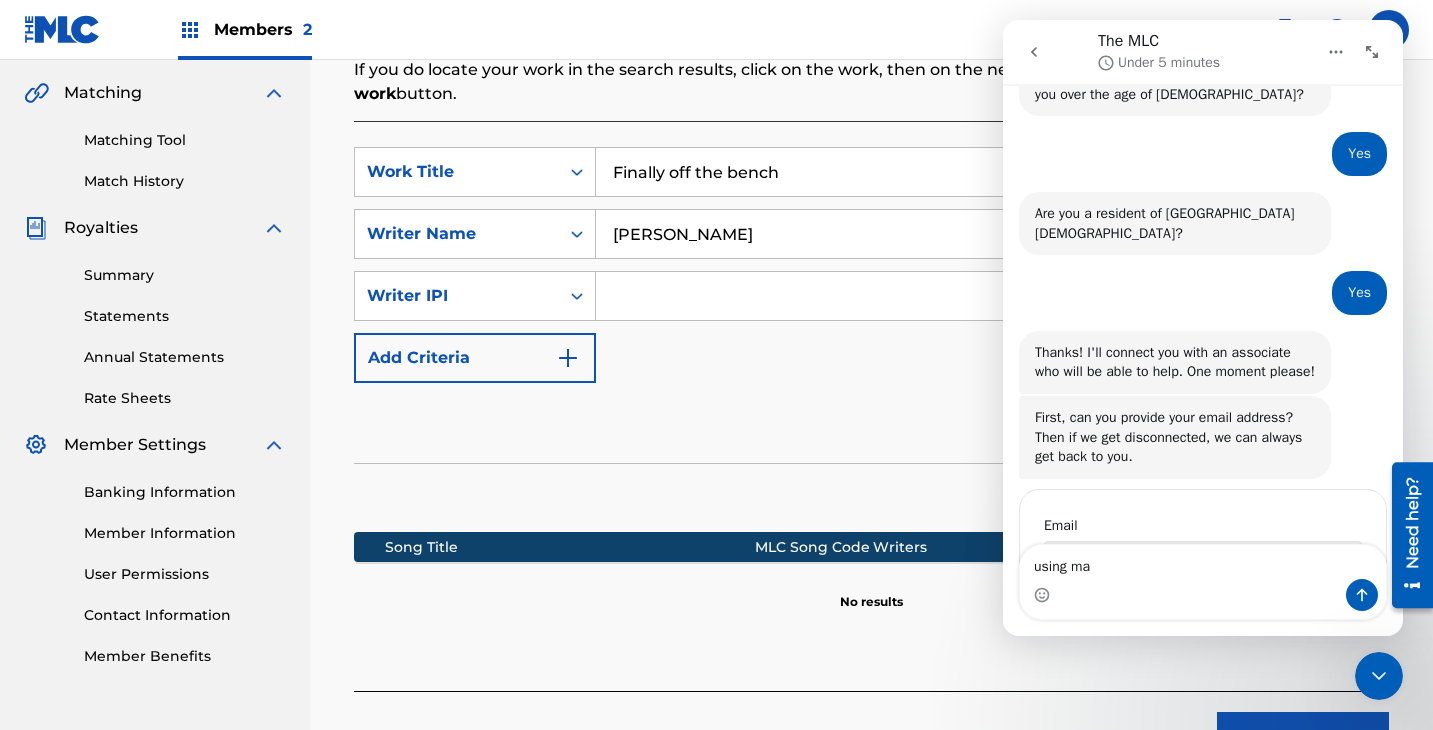 scroll, scrollTop: 269, scrollLeft: 0, axis: vertical 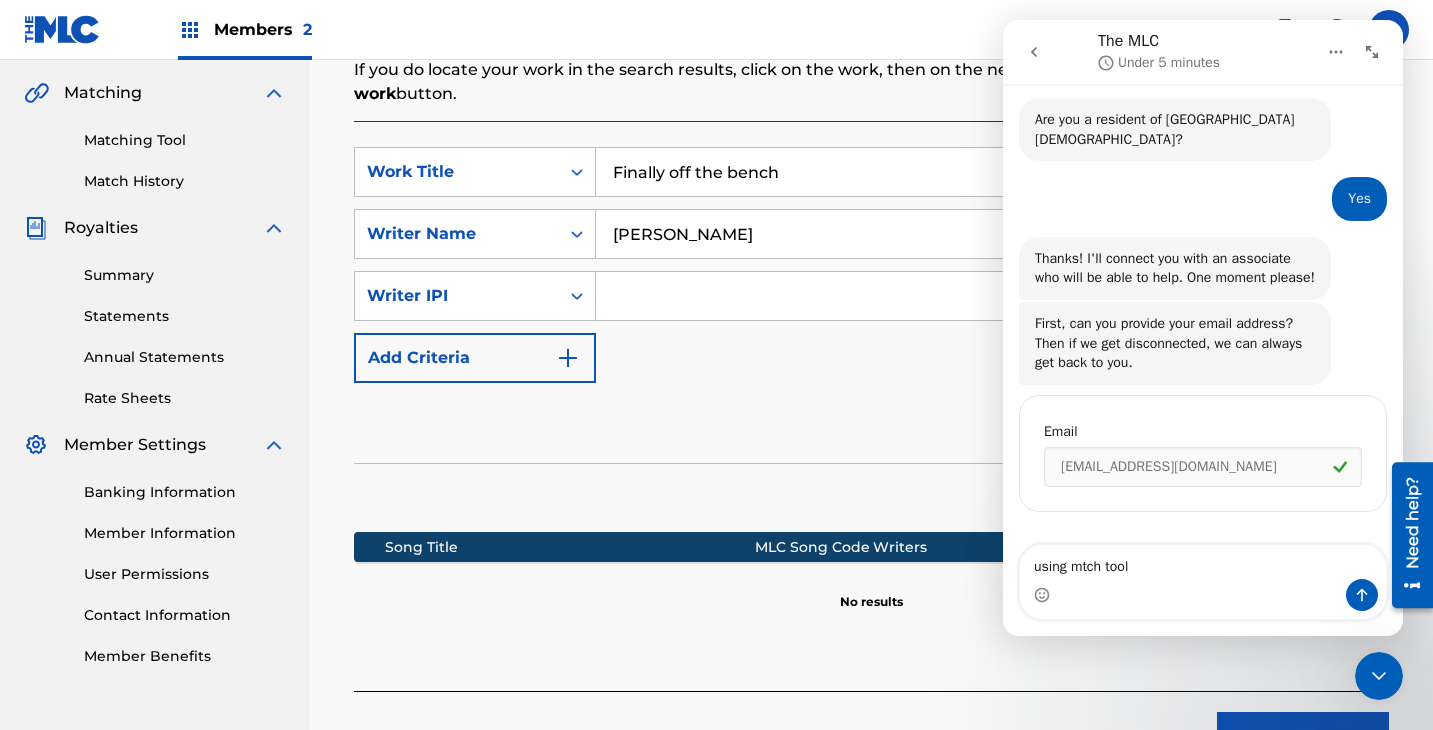 click on "using mtch tool" at bounding box center (1203, 562) 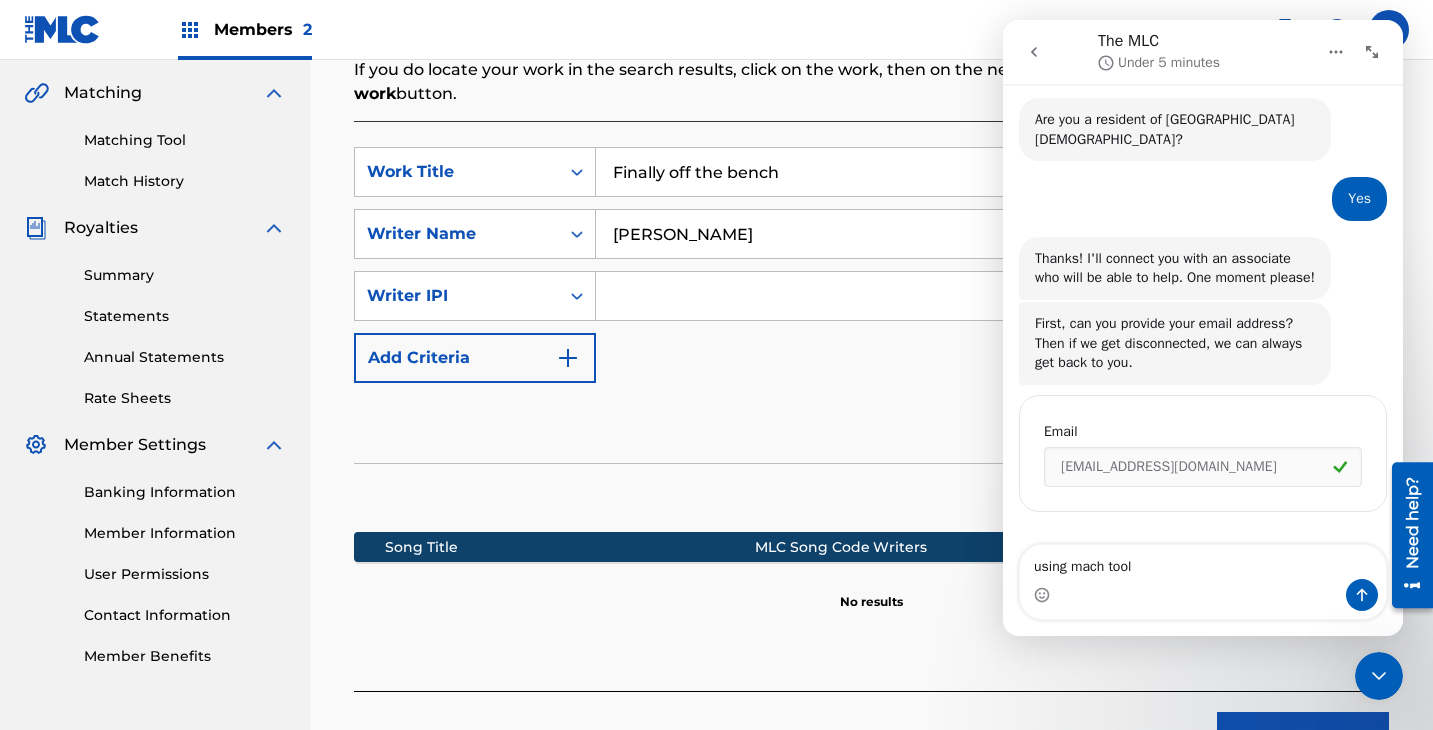 type on "using match tool" 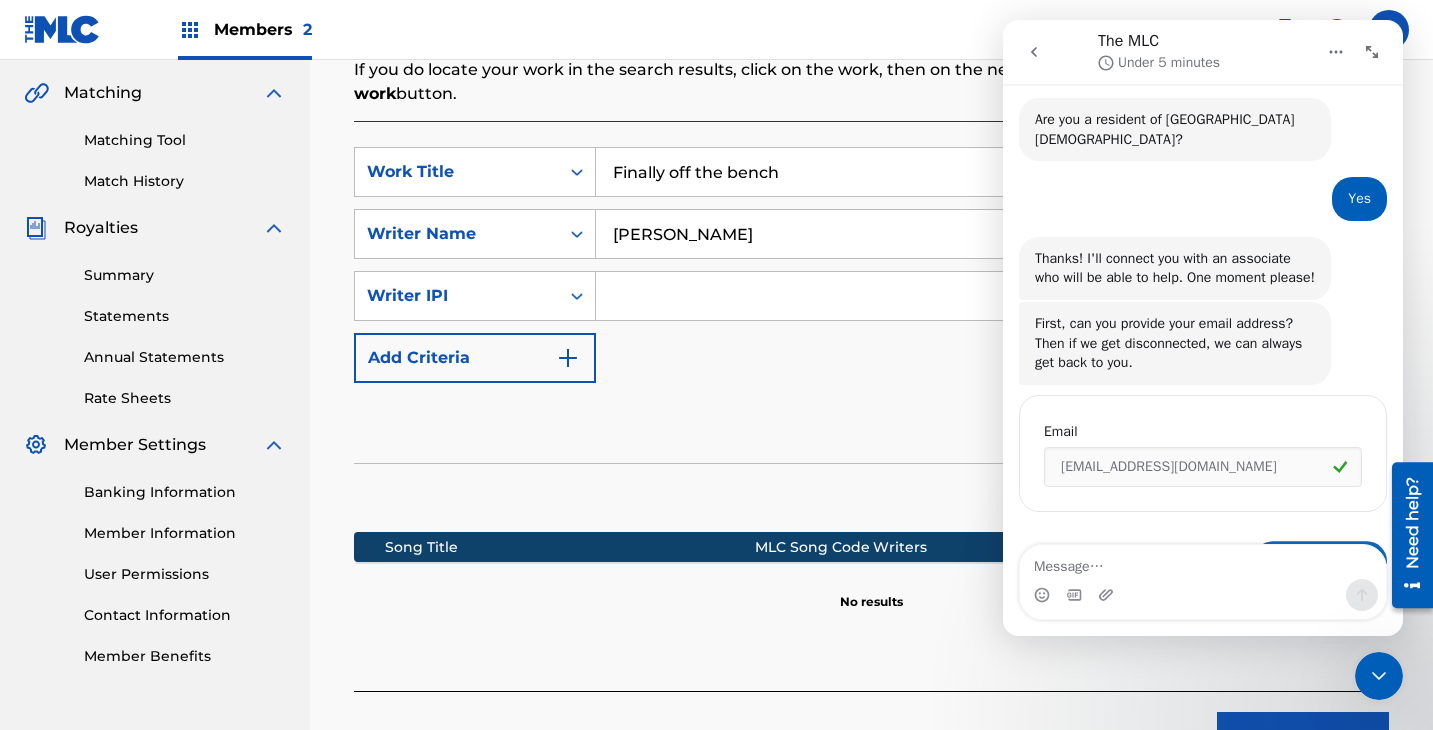 scroll, scrollTop: 329, scrollLeft: 0, axis: vertical 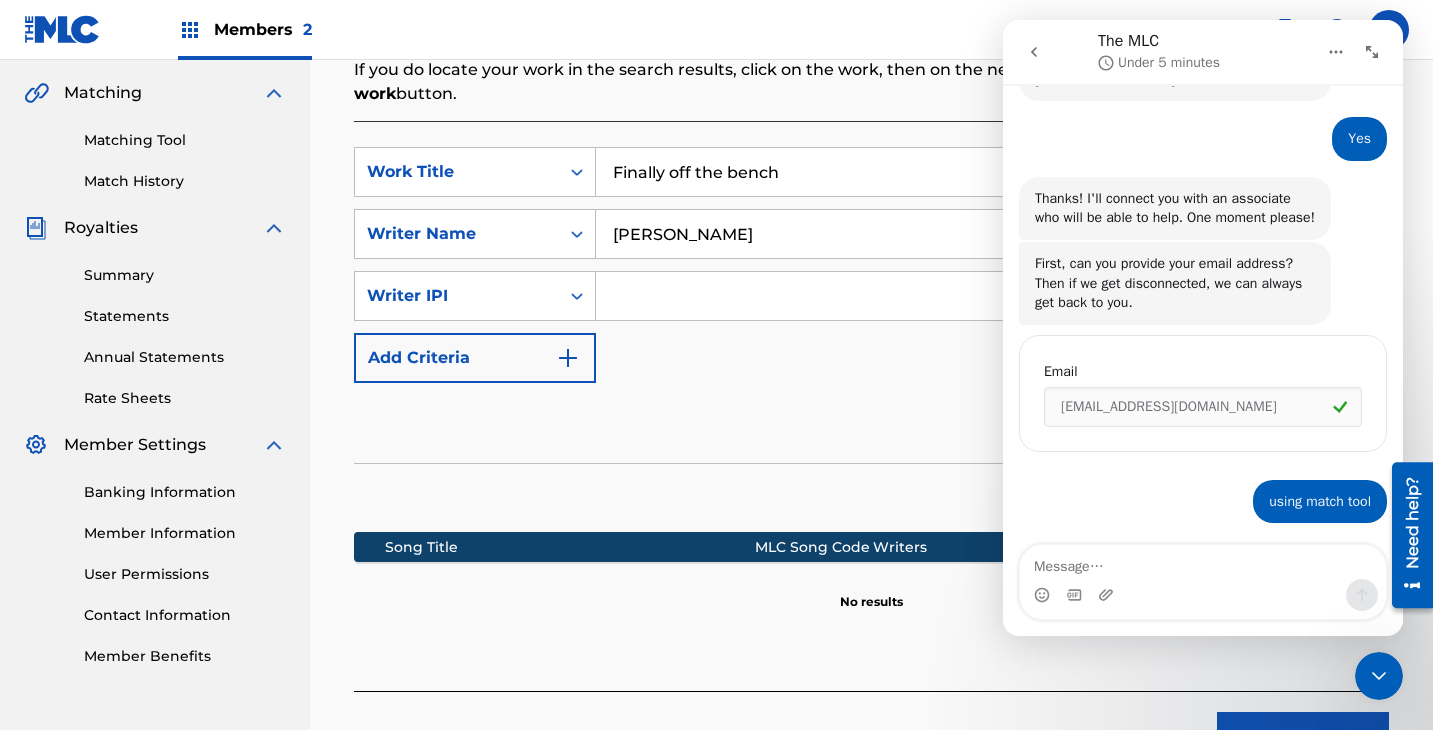 click at bounding box center (1203, 595) 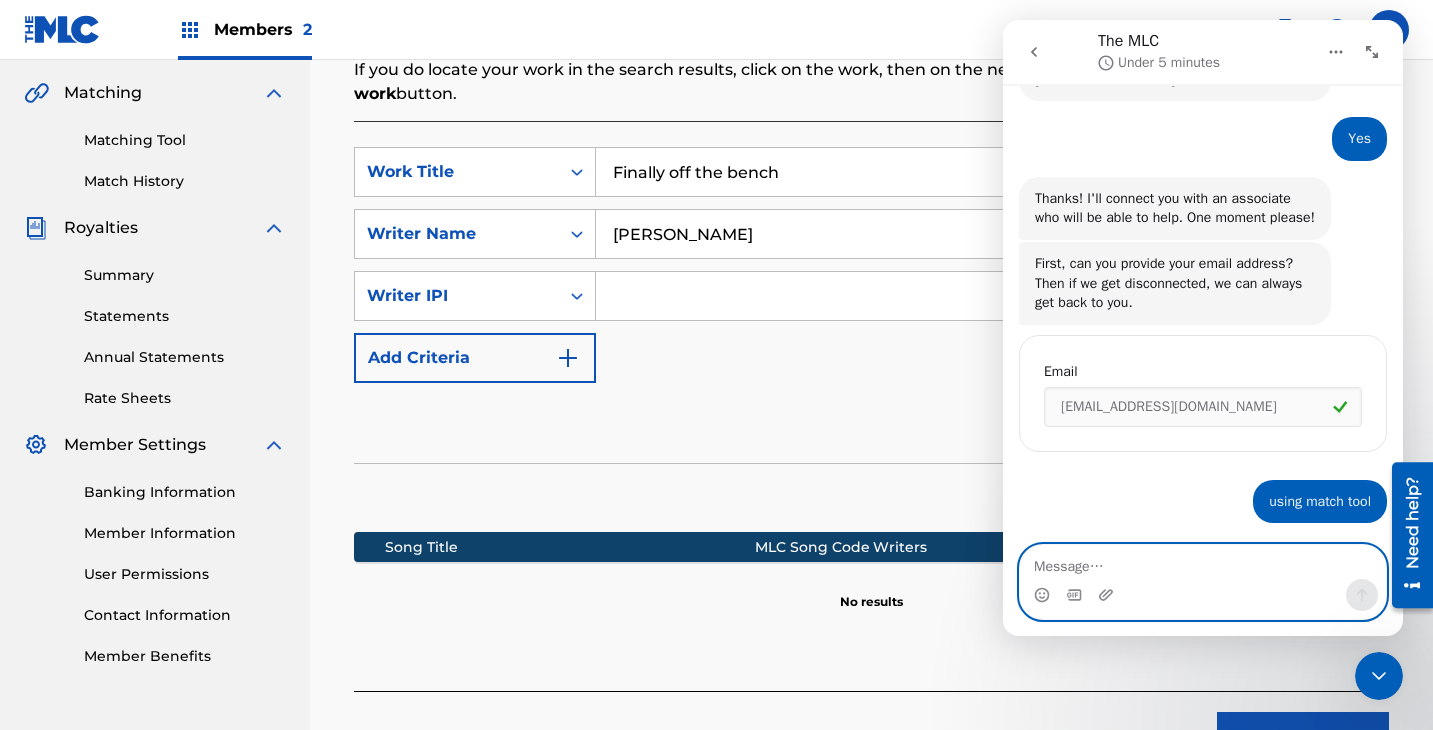 click at bounding box center [1203, 562] 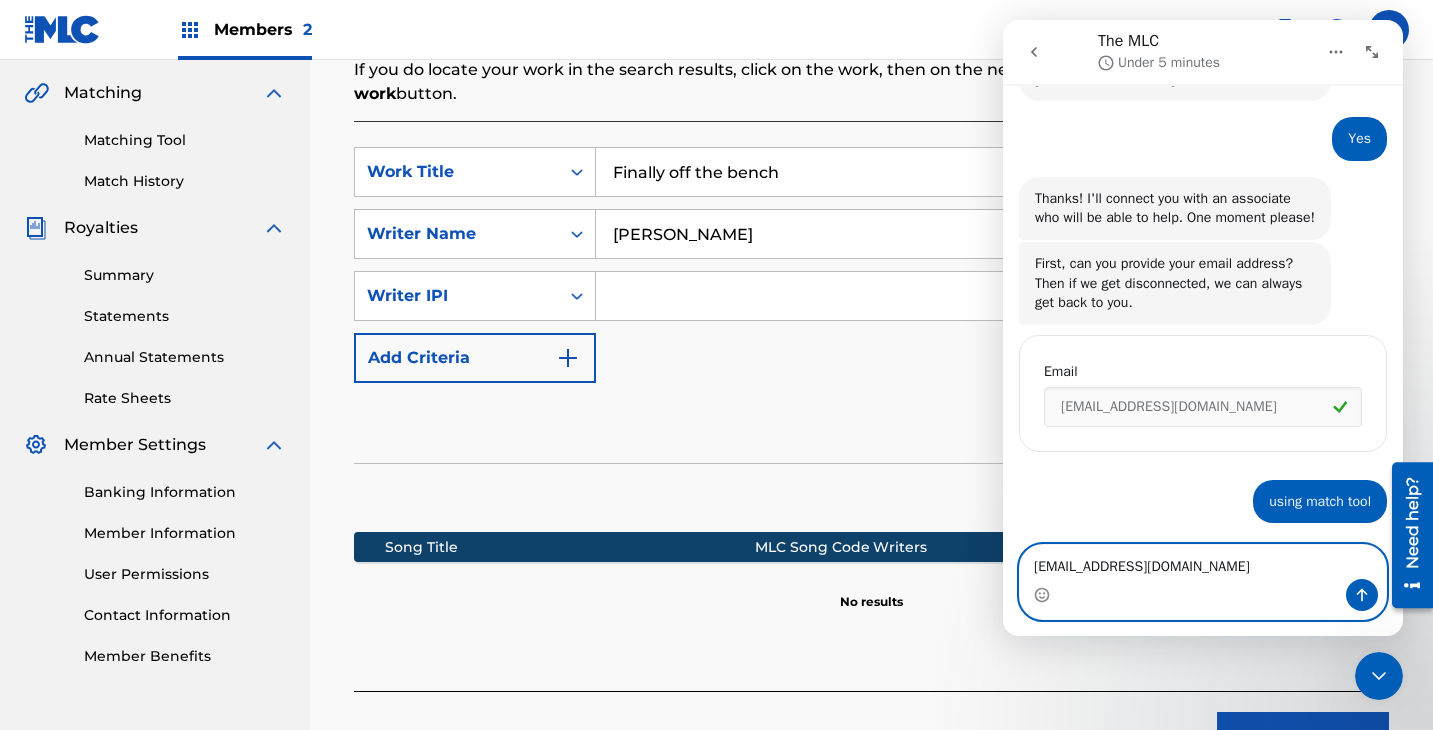 type on "[EMAIL_ADDRESS][DOMAIN_NAME]" 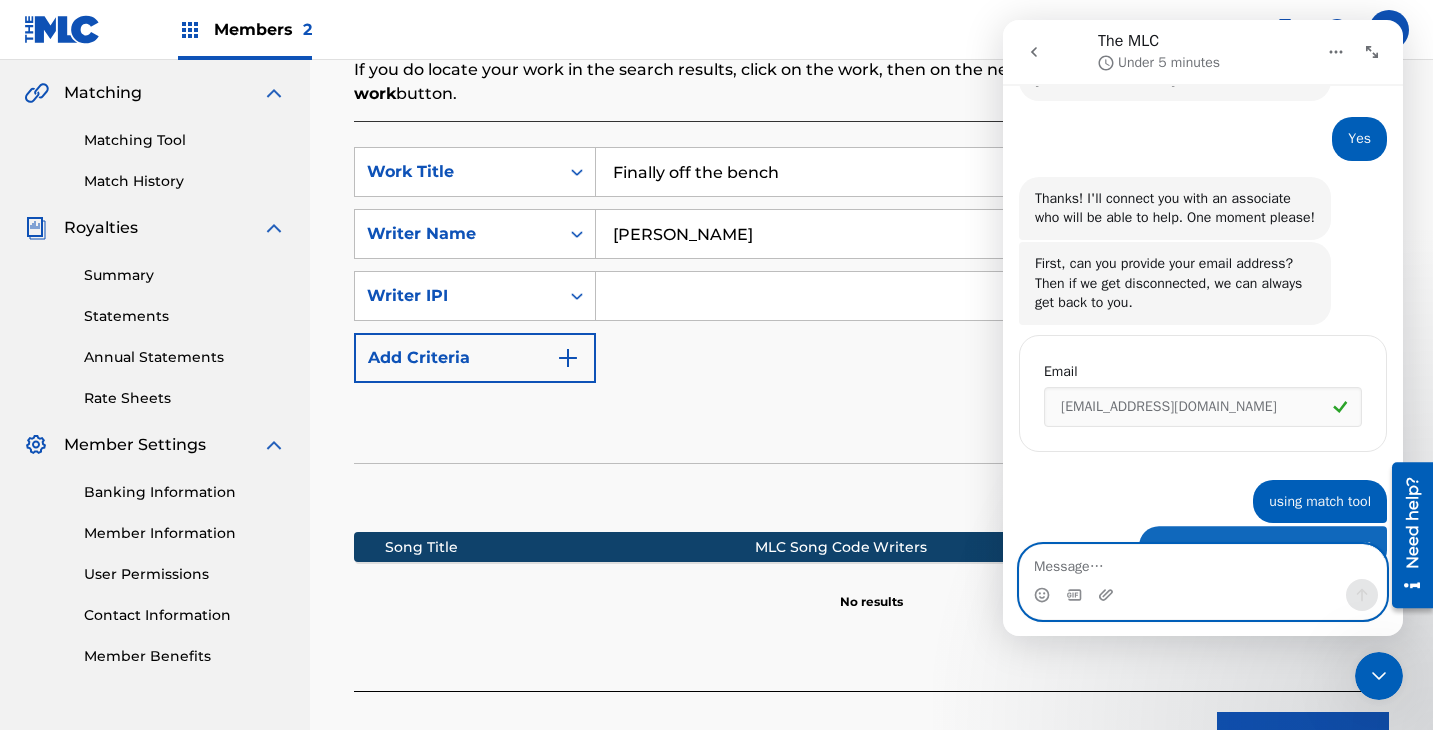 scroll, scrollTop: 375, scrollLeft: 0, axis: vertical 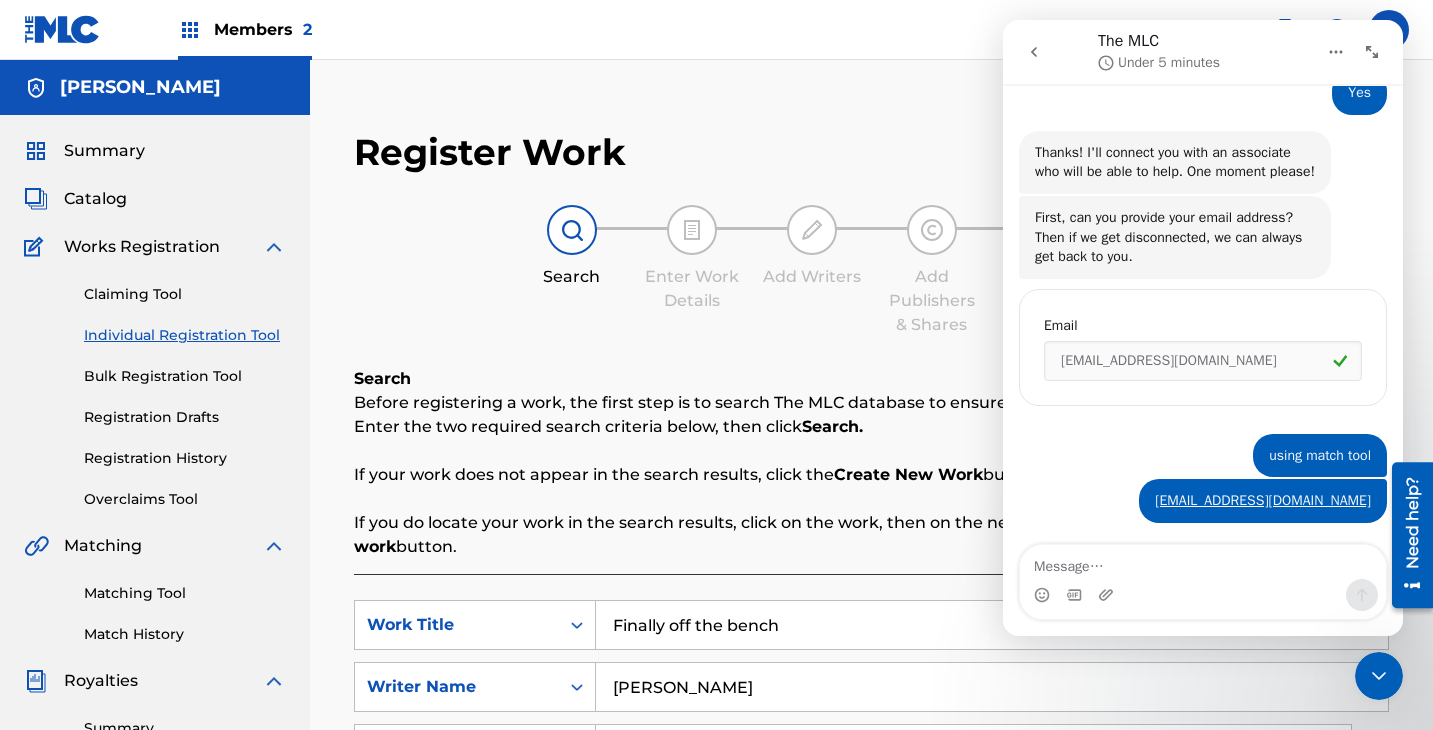click on "Members    2" at bounding box center [263, 29] 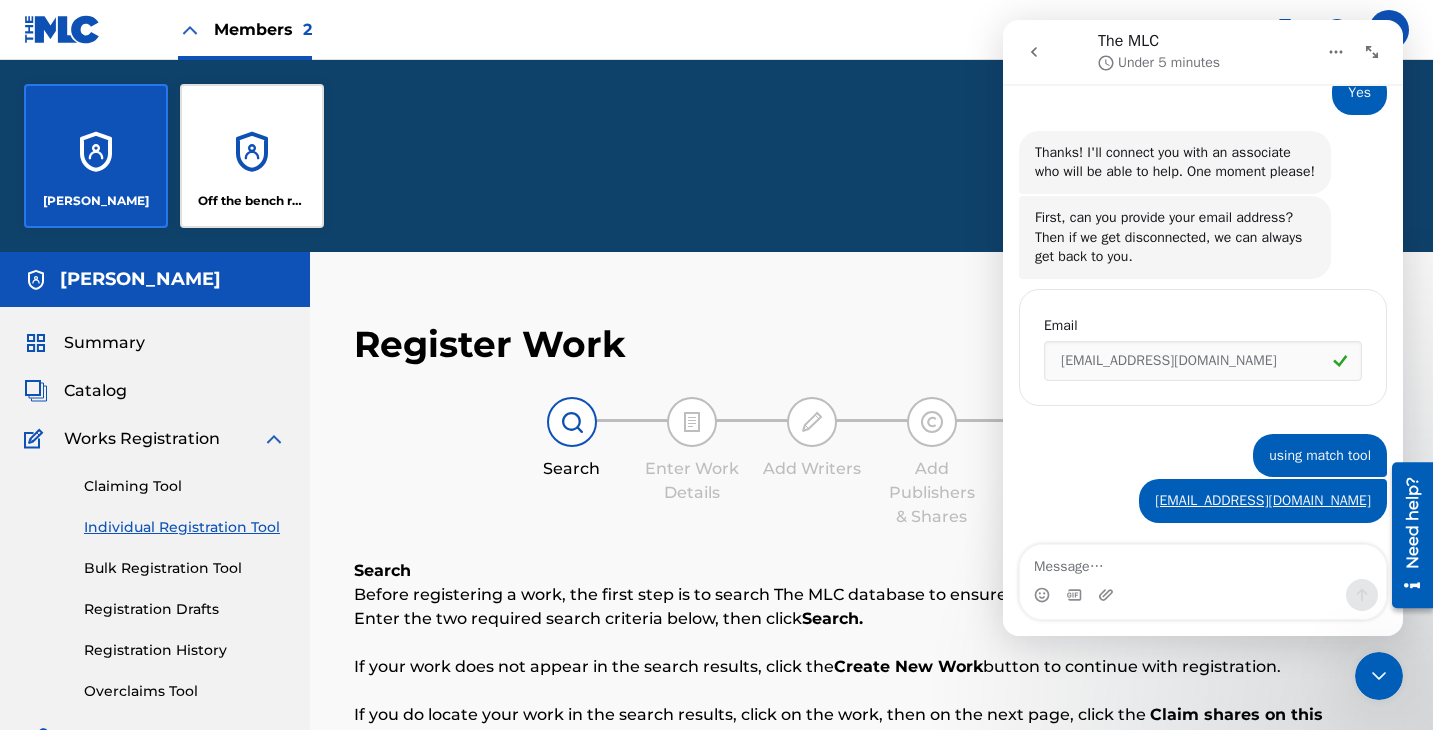 click on "Off the bench records" at bounding box center (252, 156) 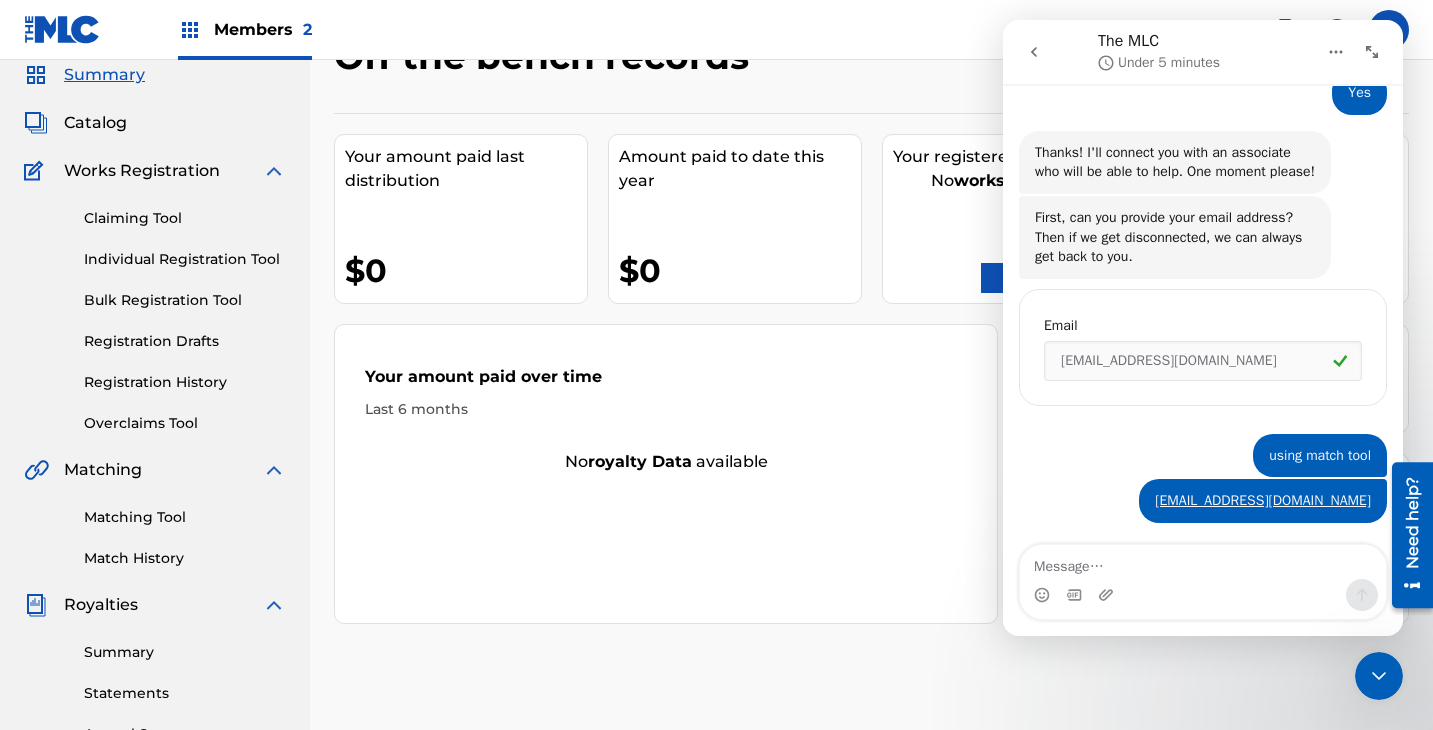 scroll, scrollTop: 66, scrollLeft: 0, axis: vertical 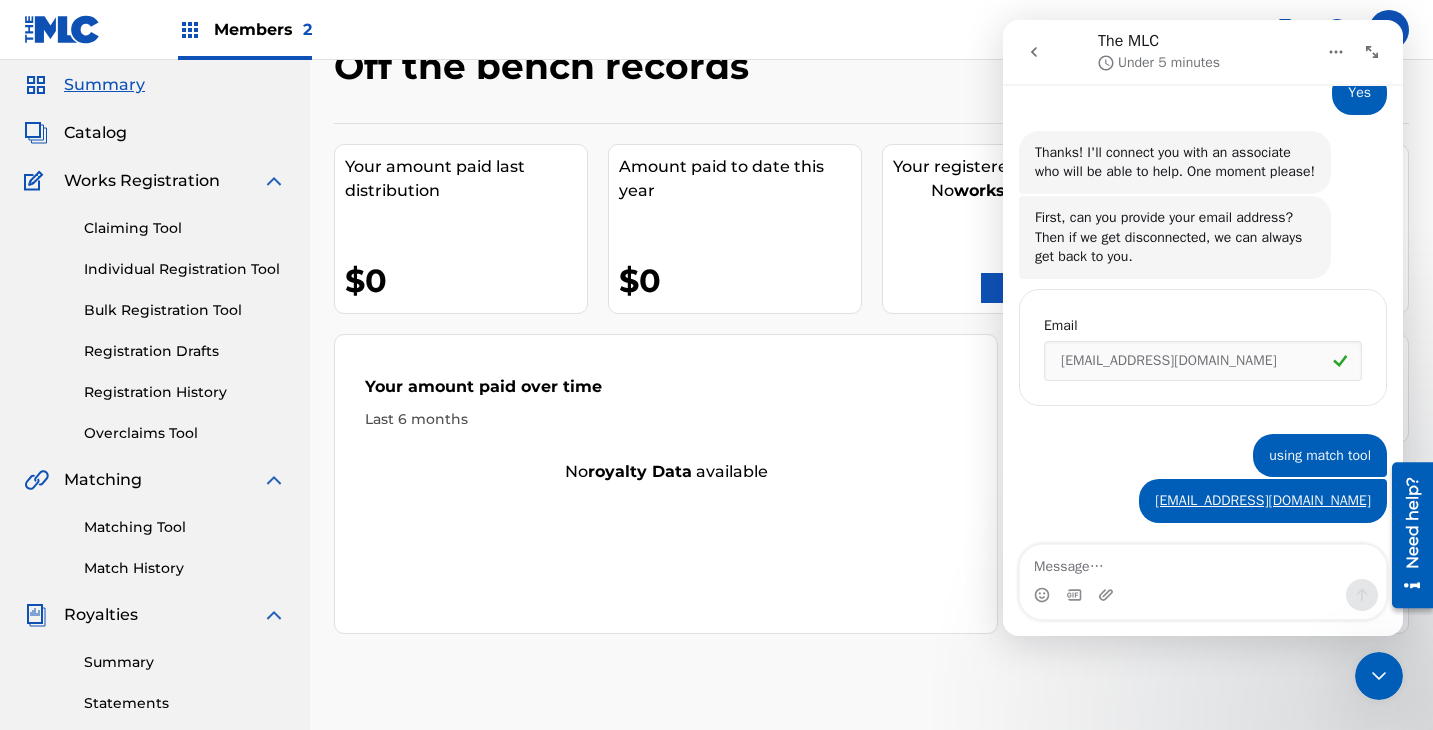 click on "Claiming Tool" at bounding box center (185, 228) 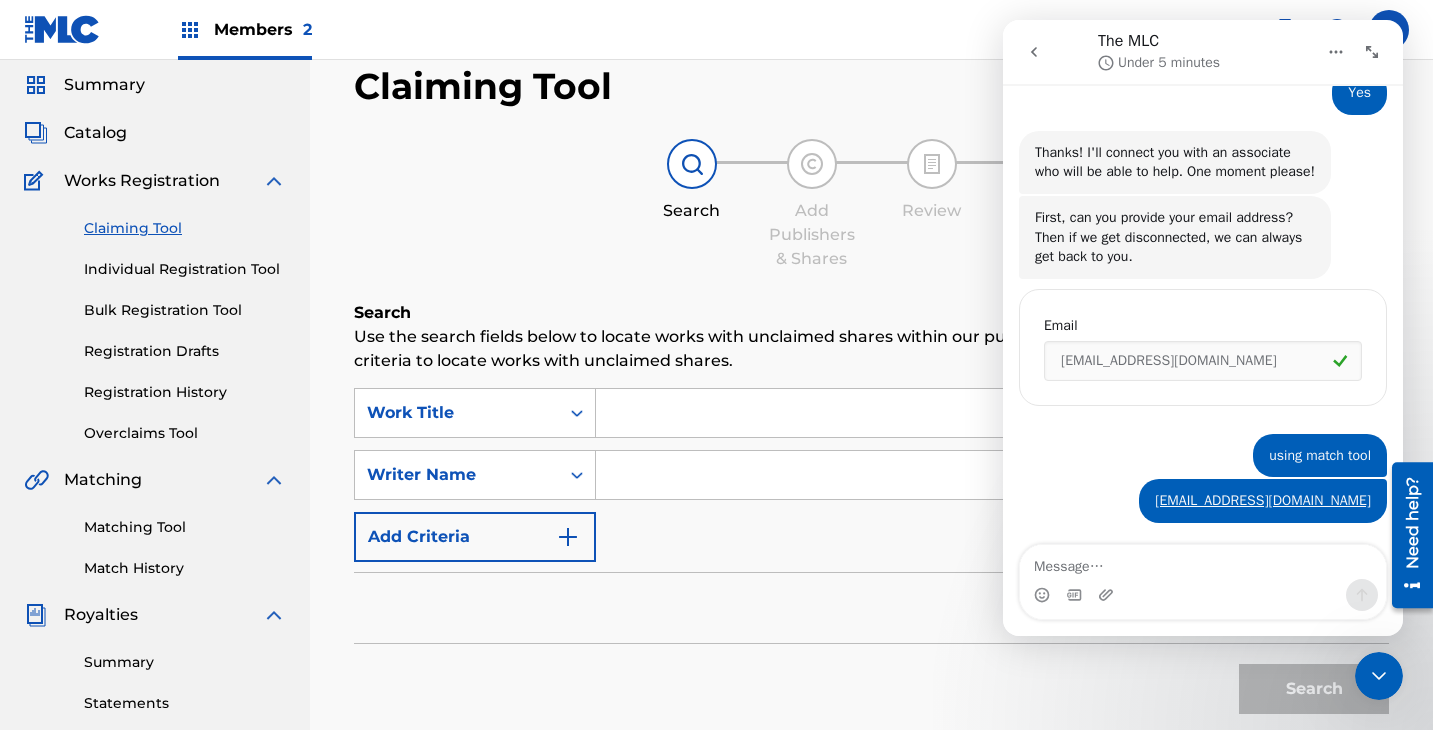 scroll, scrollTop: 0, scrollLeft: 0, axis: both 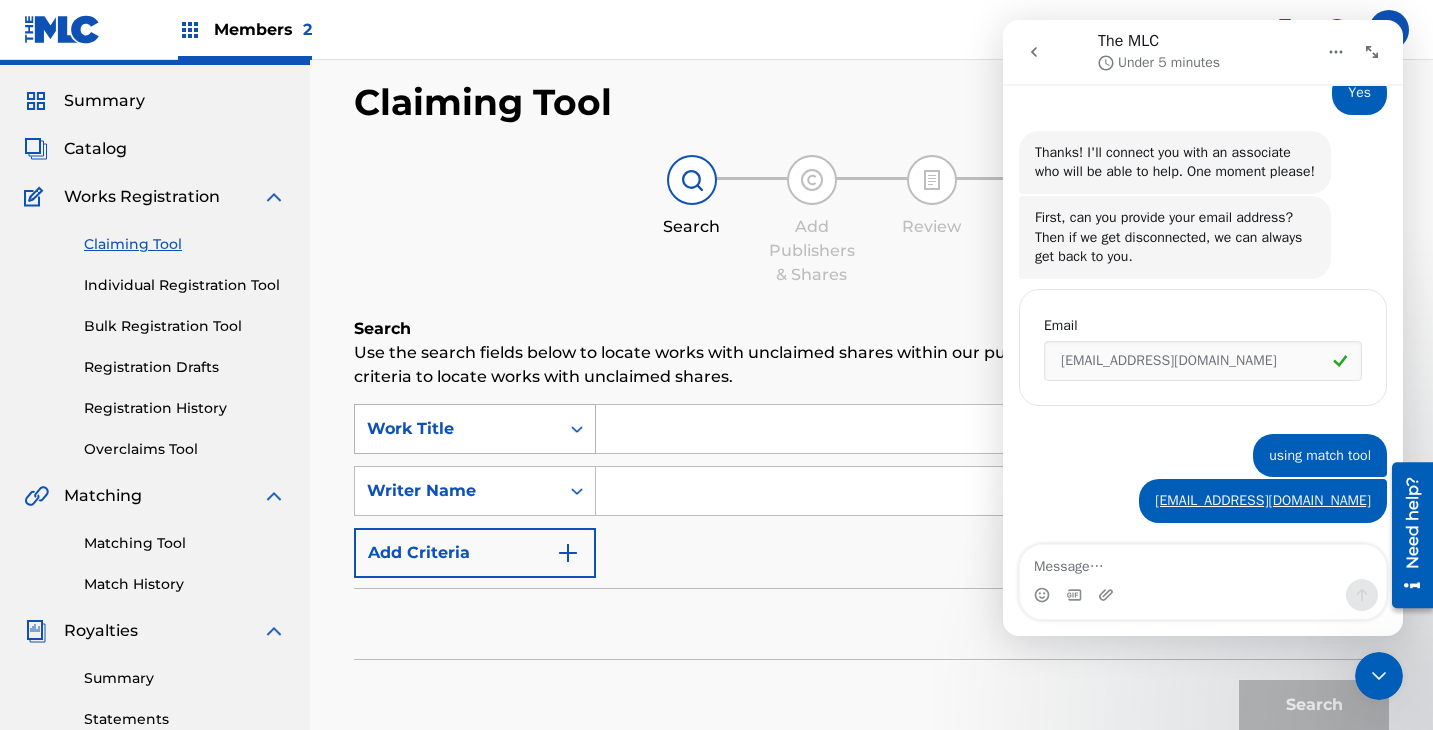 click on "Work Title" at bounding box center [475, 429] 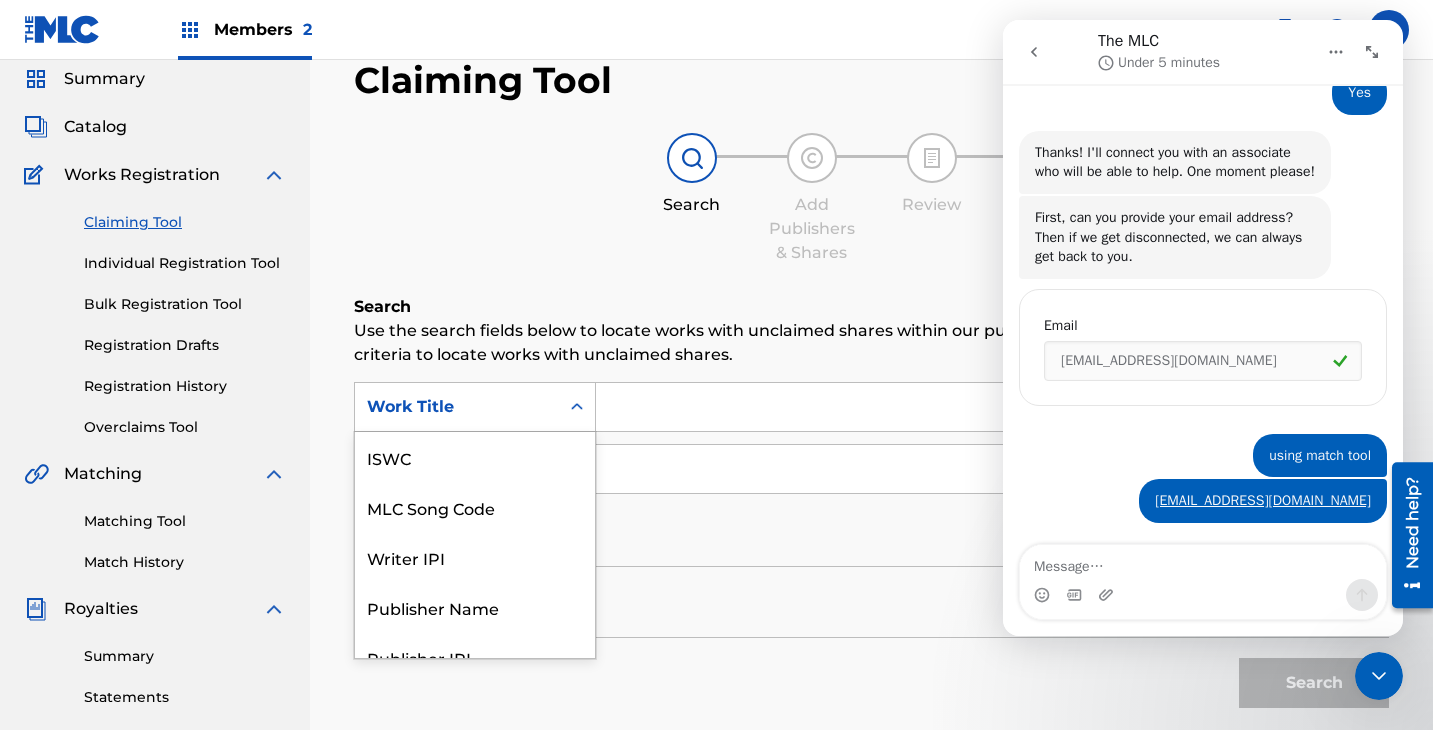 scroll, scrollTop: 75, scrollLeft: 0, axis: vertical 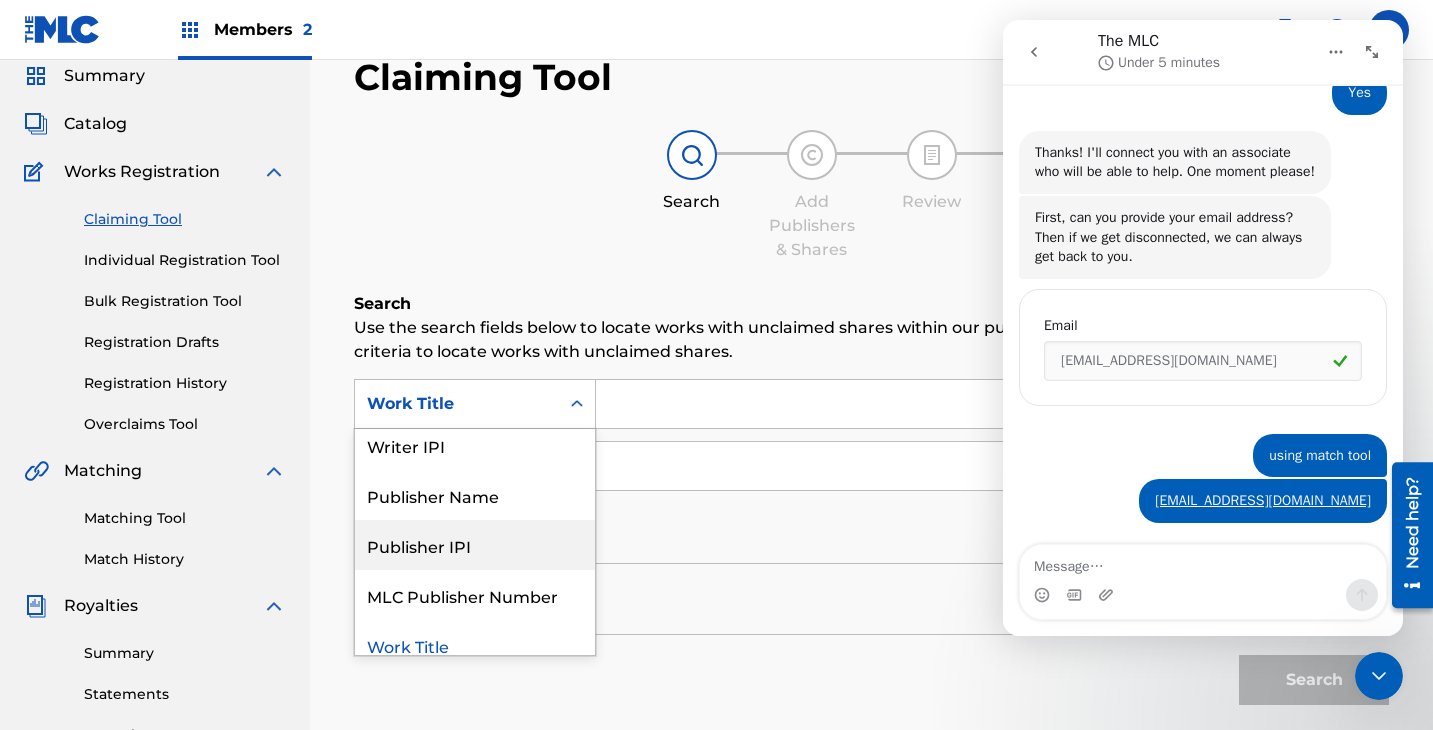 click on "Publisher Name" at bounding box center (475, 495) 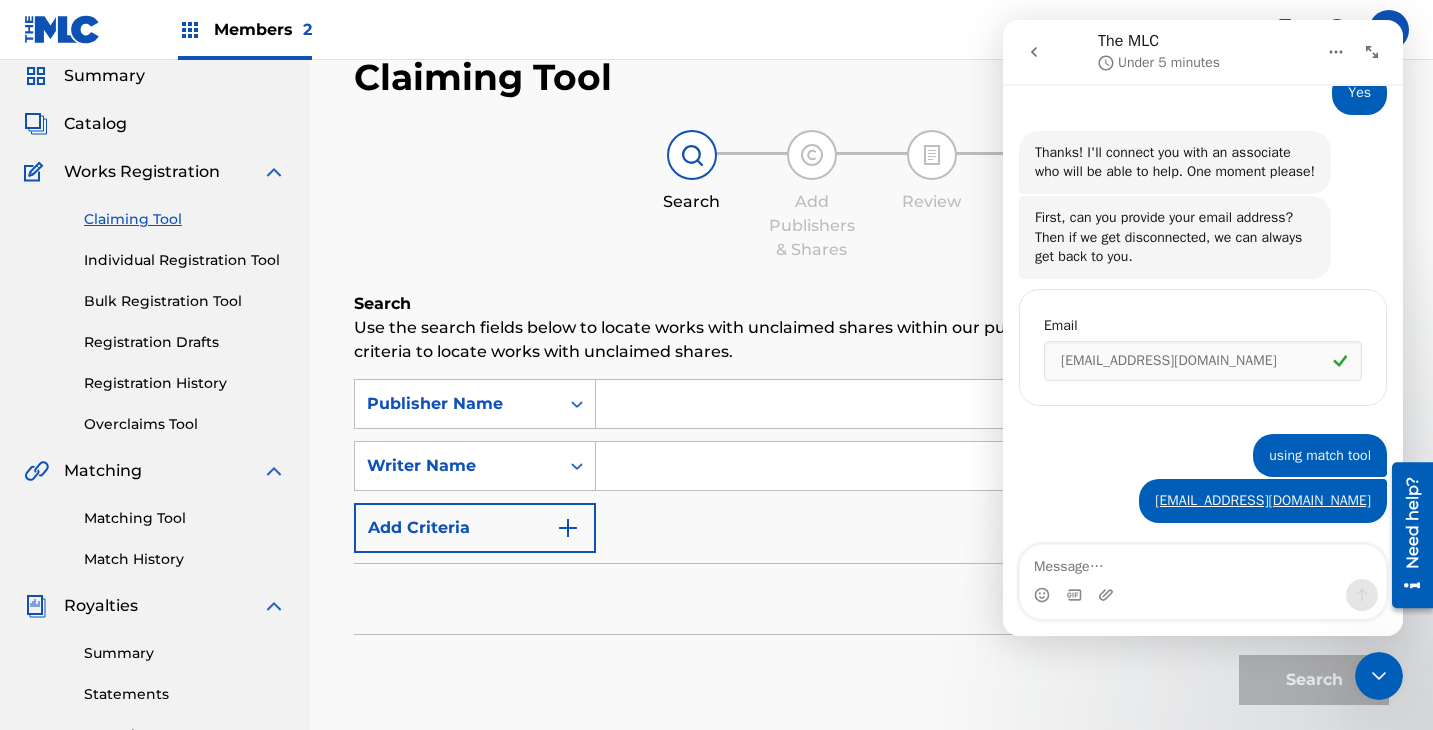 click at bounding box center (992, 404) 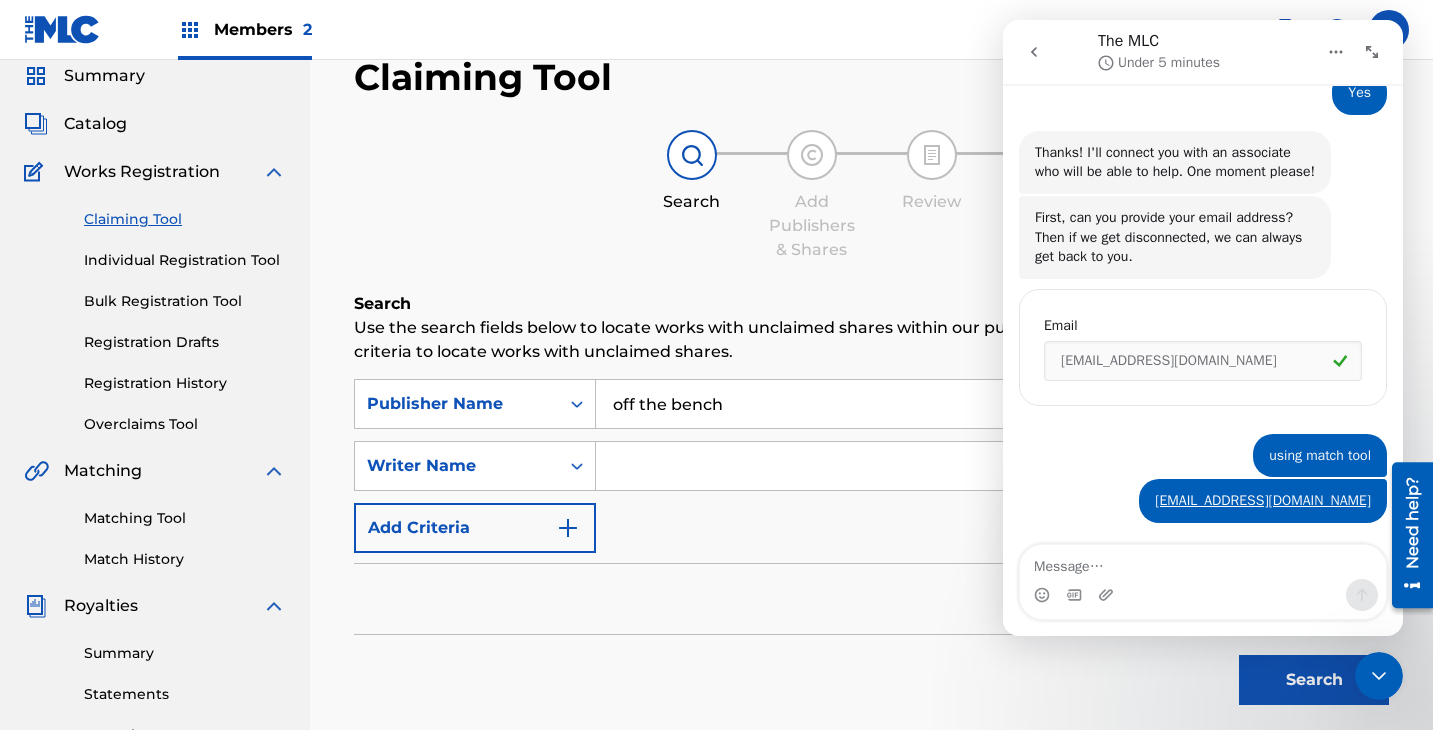 type on "Off the bench records llc" 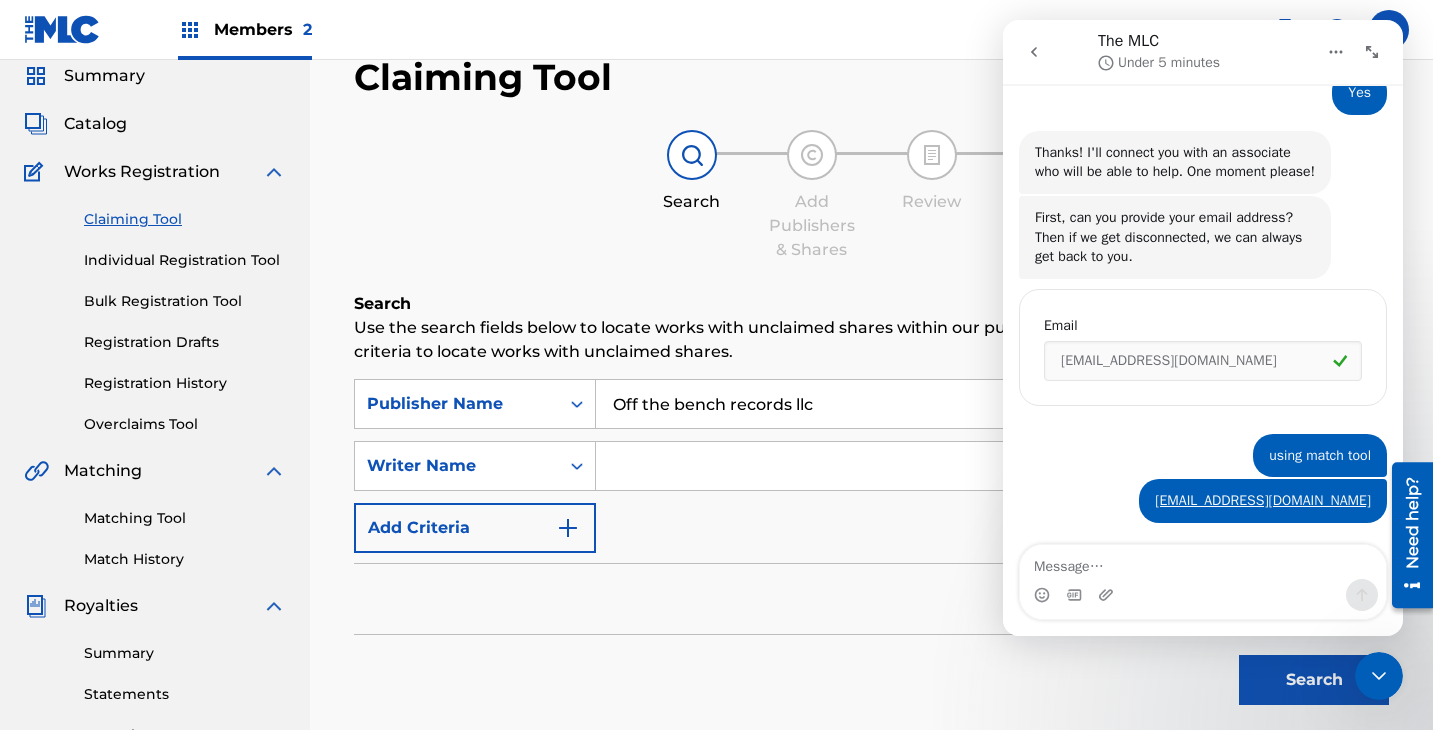 click on "Search" at bounding box center [1314, 680] 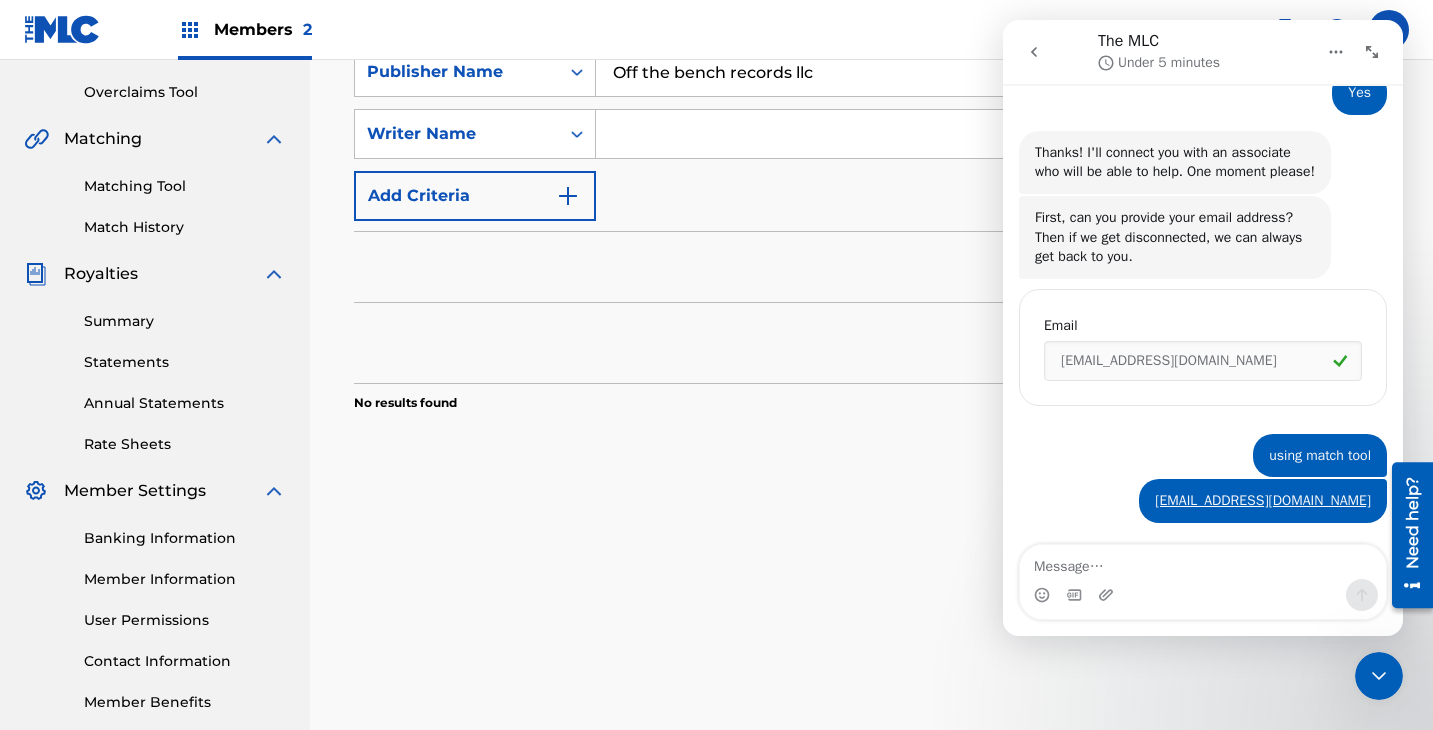 scroll, scrollTop: 335, scrollLeft: 0, axis: vertical 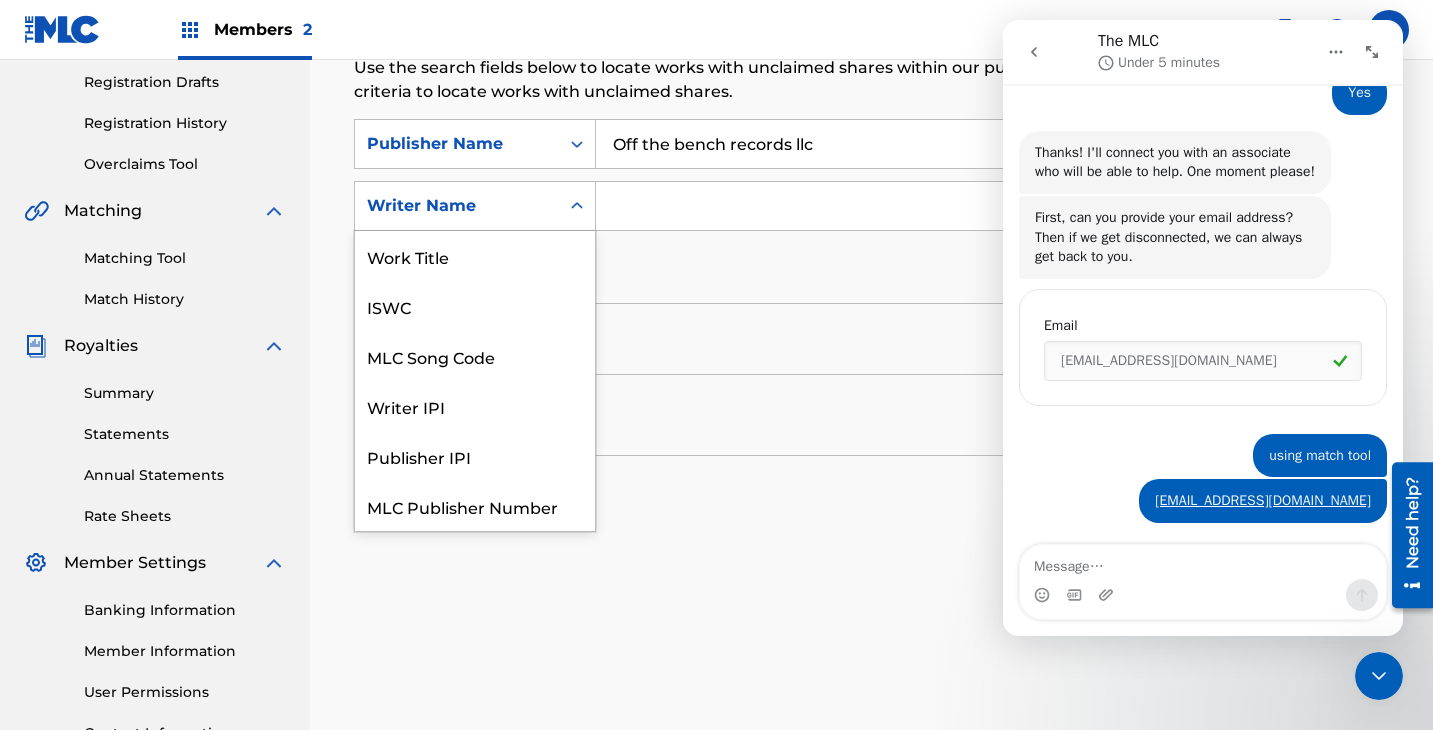 click at bounding box center (577, 206) 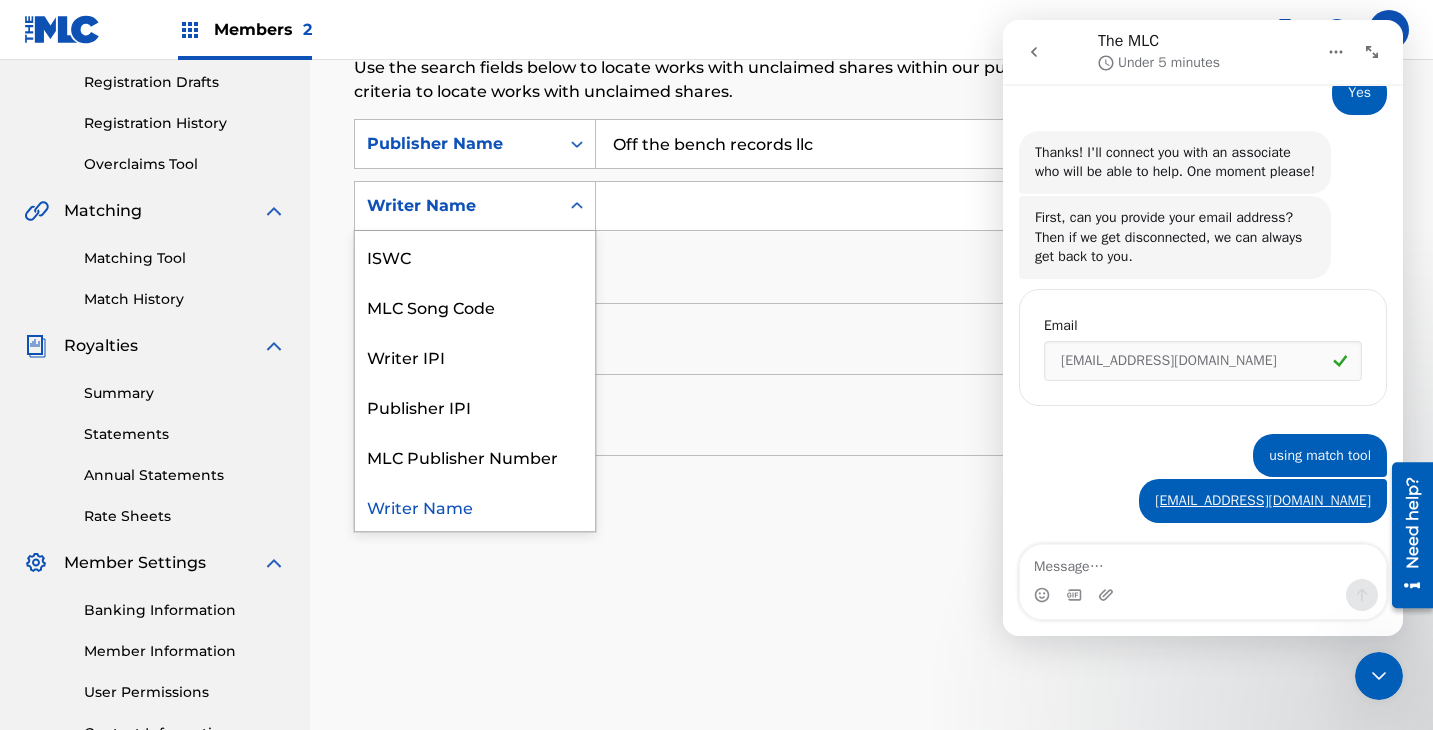 click at bounding box center (992, 206) 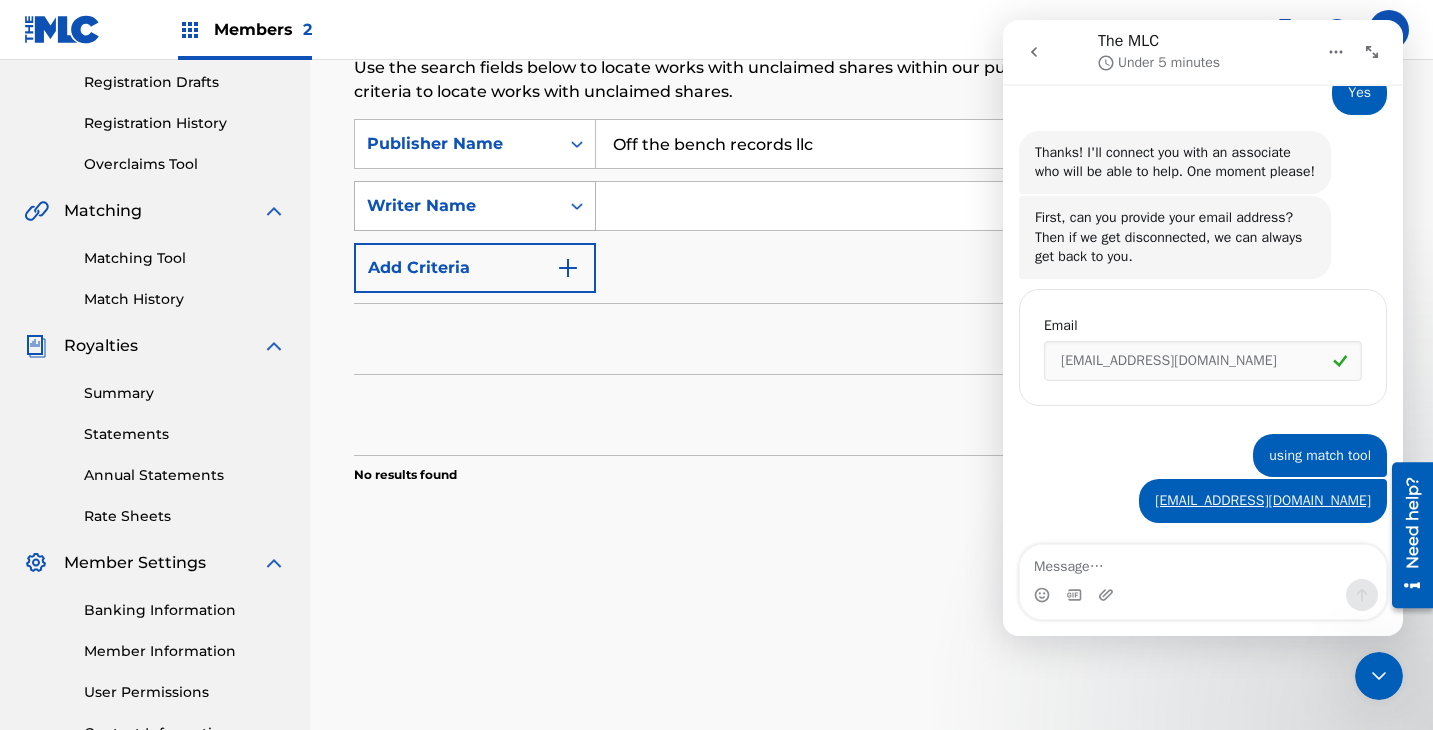 click on "Writer Name" at bounding box center [457, 206] 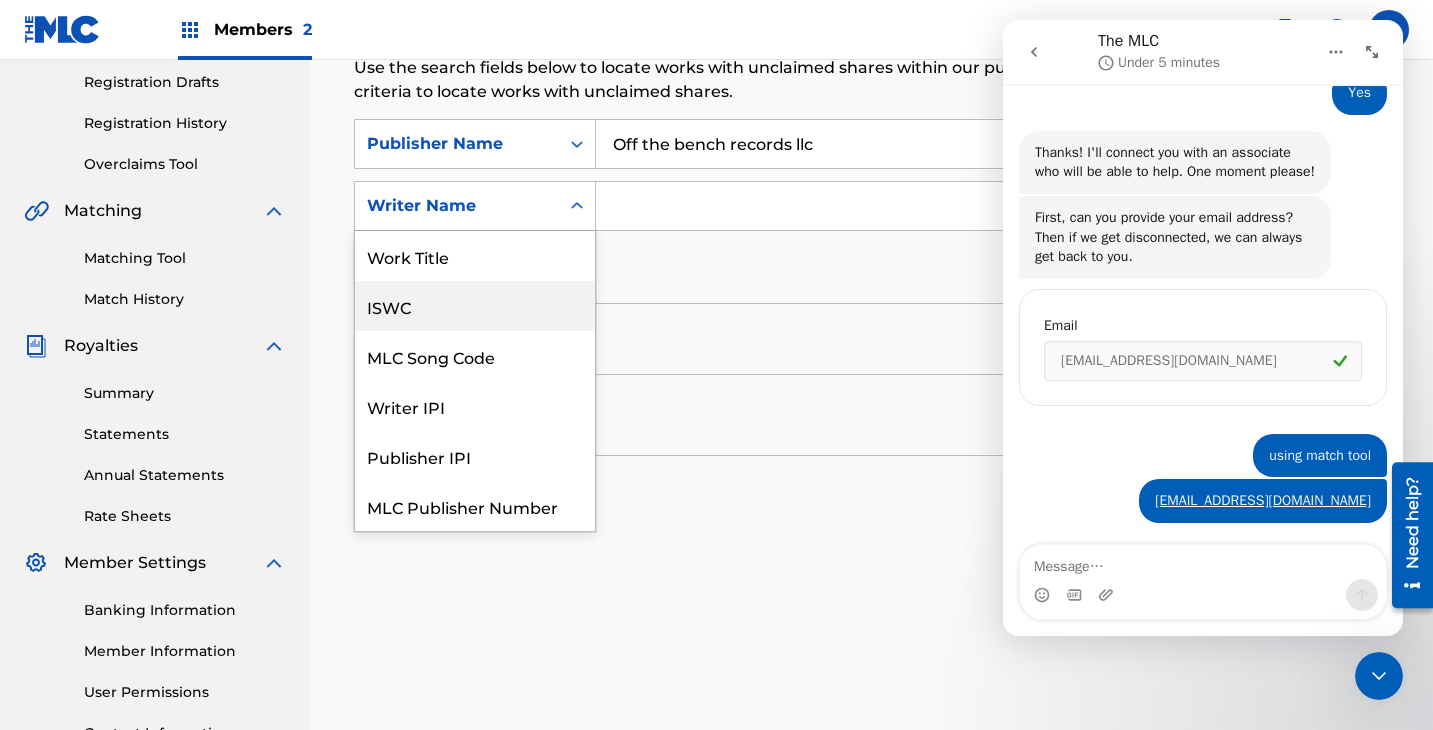 scroll, scrollTop: 50, scrollLeft: 0, axis: vertical 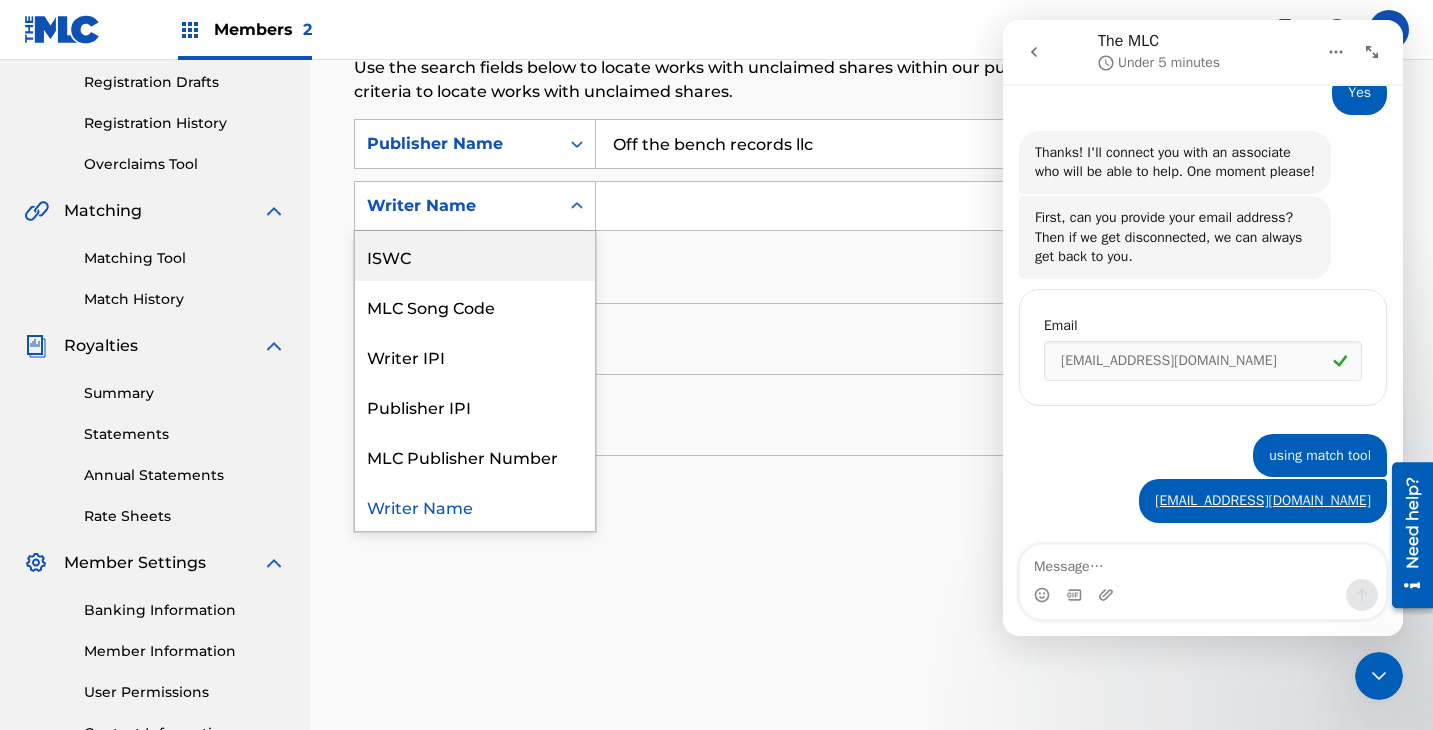 click on "ISWC" at bounding box center (475, 256) 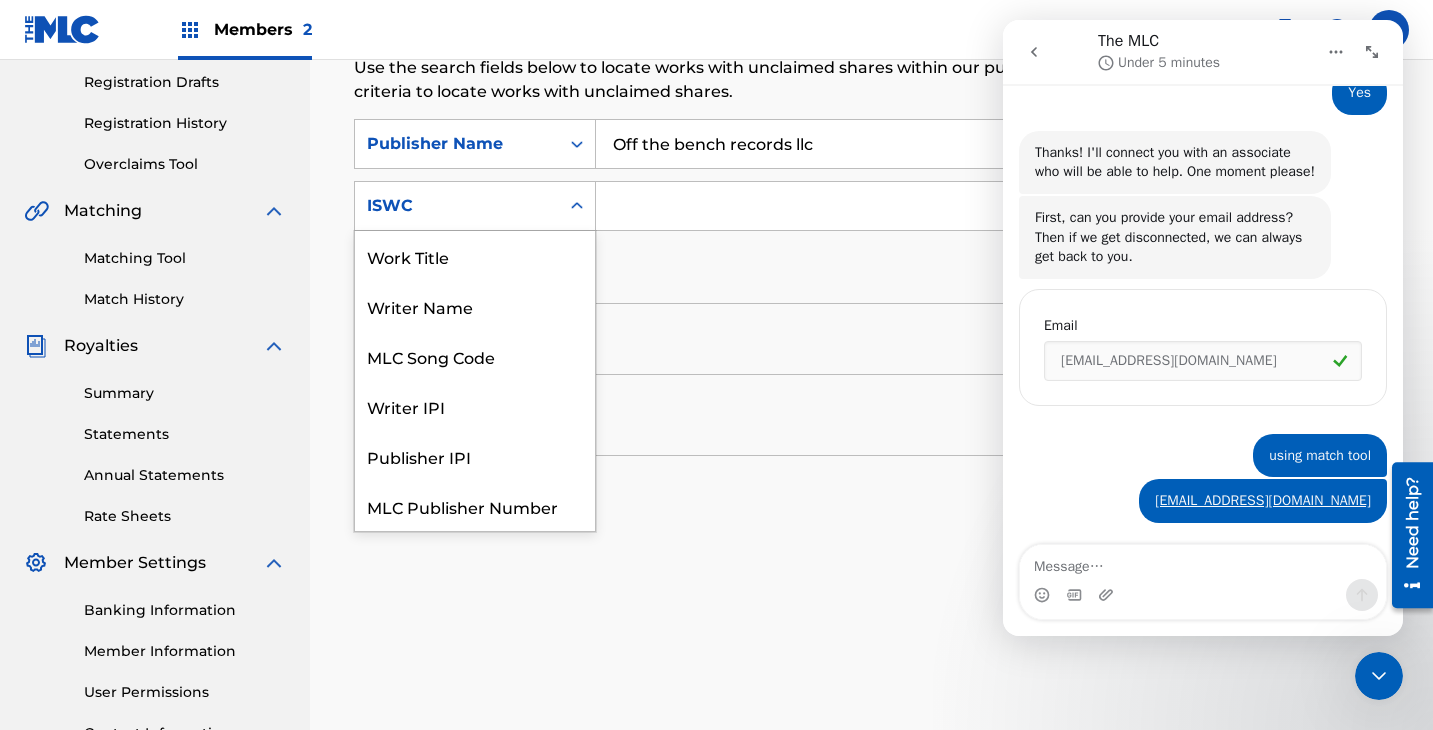 click on "ISWC" at bounding box center [457, 206] 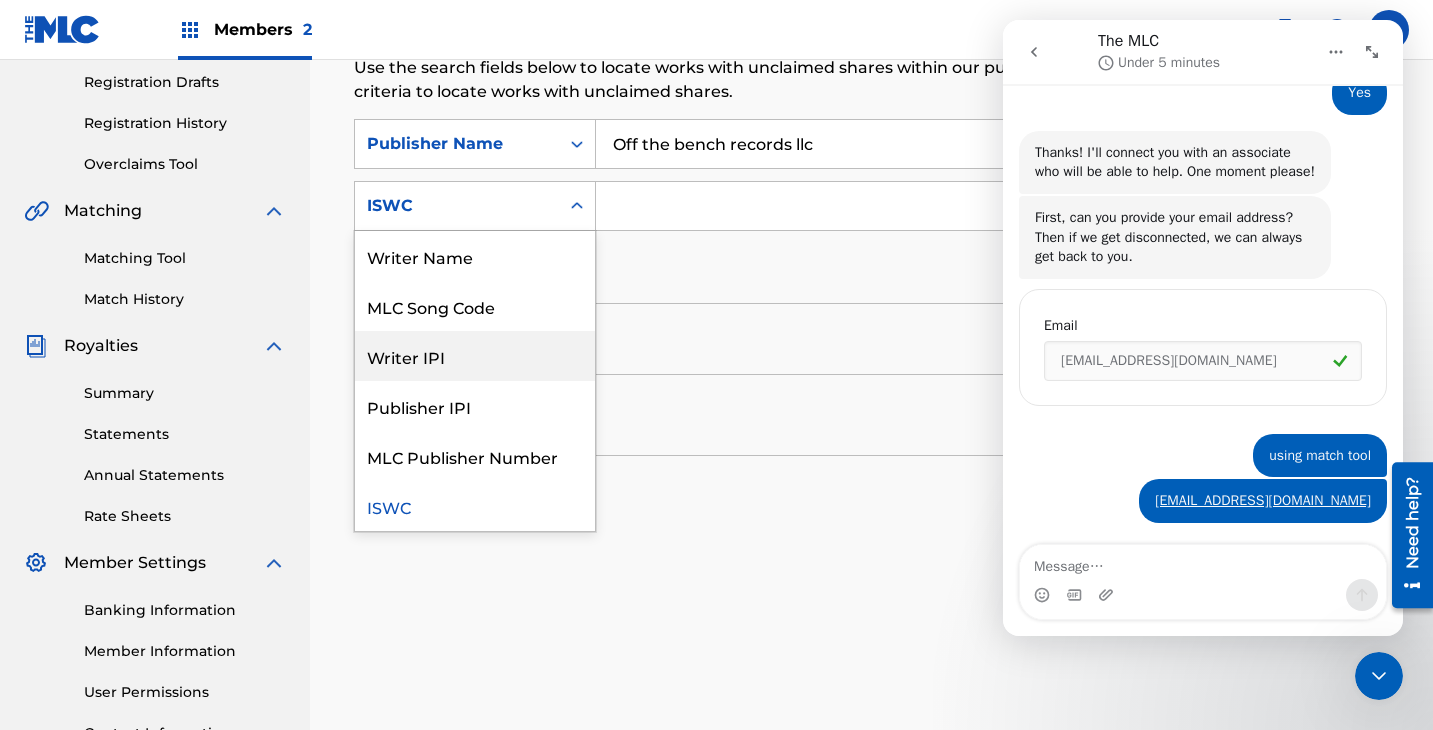 click on "Writer IPI" at bounding box center [475, 356] 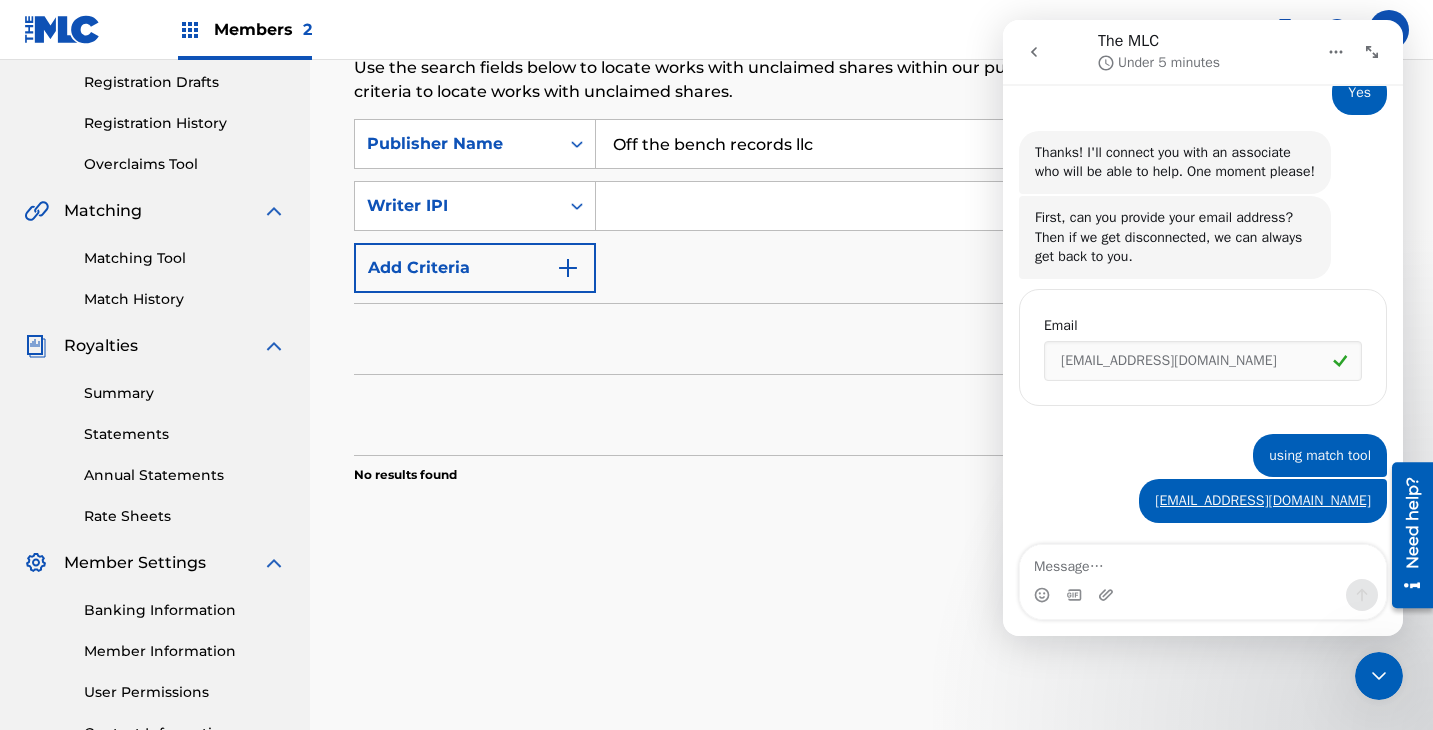 click at bounding box center (992, 206) 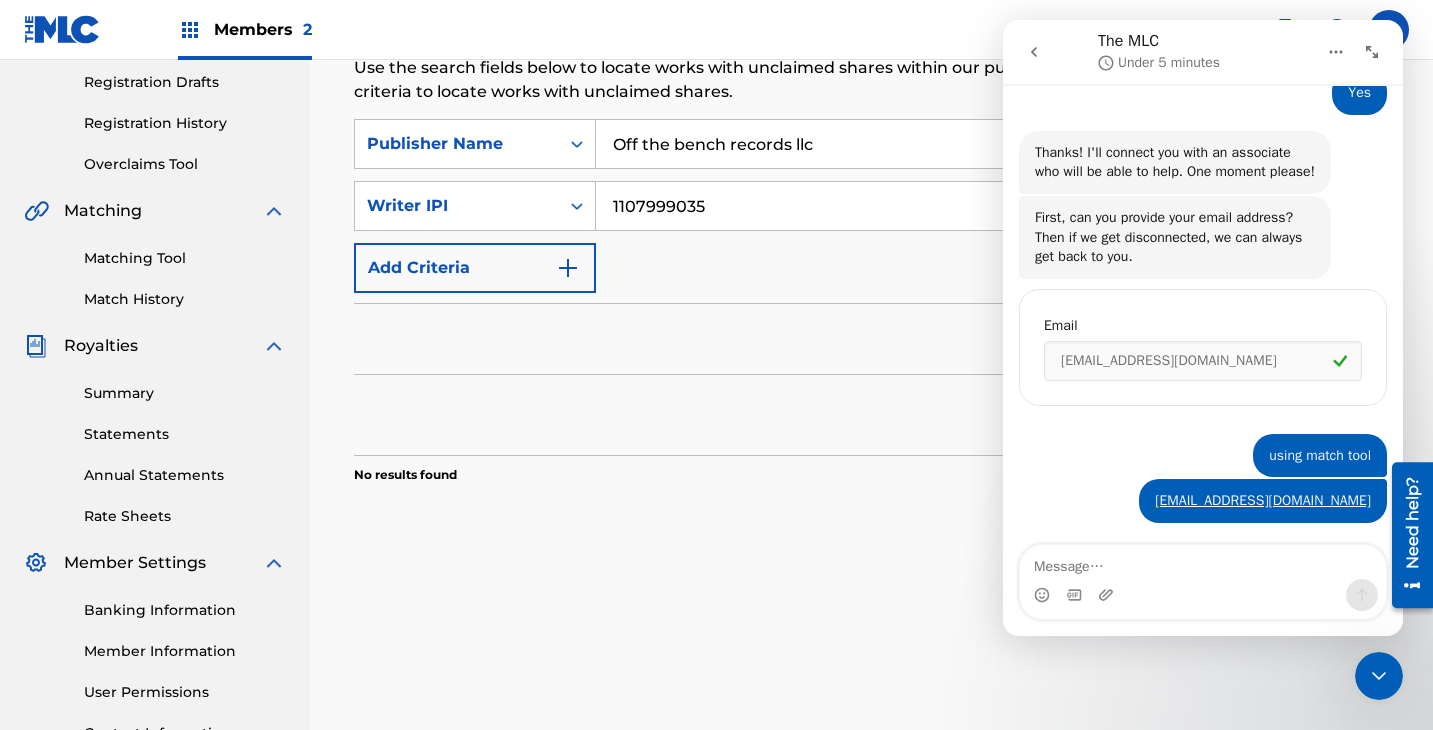 type on "1107999035" 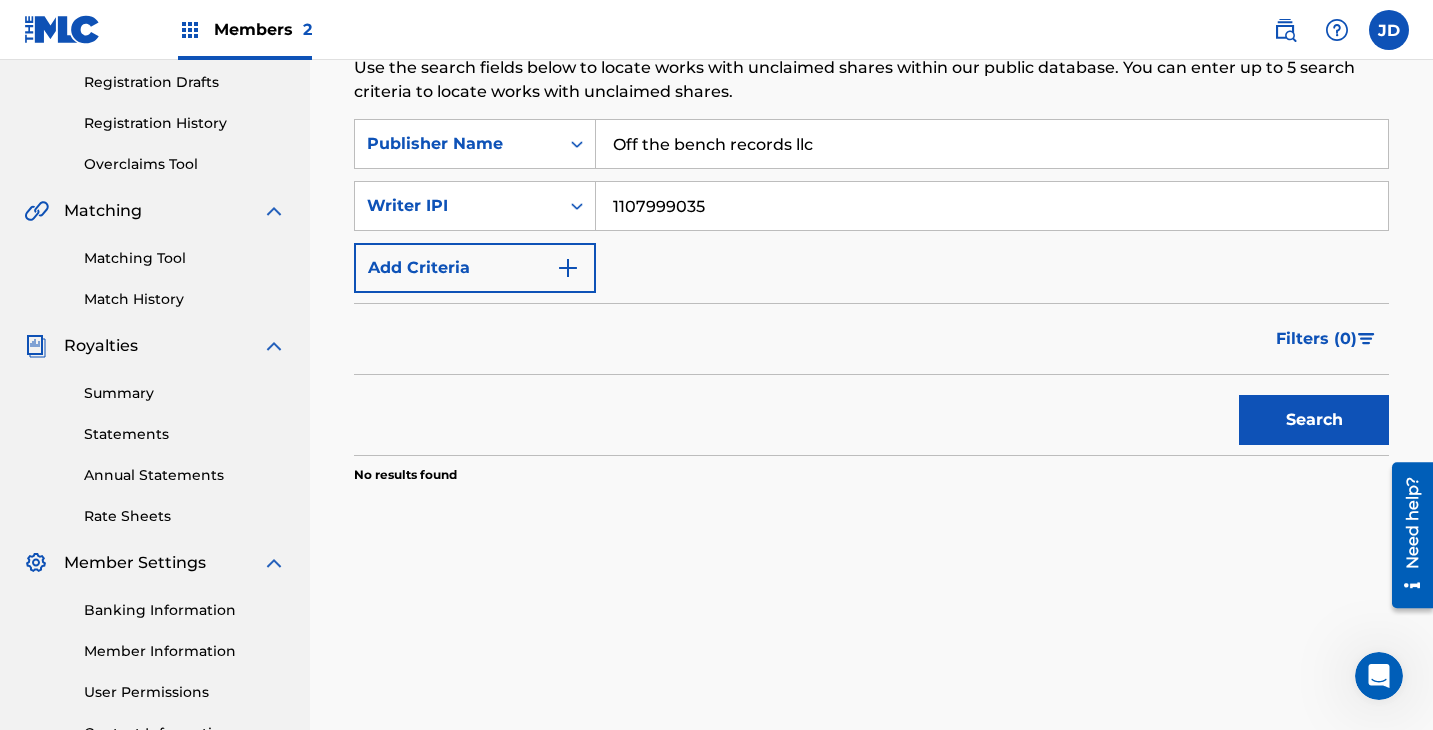 scroll, scrollTop: 0, scrollLeft: 0, axis: both 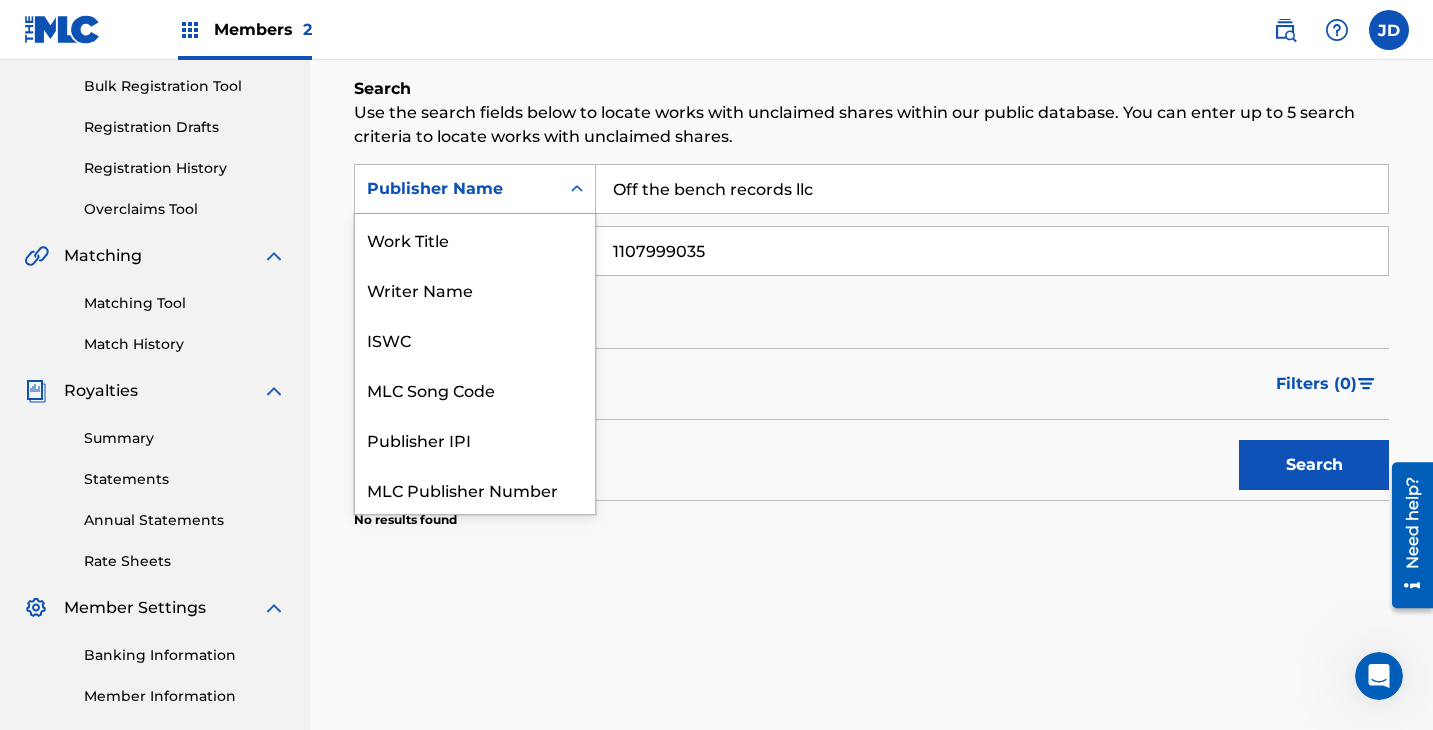 click at bounding box center (577, 189) 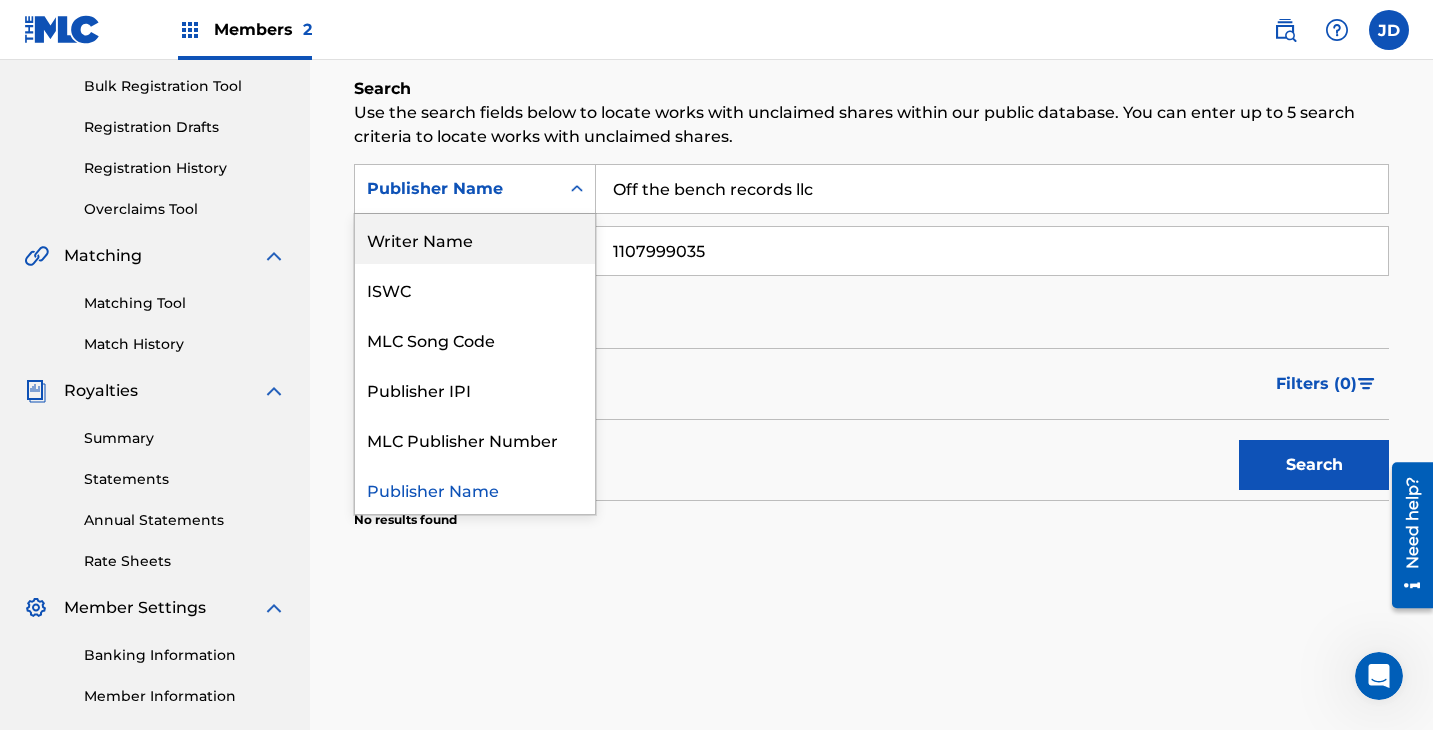 click on "Writer Name" at bounding box center (475, 239) 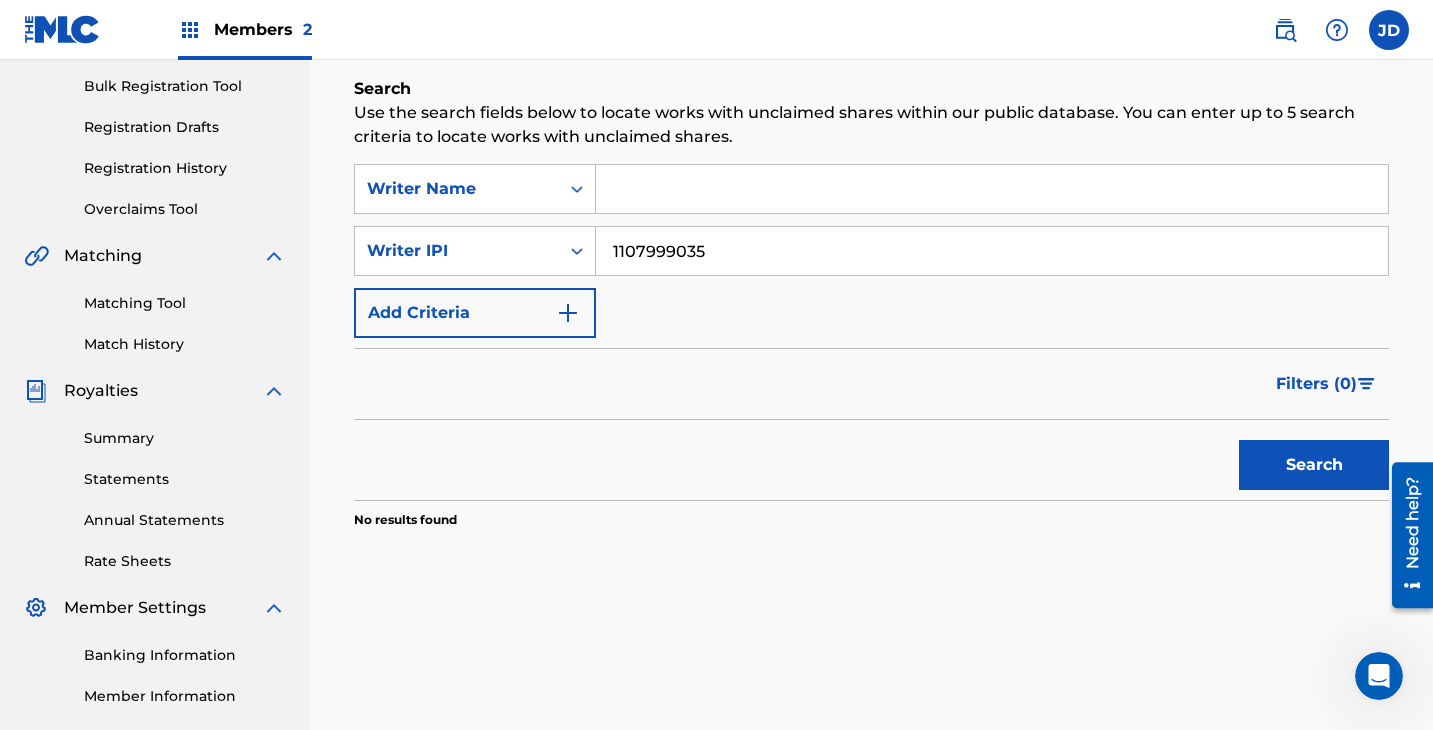click at bounding box center (992, 189) 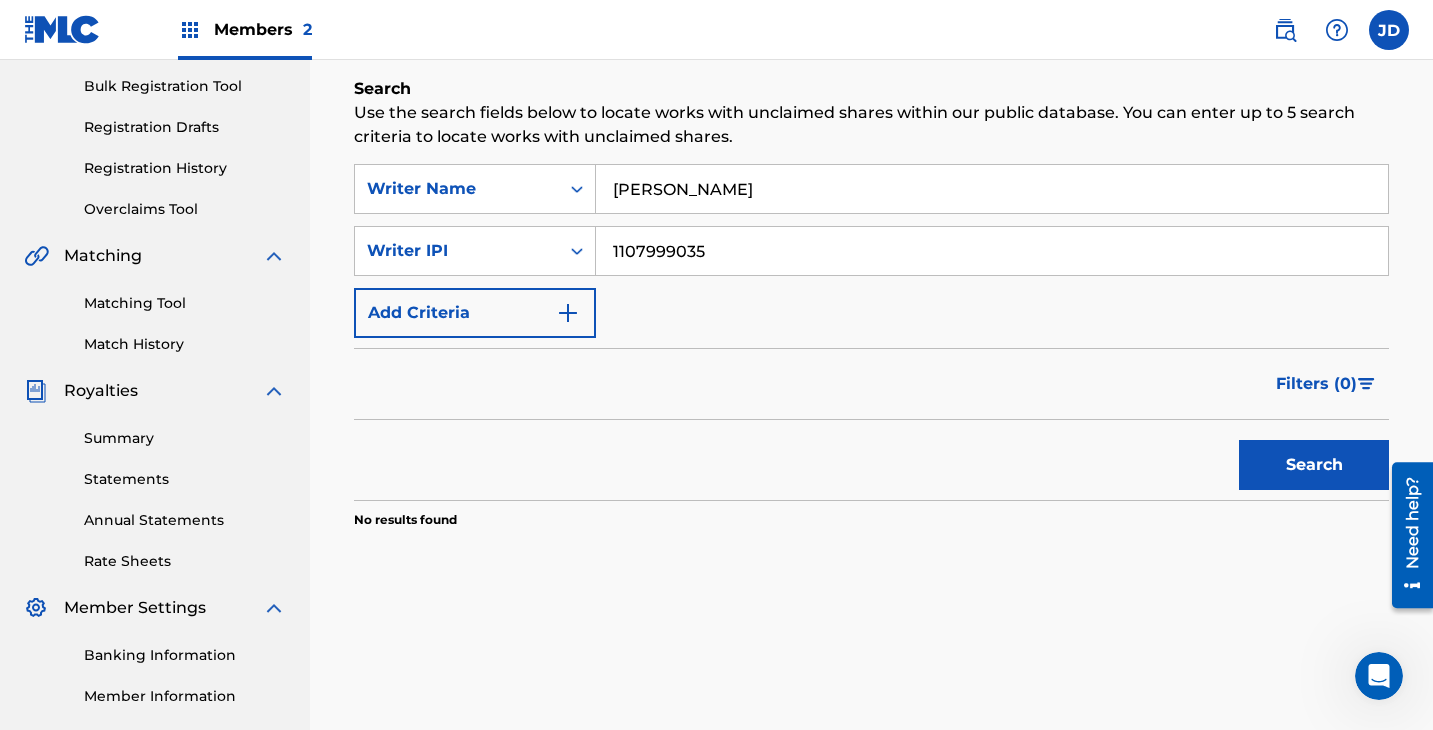 click on "Search" at bounding box center [1314, 465] 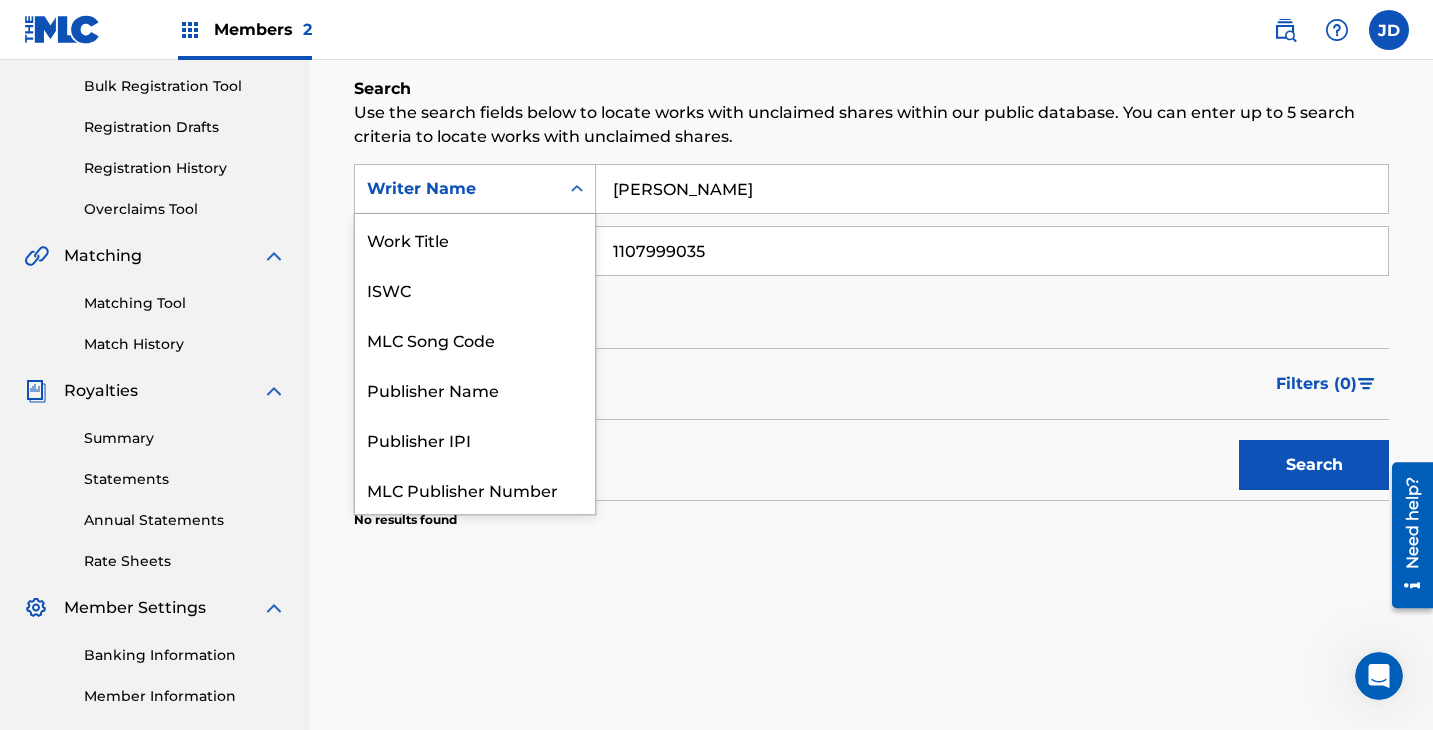 click at bounding box center (577, 189) 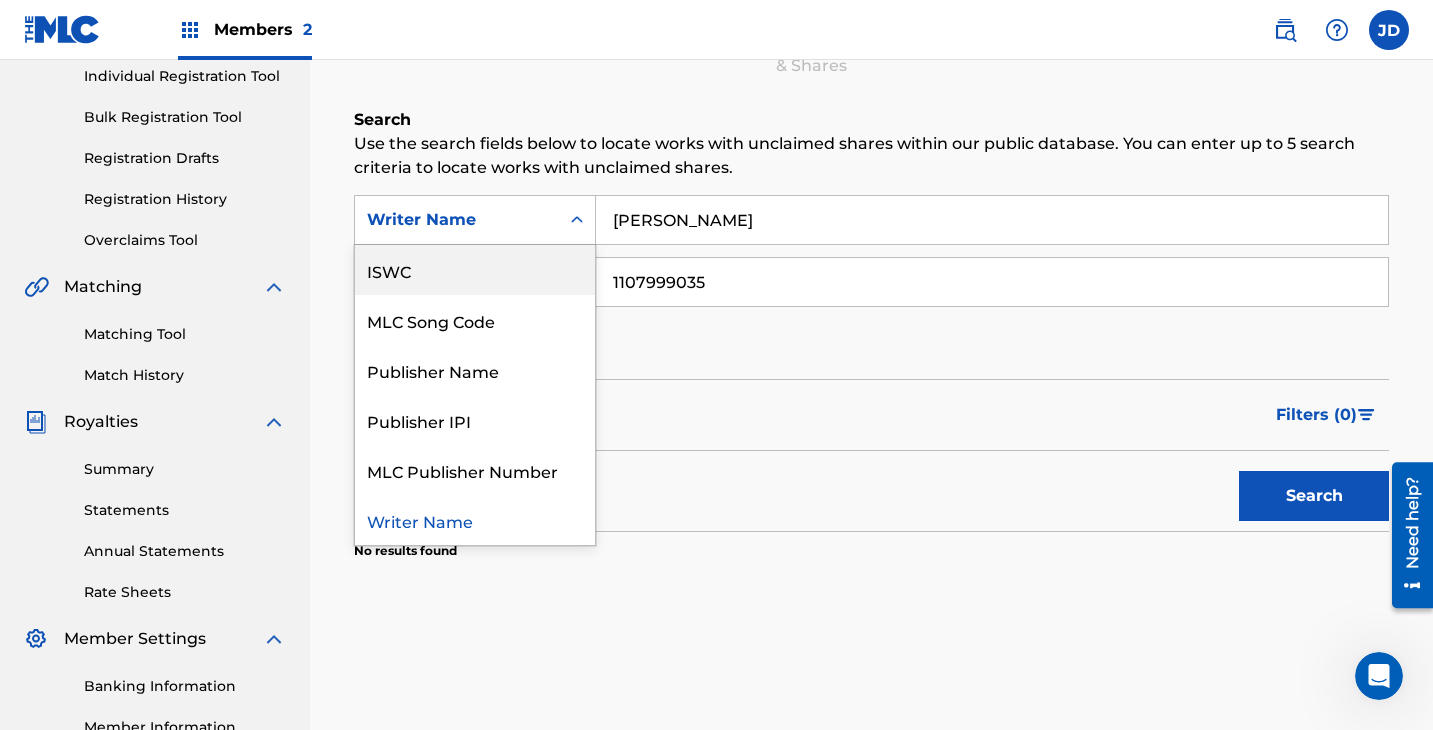 scroll, scrollTop: 196, scrollLeft: 0, axis: vertical 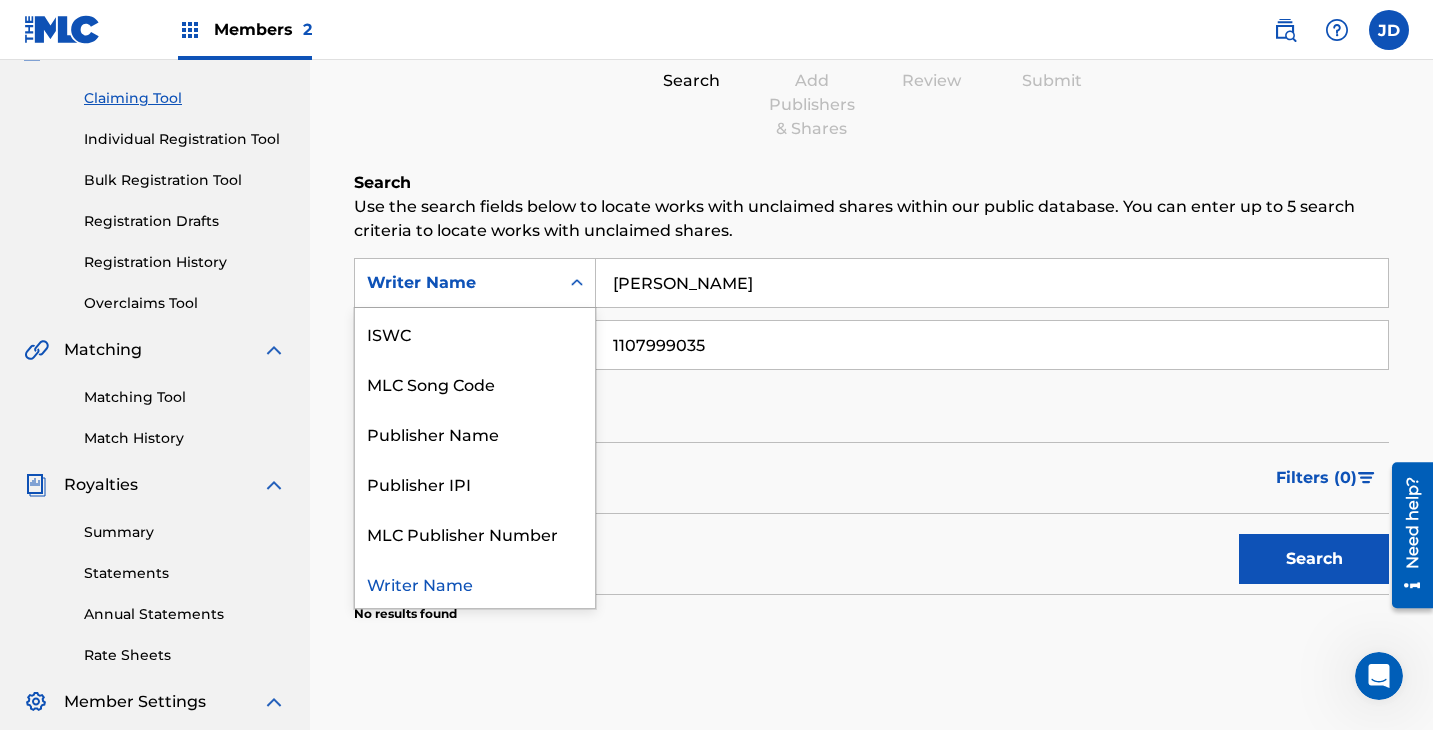 click on "Writer Name" at bounding box center [475, 583] 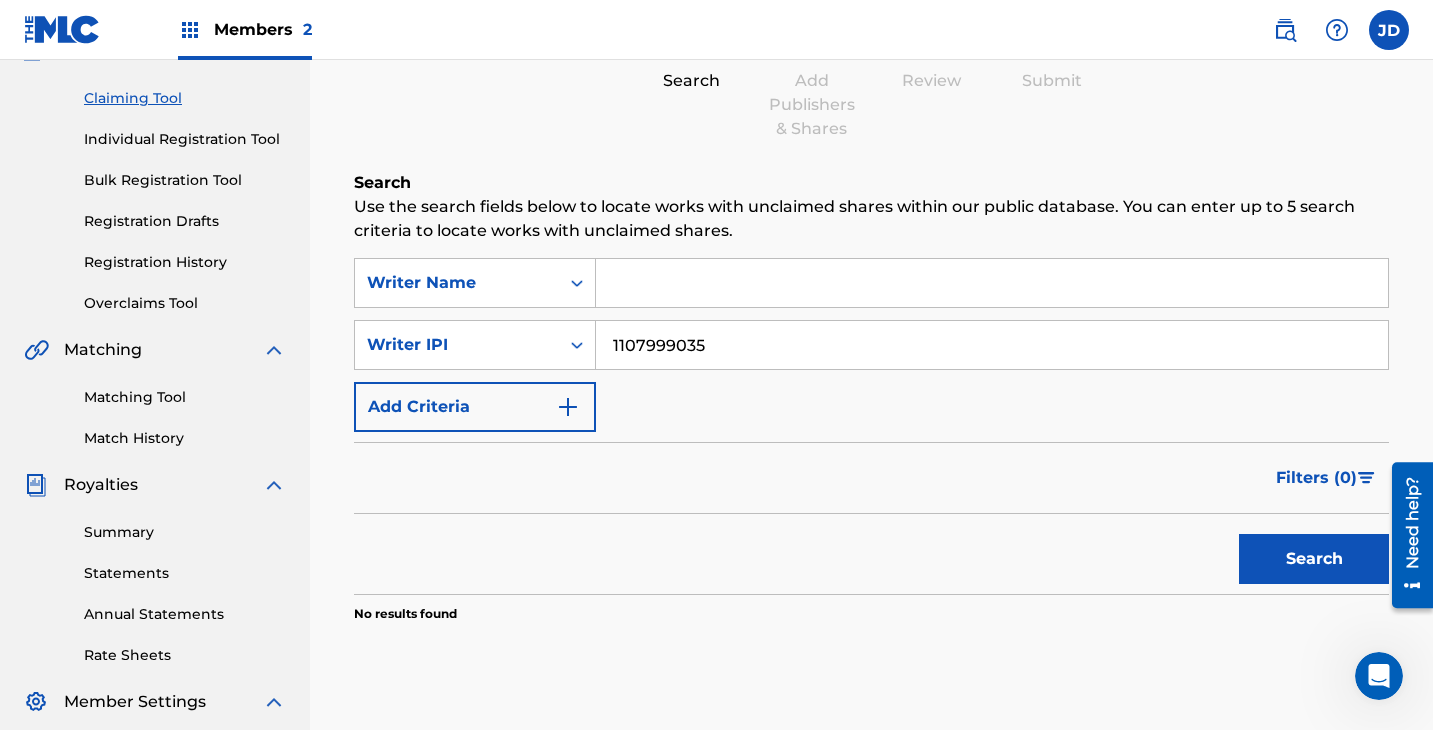 click on "Add Criteria" at bounding box center (475, 407) 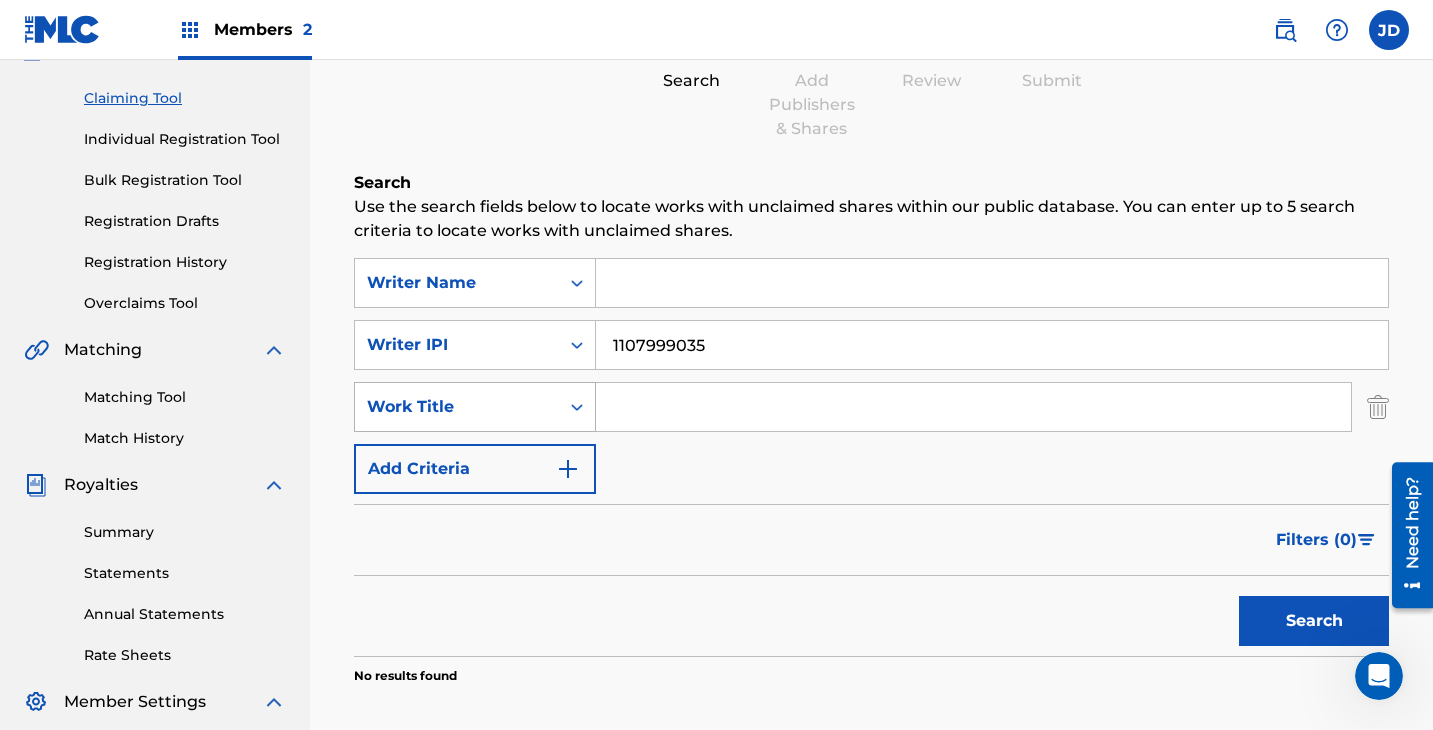 click on "Work Title" at bounding box center (457, 407) 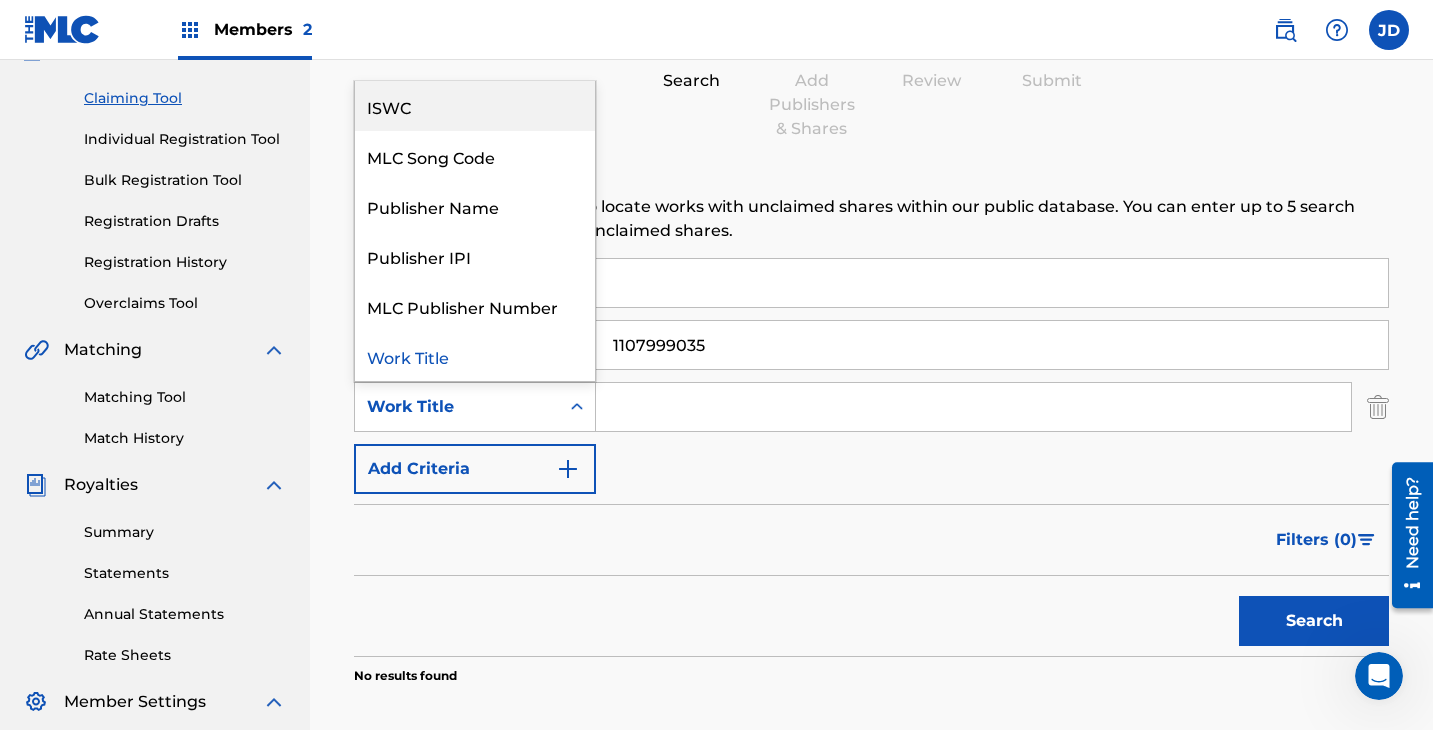 click on "ISWC" at bounding box center (475, 106) 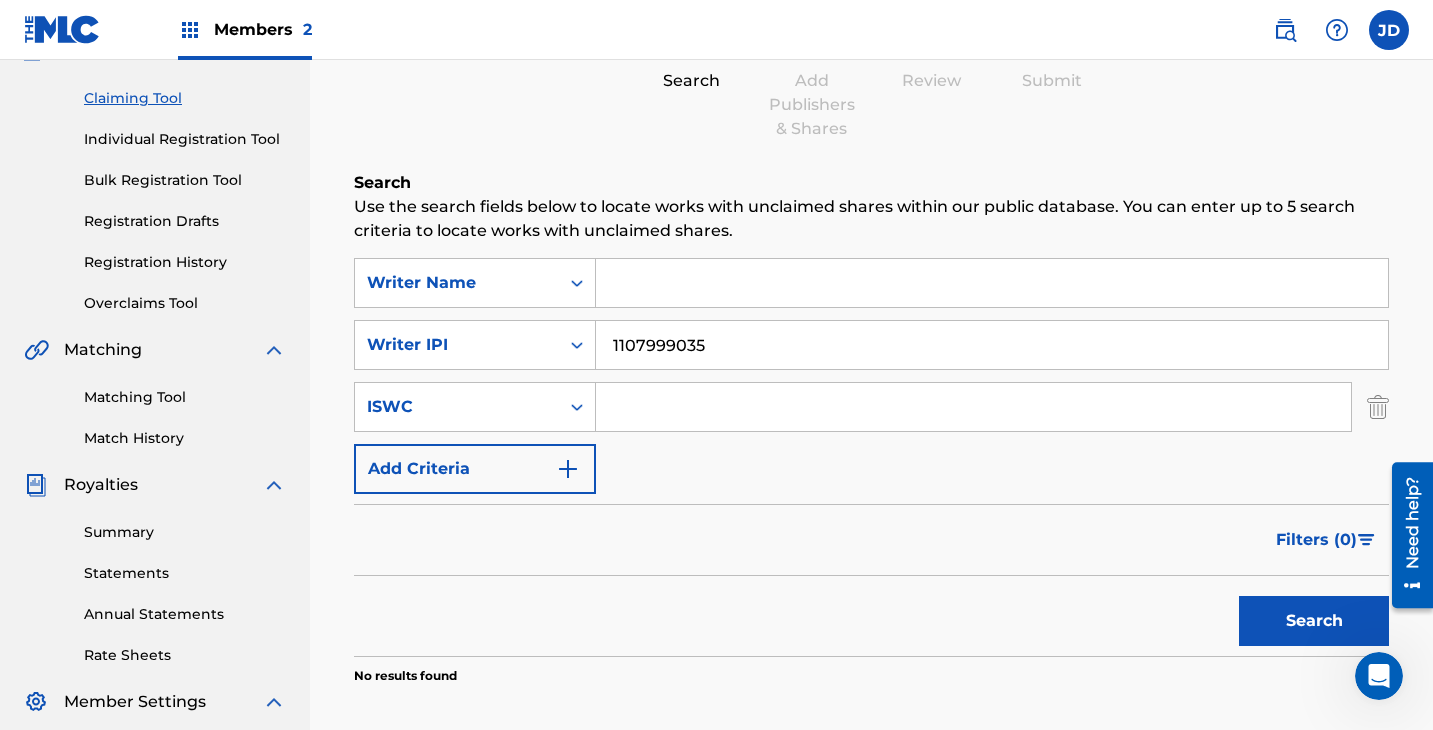 click at bounding box center (974, 407) 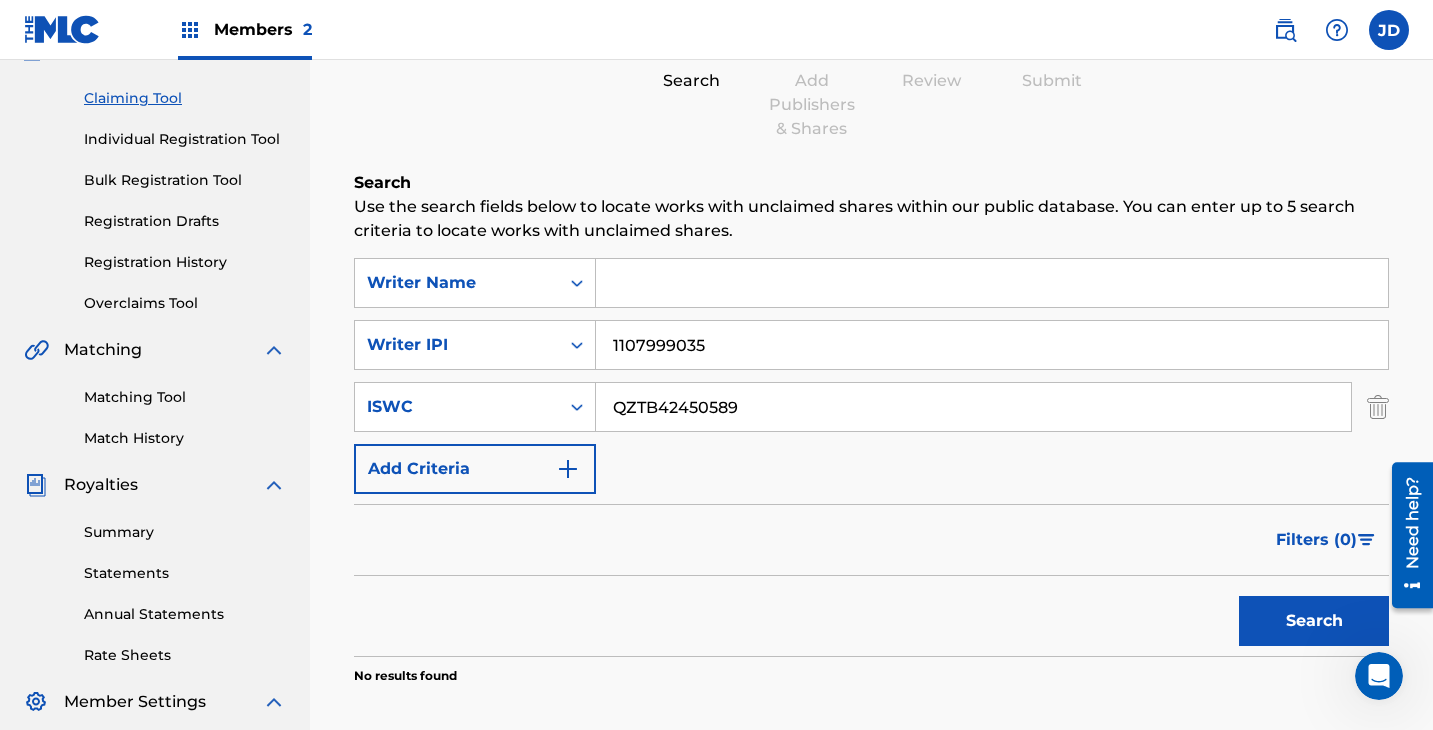 type on "QZTB42450589" 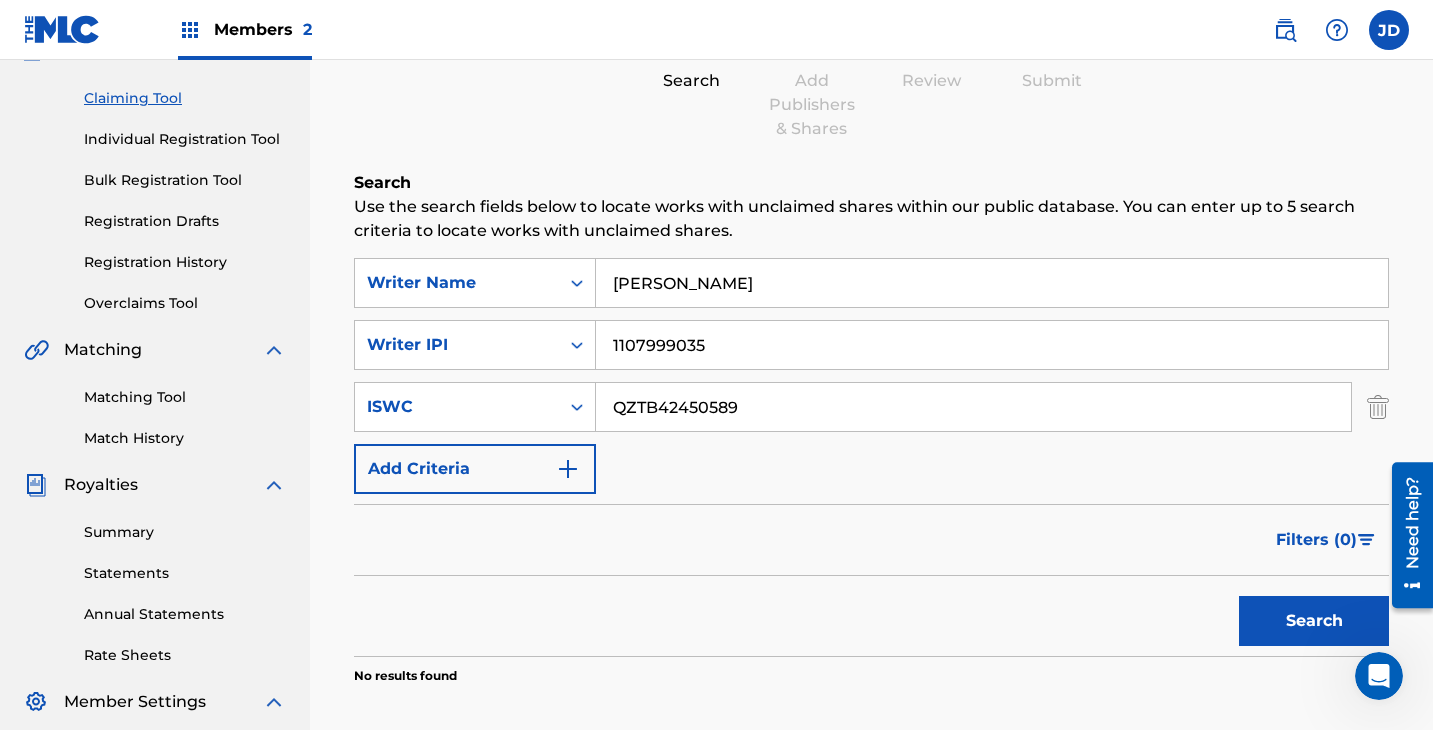 type on "[PERSON_NAME]" 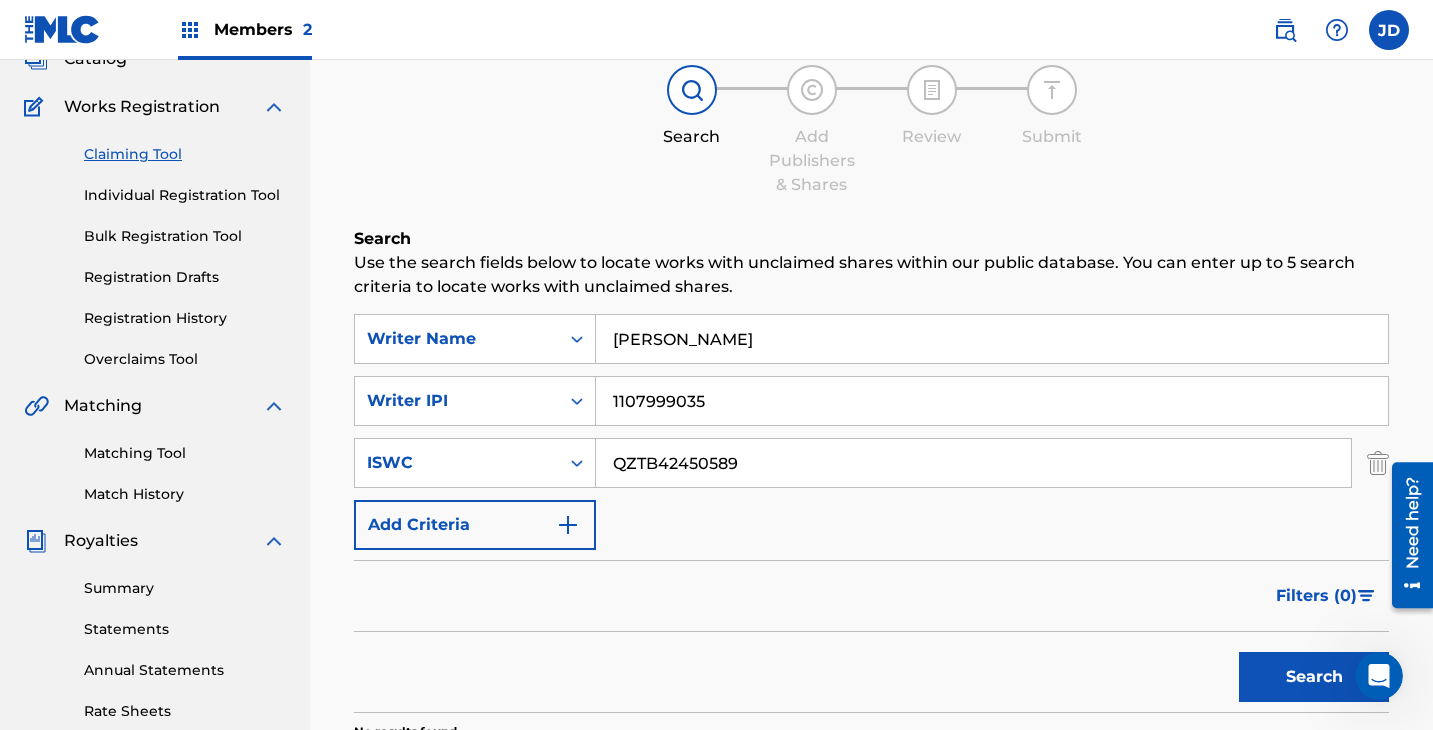 scroll, scrollTop: 91, scrollLeft: 0, axis: vertical 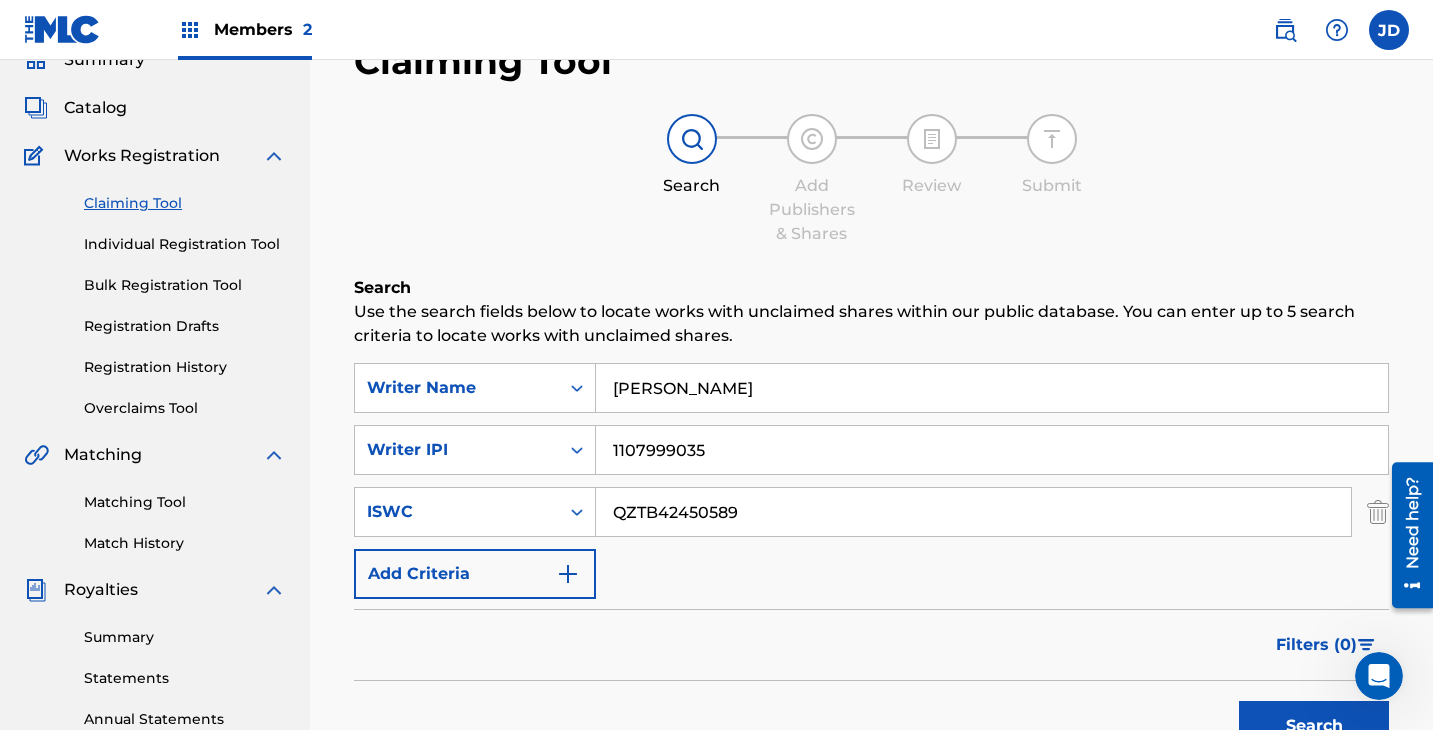 click on "Individual Registration Tool" at bounding box center [185, 244] 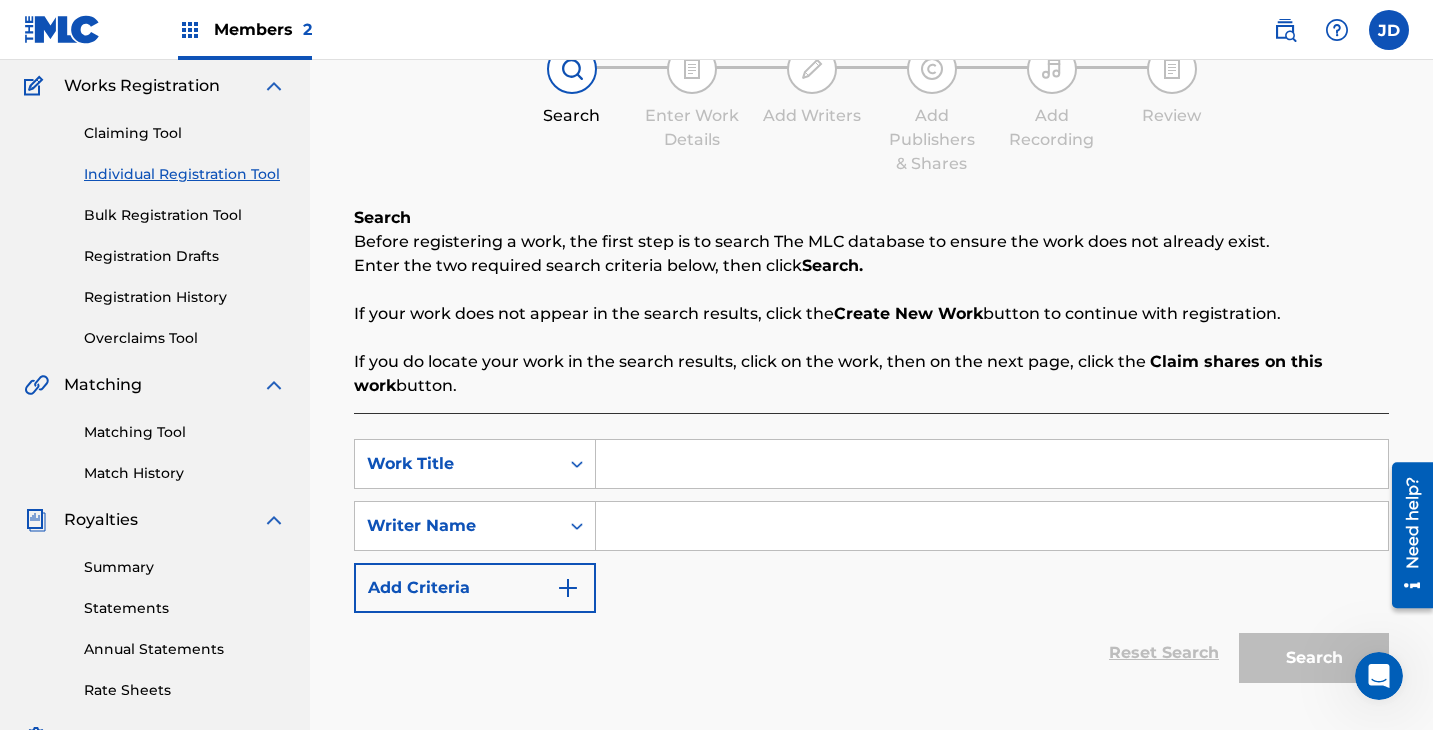 scroll, scrollTop: 186, scrollLeft: 0, axis: vertical 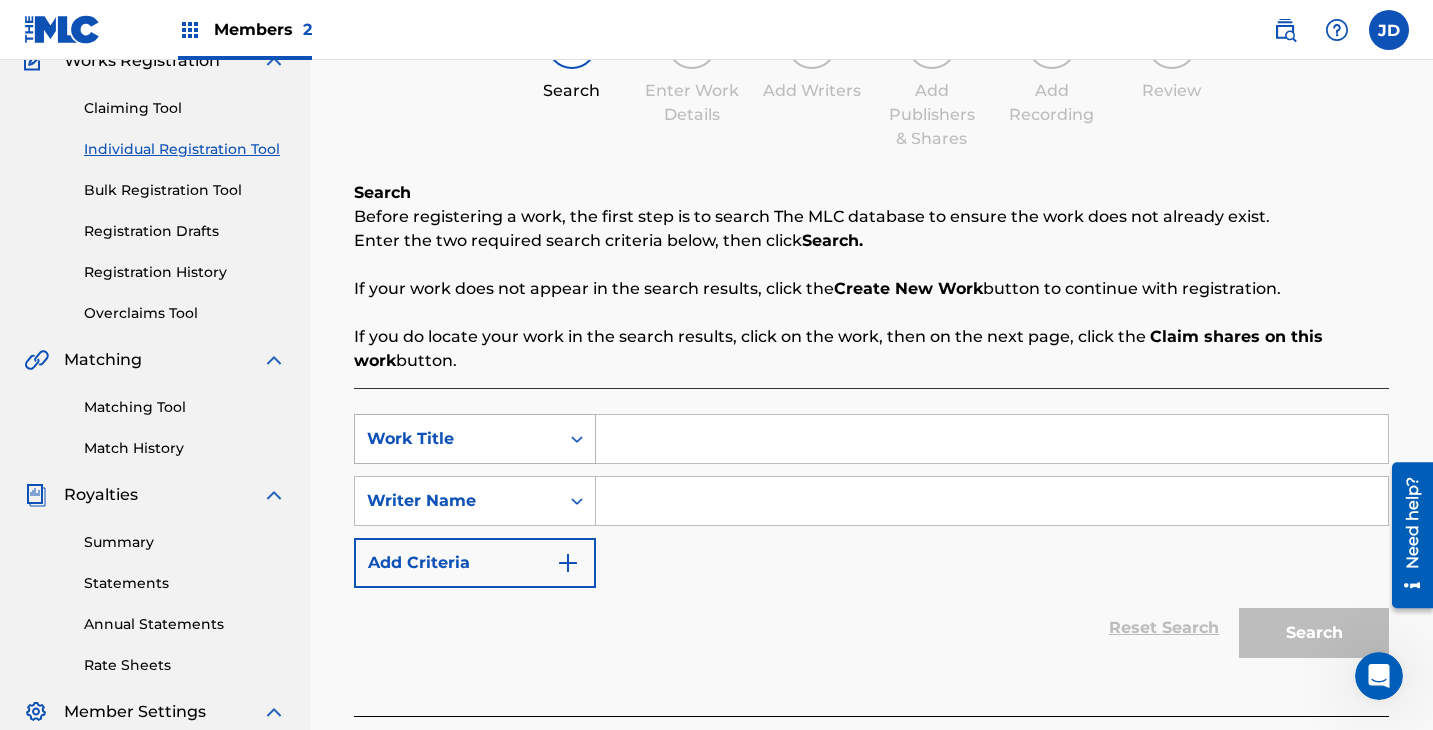 click on "Work Title" at bounding box center (457, 439) 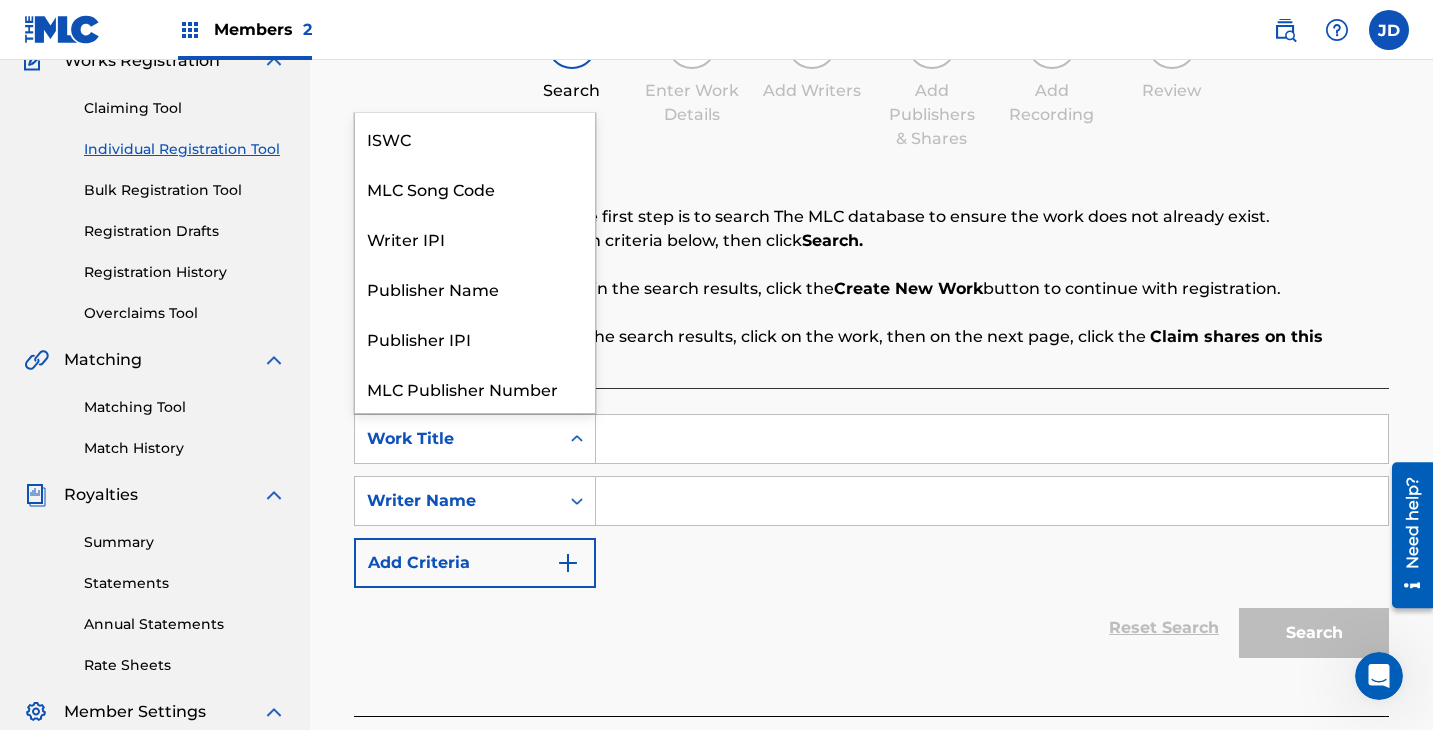 scroll, scrollTop: 50, scrollLeft: 0, axis: vertical 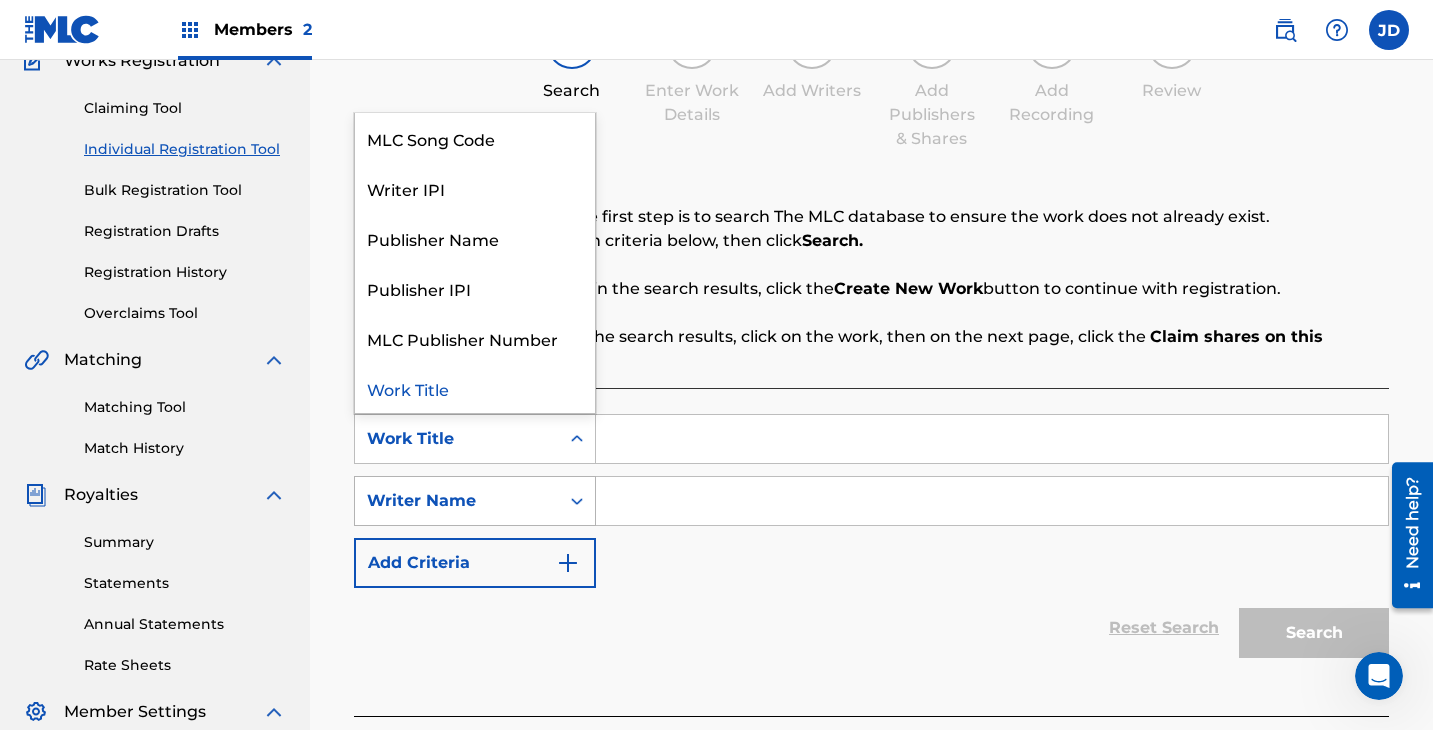 click on "Writer Name" at bounding box center [457, 501] 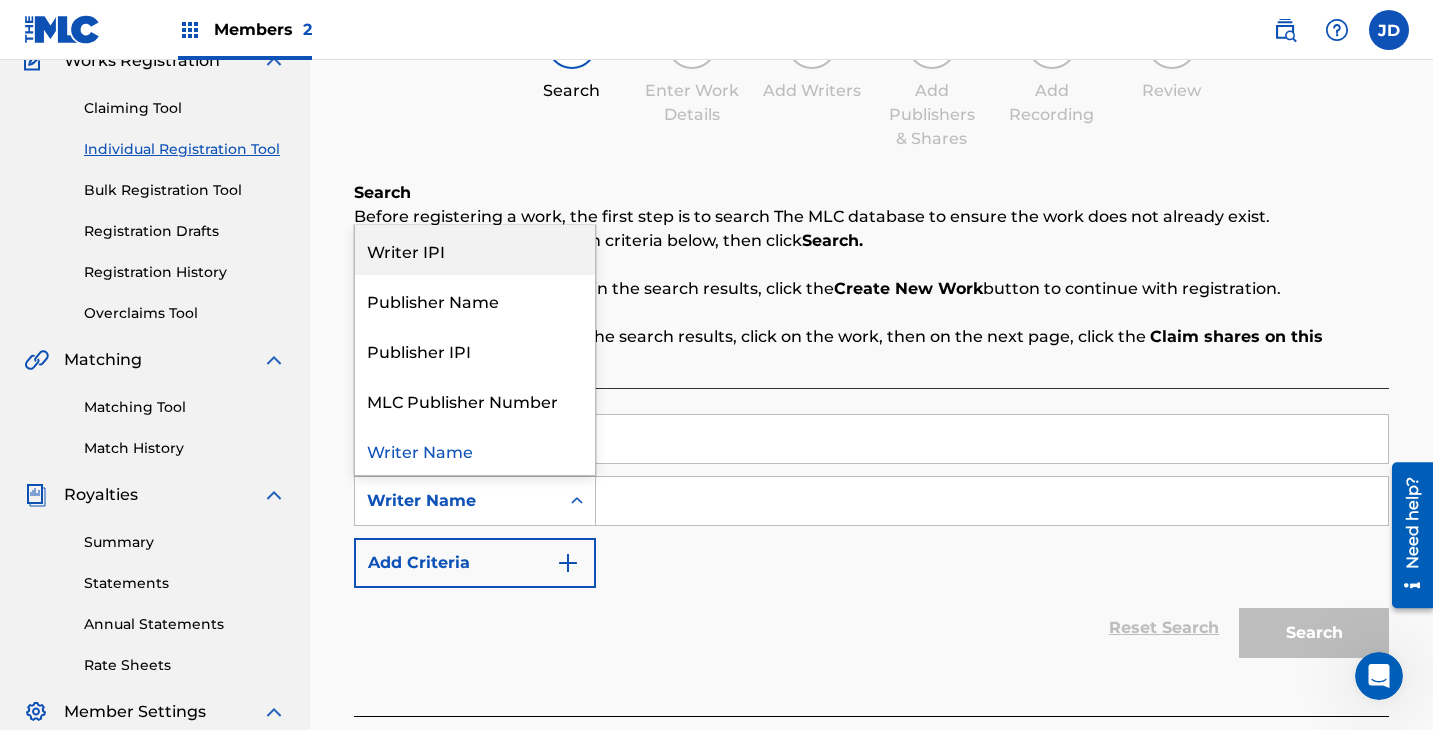 click on "Writer IPI" at bounding box center (475, 250) 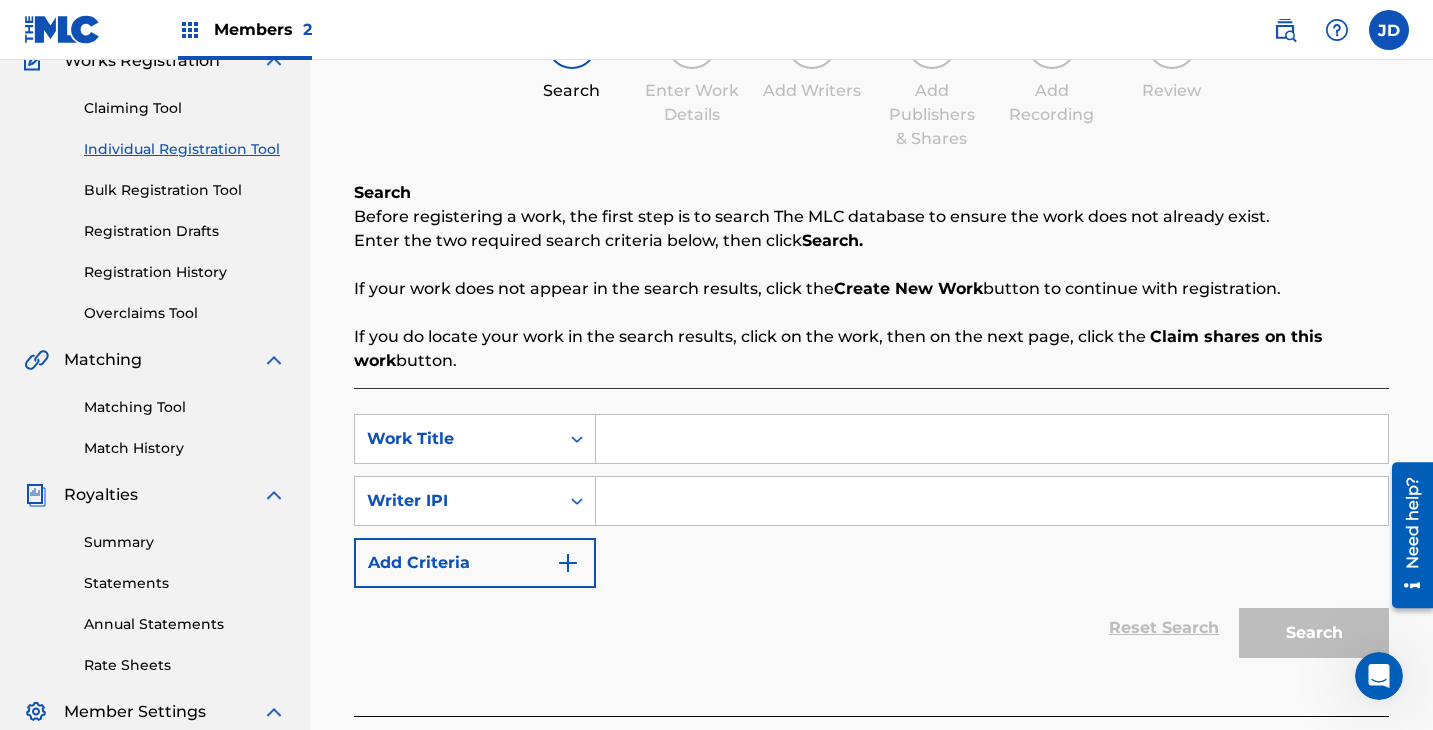 click at bounding box center (992, 501) 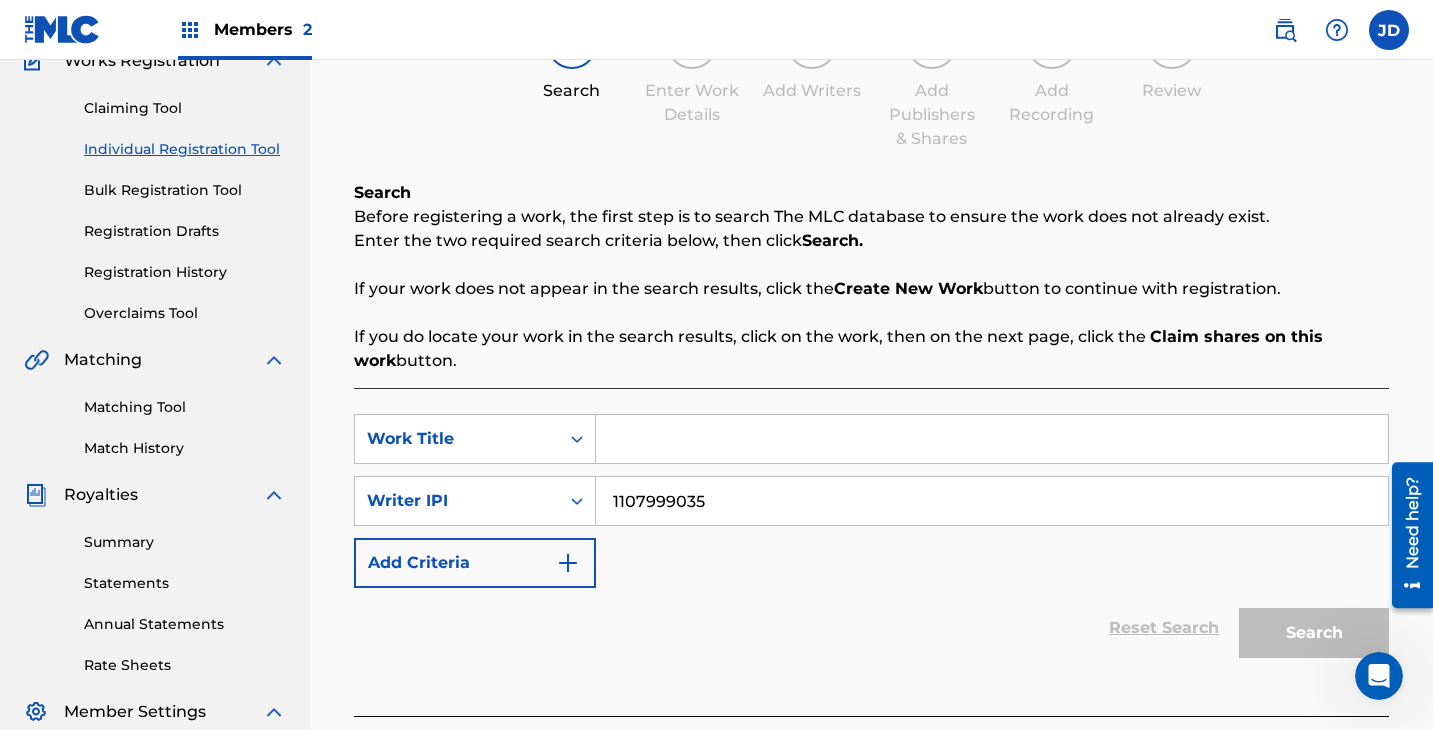 type on "1107999035" 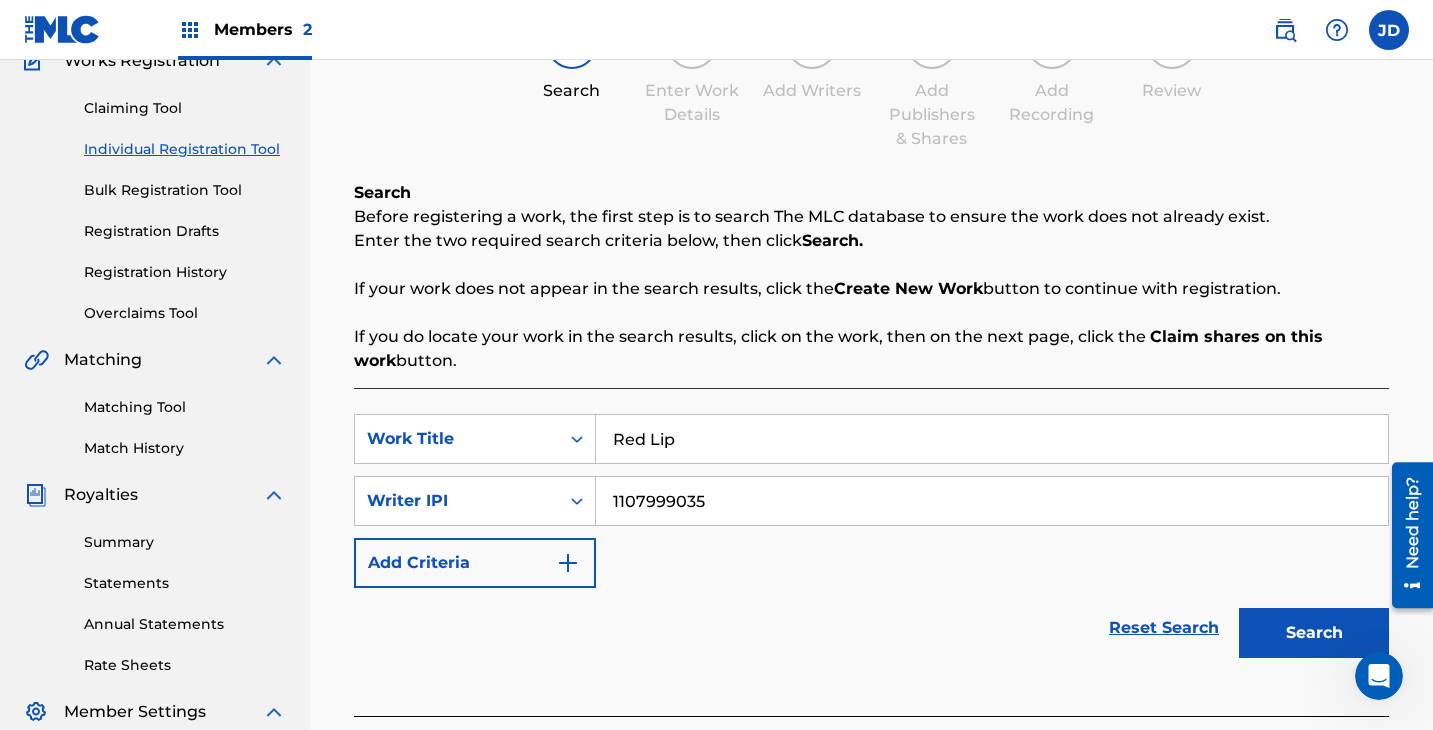 click on "Search" at bounding box center (1314, 633) 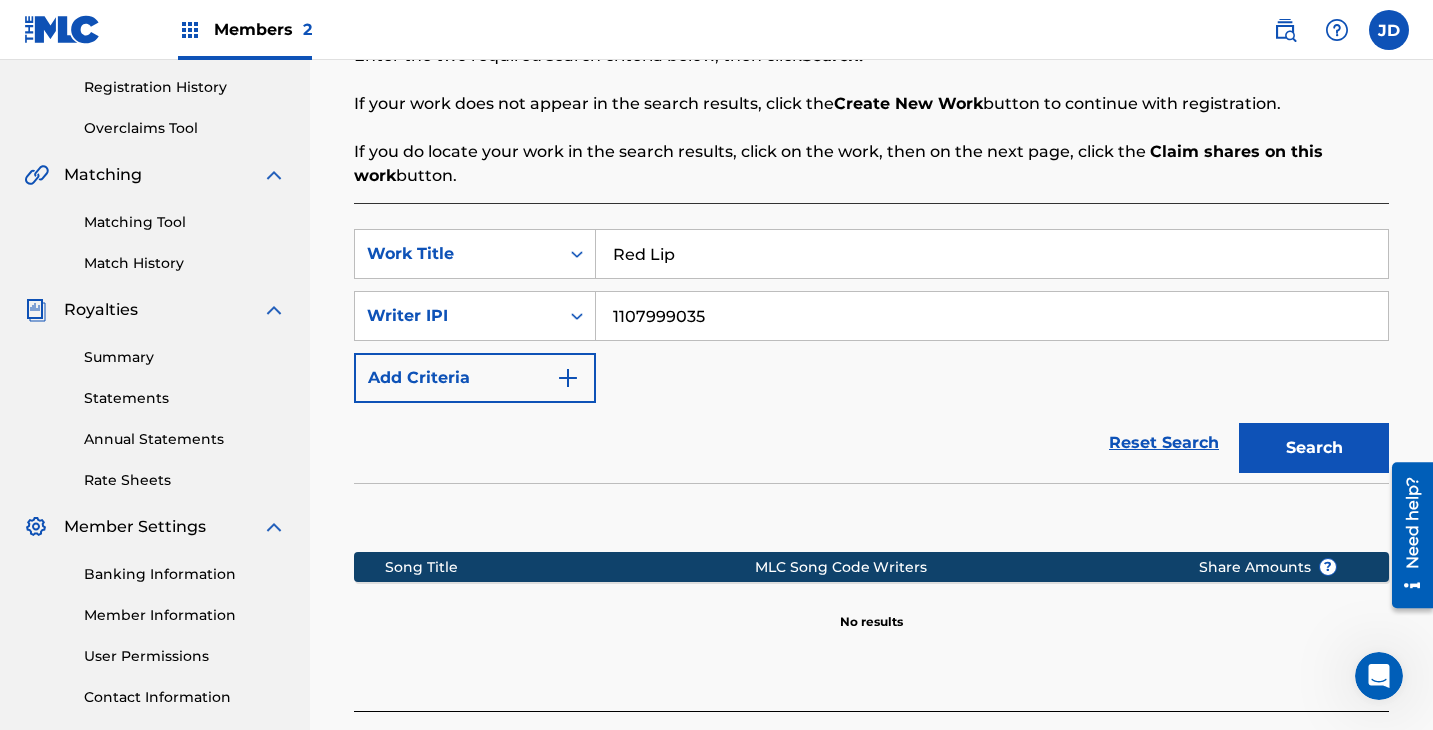 scroll, scrollTop: 374, scrollLeft: 0, axis: vertical 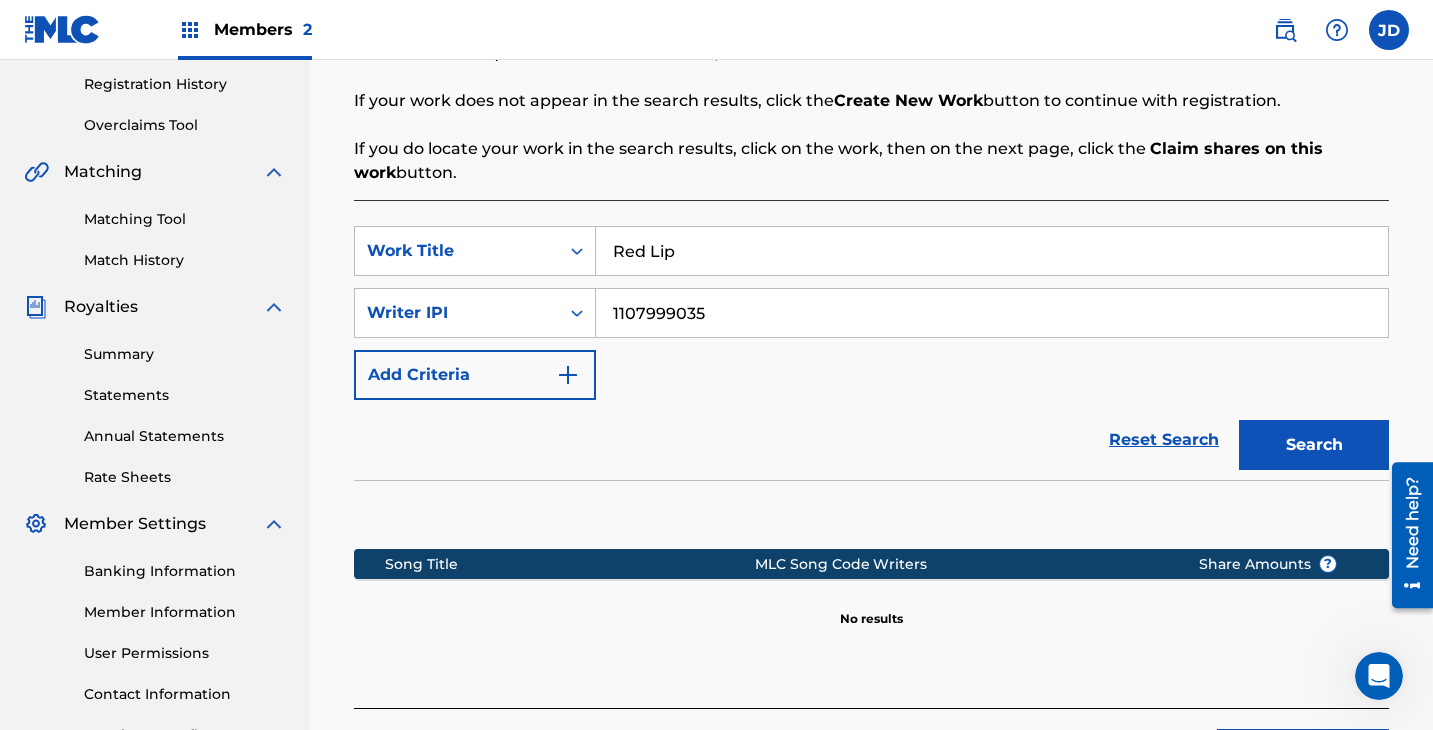 click on "SearchWithCriteria6d31664e-08d7-4f2d-8ed2-dd770a26d3ec Work Title Red Lip SearchWithCriteria92fc6257-7f56-49c9-860e-071507202283 Writer IPI 1107999035 Add Criteria" at bounding box center [871, 313] 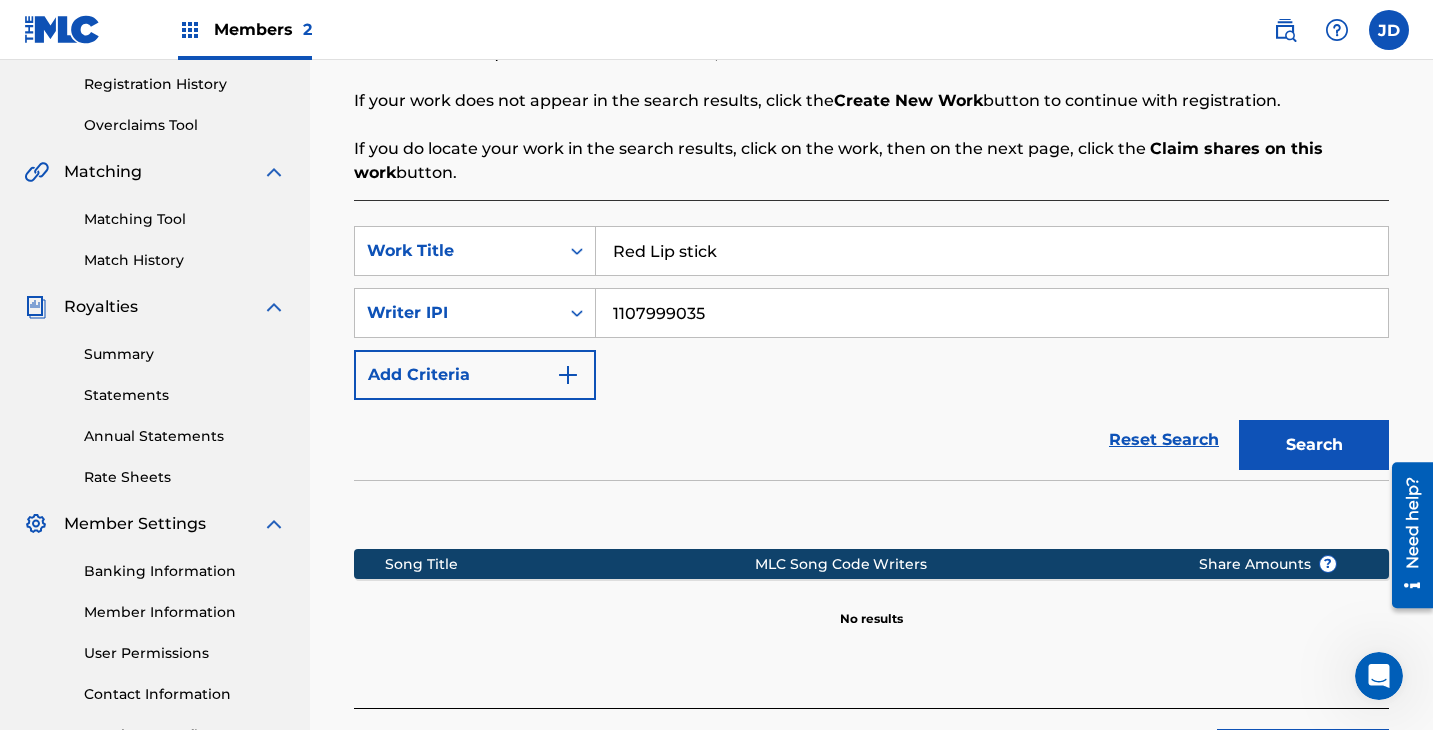 type on "Red Lip stick" 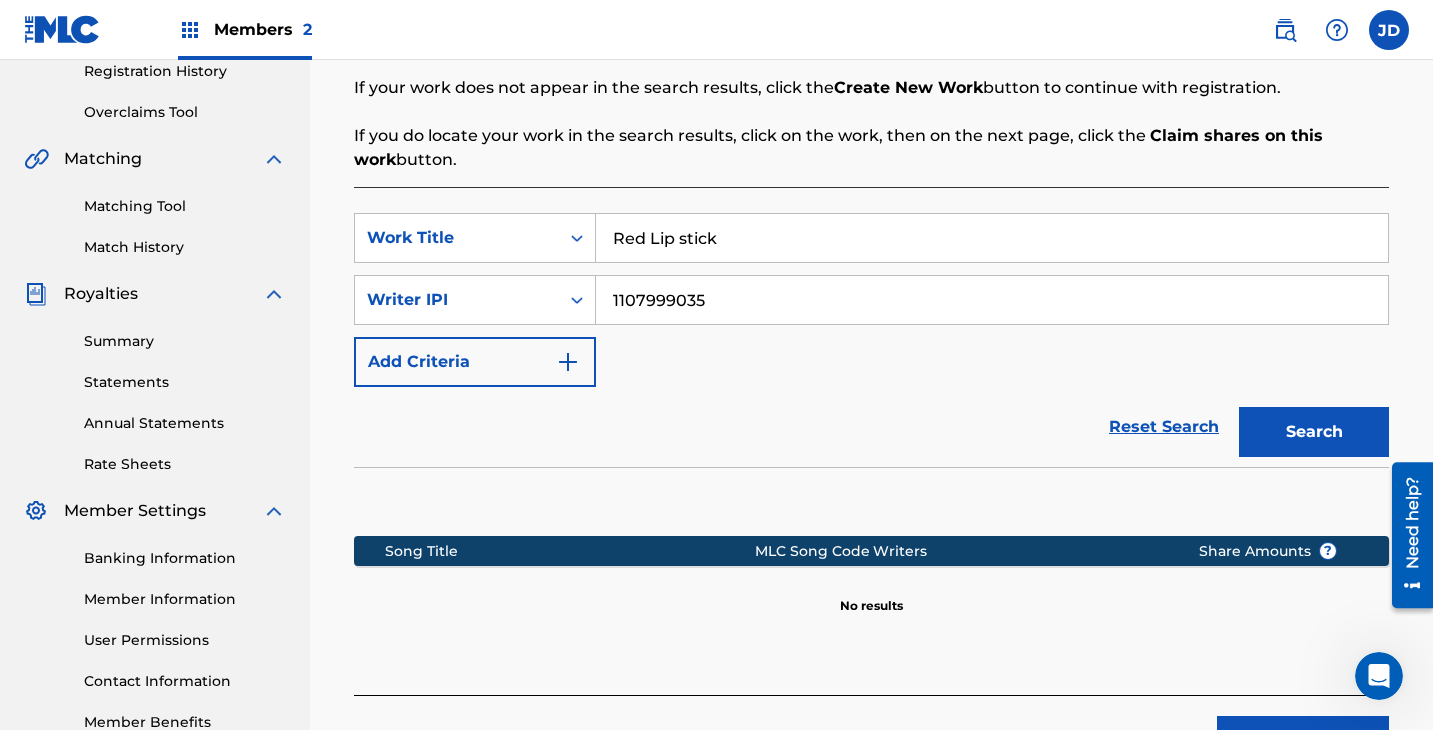 scroll, scrollTop: 468, scrollLeft: 0, axis: vertical 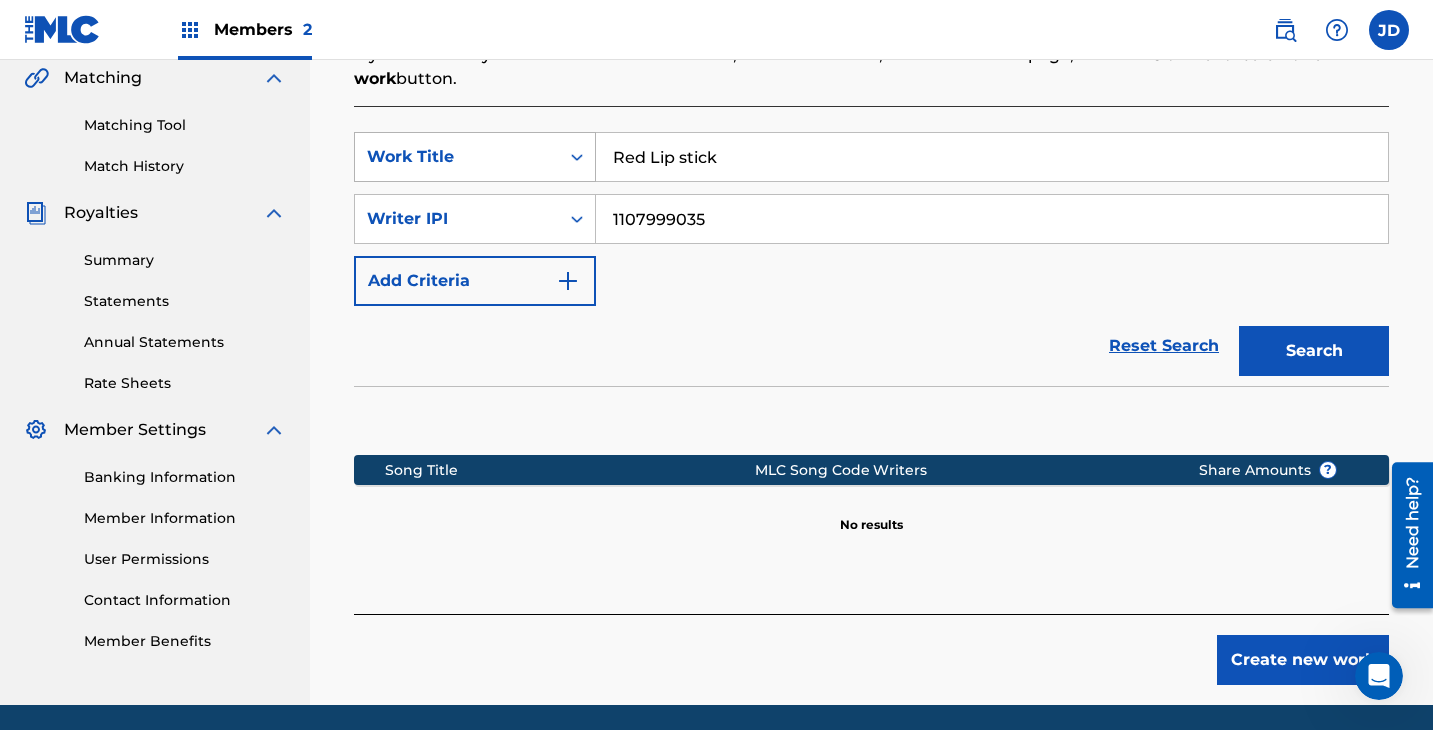 click on "Work Title" at bounding box center [457, 157] 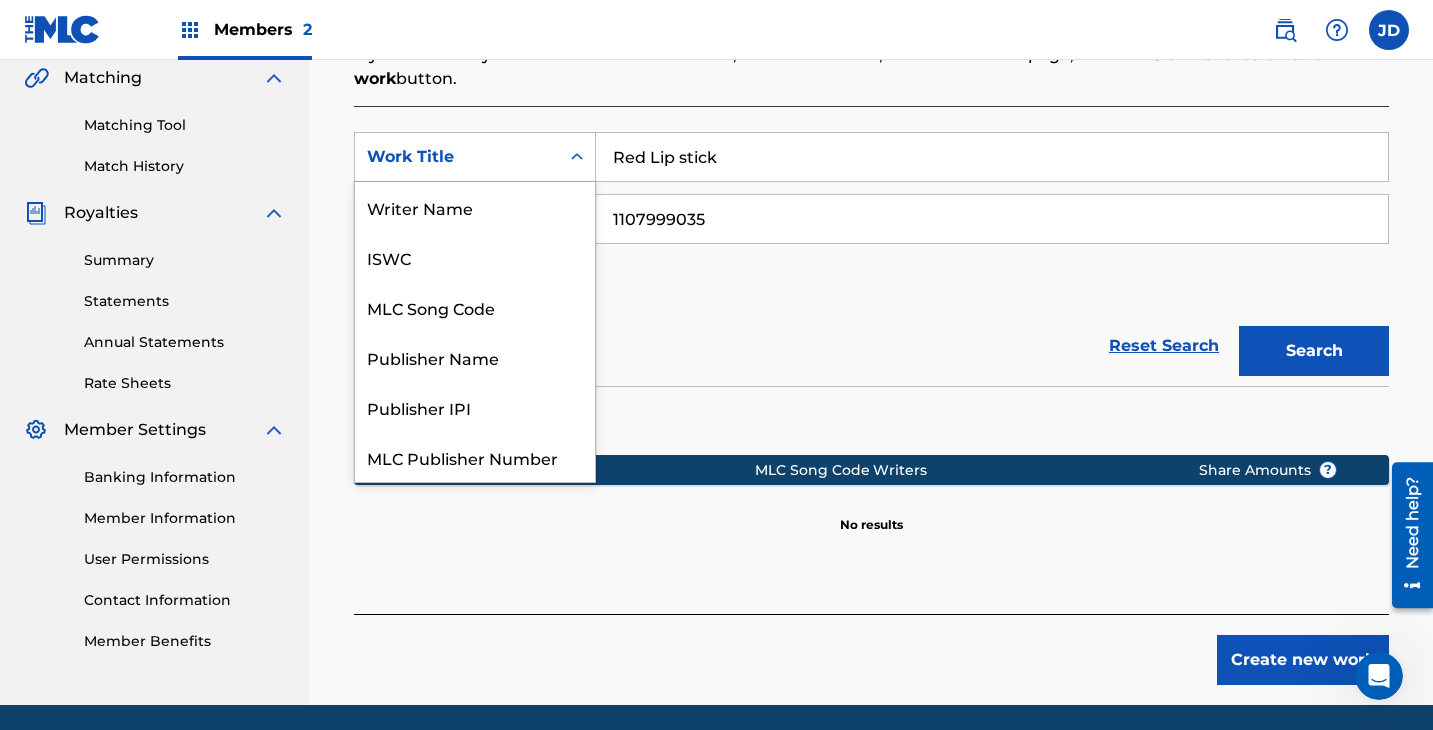 scroll, scrollTop: 50, scrollLeft: 0, axis: vertical 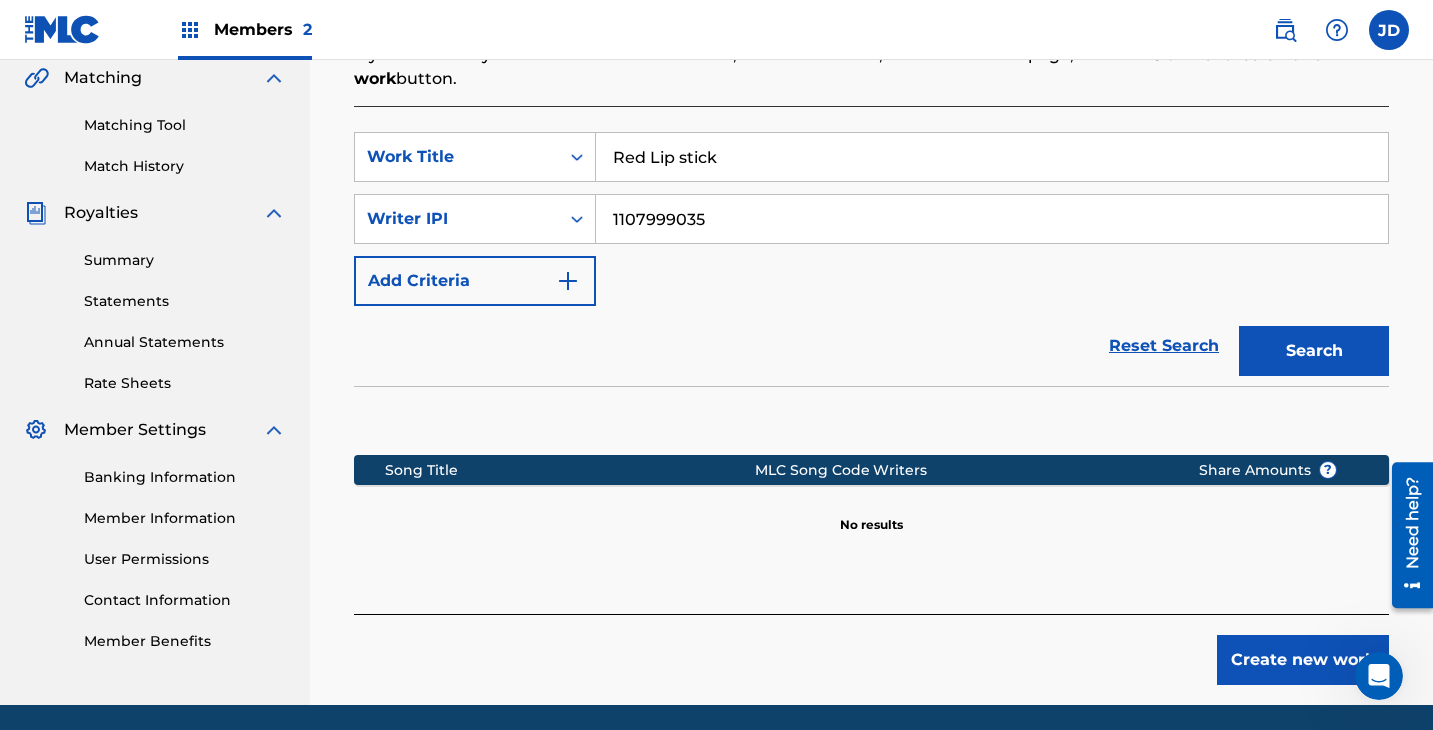 click on "Red Lip stick" at bounding box center (992, 157) 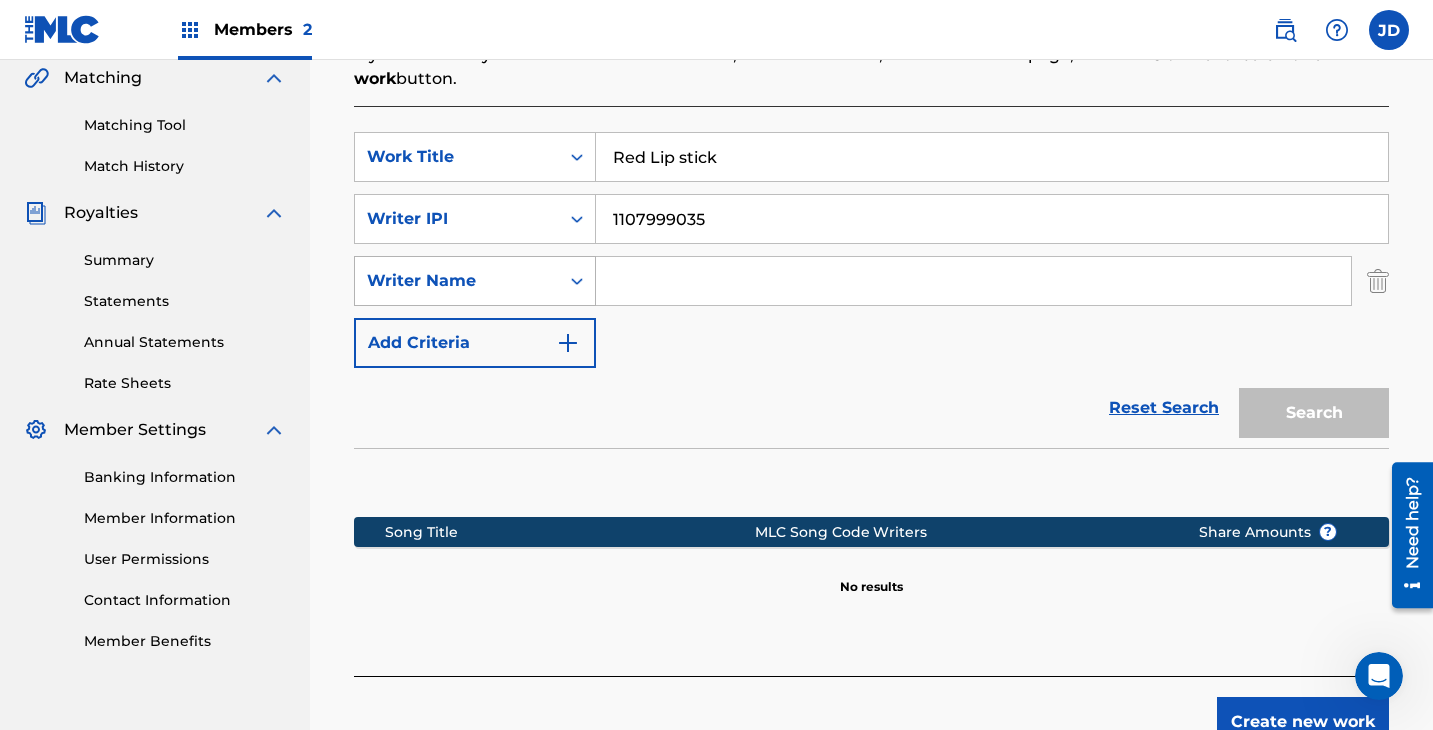 click on "Writer Name" at bounding box center [457, 281] 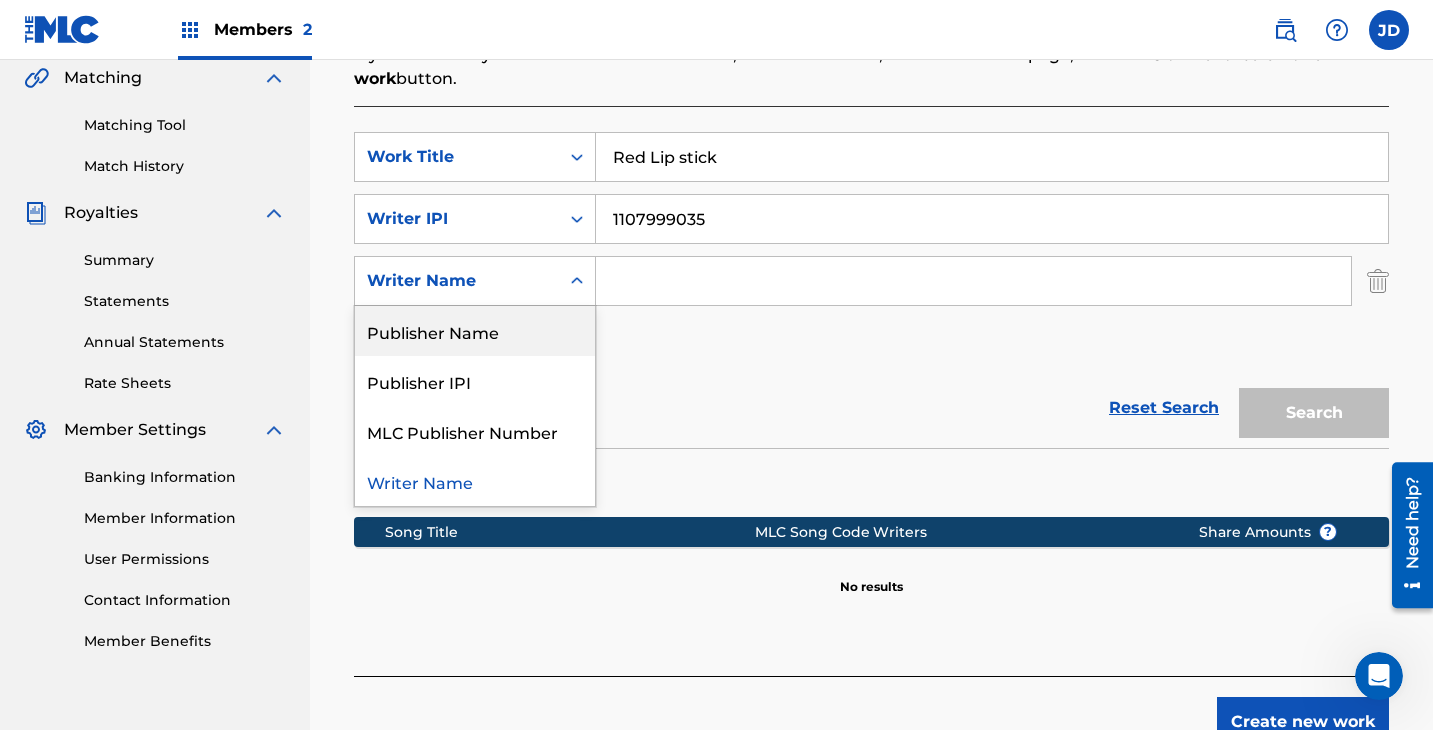 click on "SearchWithCriteria6d31664e-08d7-4f2d-8ed2-dd770a26d3ec Work Title Red Lip stick SearchWithCriteria92fc6257-7f56-49c9-860e-071507202283 Writer IPI 1107999035 SearchWithCriteria9cb9b287-5759-4607-aaa5-a27c0dd66049 Publisher Name, 1 of 4. 4 results available. Use Up and Down to choose options, press Enter to select the currently focused option, press Escape to exit the menu, press Tab to select the option and exit the menu. Writer Name Publisher Name Publisher IPI MLC Publisher Number Writer Name Add Criteria" at bounding box center [871, 250] 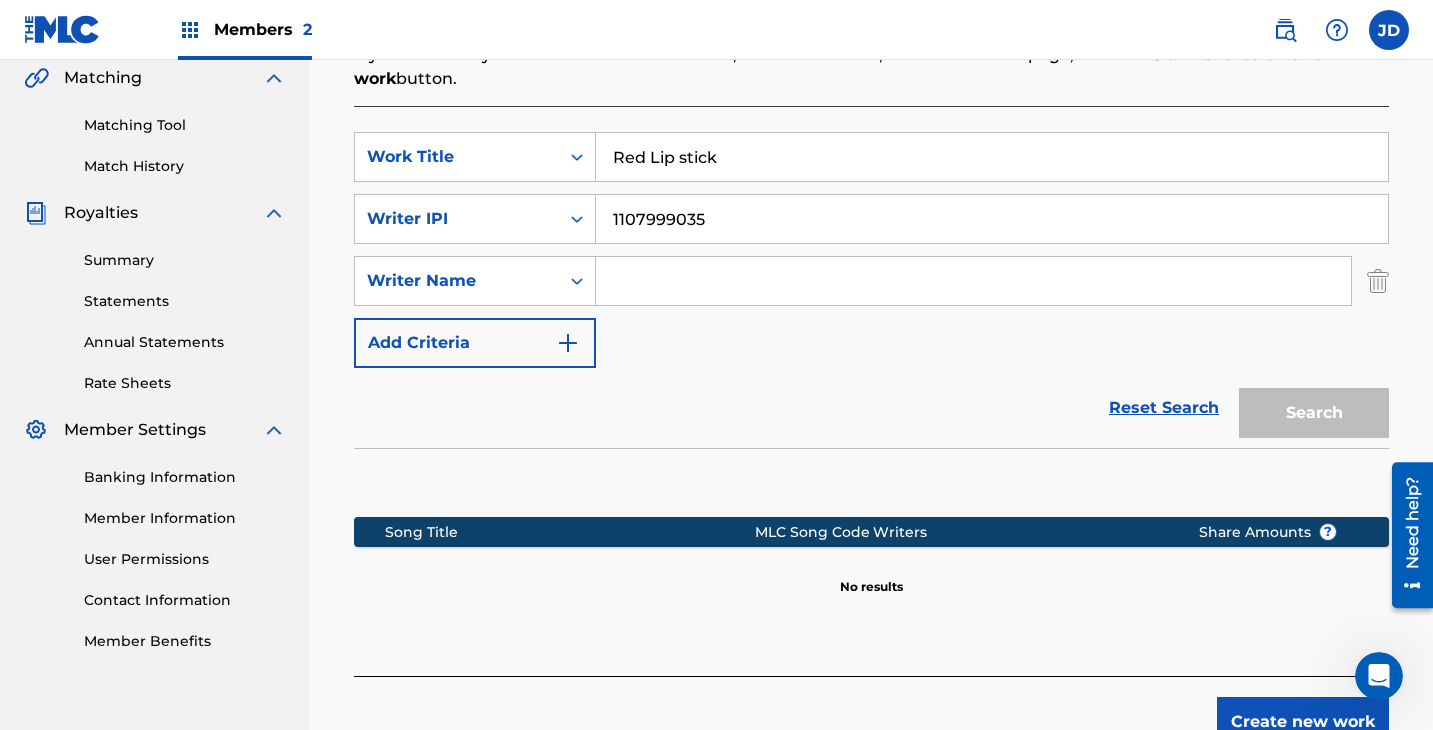 click on "Red Lip stick" at bounding box center [992, 157] 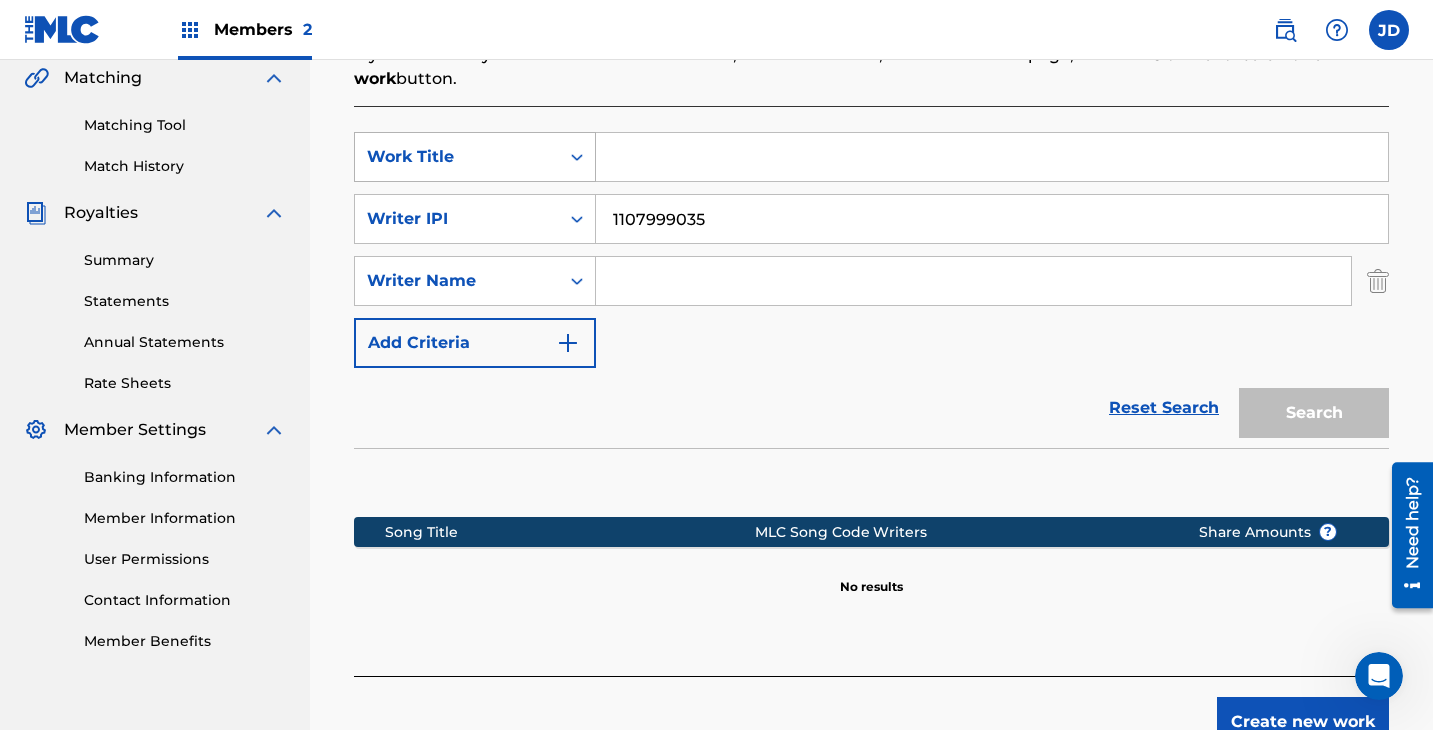 type 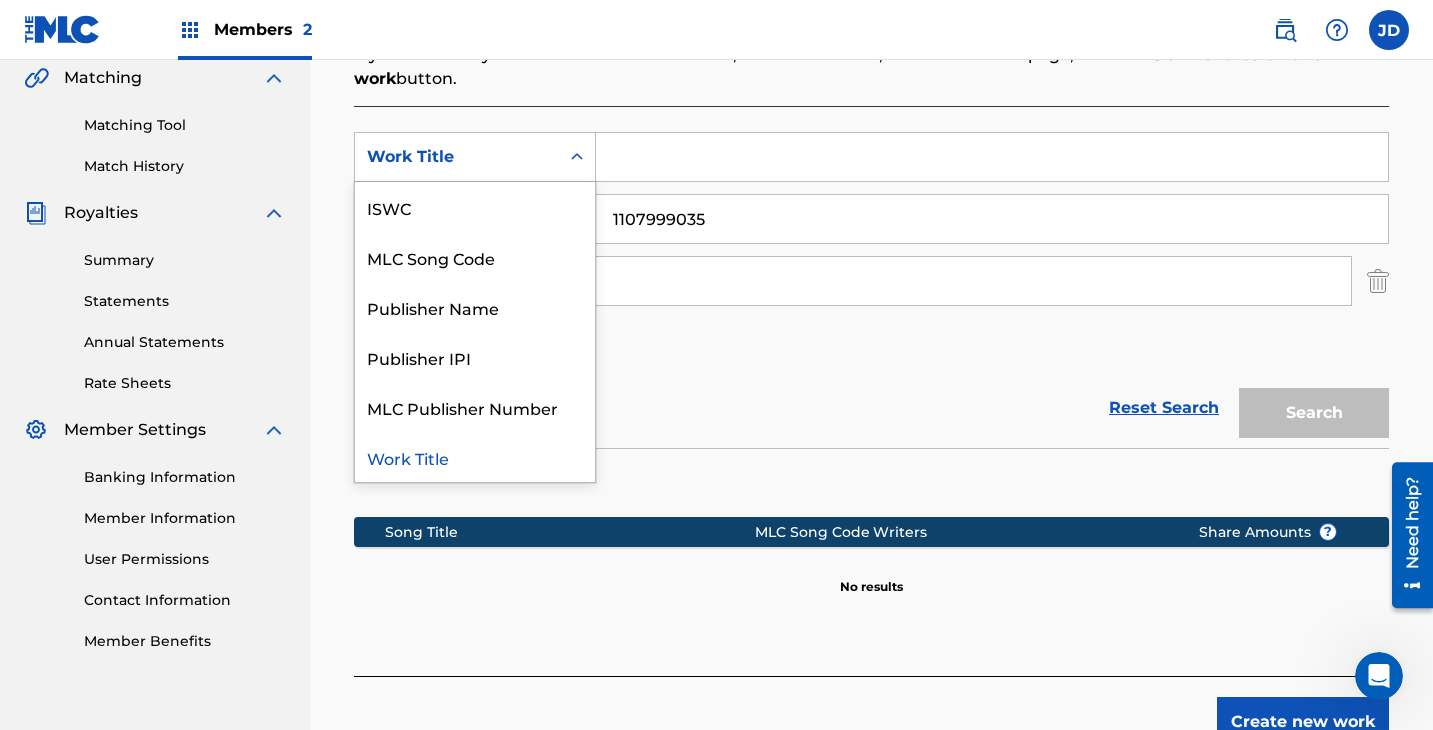click at bounding box center [577, 157] 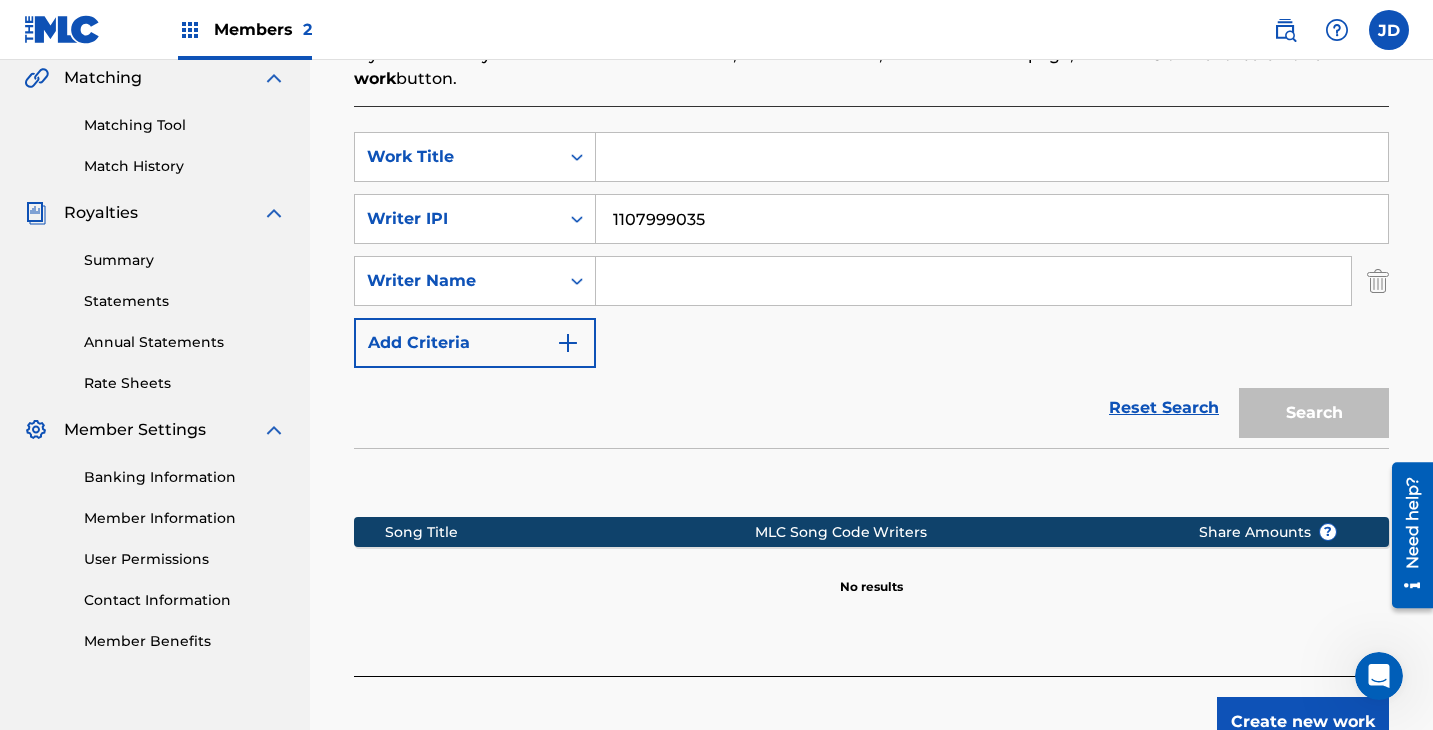 click on "1107999035" at bounding box center (992, 219) 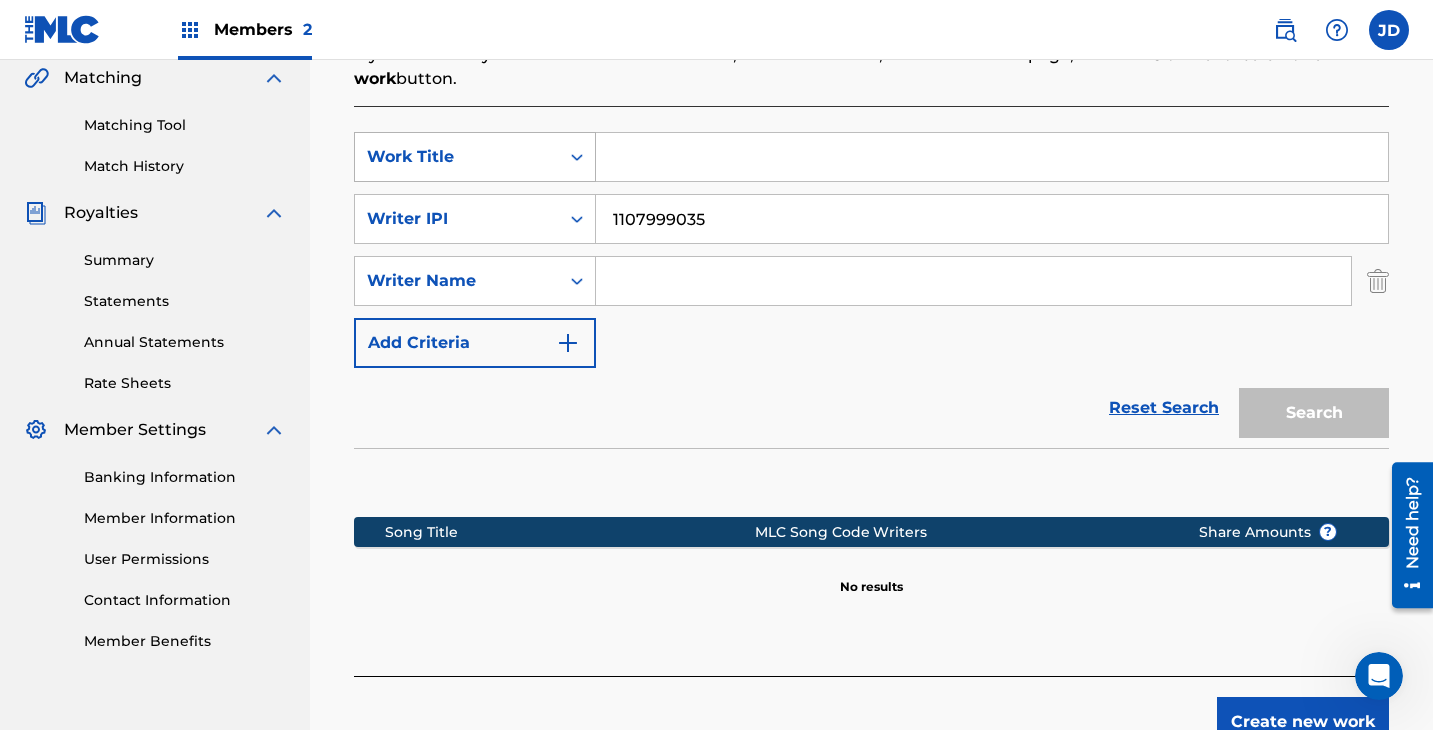 click on "Work Title" at bounding box center [457, 157] 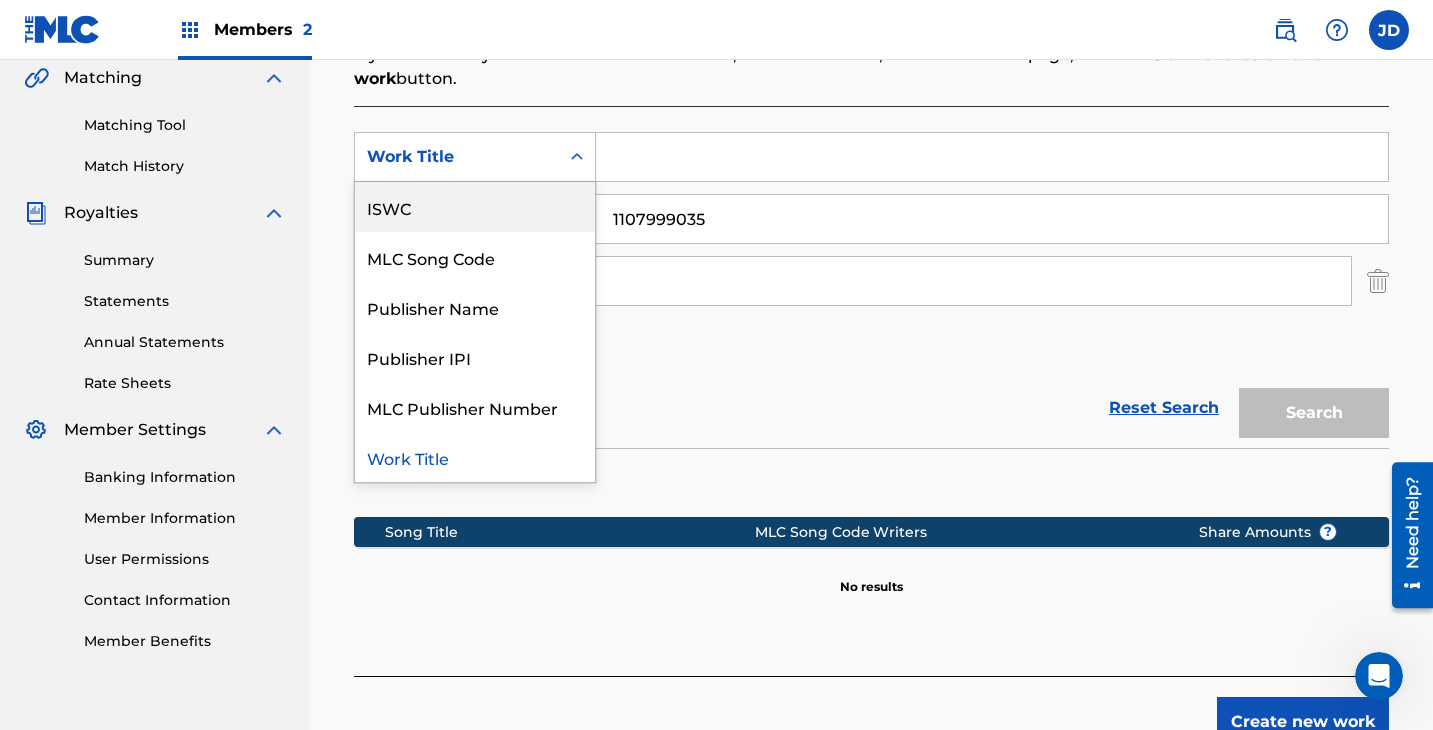 click on "ISWC" at bounding box center [475, 207] 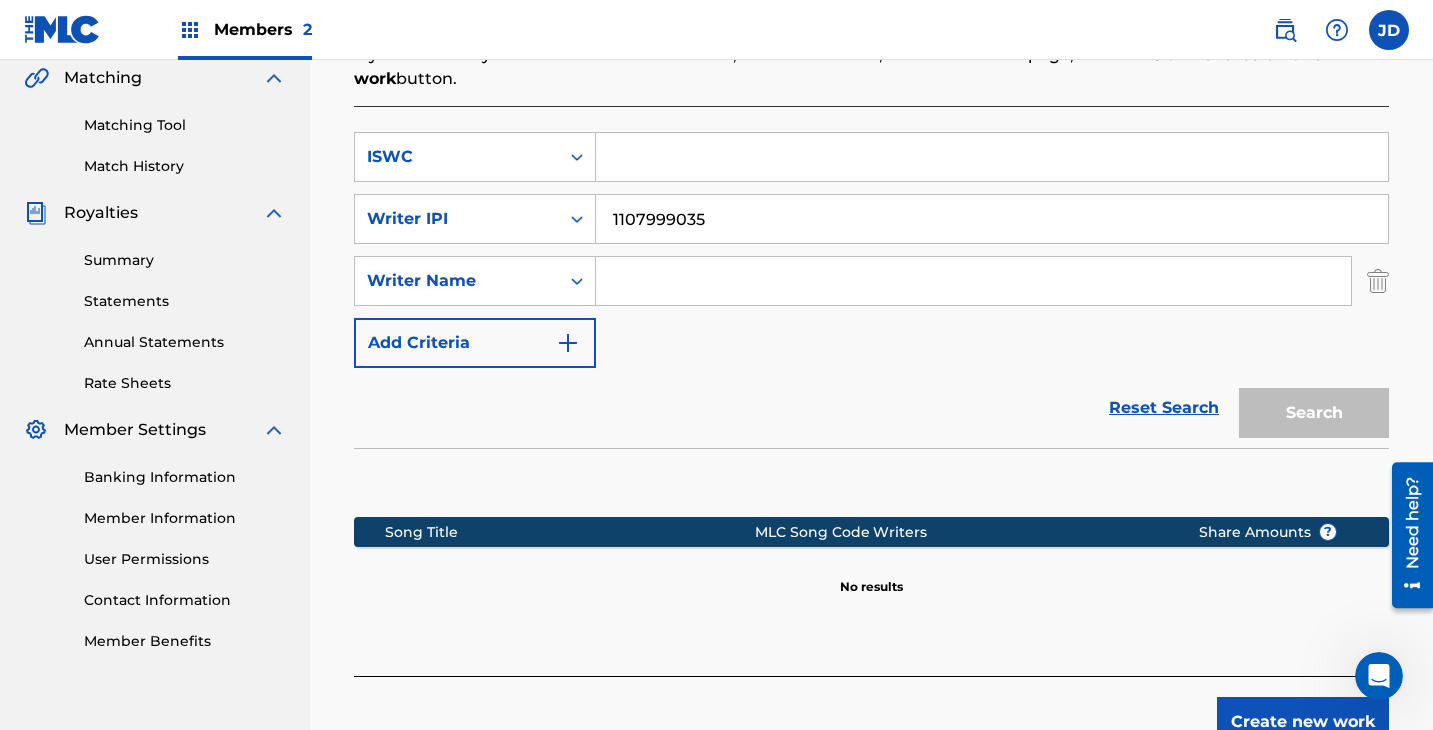 click at bounding box center [992, 157] 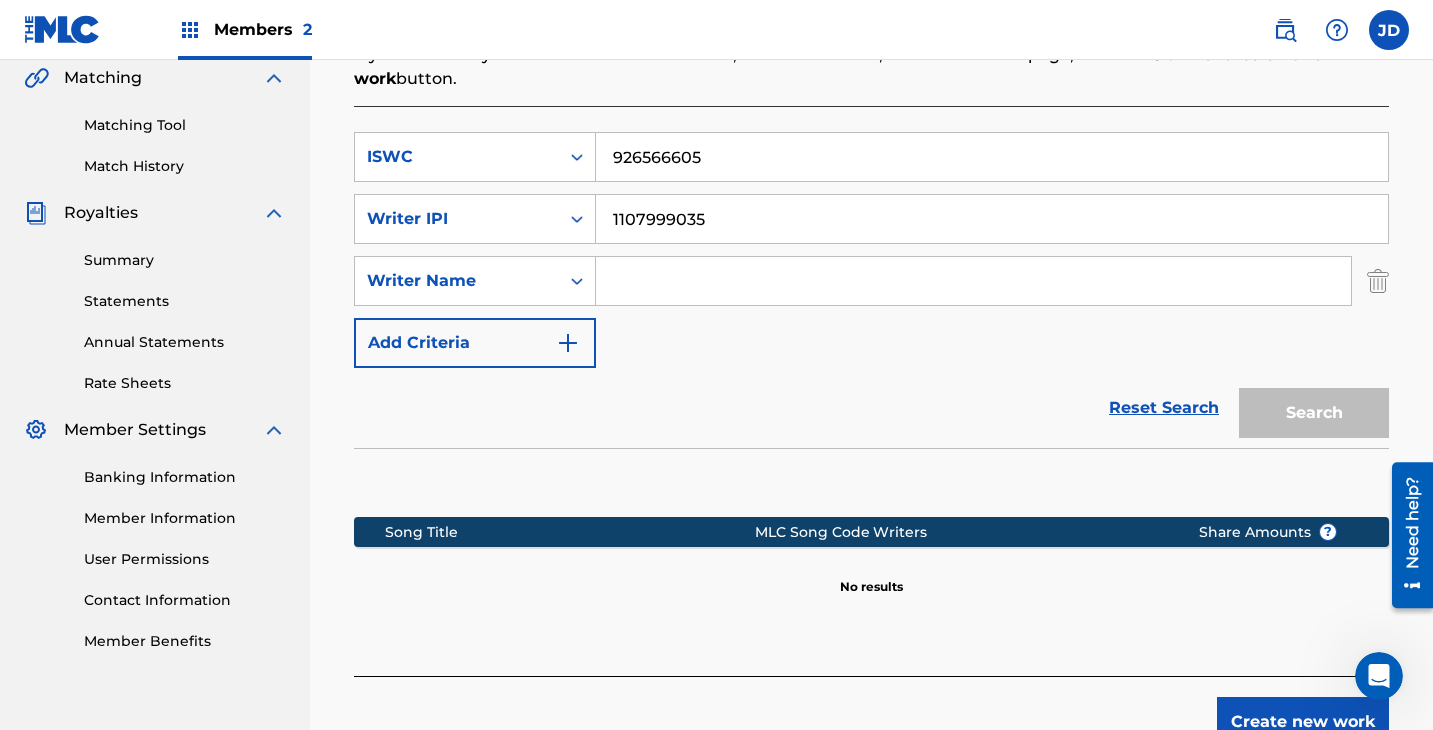 type on "926566605" 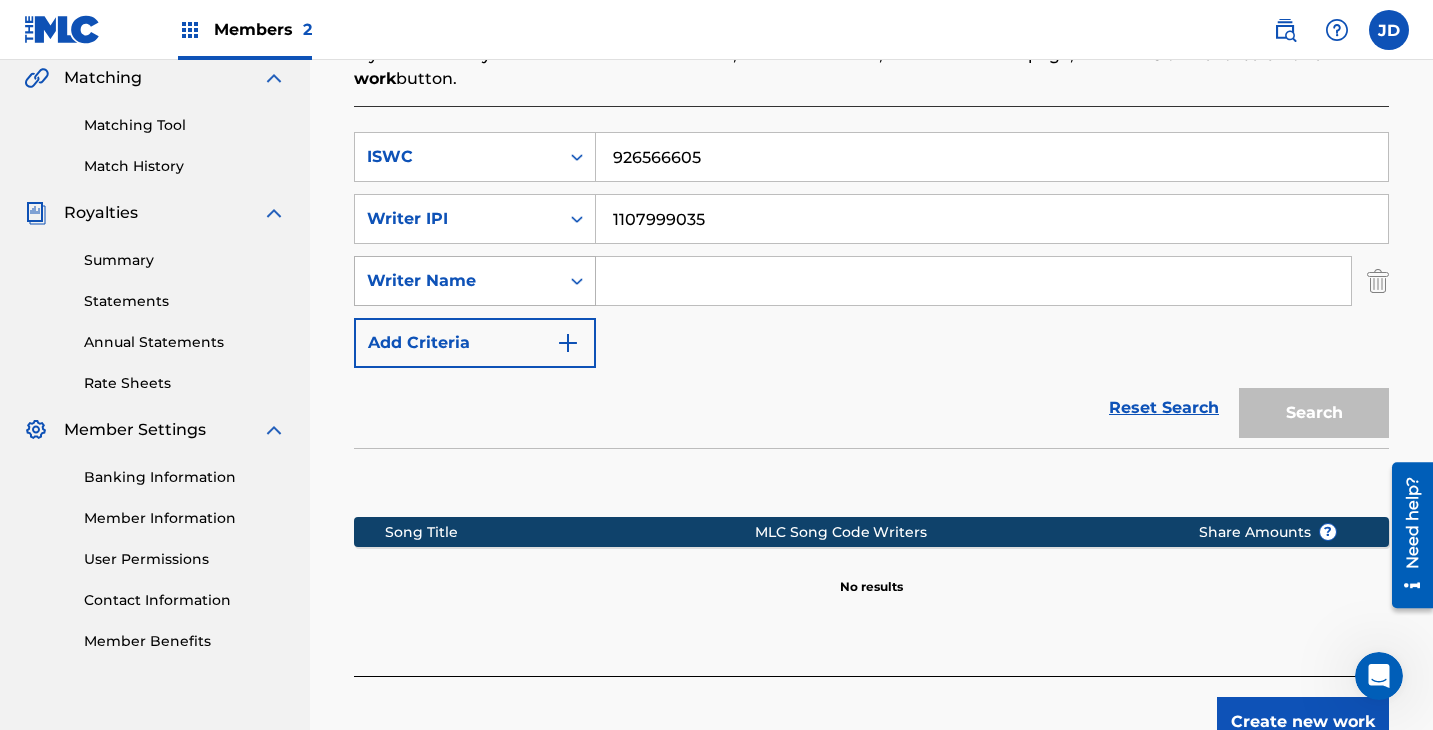 click on "Writer Name" at bounding box center [457, 281] 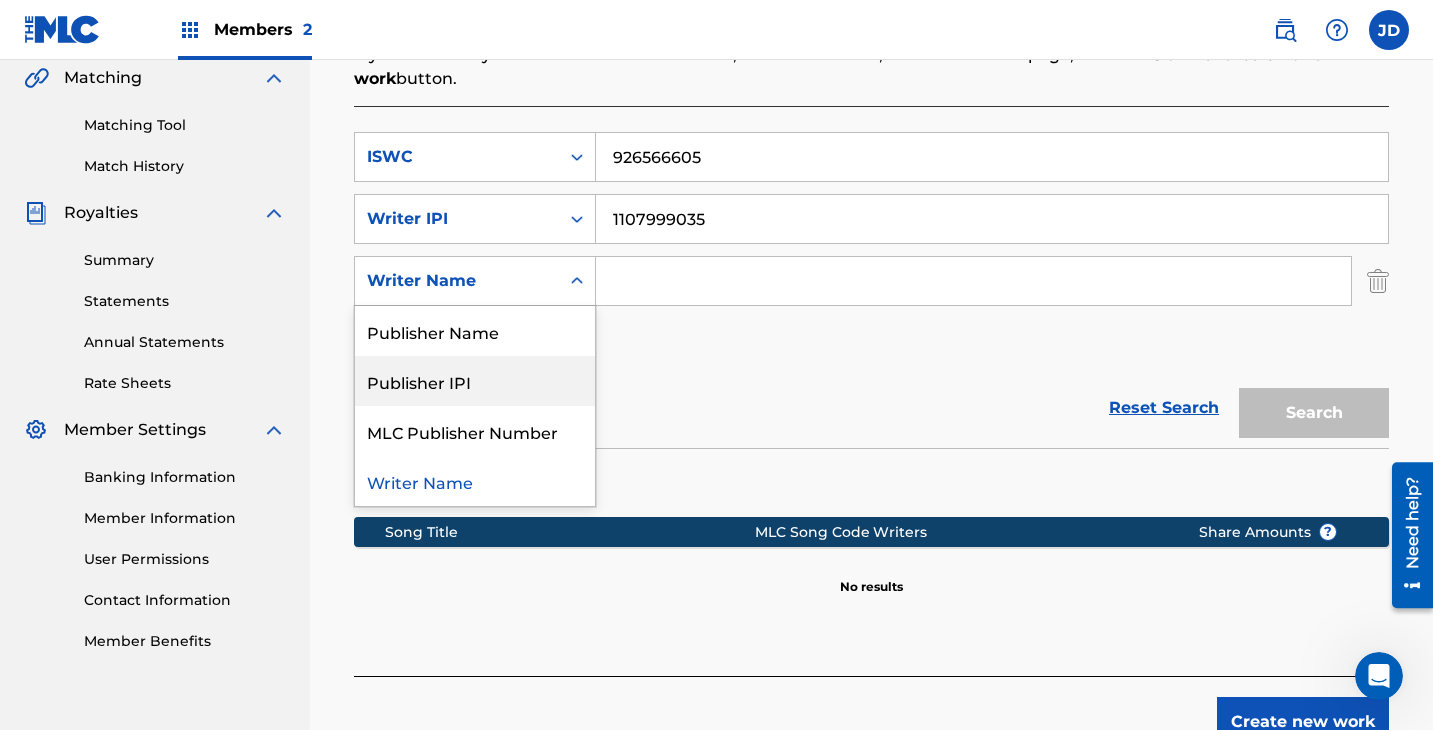 click on "Reset Search Search" at bounding box center (871, 408) 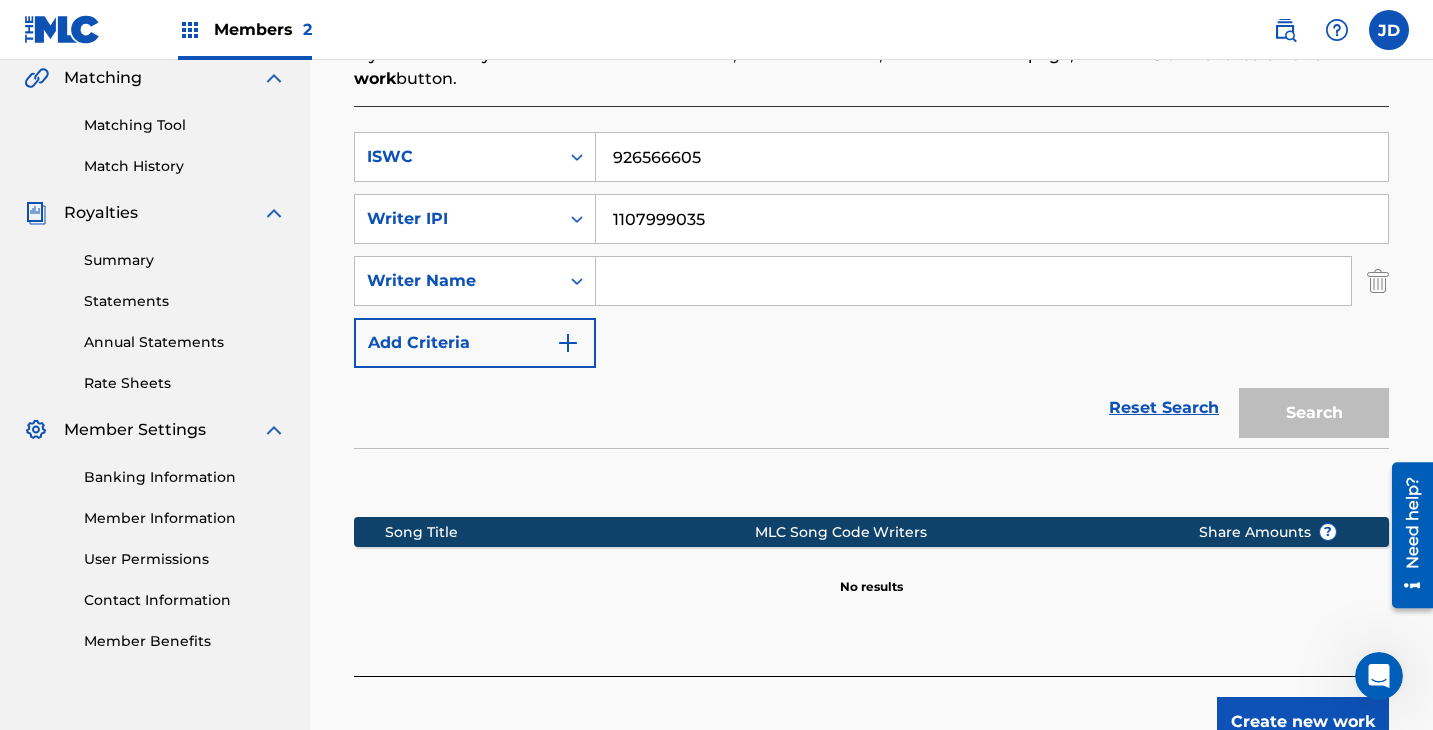 click at bounding box center [1378, 281] 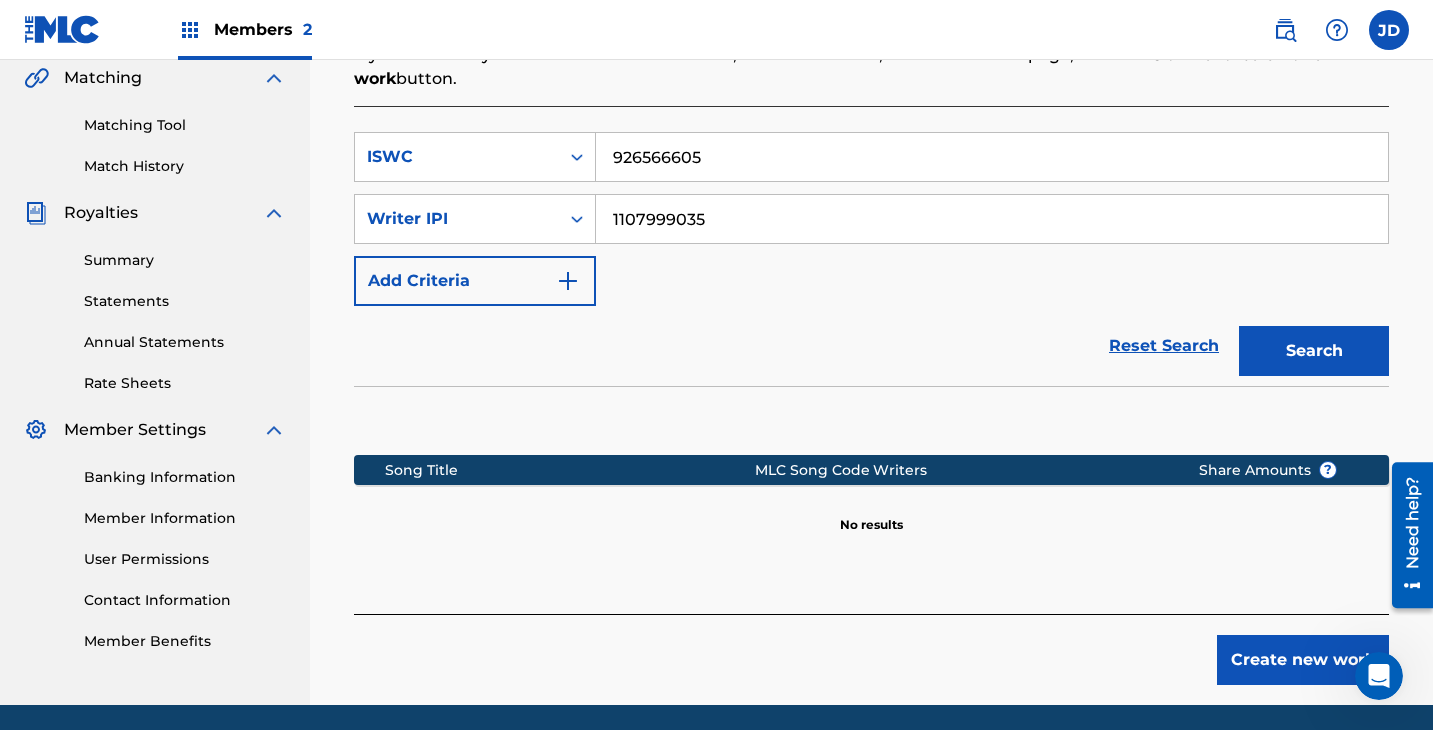 click on "Search" at bounding box center [1314, 351] 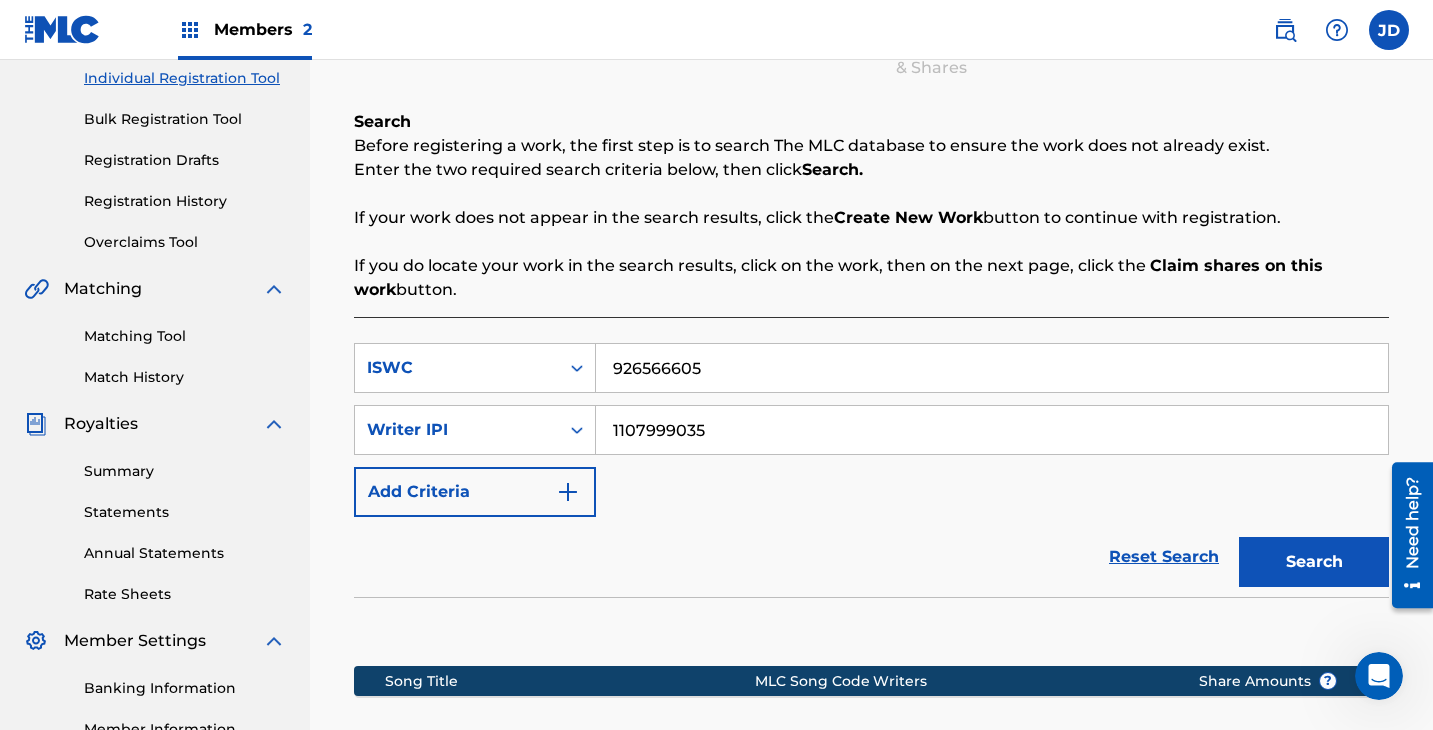 scroll, scrollTop: 197, scrollLeft: 0, axis: vertical 